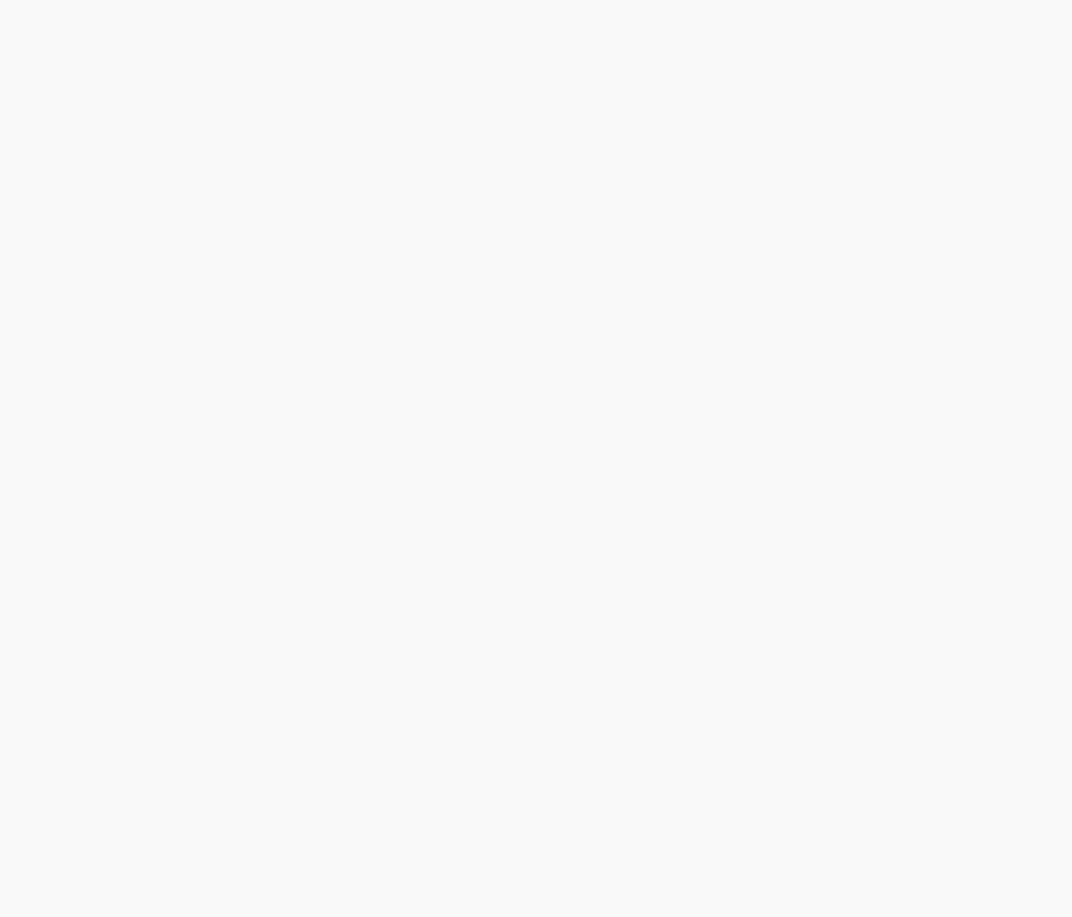 scroll, scrollTop: 0, scrollLeft: 0, axis: both 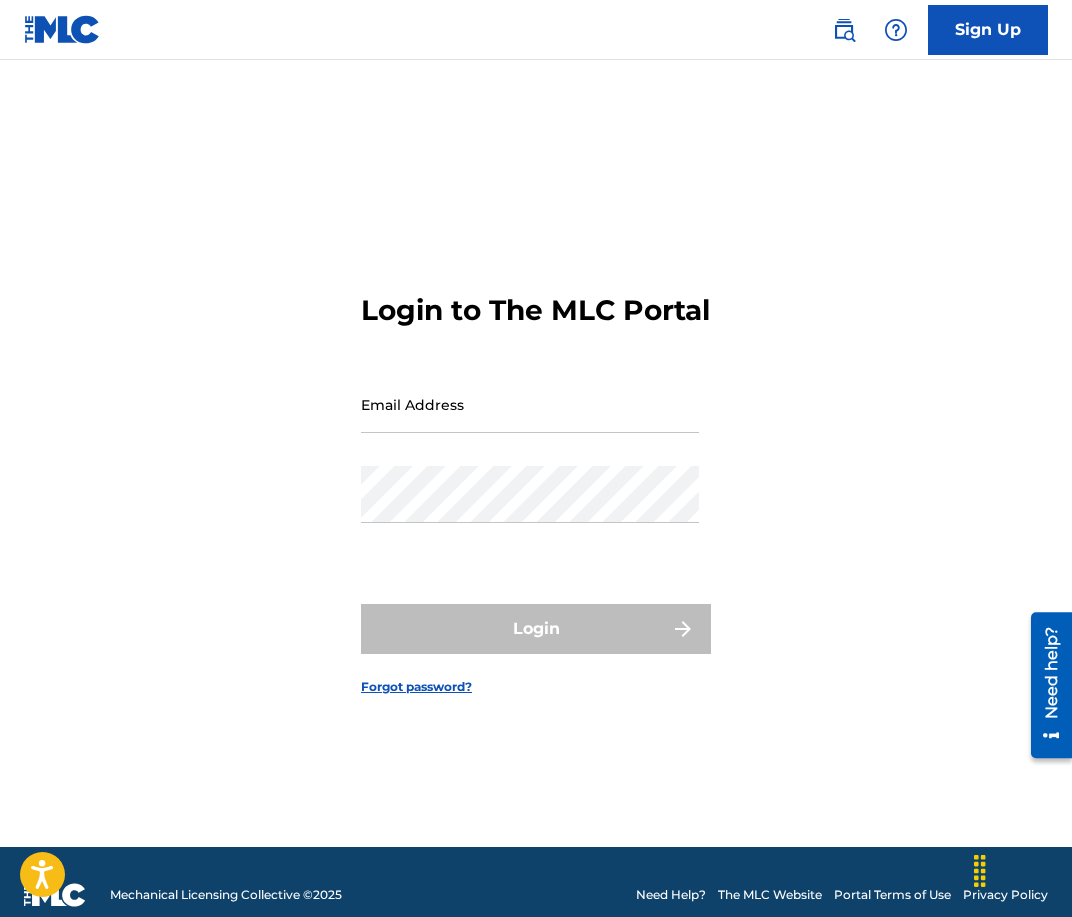 type on "[EMAIL]" 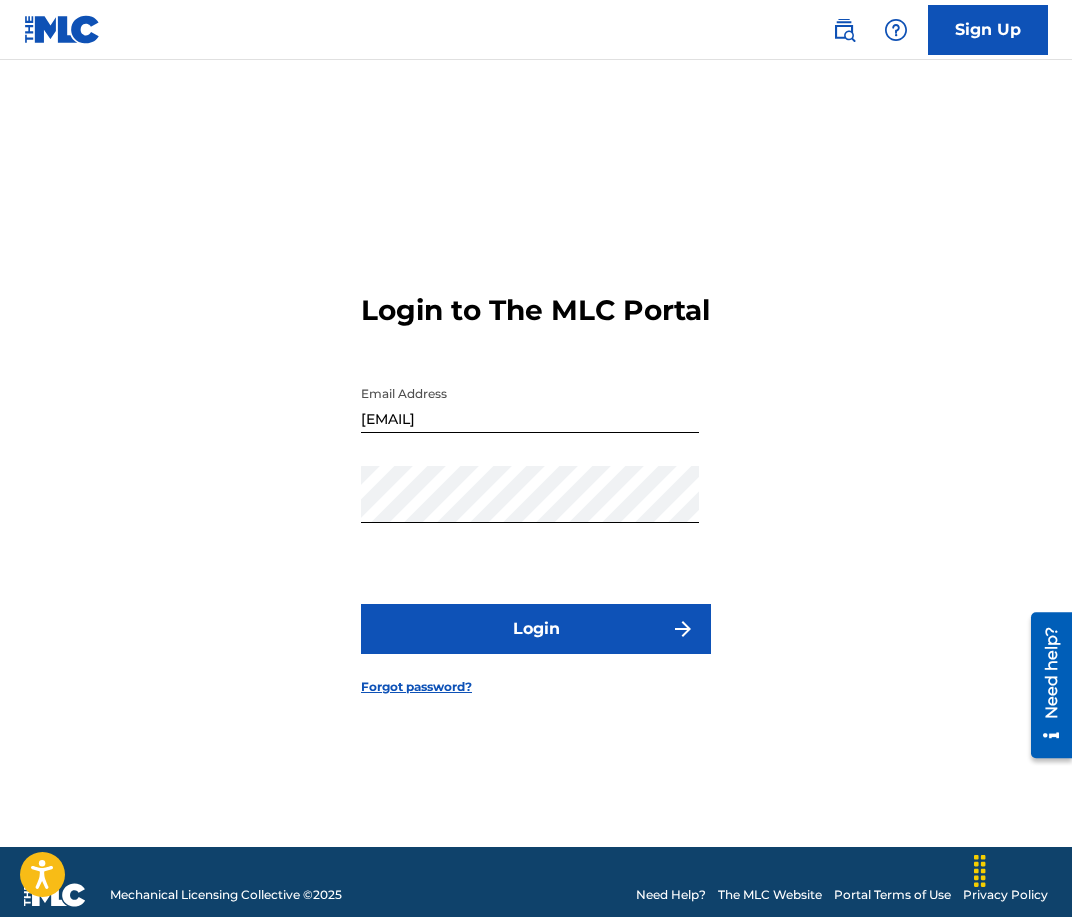 click on "Login" at bounding box center (536, 629) 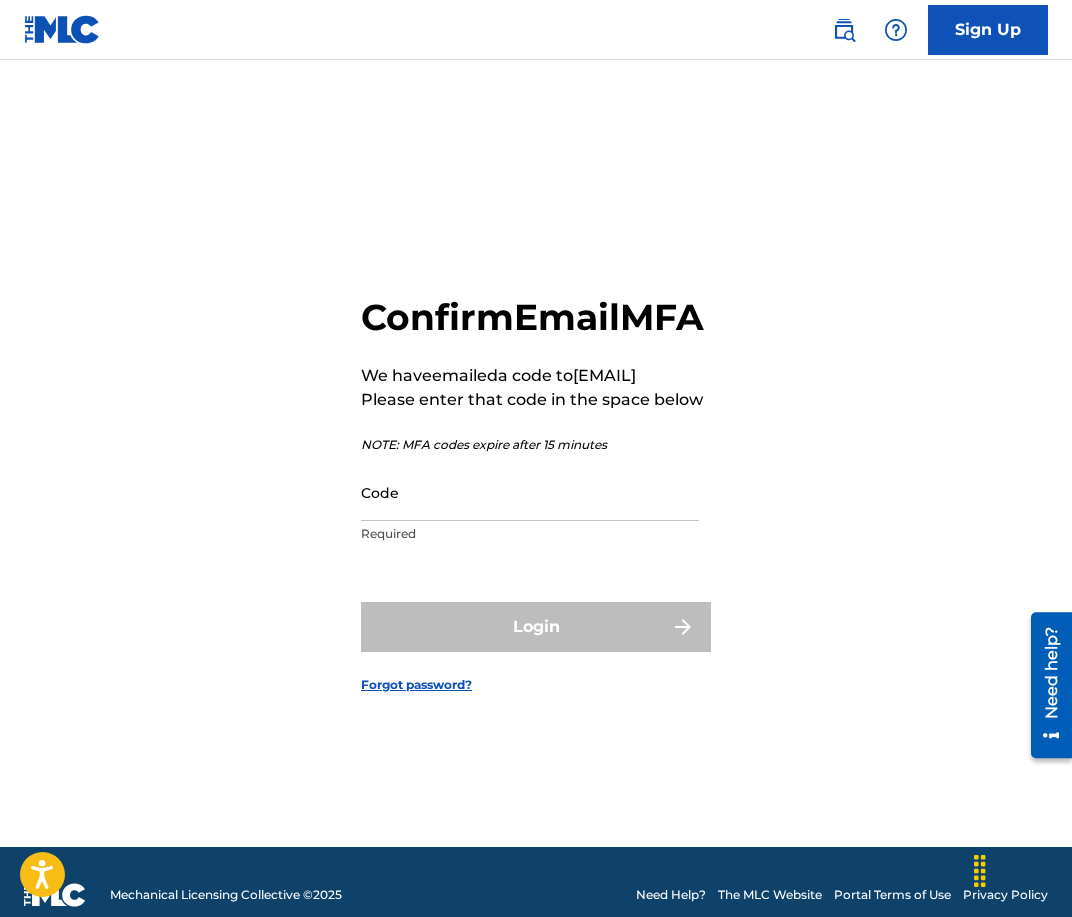 click on "Code" at bounding box center [530, 492] 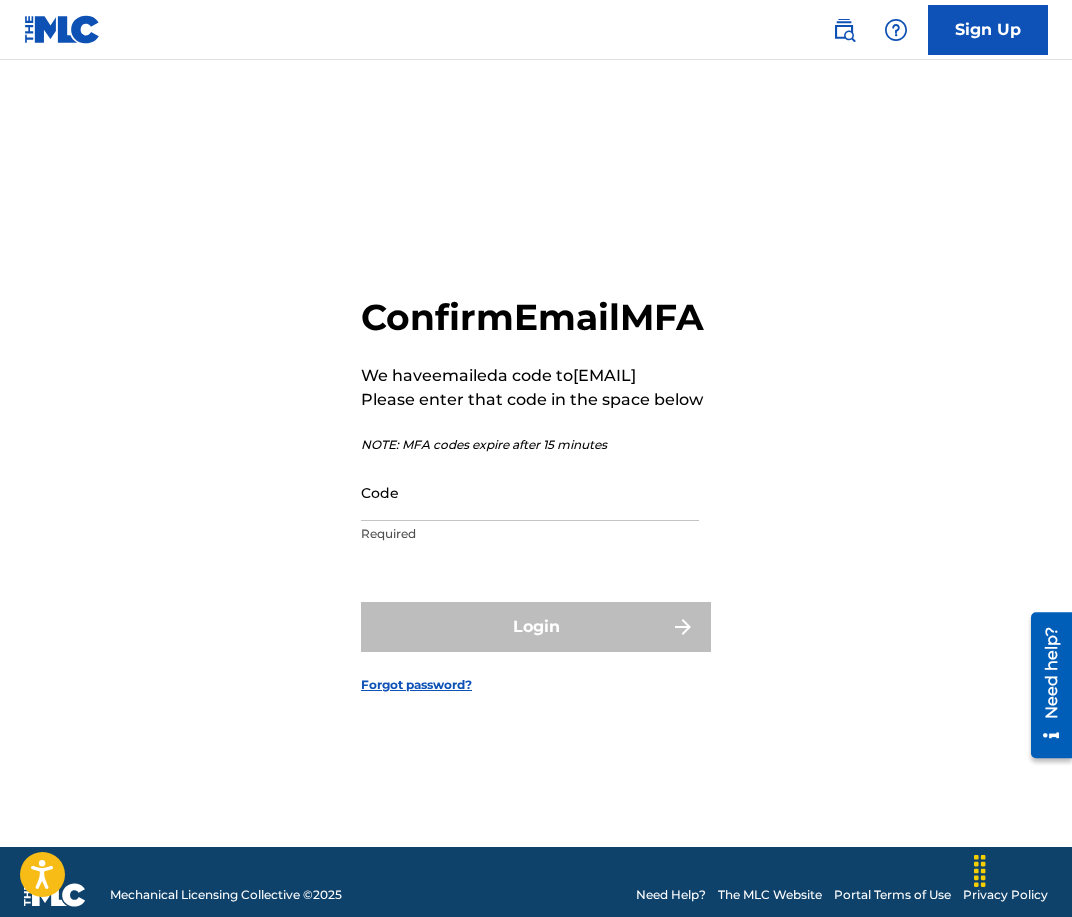 click on "Code" at bounding box center (530, 492) 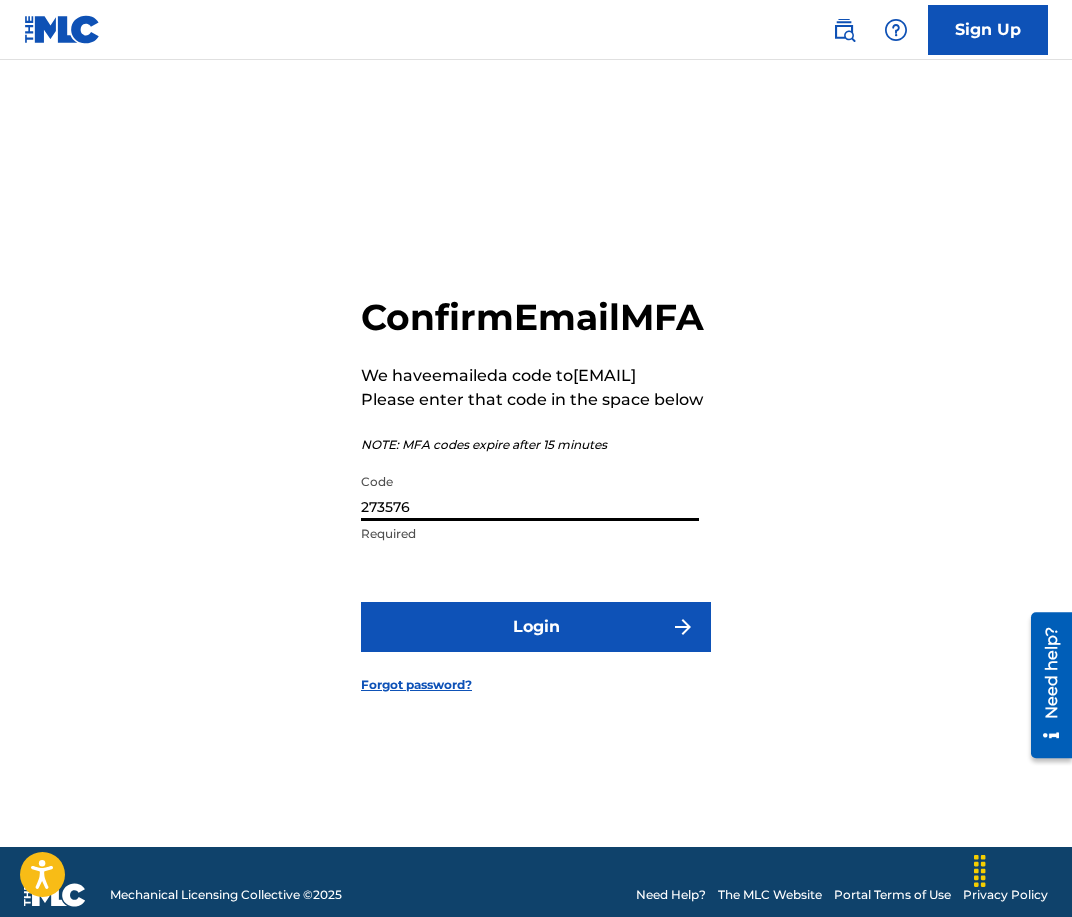 type on "273576" 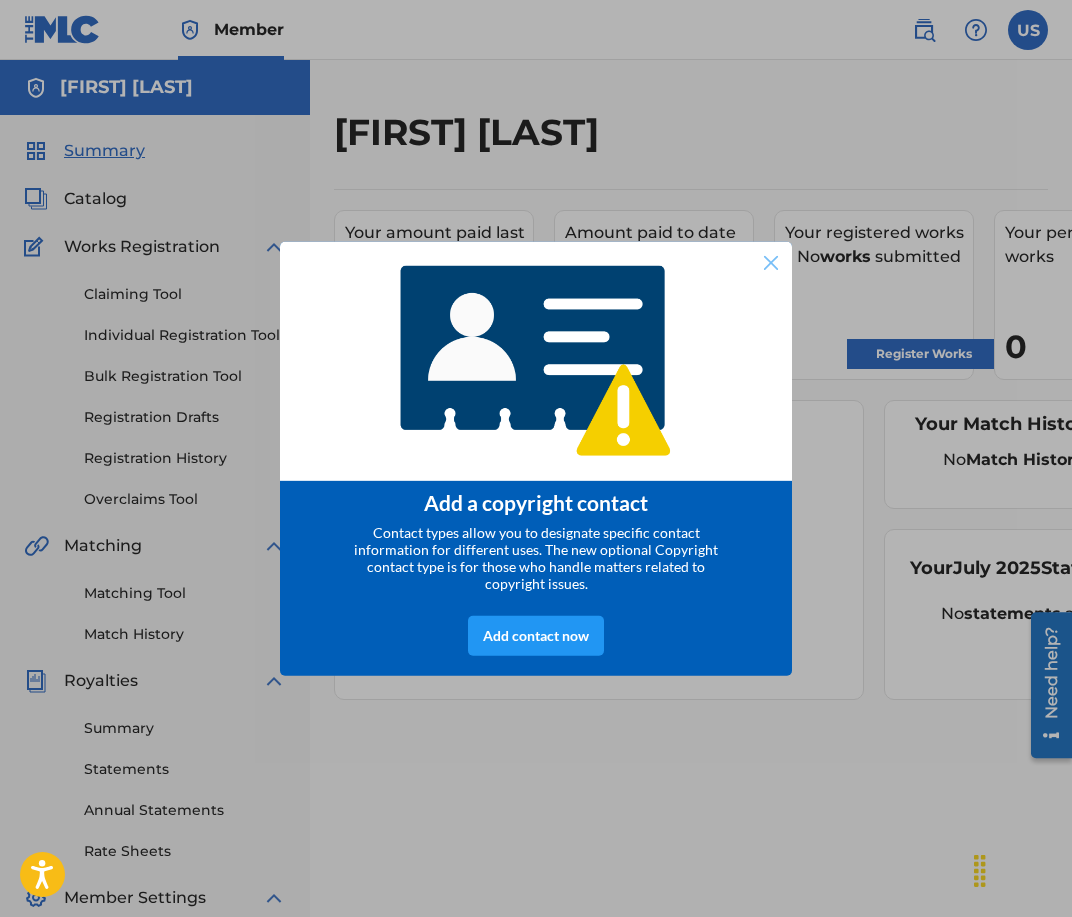 scroll, scrollTop: 0, scrollLeft: 0, axis: both 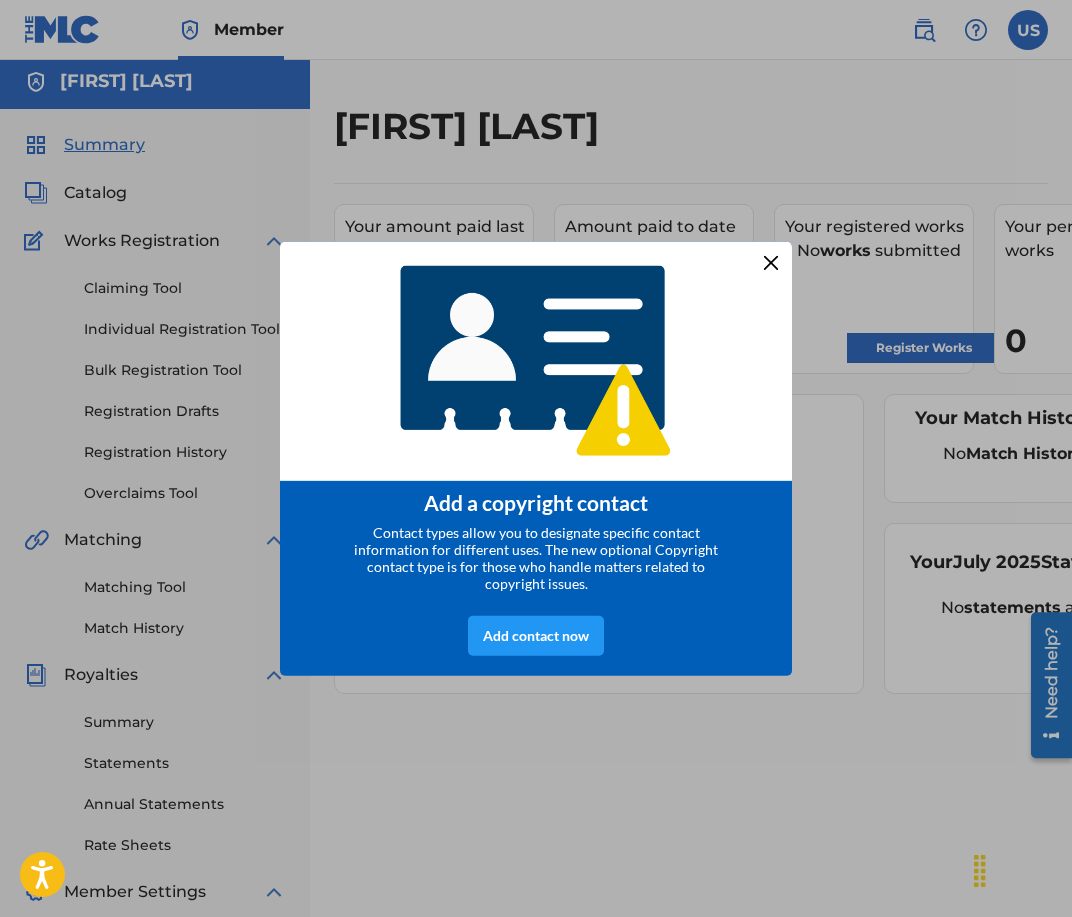 click at bounding box center [771, 262] 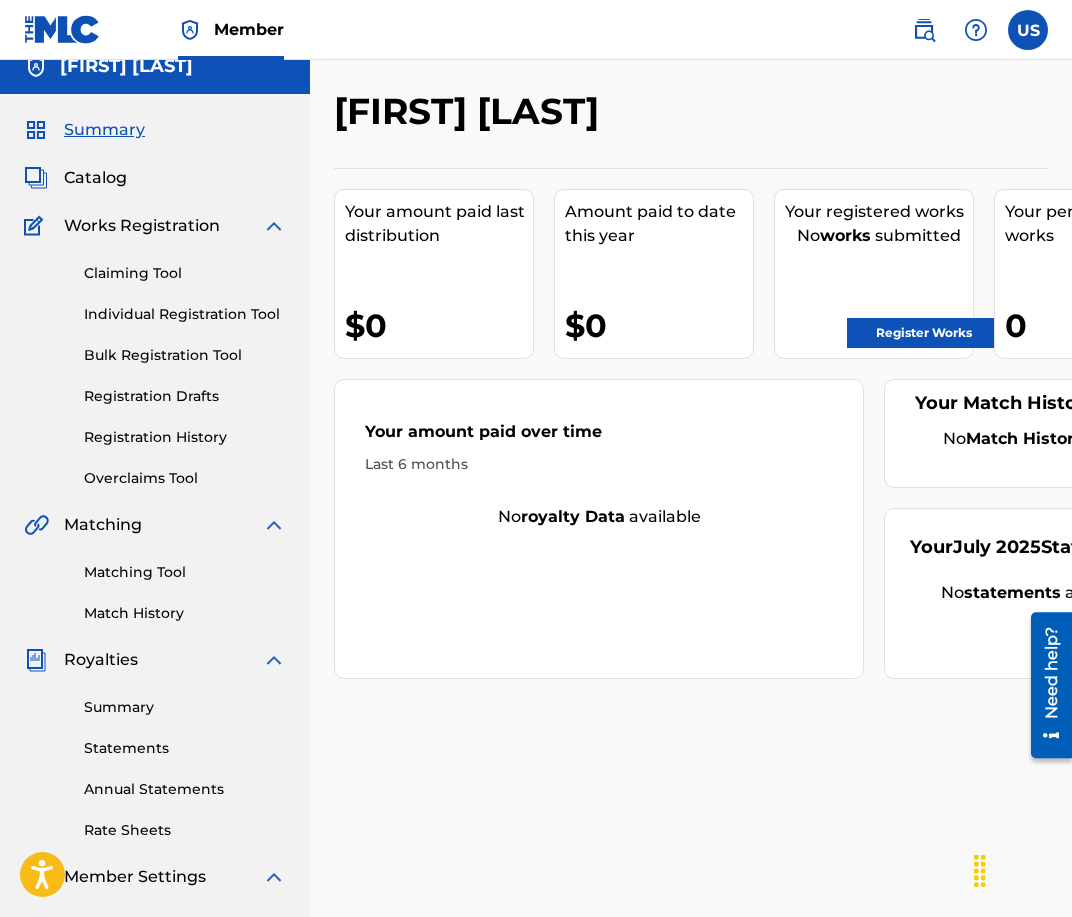scroll, scrollTop: 37, scrollLeft: 0, axis: vertical 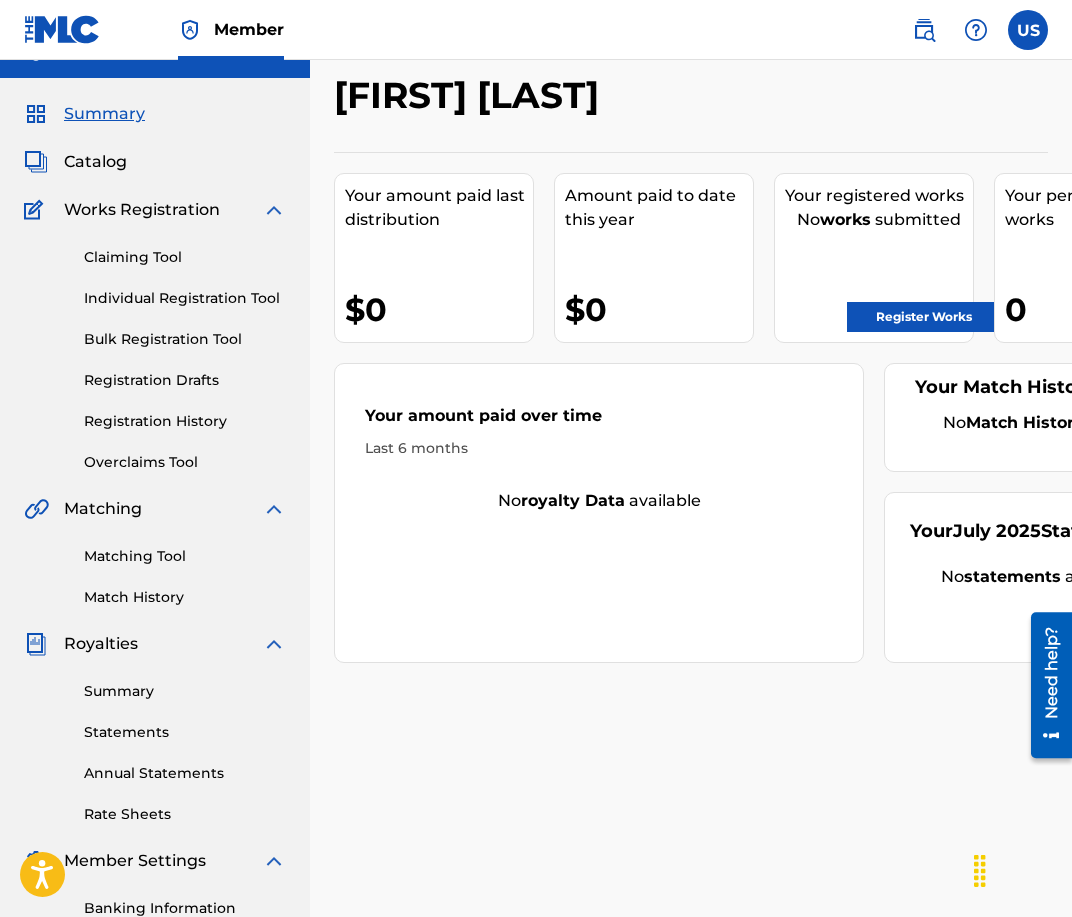 click on "Claiming Tool" at bounding box center (185, 257) 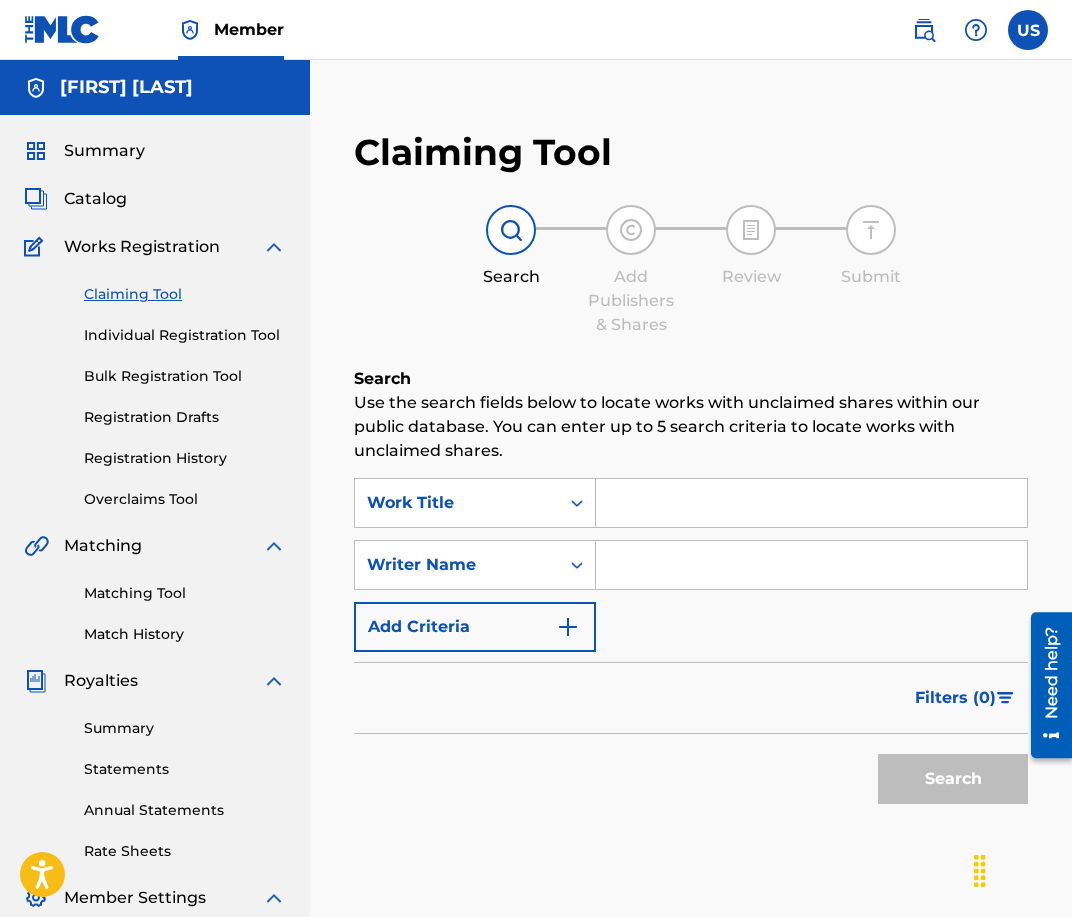 click at bounding box center [811, 503] 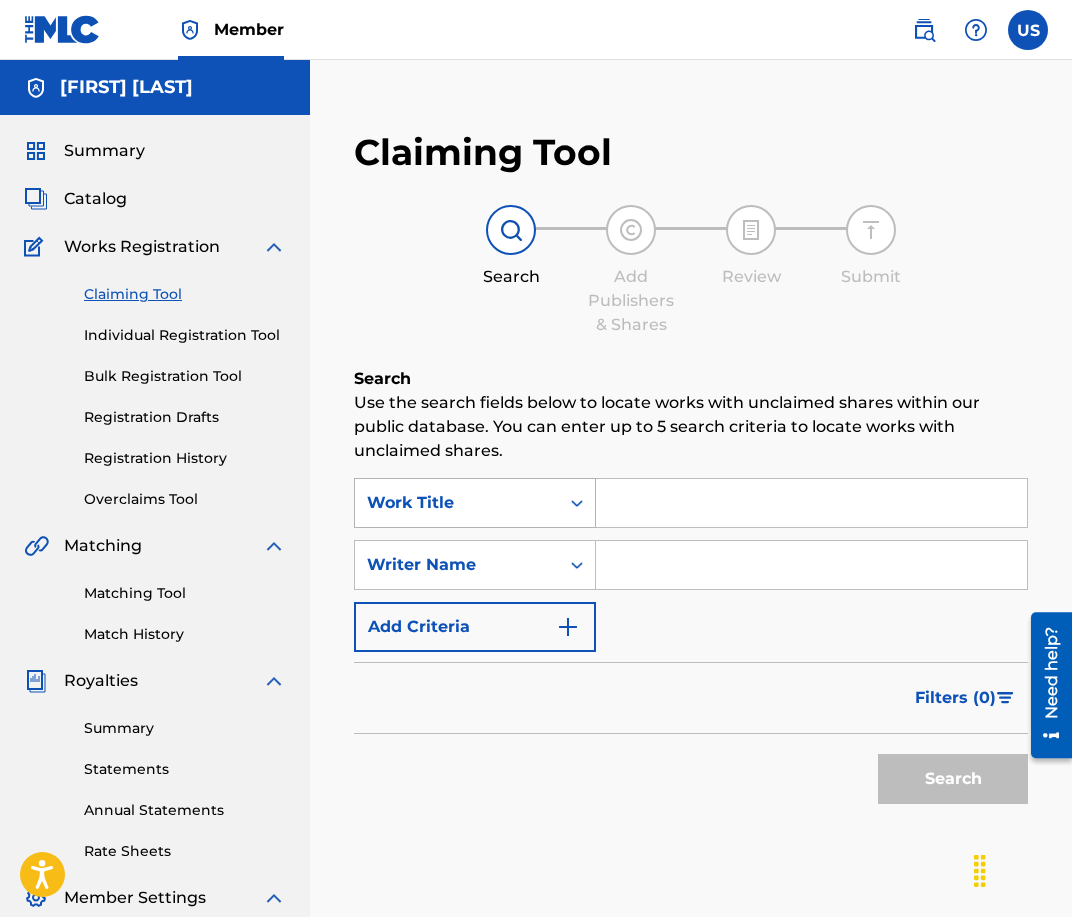 click on "Work Title" at bounding box center (457, 503) 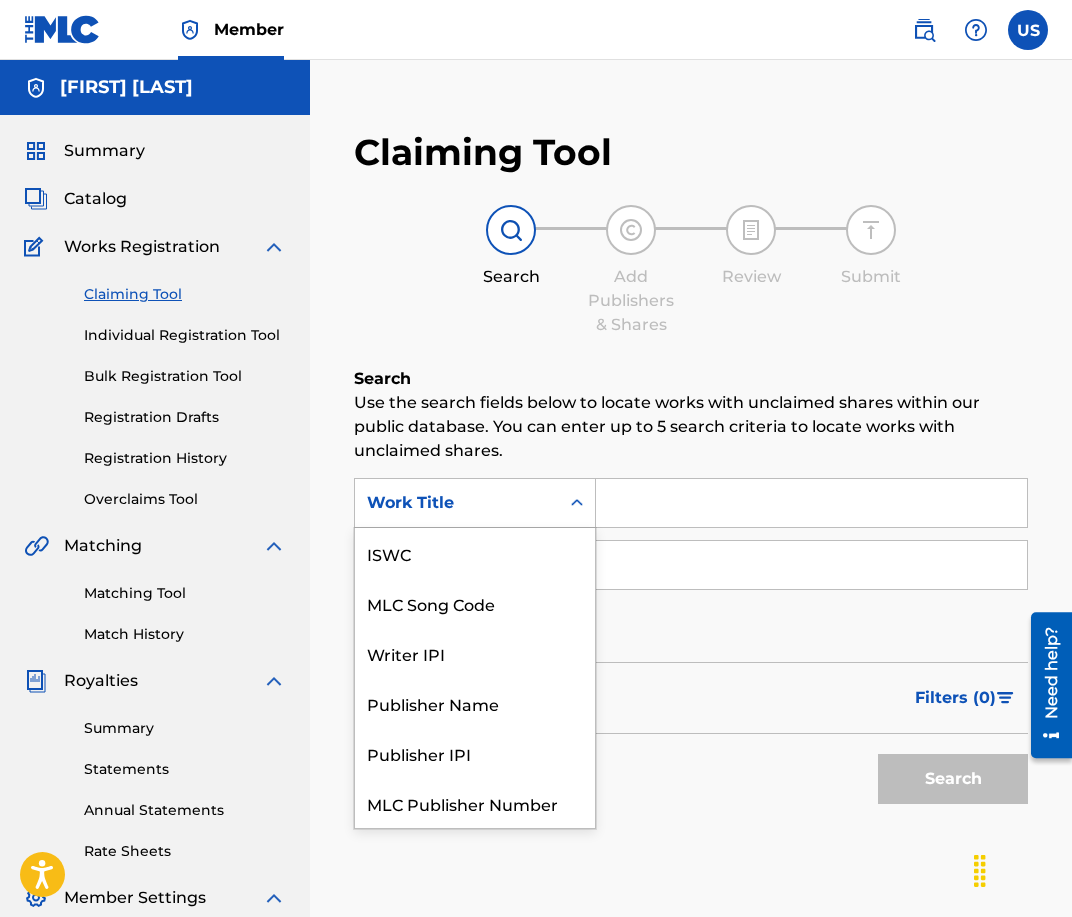 scroll, scrollTop: 50, scrollLeft: 0, axis: vertical 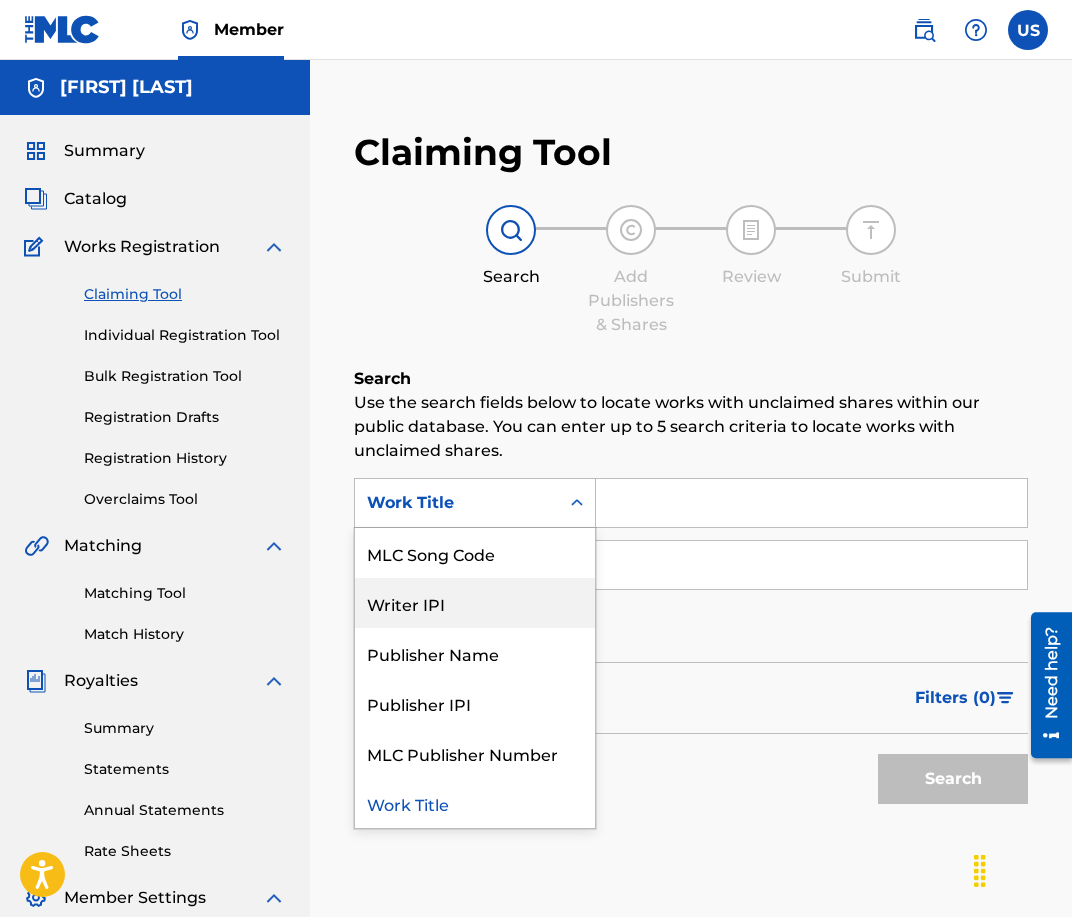 click on "Writer IPI" at bounding box center (475, 603) 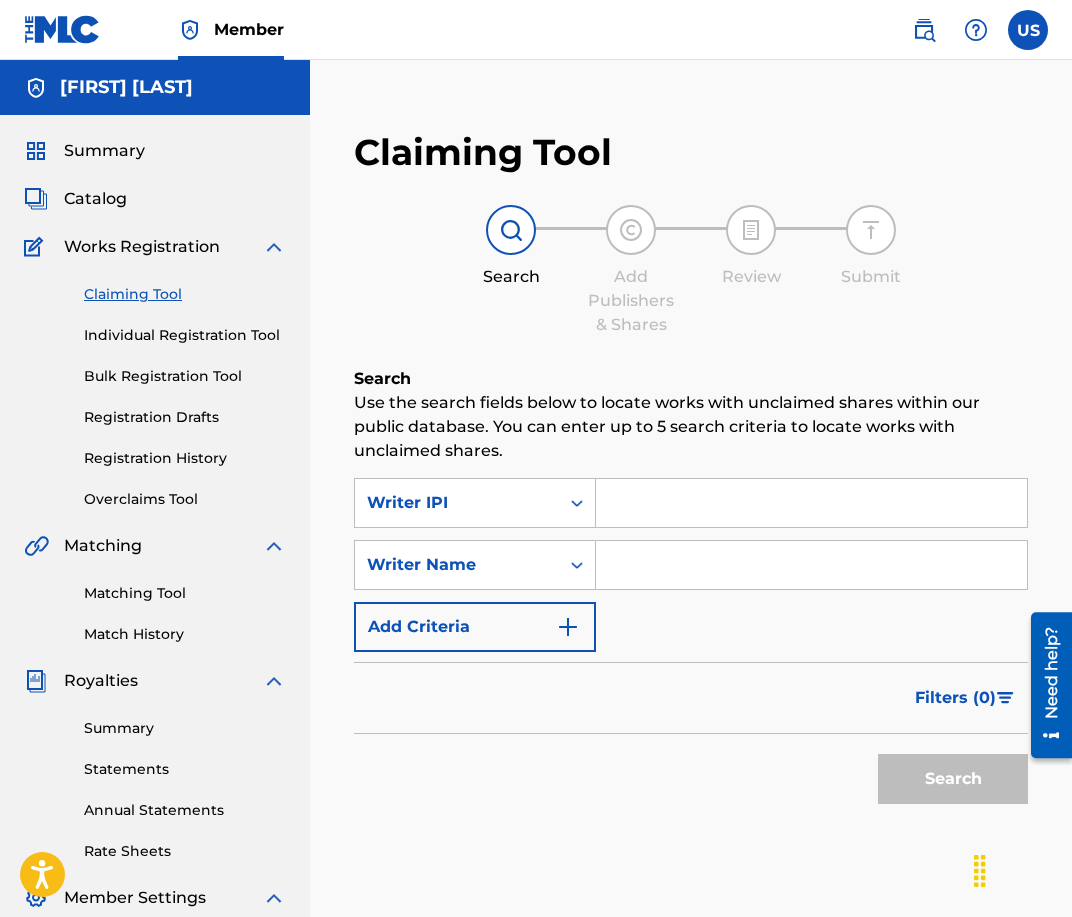 click at bounding box center (811, 503) 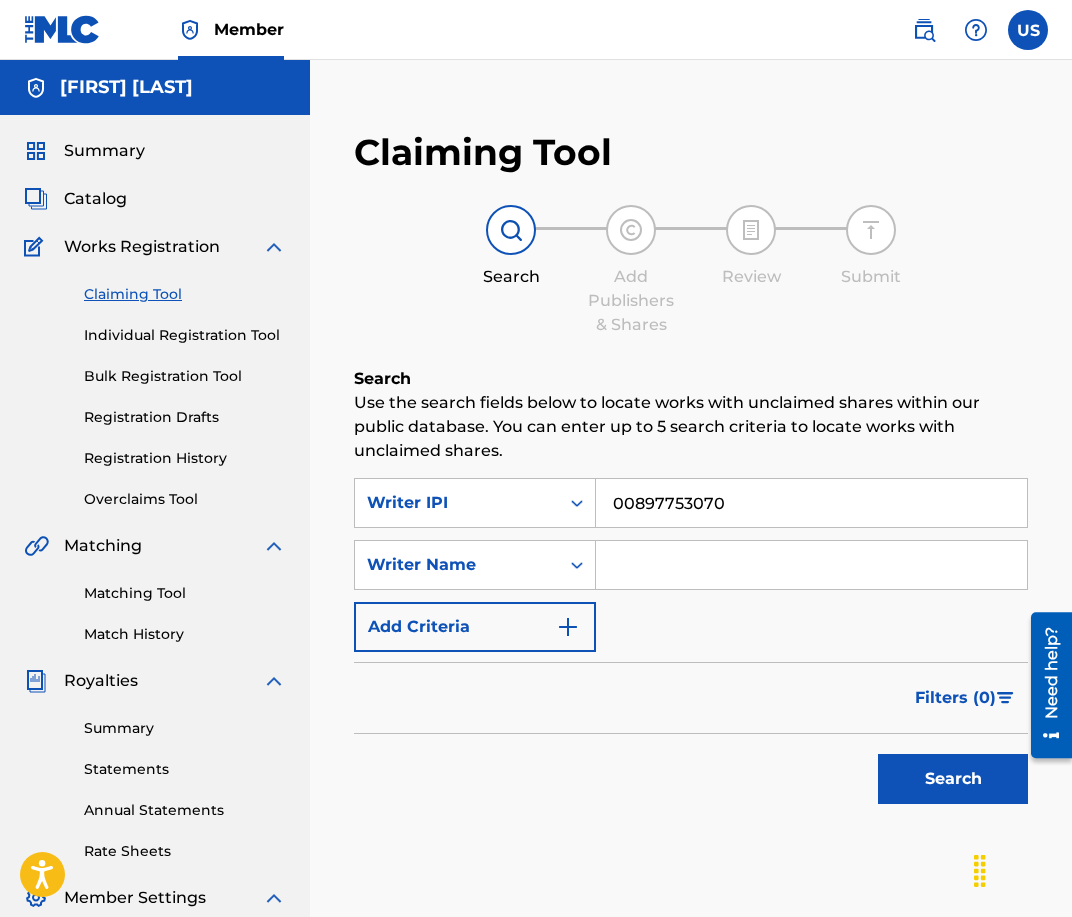 type on "00897753070" 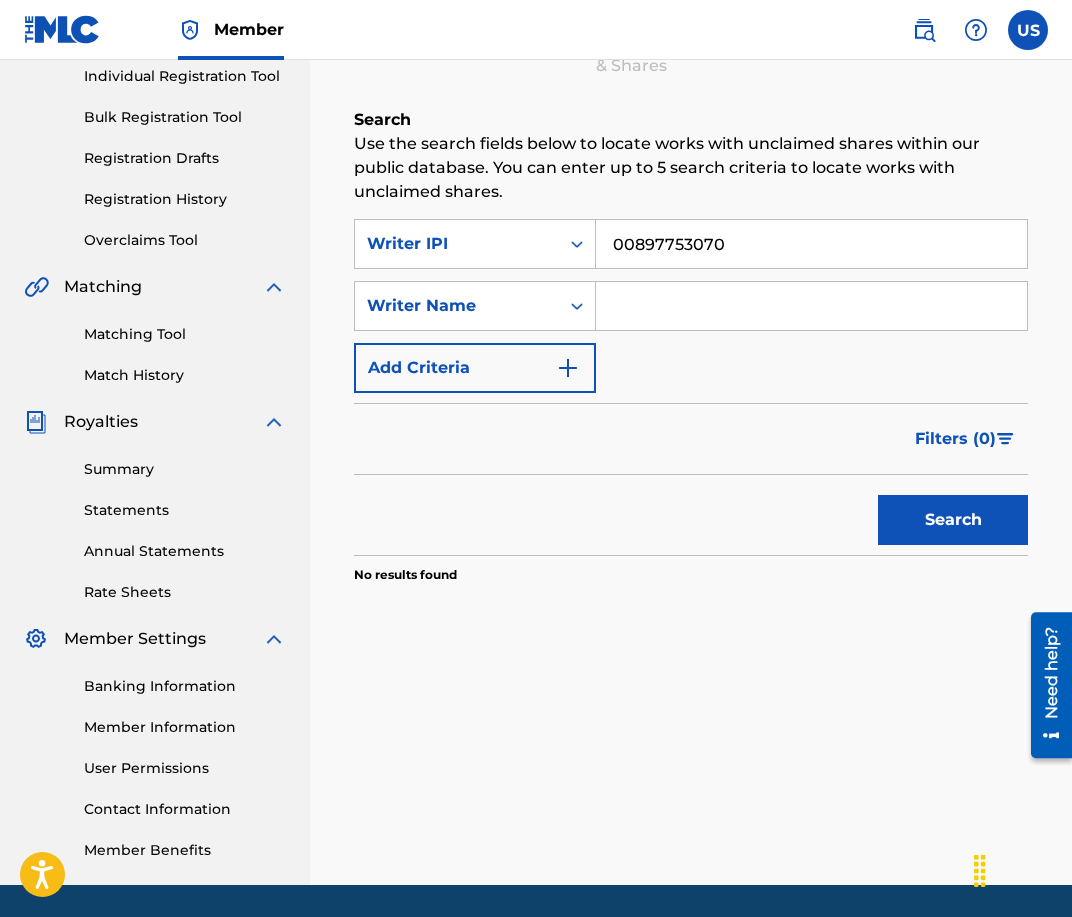 scroll, scrollTop: 260, scrollLeft: 0, axis: vertical 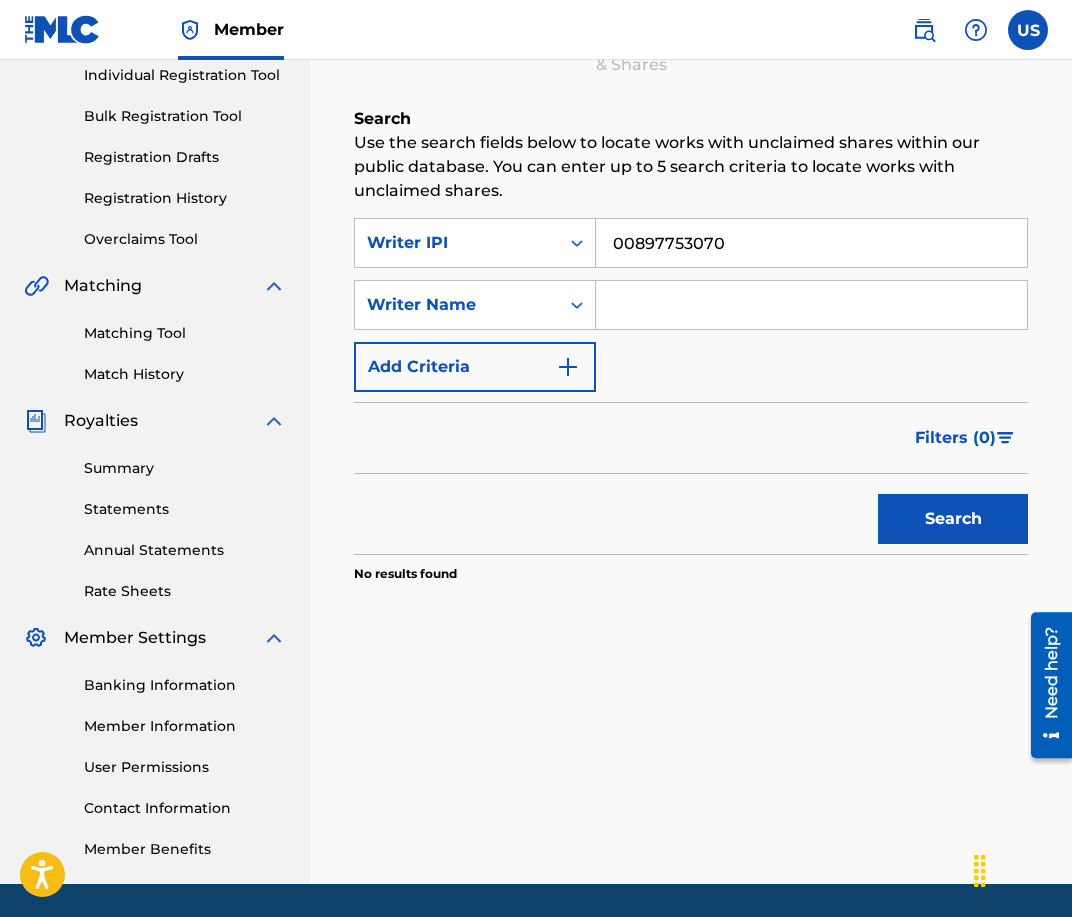 click at bounding box center (811, 305) 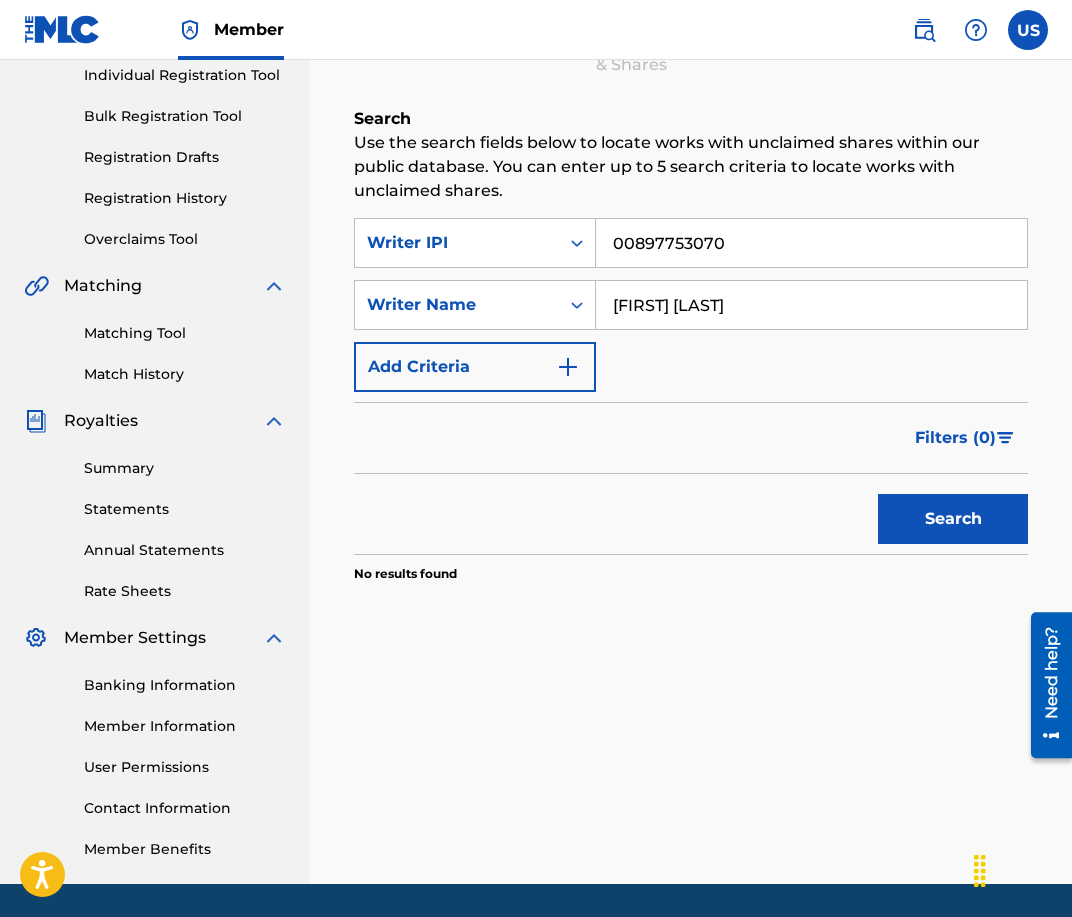 type on "[FIRST] [LAST]" 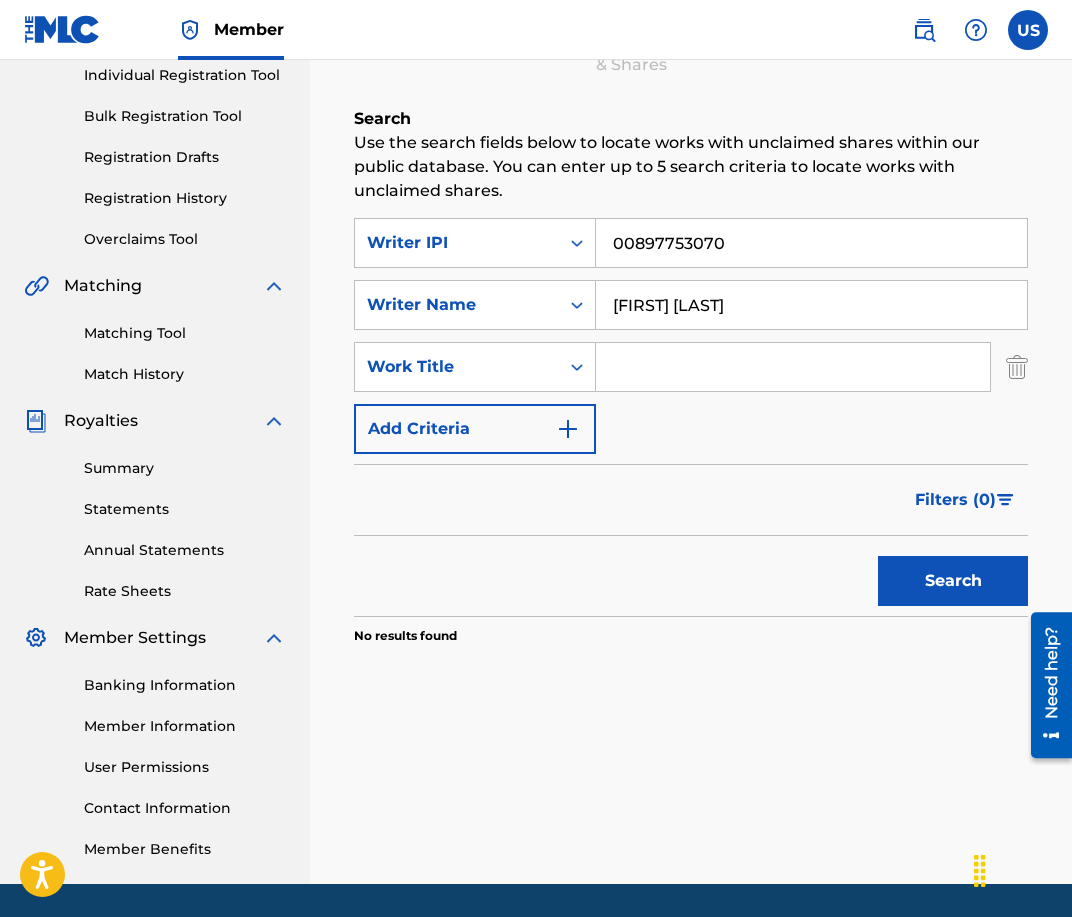 click on "Claiming Tool Search Add Publishers & Shares Review Submit Search Use the search fields below to locate works with unclaimed shares within our public database. You can enter up
to 5 search criteria to locate works with unclaimed shares. Writer IPI [NUMBER] Search Writer Name [FIRST] [LAST] Add Criteria Filter Claim Search Filters Include works claimed by my Member   Remove Filters Apply Filters Filters ( 0 ) Search No results found" at bounding box center [691, 307] 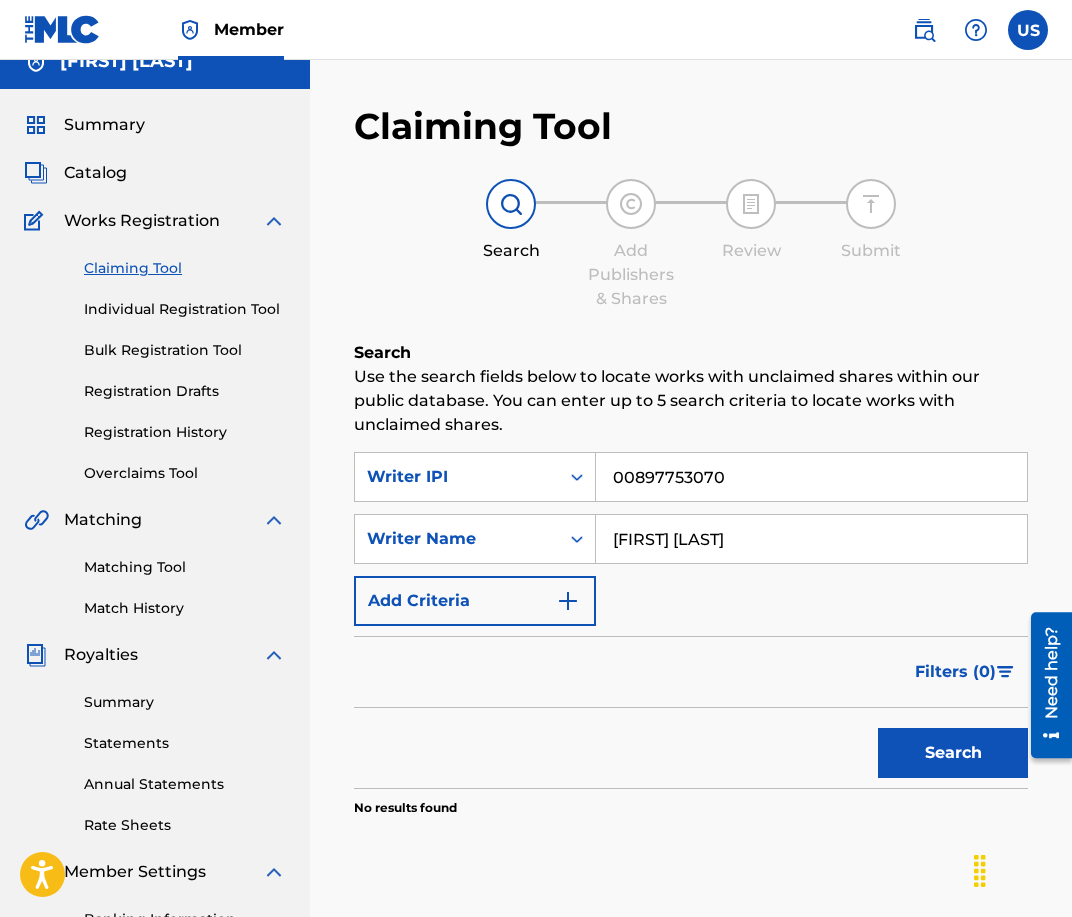 scroll, scrollTop: 24, scrollLeft: 0, axis: vertical 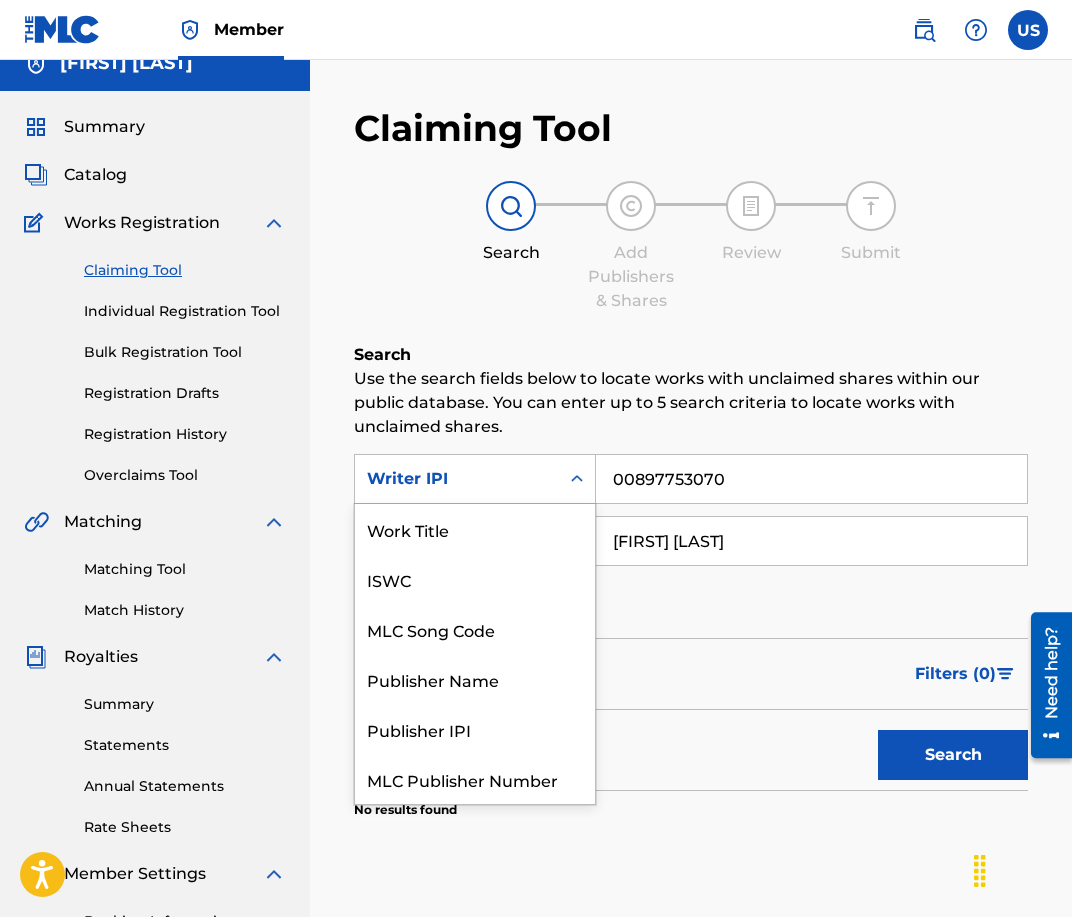 click at bounding box center [577, 479] 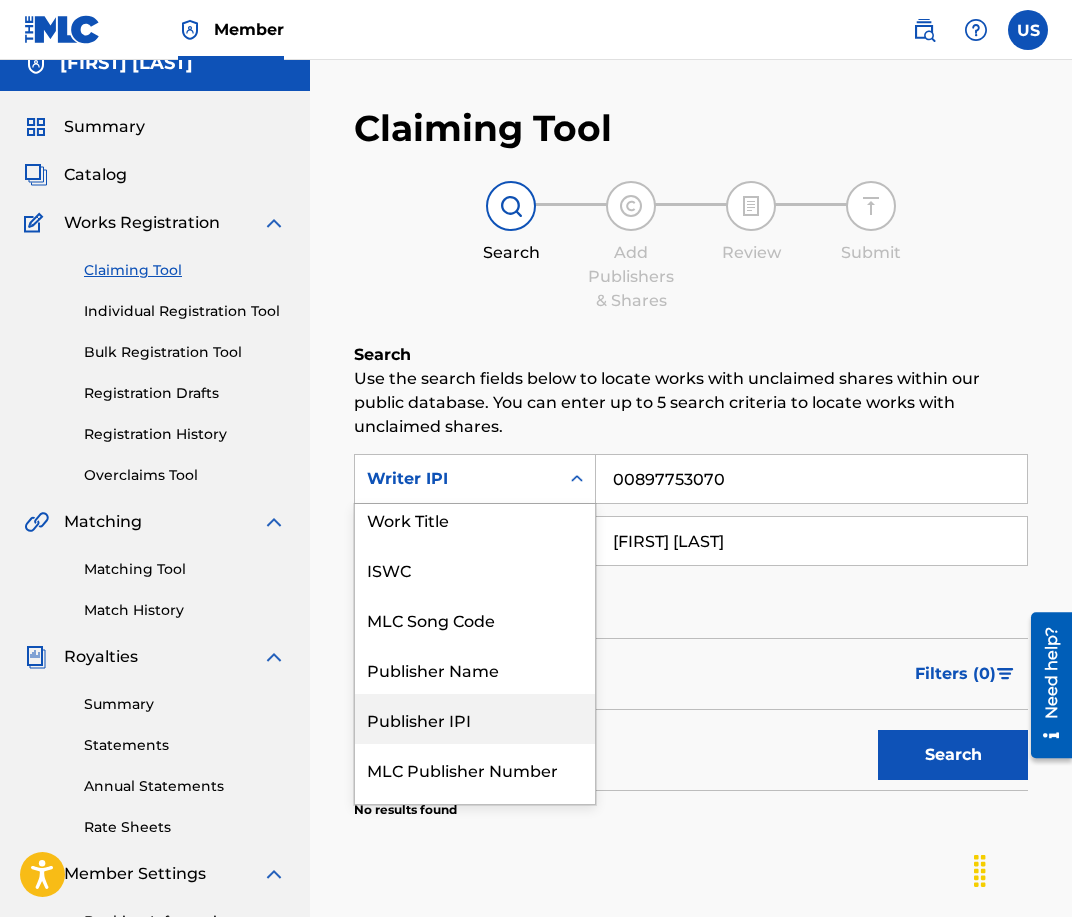 scroll, scrollTop: 0, scrollLeft: 0, axis: both 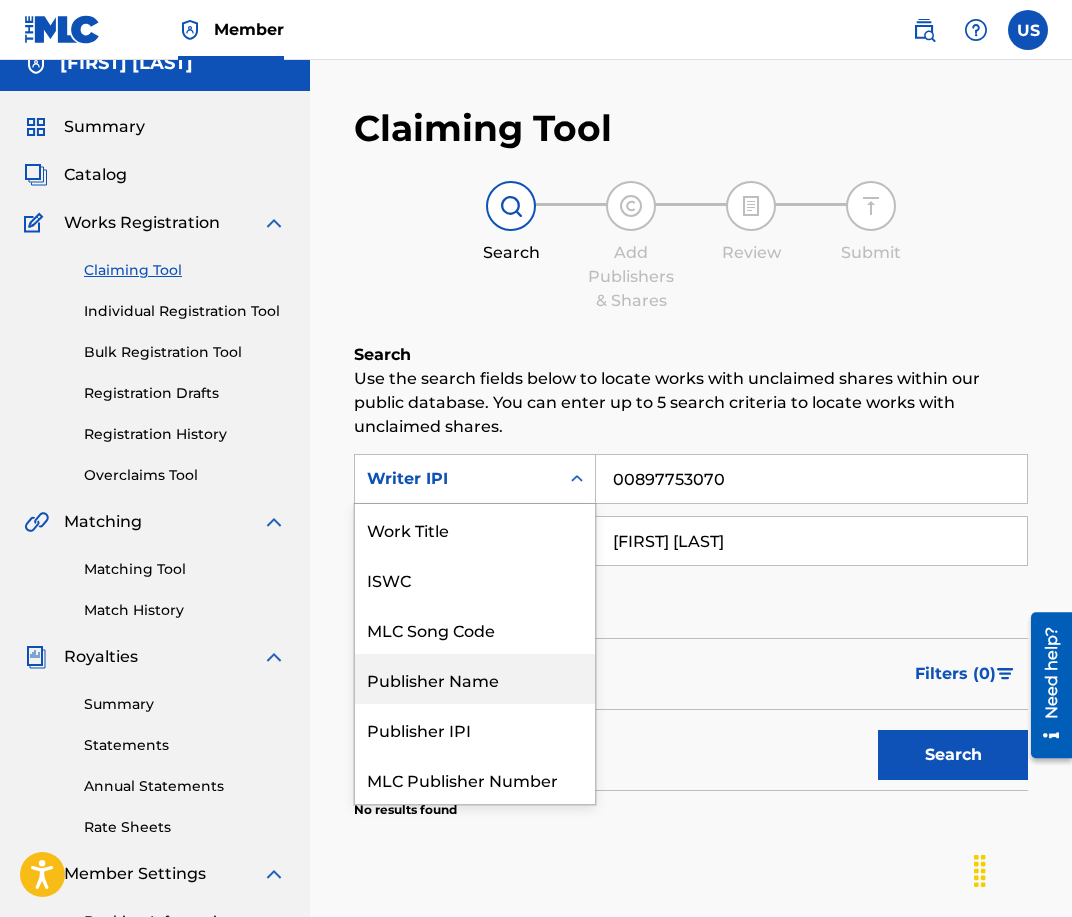 click on "Publisher Name" at bounding box center (475, 679) 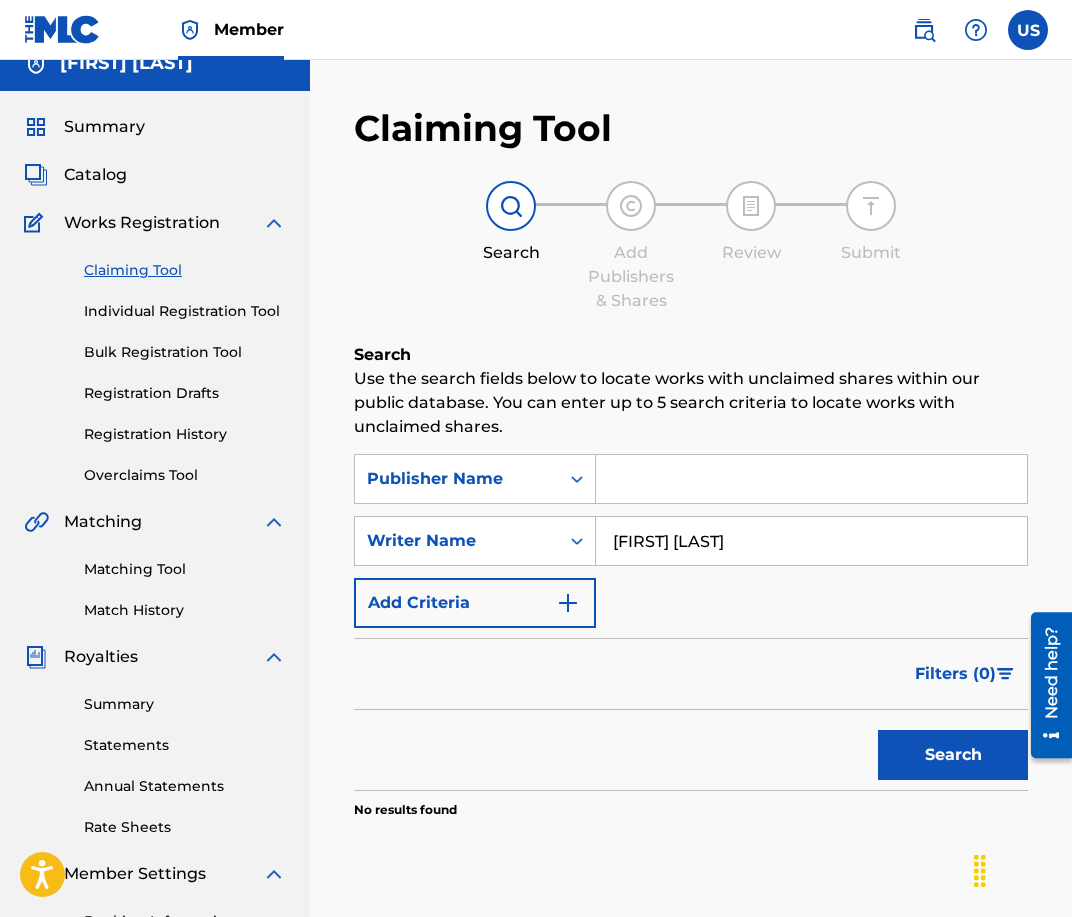 click on "[FIRST] [LAST]" at bounding box center (811, 541) 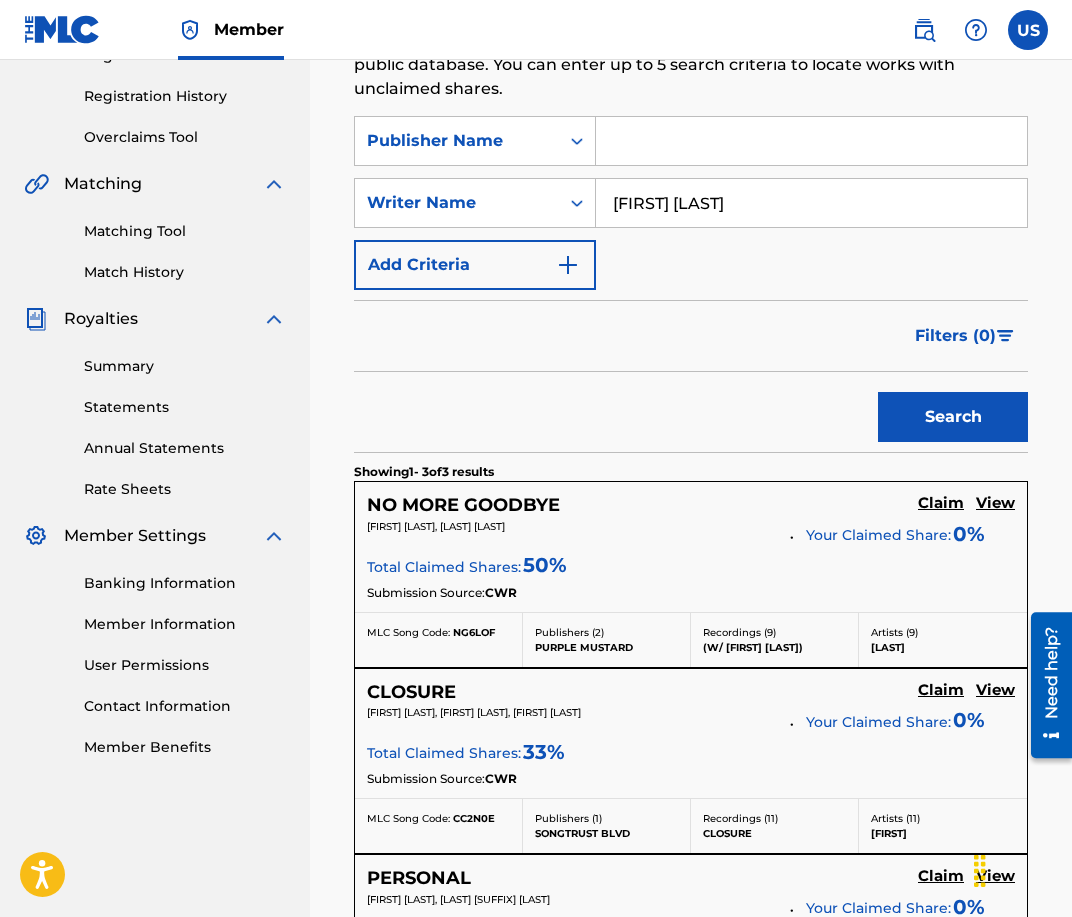 scroll, scrollTop: 421, scrollLeft: 0, axis: vertical 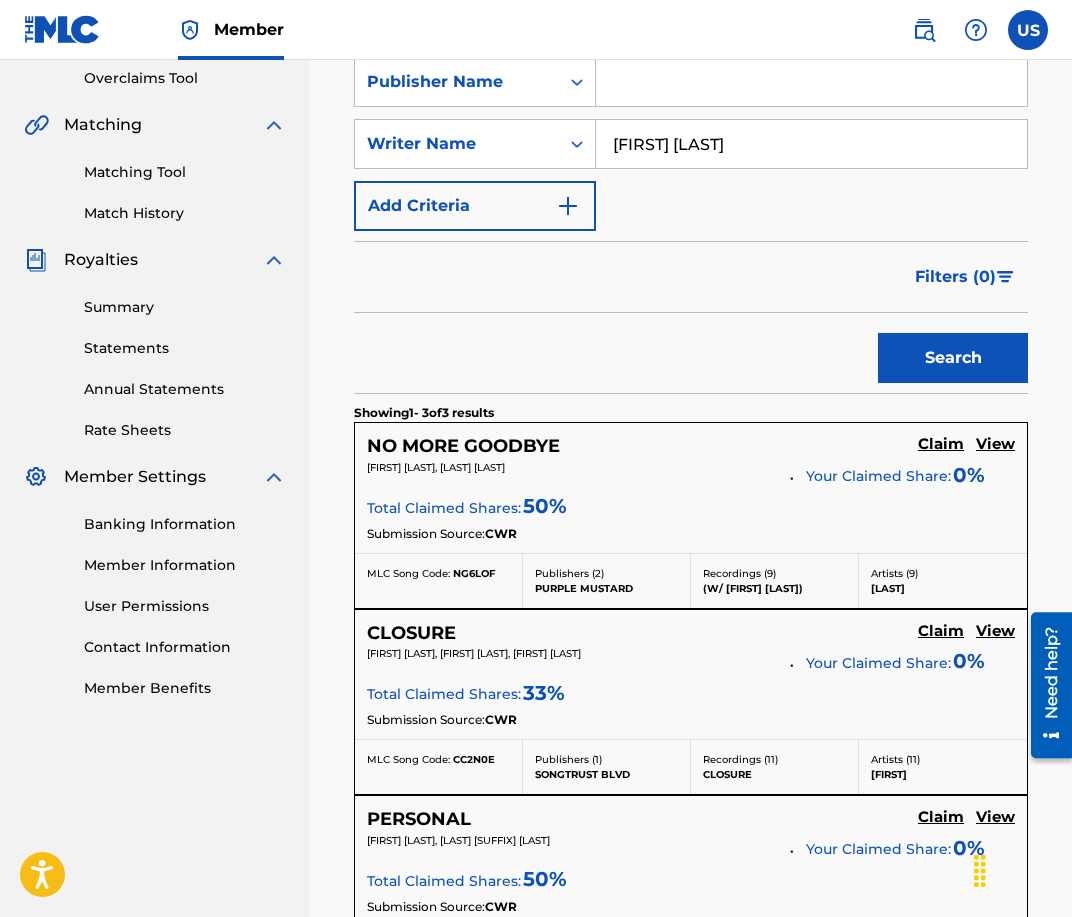 click on "Claim" at bounding box center (941, 444) 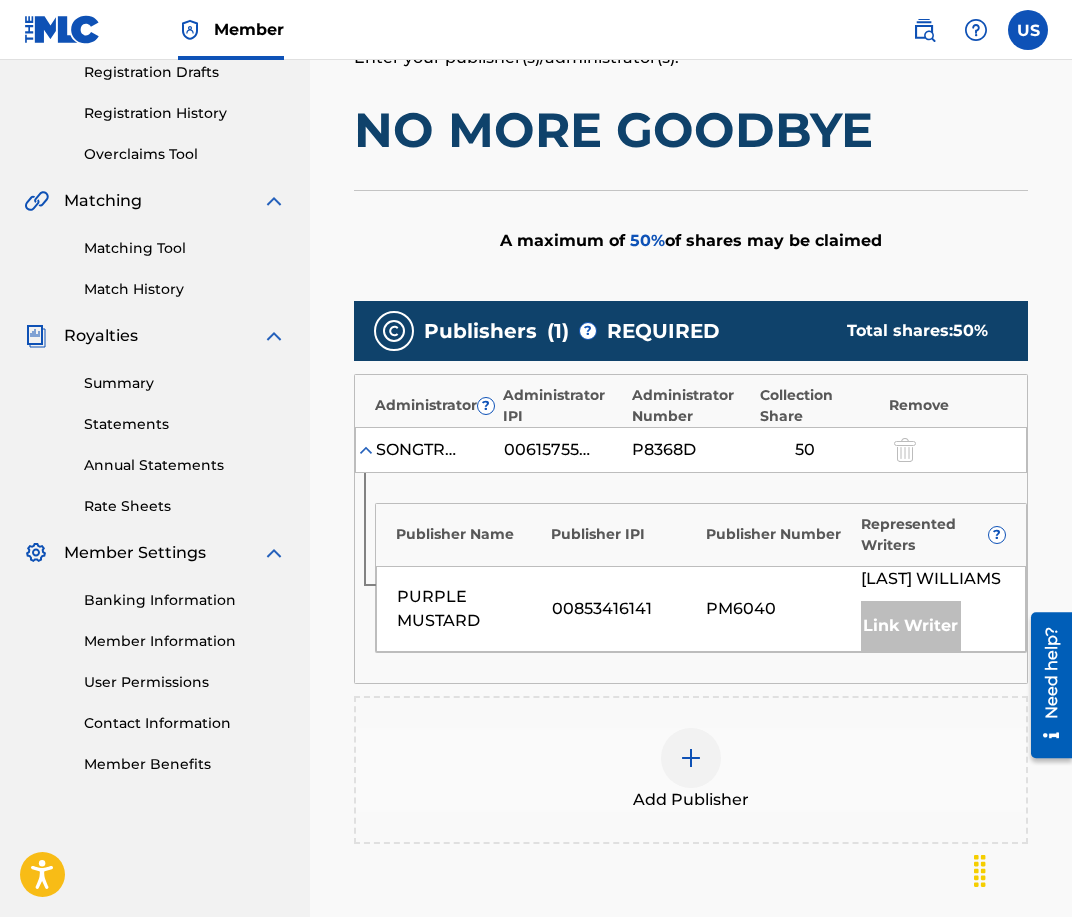 scroll, scrollTop: 343, scrollLeft: 0, axis: vertical 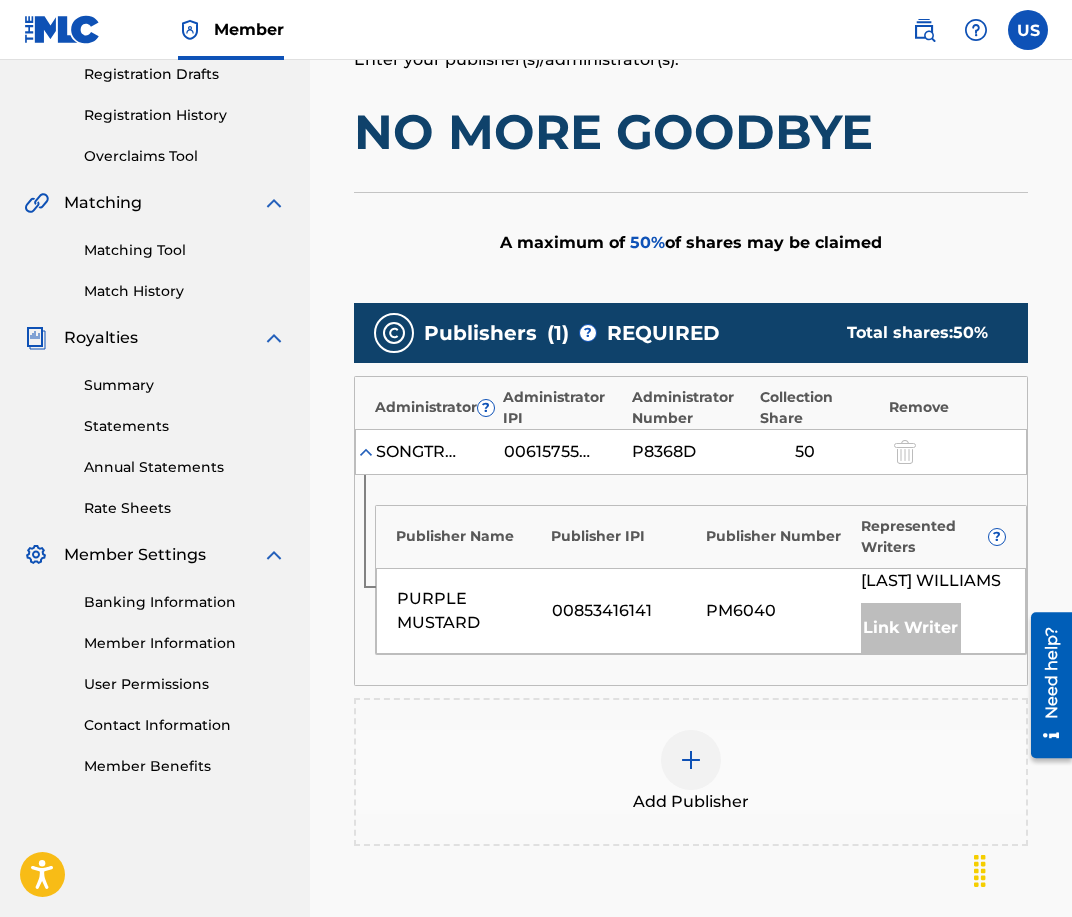 click on "SONGTRUST BLVD" at bounding box center (421, 452) 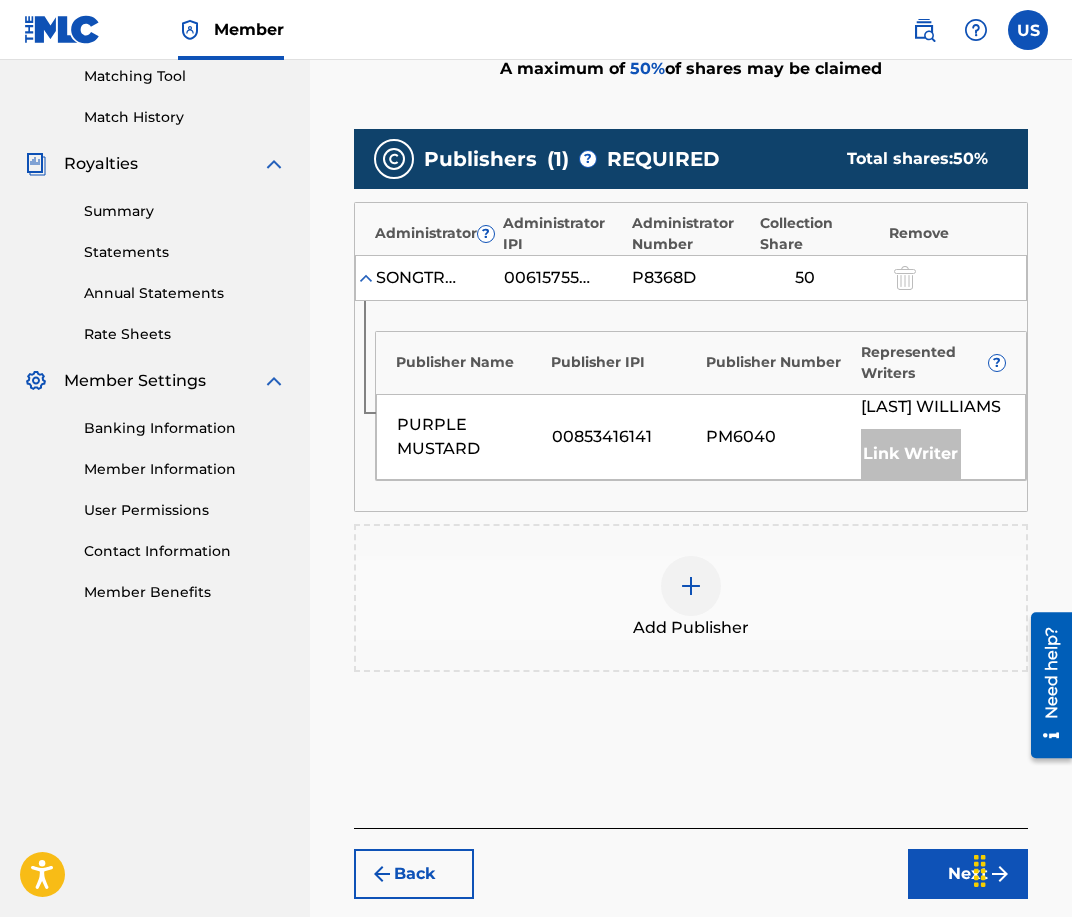 scroll, scrollTop: 508, scrollLeft: 0, axis: vertical 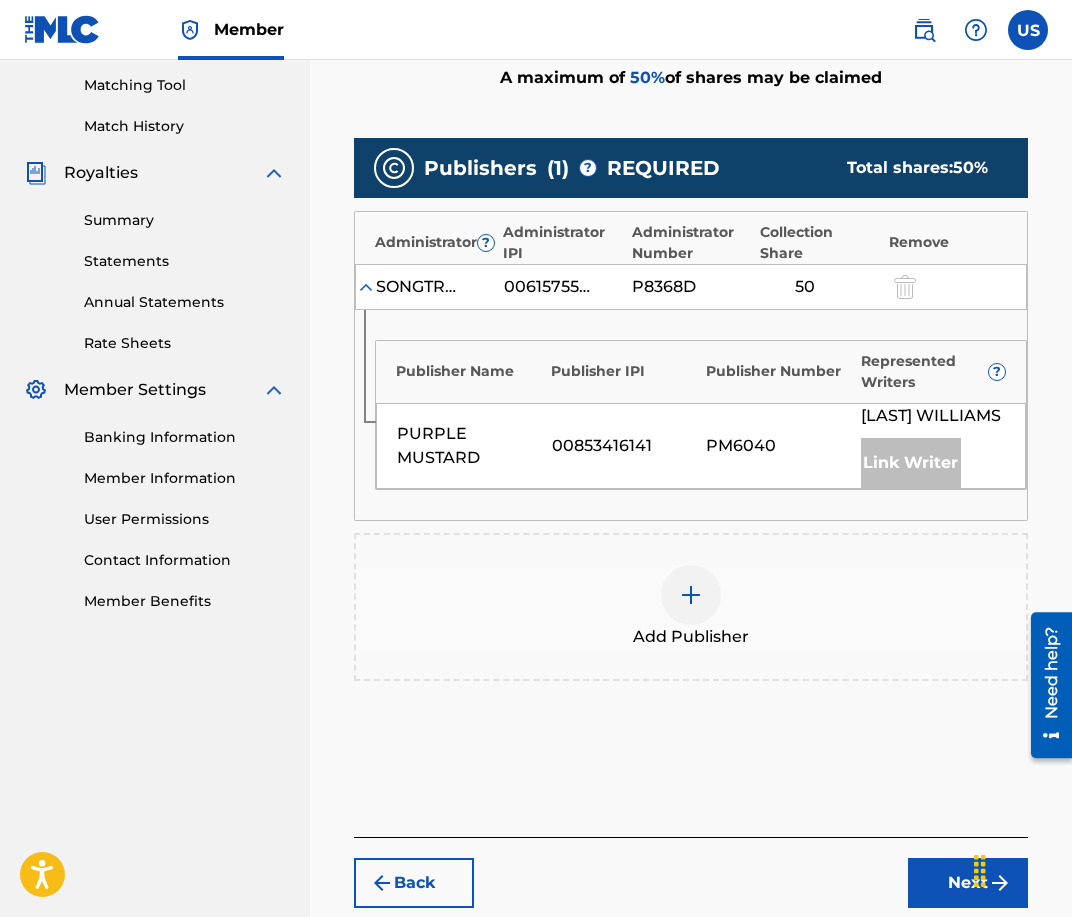click on "Add Publisher" at bounding box center (691, 607) 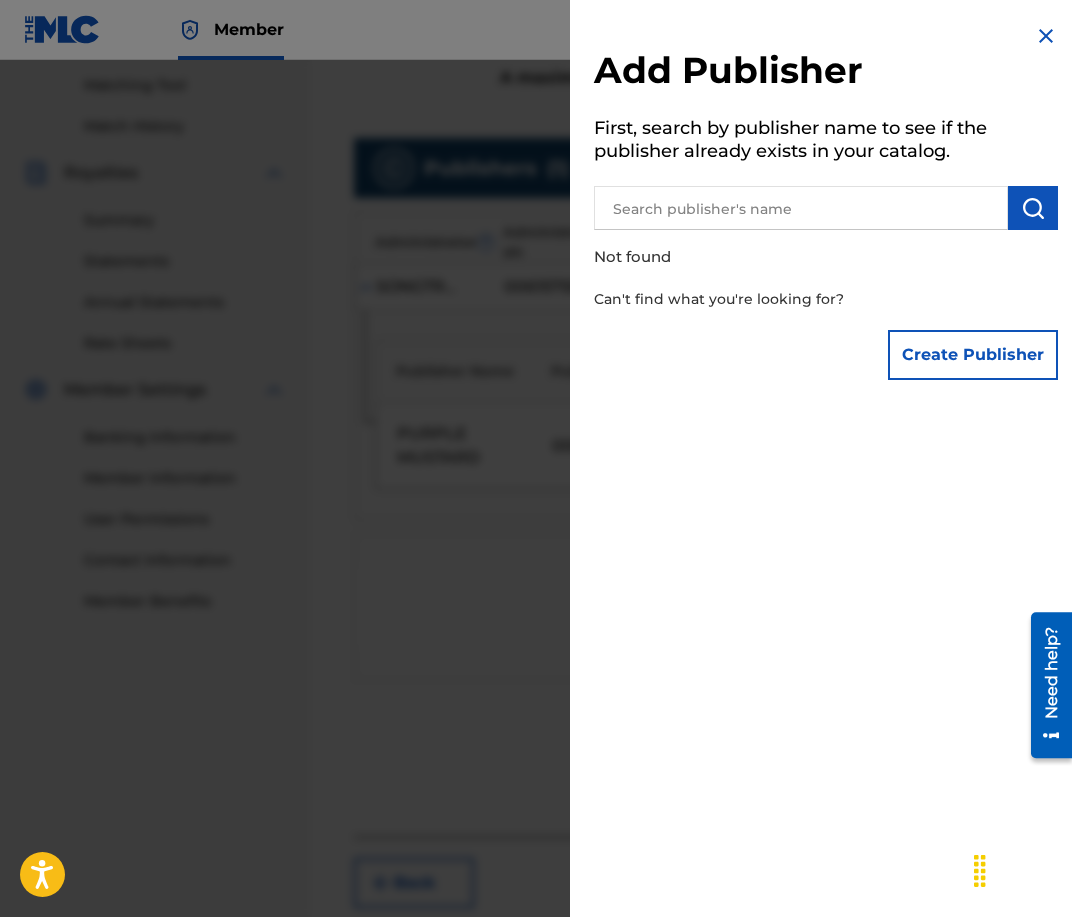 click at bounding box center (801, 208) 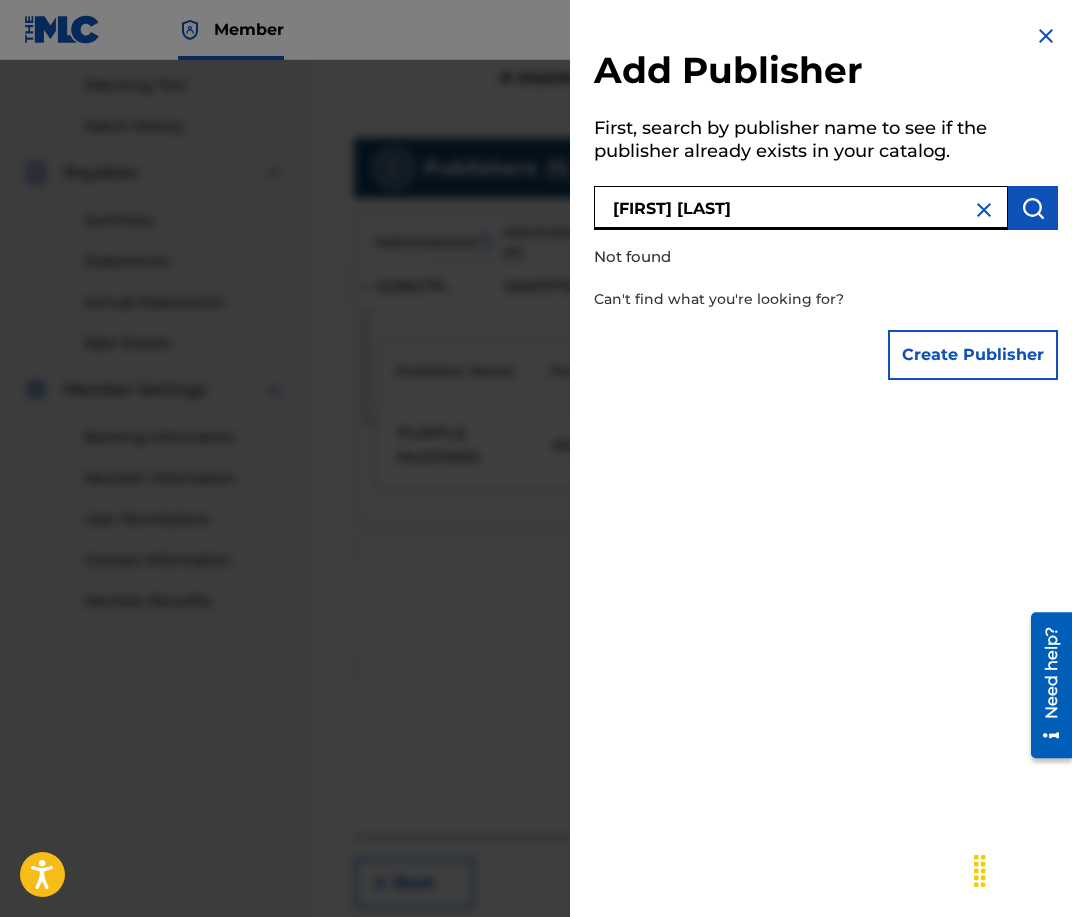 type on "[FIRST] [LAST]" 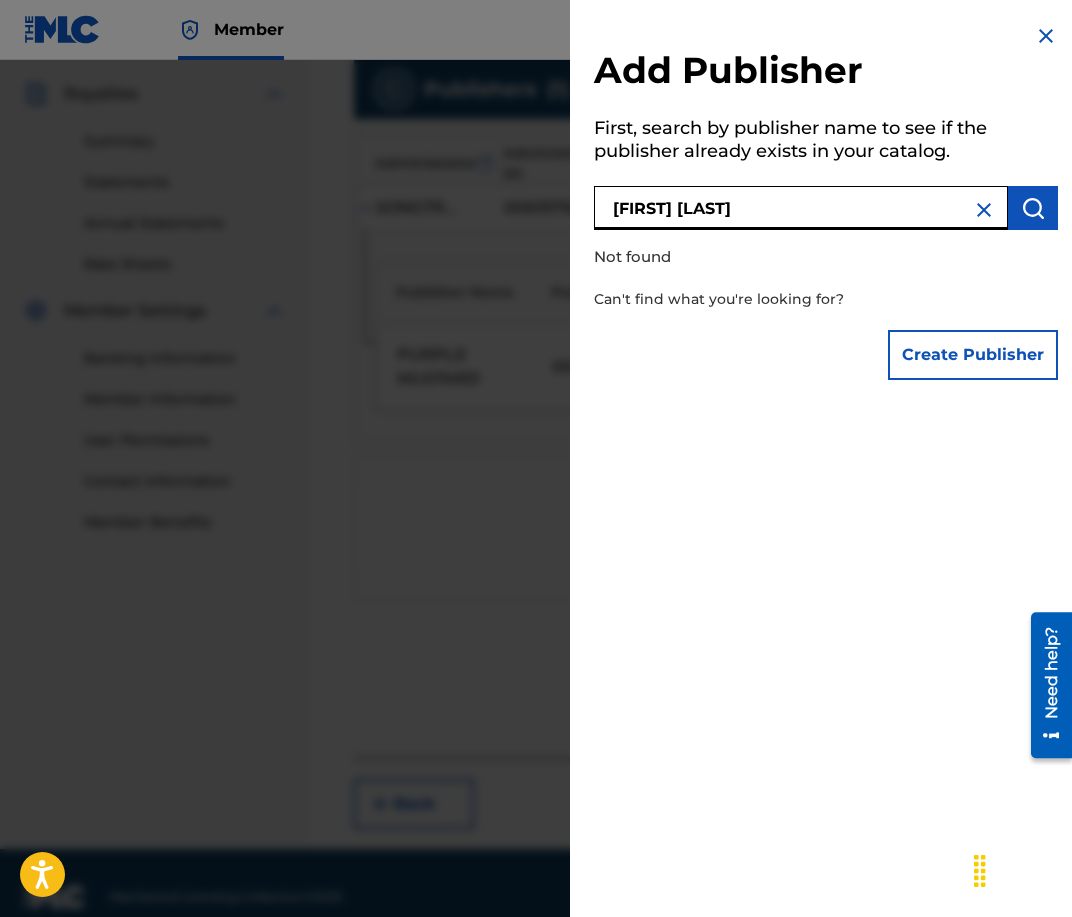 scroll, scrollTop: 591, scrollLeft: 0, axis: vertical 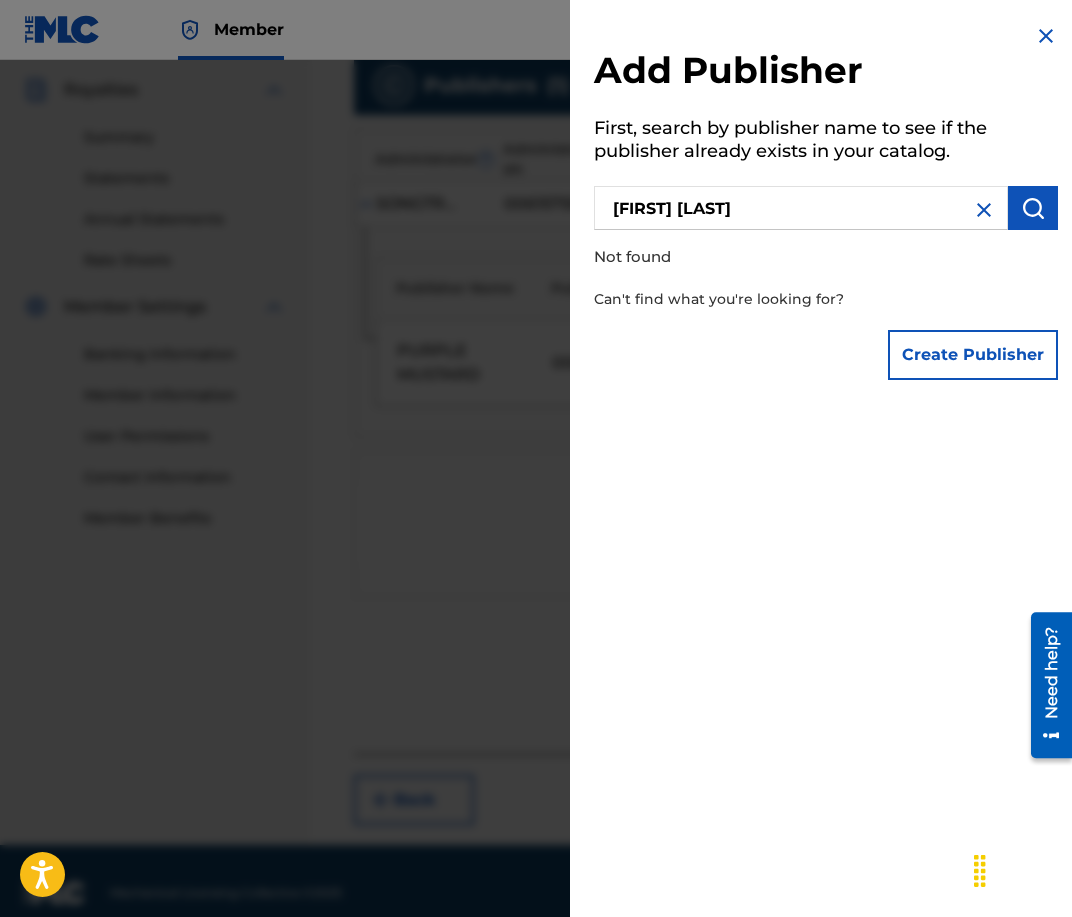 click on "Create Publisher" at bounding box center (973, 355) 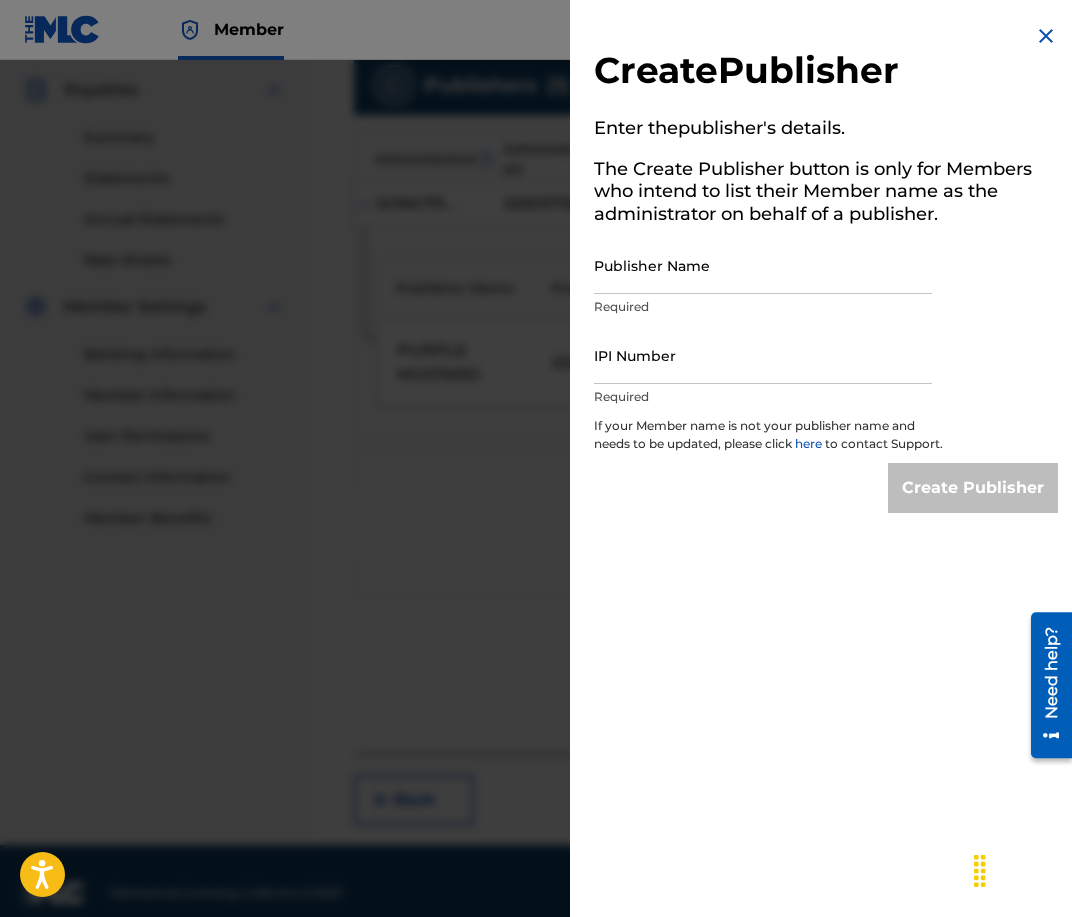click on "Publisher Name" at bounding box center (763, 265) 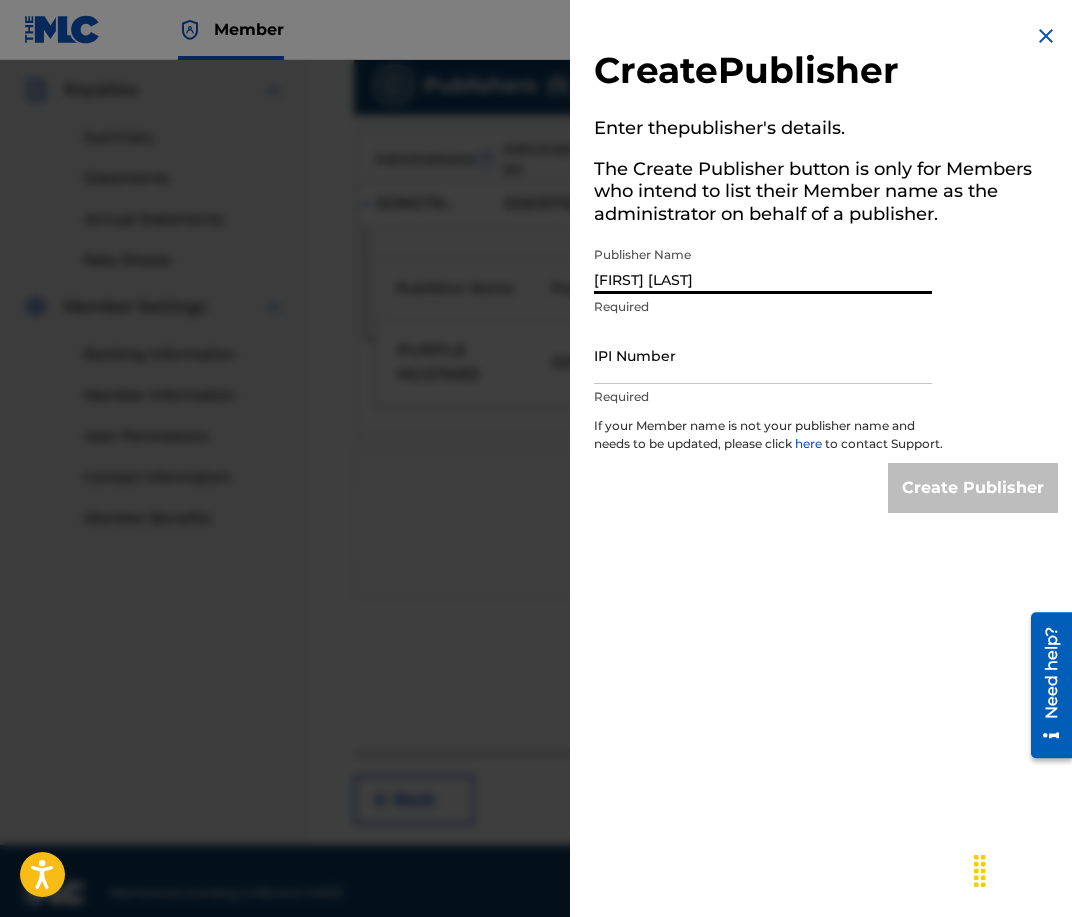 type on "[FIRST] [LAST]" 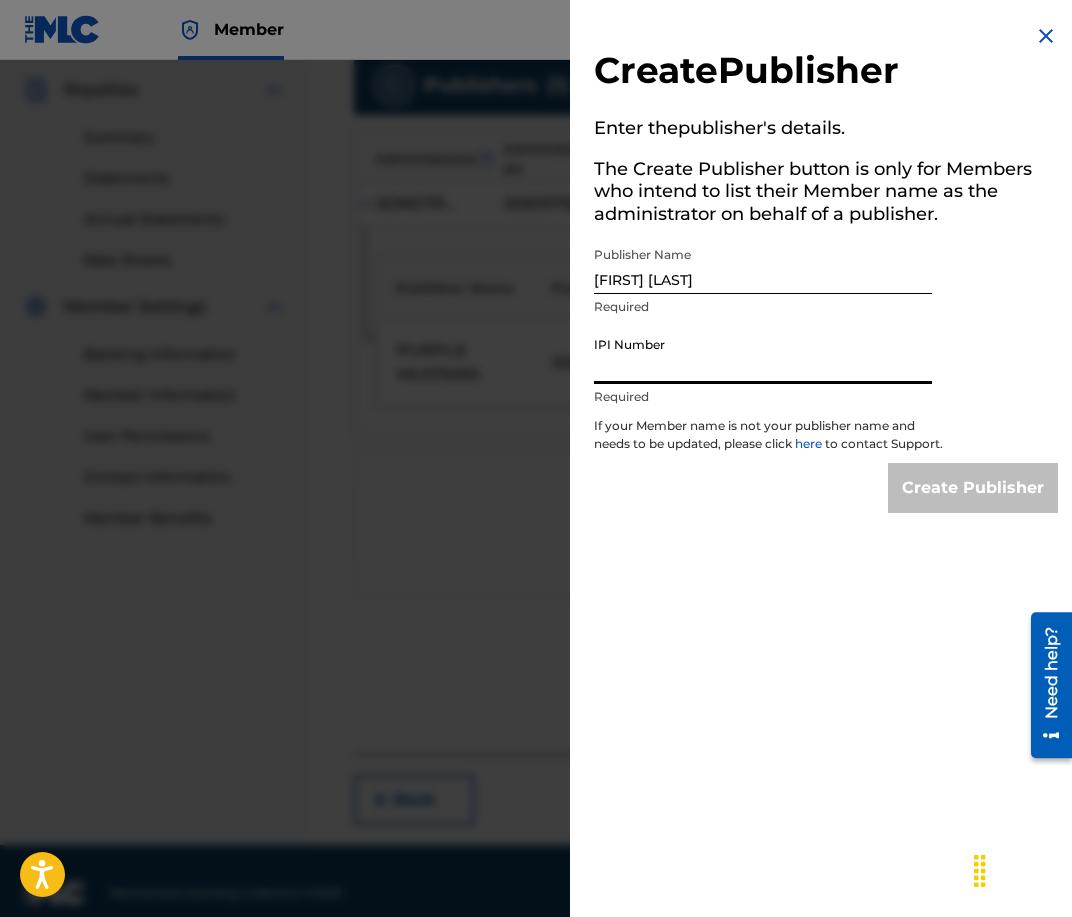 type on "00897753070" 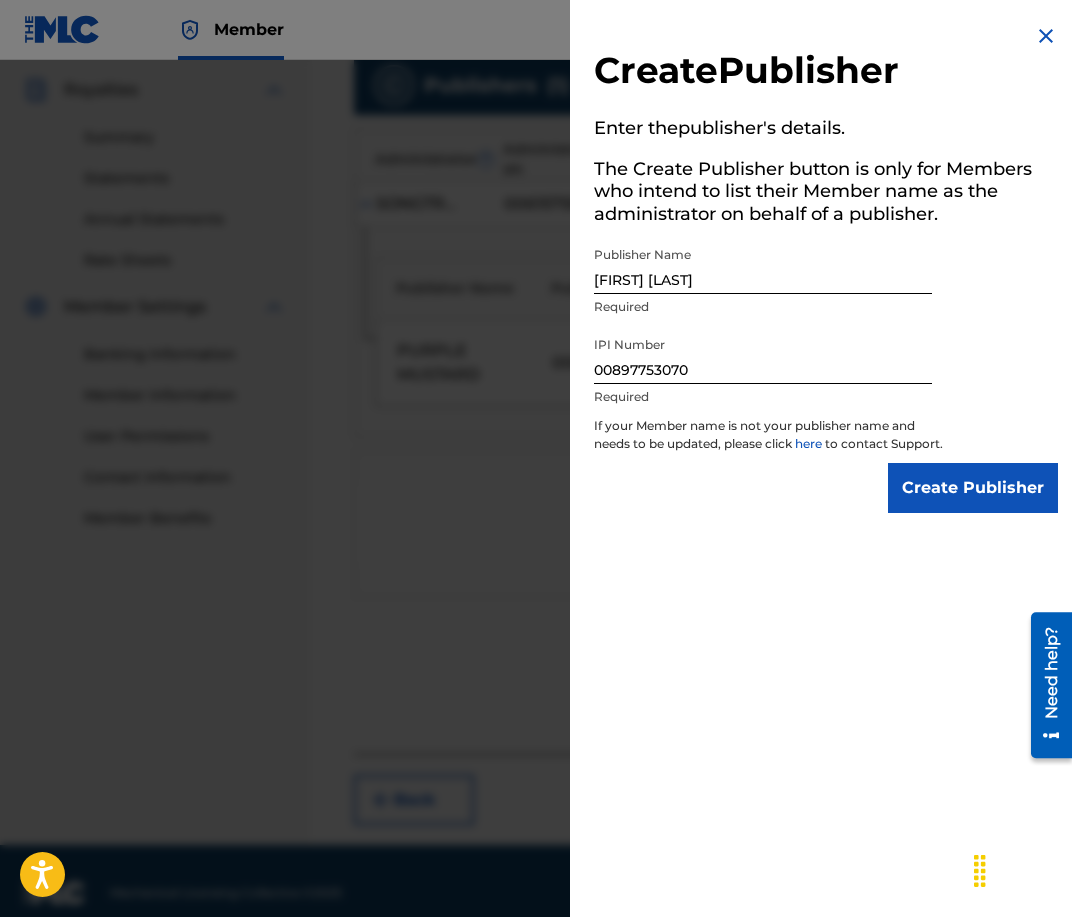 click on "Create Publisher" at bounding box center [973, 488] 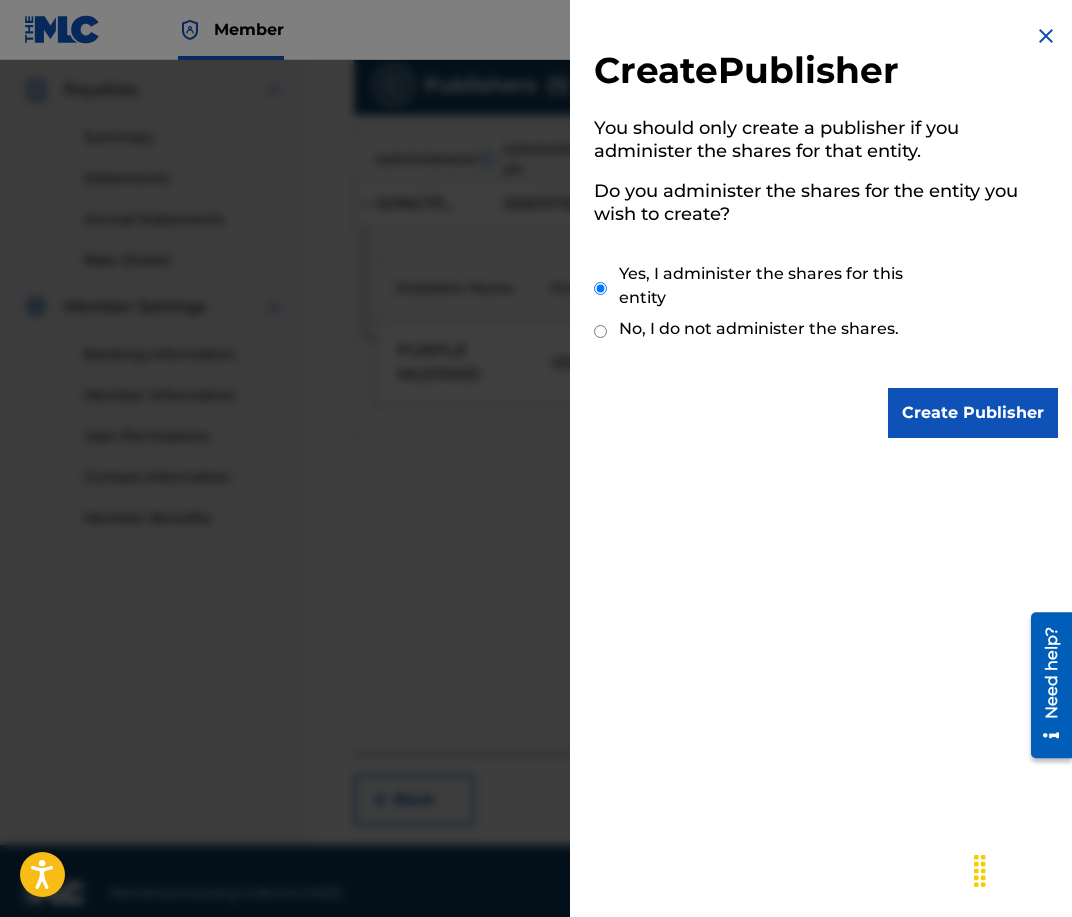 click on "Create Publisher" at bounding box center (973, 413) 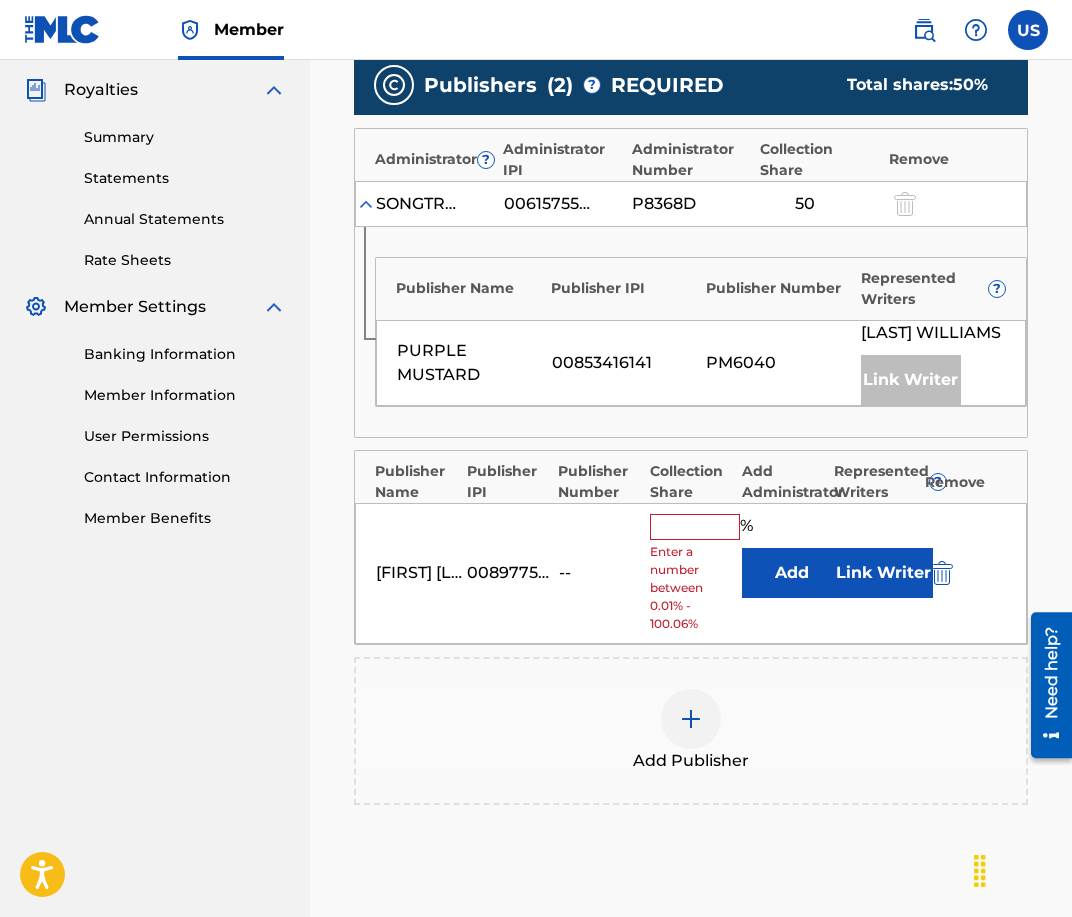 click at bounding box center (695, 527) 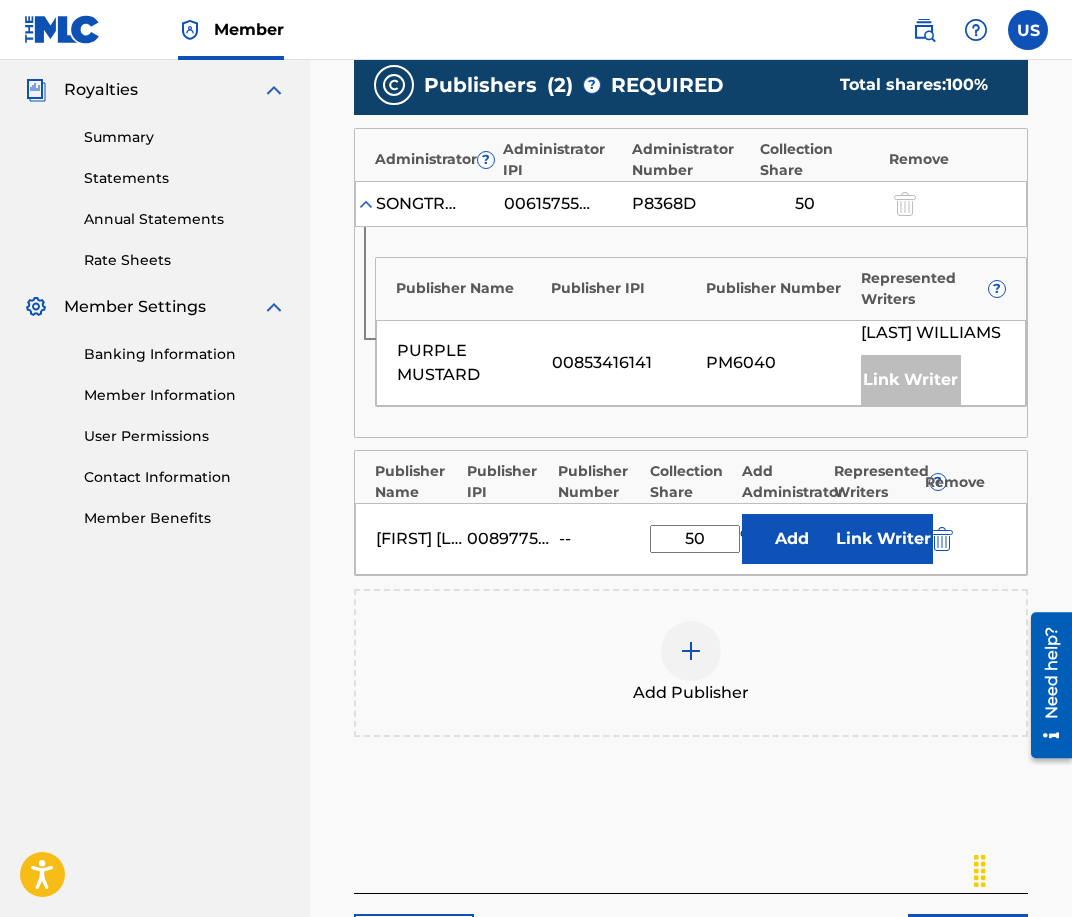type on "50" 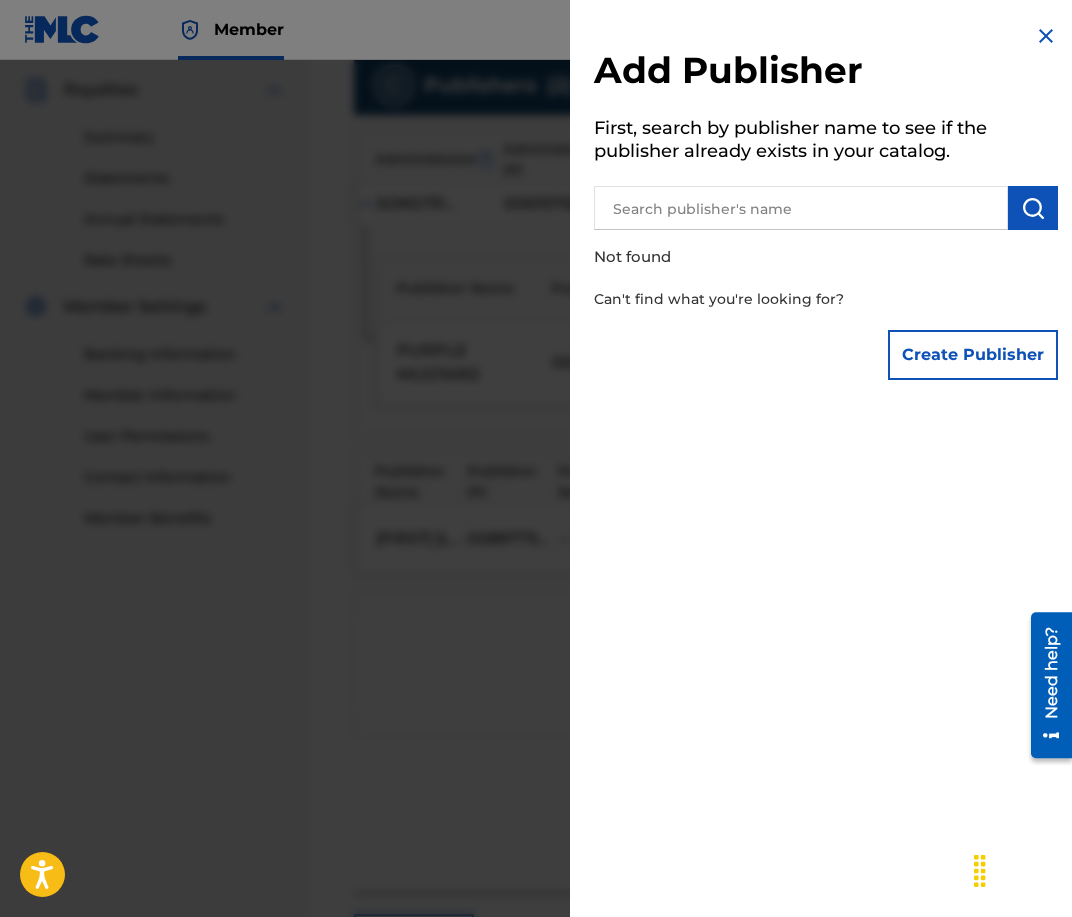 click at bounding box center [1046, 36] 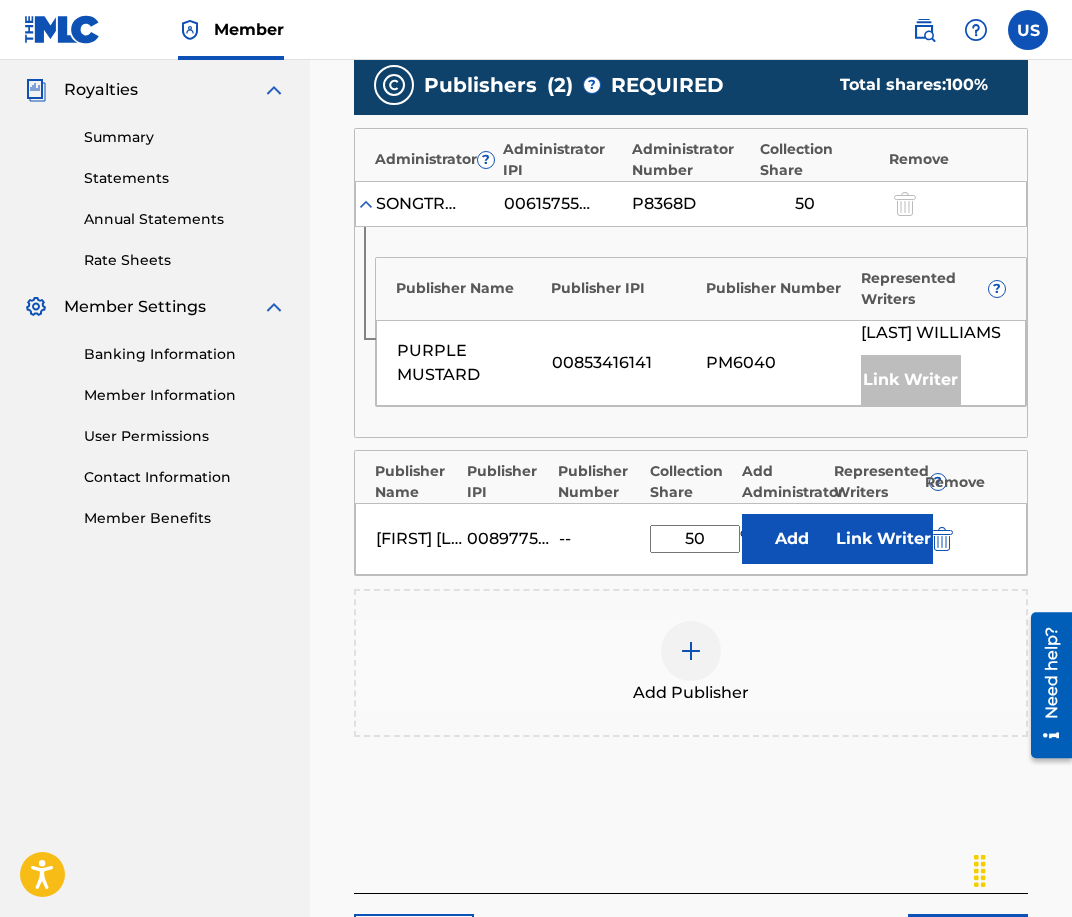 click on "Add" at bounding box center (792, 539) 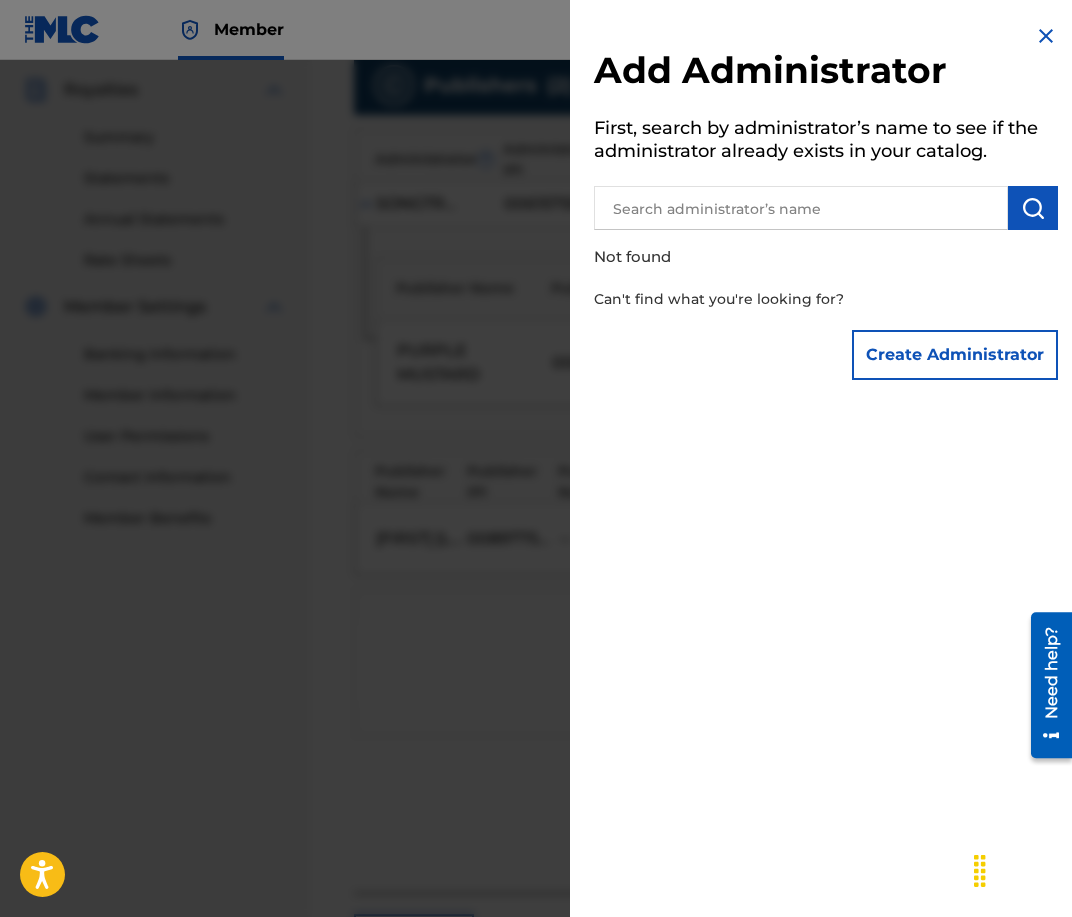 click on "Add Administrator First, search by administrator’s name to see if the administrator already exists in your catalog. Not found Can't find what you're looking for? Create Administrator" at bounding box center (826, 207) 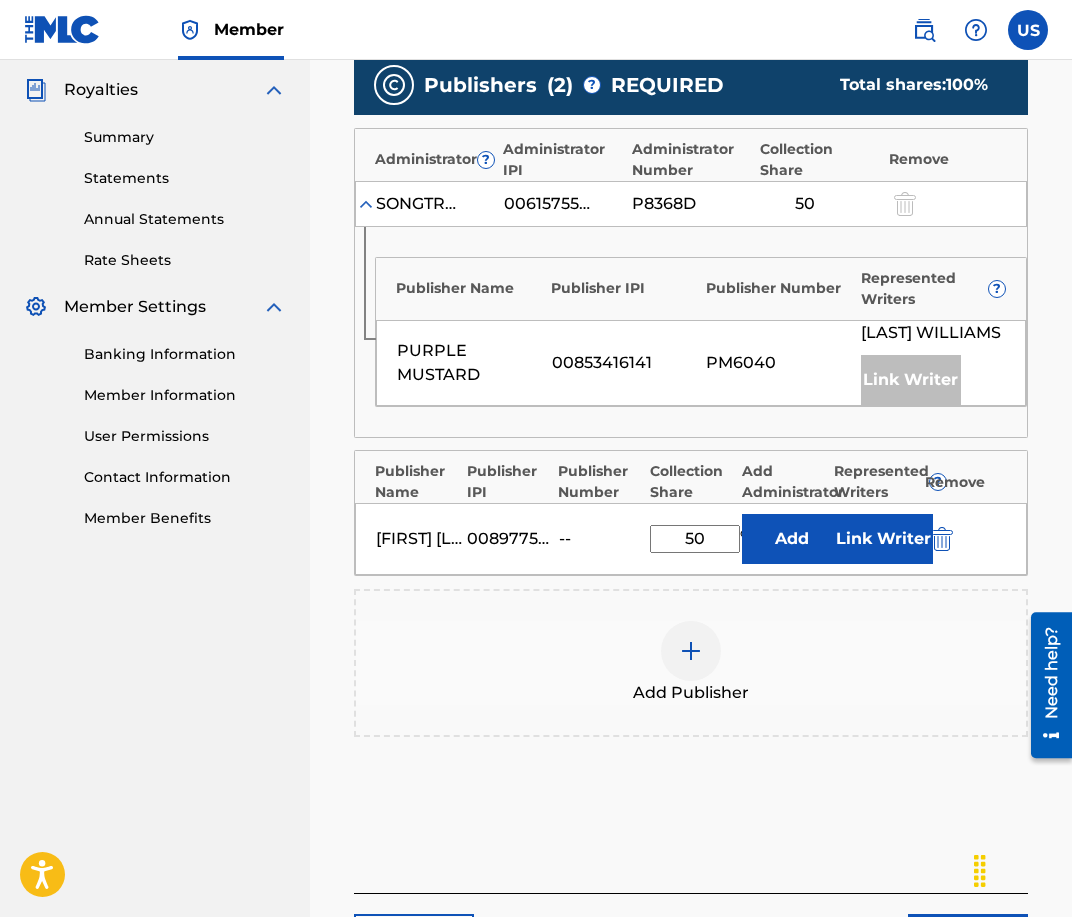 click on "Publishers ( 2 ) ? REQUIRED Total shares: 66 % Publisher Name Publisher IPI Publisher Number Represented Writers ? PURPLE MUSTARD [NUMBER] PM6040 [LAST] Link Writer" at bounding box center (691, 332) 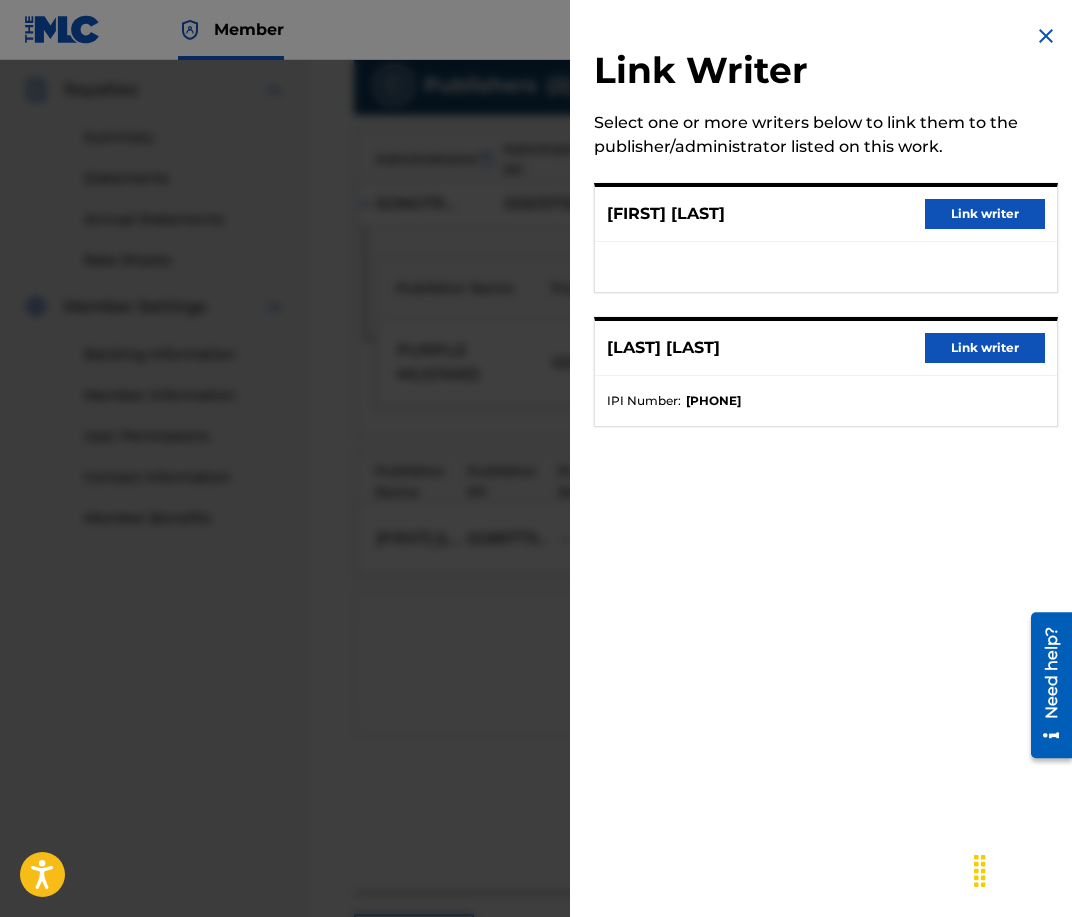 click on "Link writer" at bounding box center (985, 214) 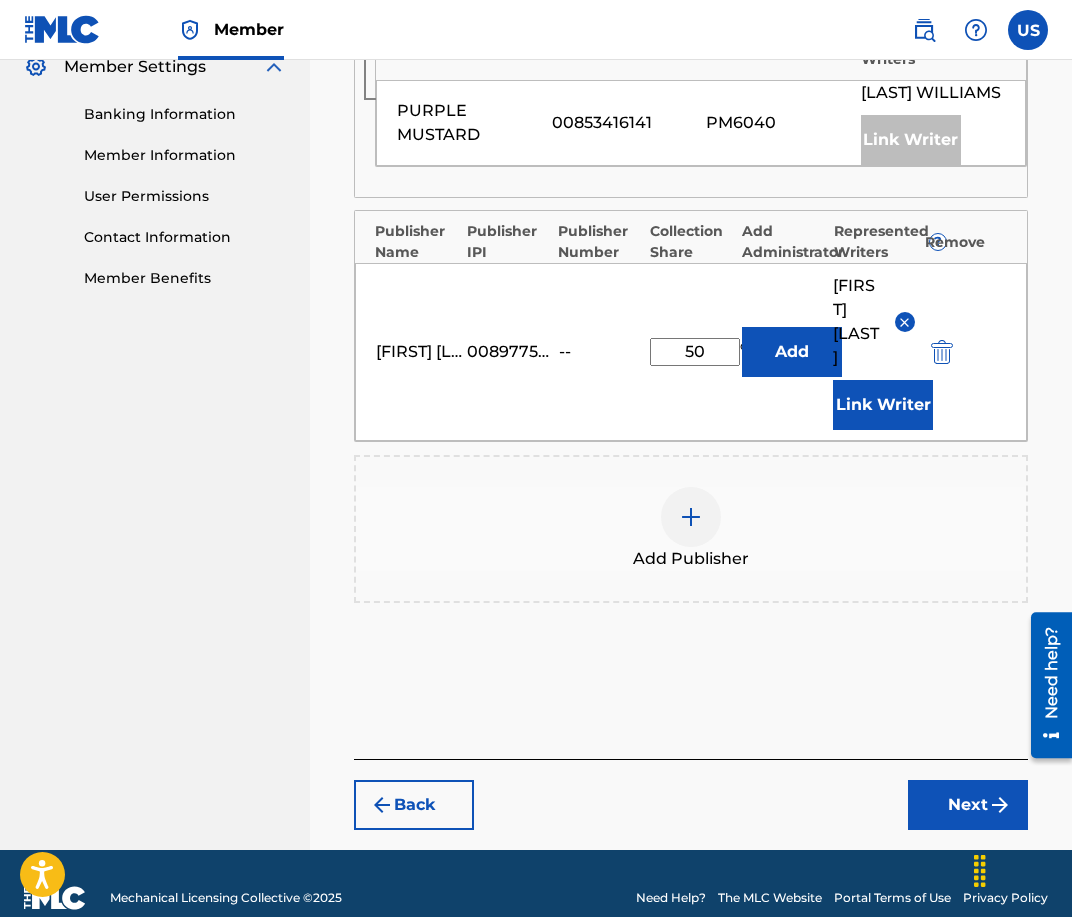 click on "Next" at bounding box center [968, 805] 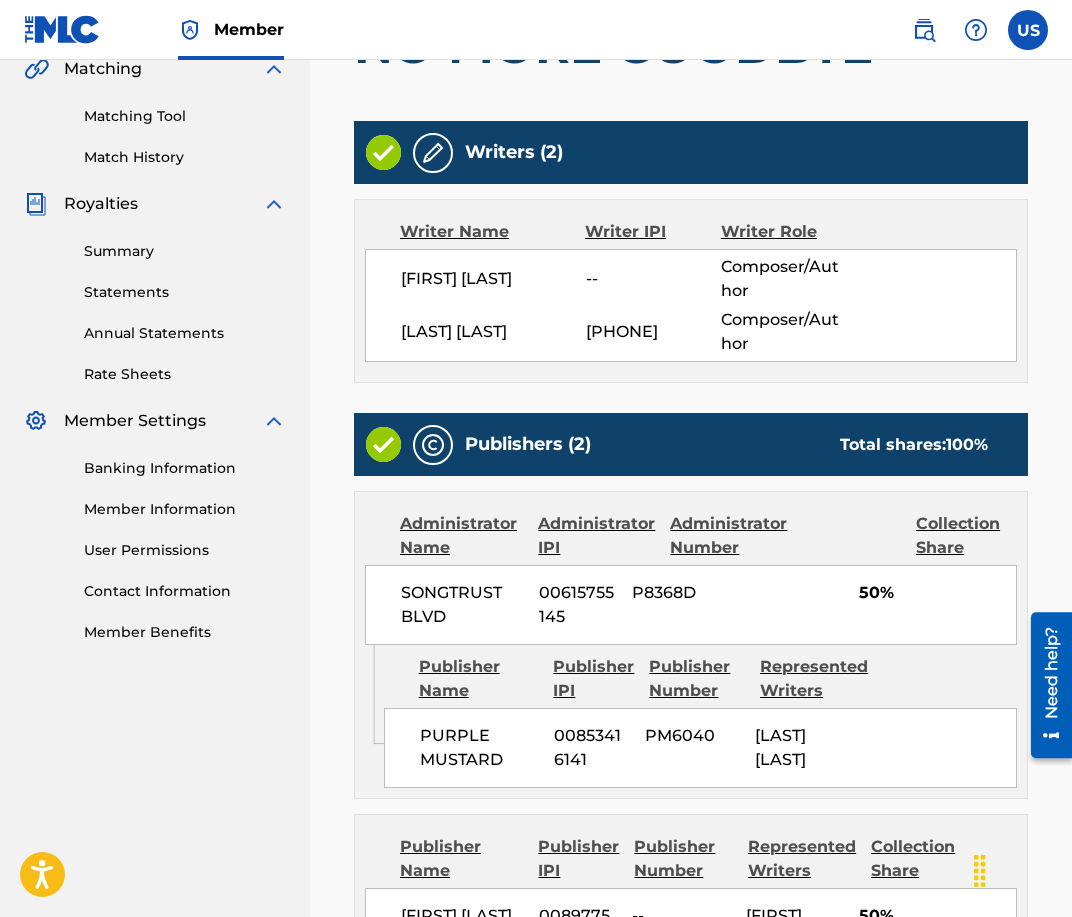 scroll, scrollTop: 762, scrollLeft: 0, axis: vertical 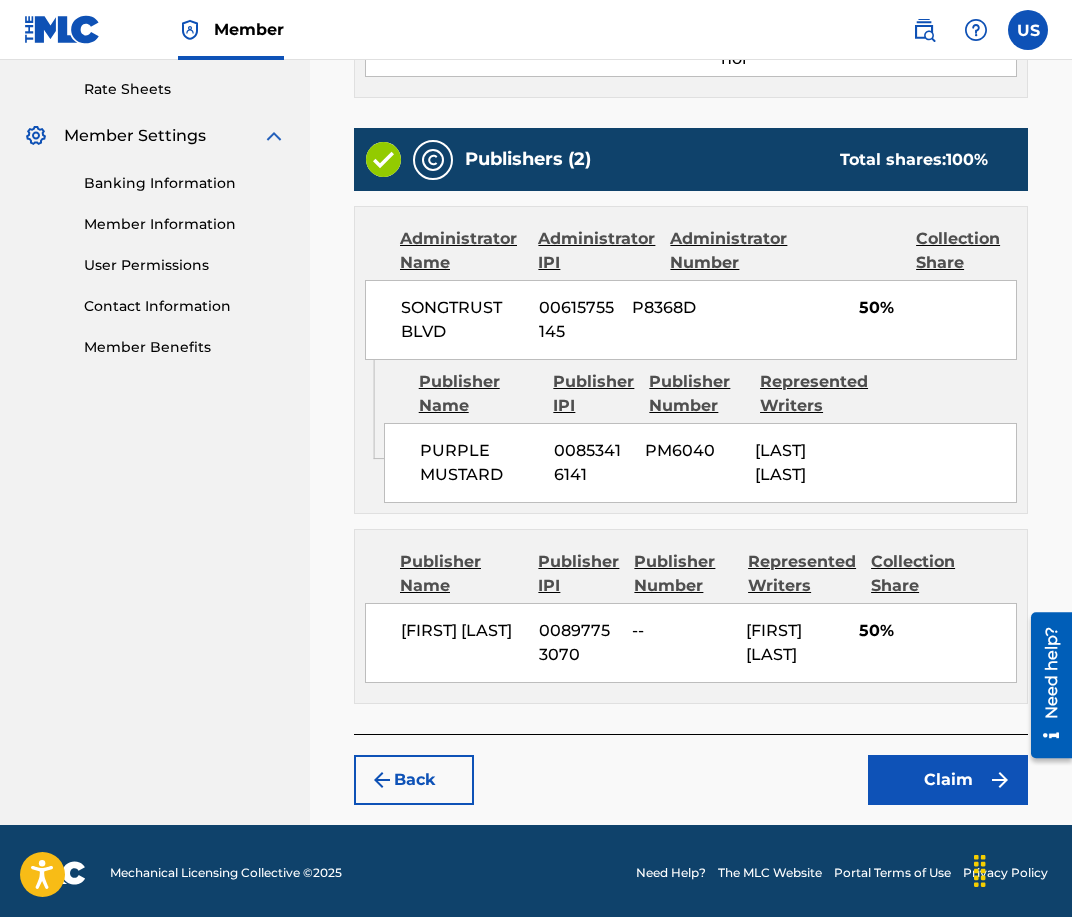 click on "00897753070" at bounding box center (578, 643) 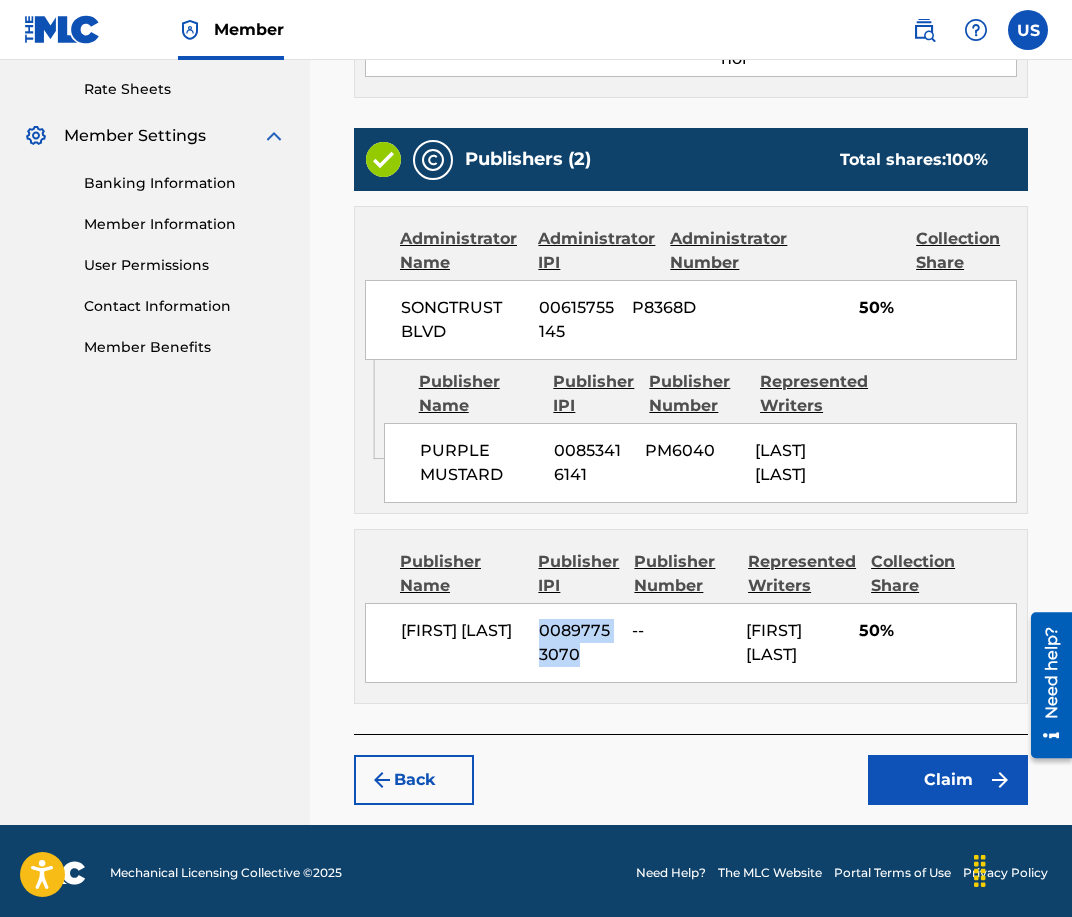 drag, startPoint x: 567, startPoint y: 655, endPoint x: 540, endPoint y: 628, distance: 38.183765 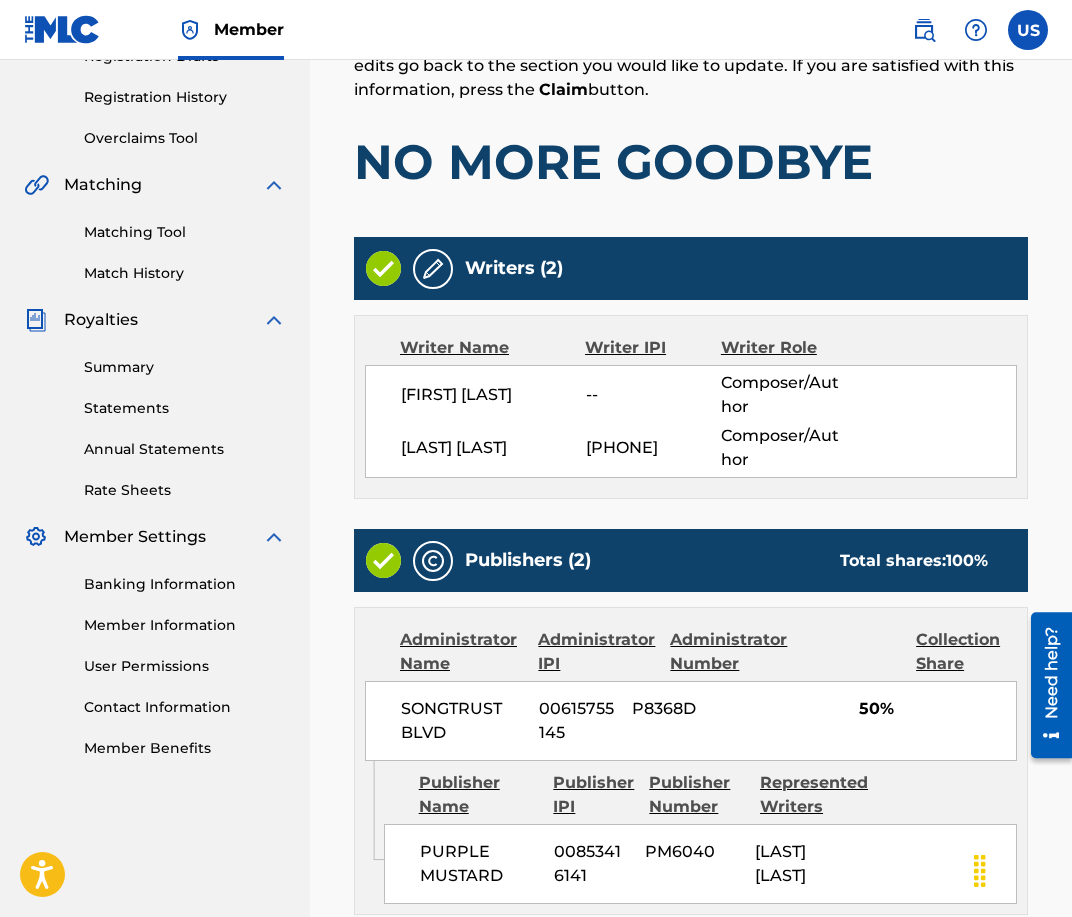 scroll, scrollTop: 357, scrollLeft: 0, axis: vertical 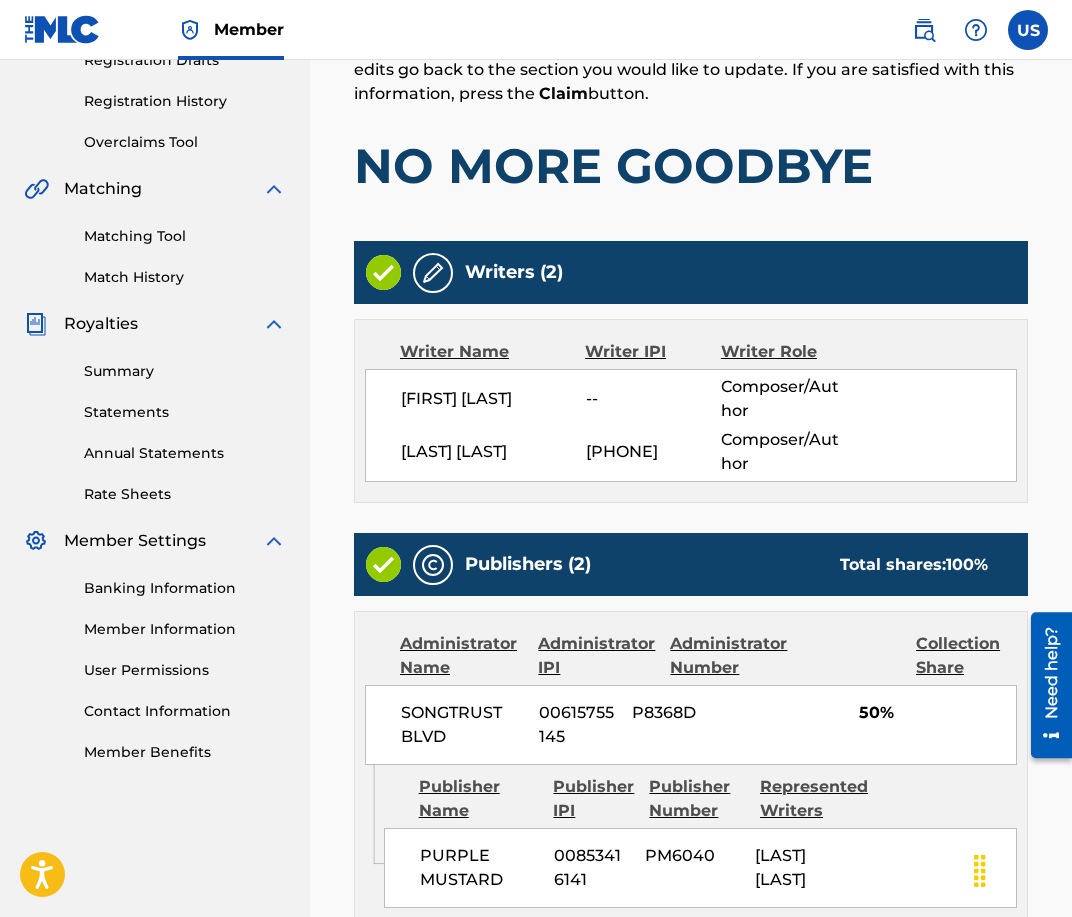 click at bounding box center [433, 273] 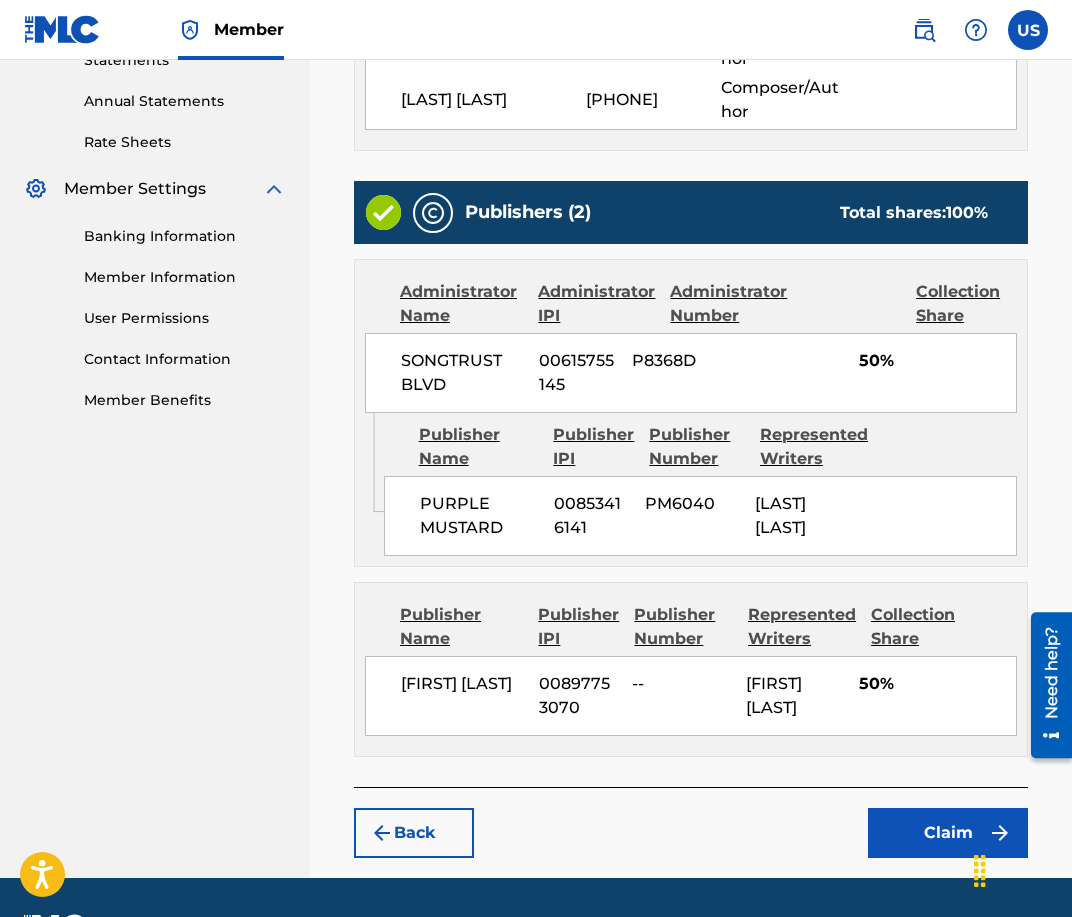 scroll, scrollTop: 706, scrollLeft: 0, axis: vertical 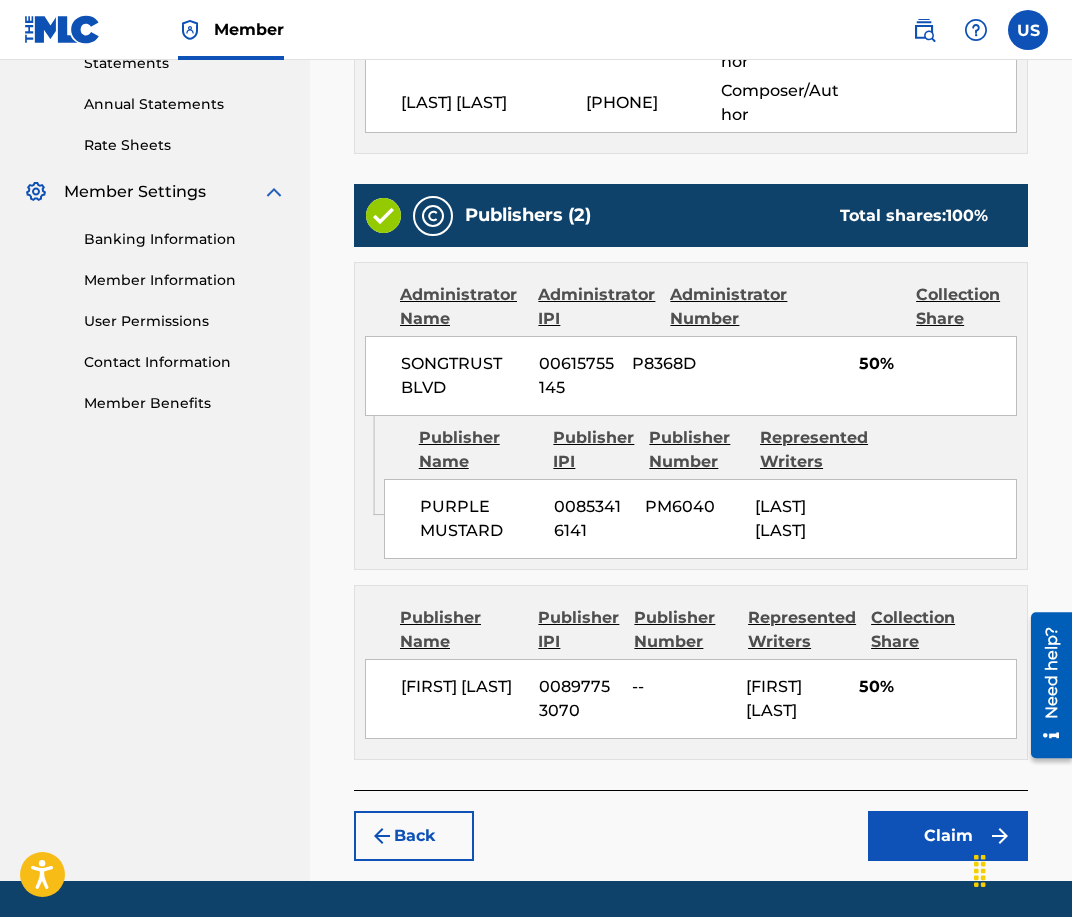 click on "Back Claim" at bounding box center (691, 825) 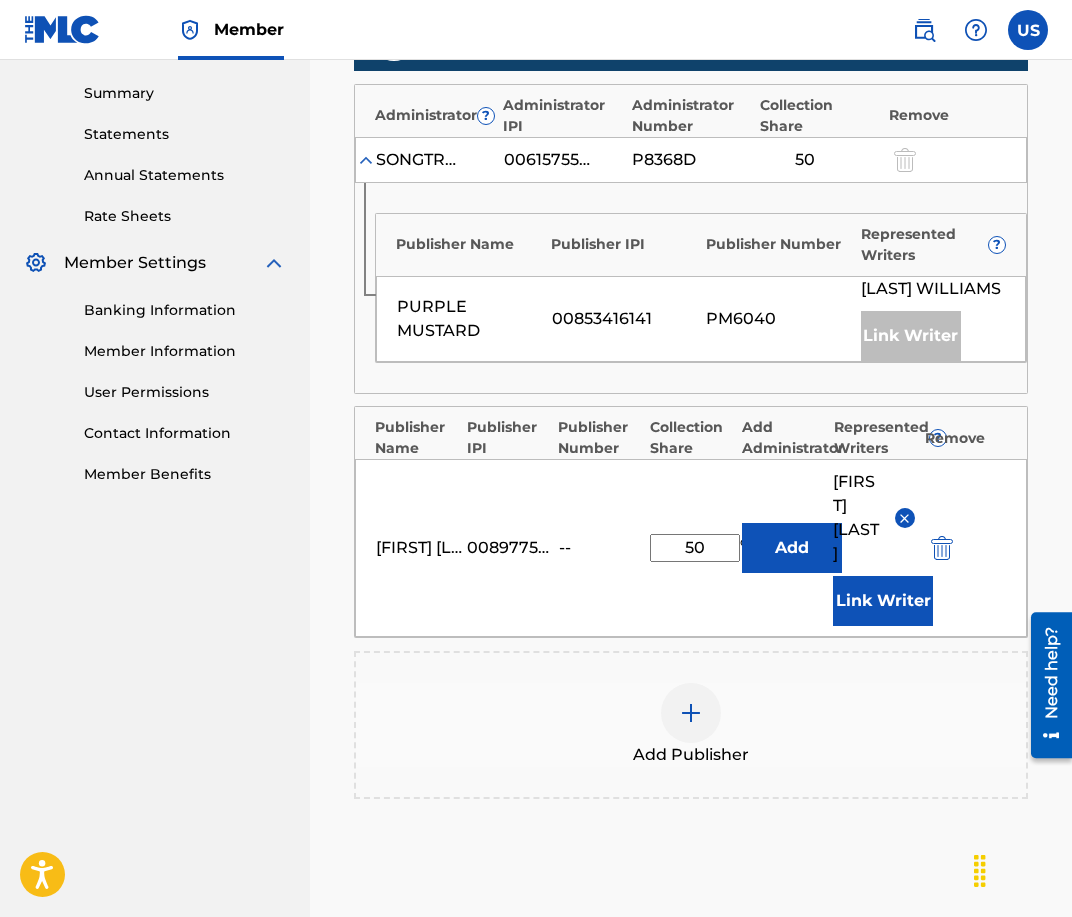 scroll, scrollTop: 617, scrollLeft: 0, axis: vertical 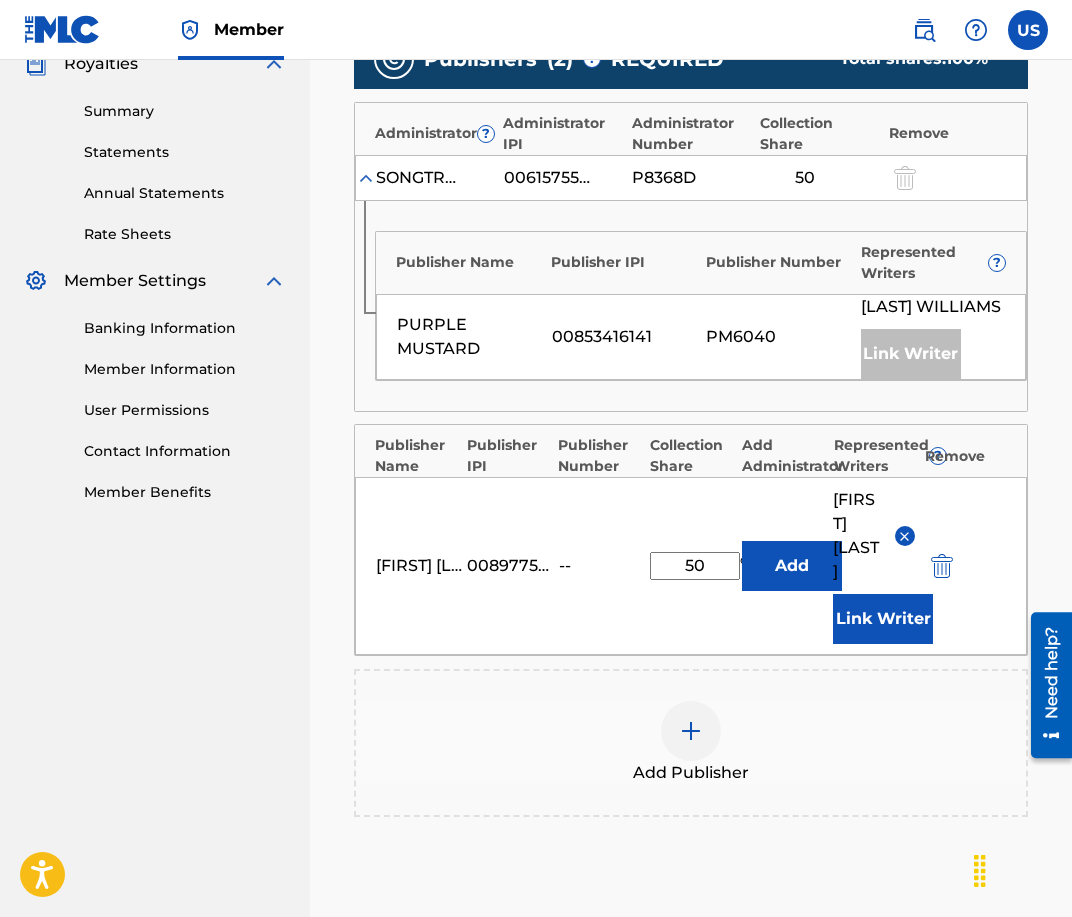 click on "00853416141" at bounding box center (624, 337) 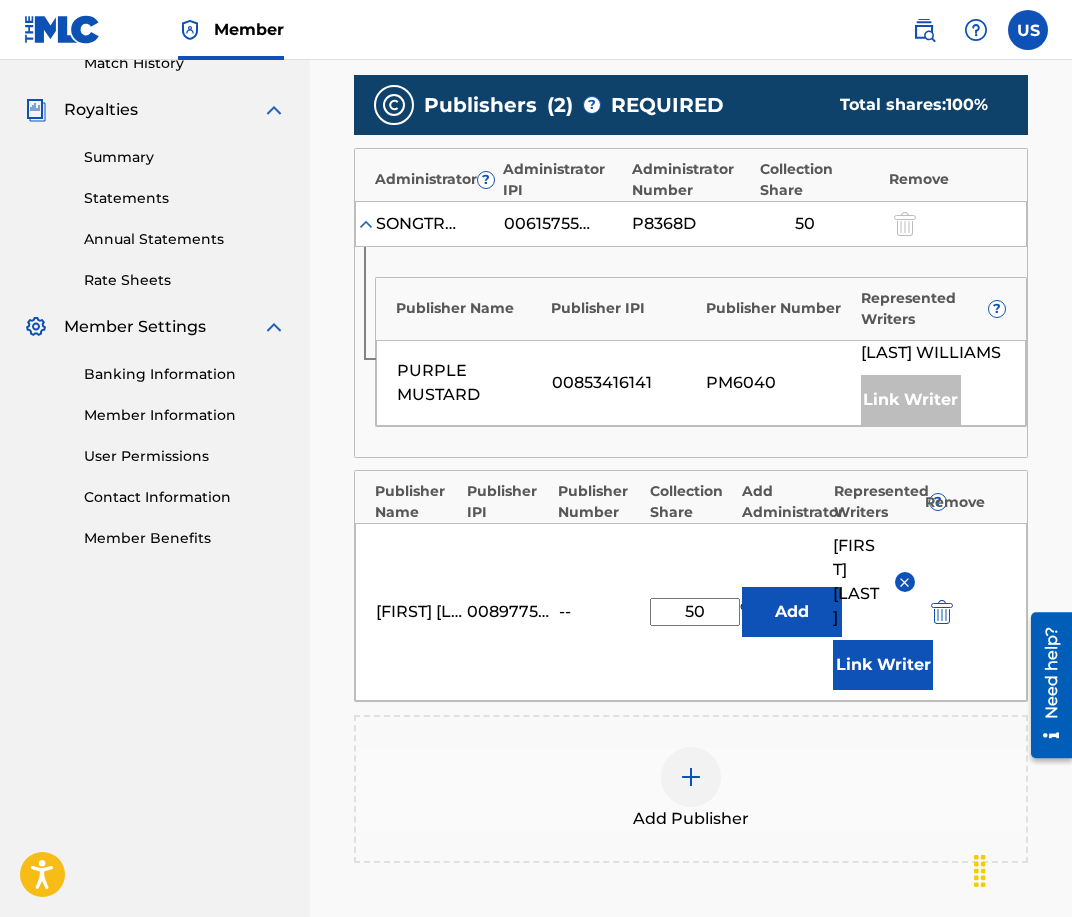 scroll, scrollTop: 561, scrollLeft: 0, axis: vertical 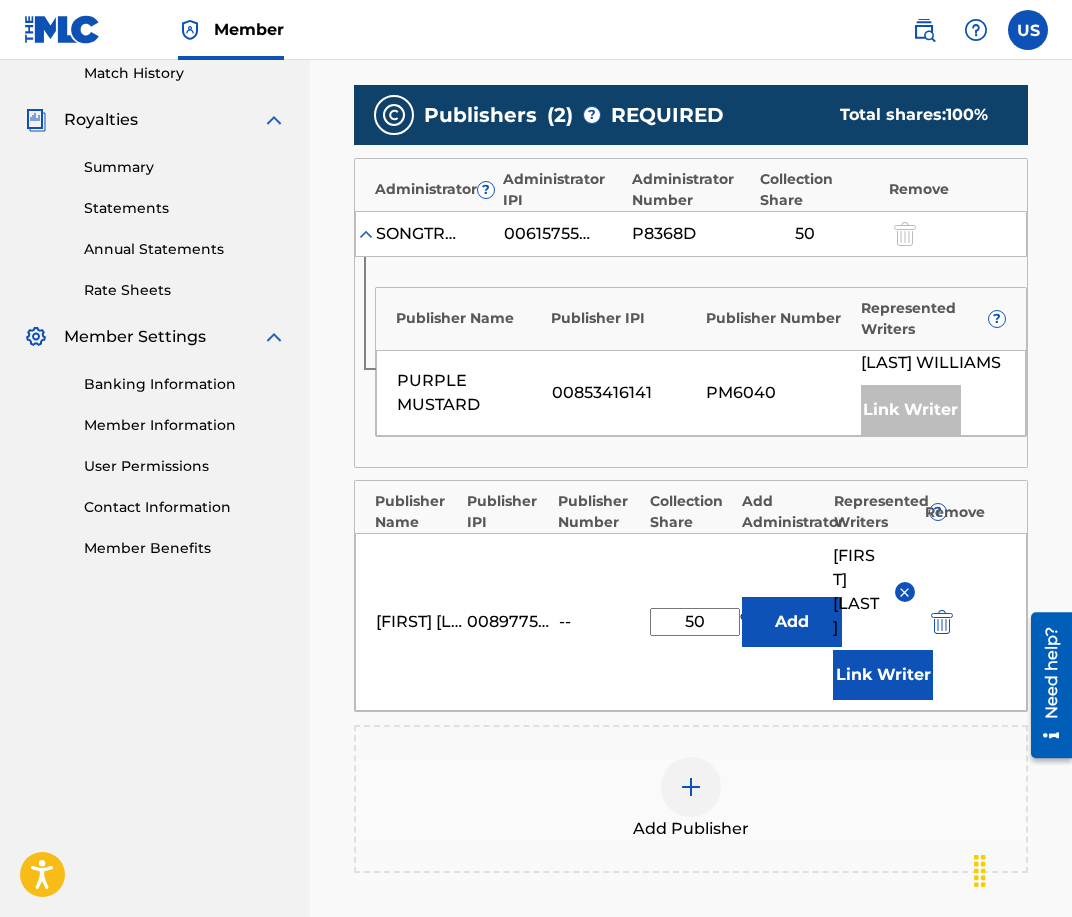 click on "[FIRST] [LAST] -- 50 % Add [FIRST] [LAST] Link Writer" at bounding box center (691, 622) 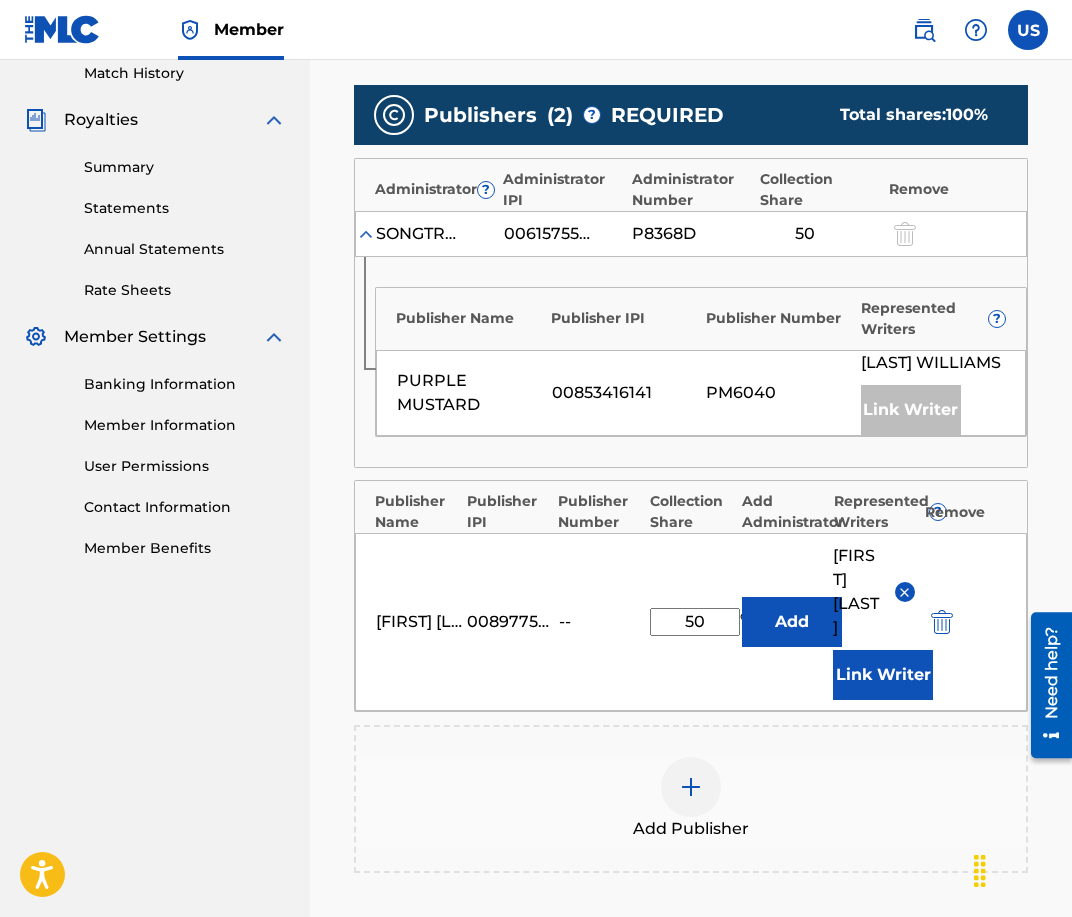 click on "50" at bounding box center [695, 622] 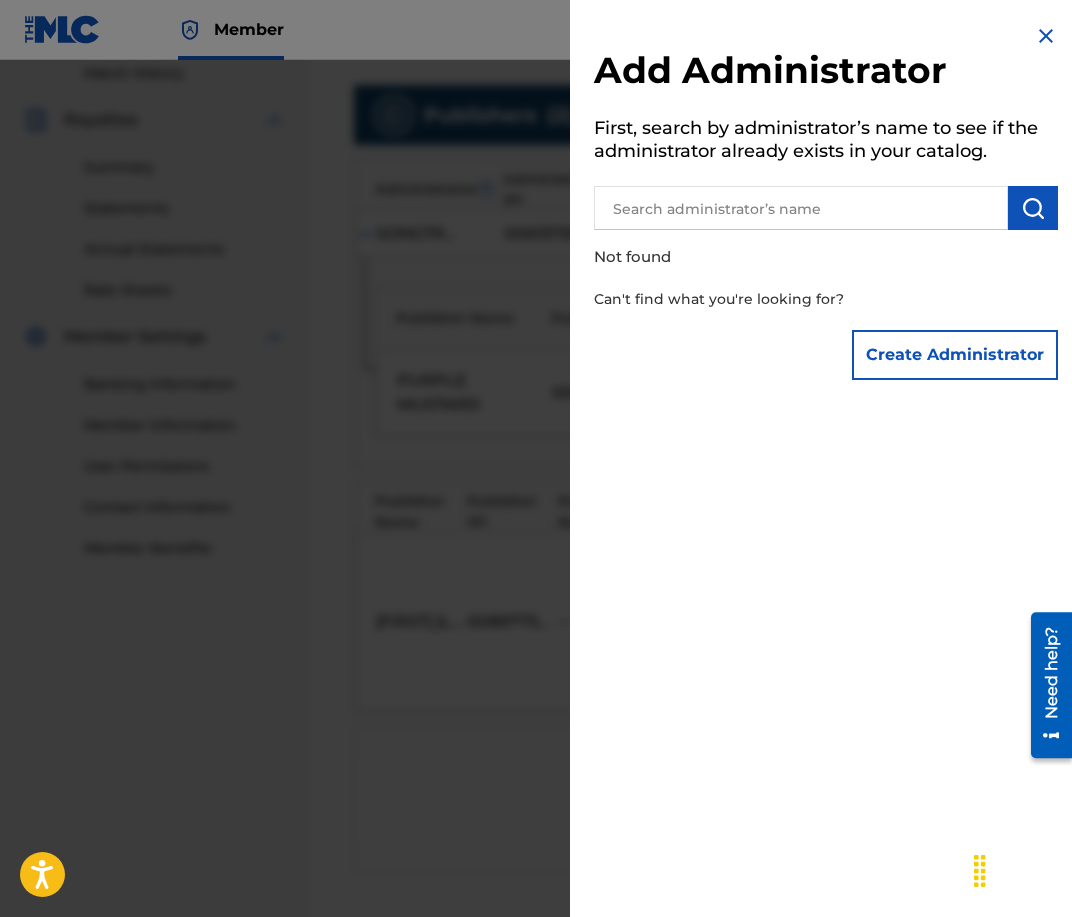 click at bounding box center [536, 518] 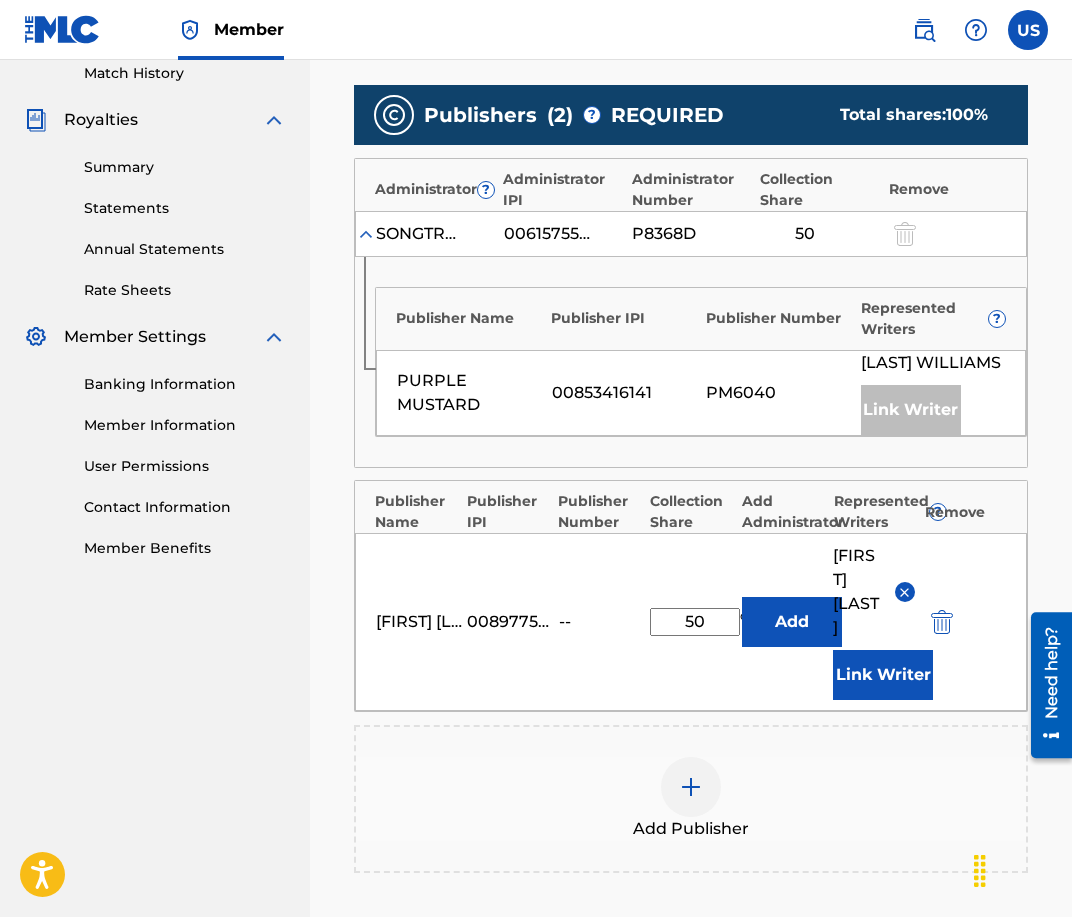 click on "[FIRST] [LAST] -- 50 % Add [FIRST] [LAST] Link Writer" at bounding box center (691, 622) 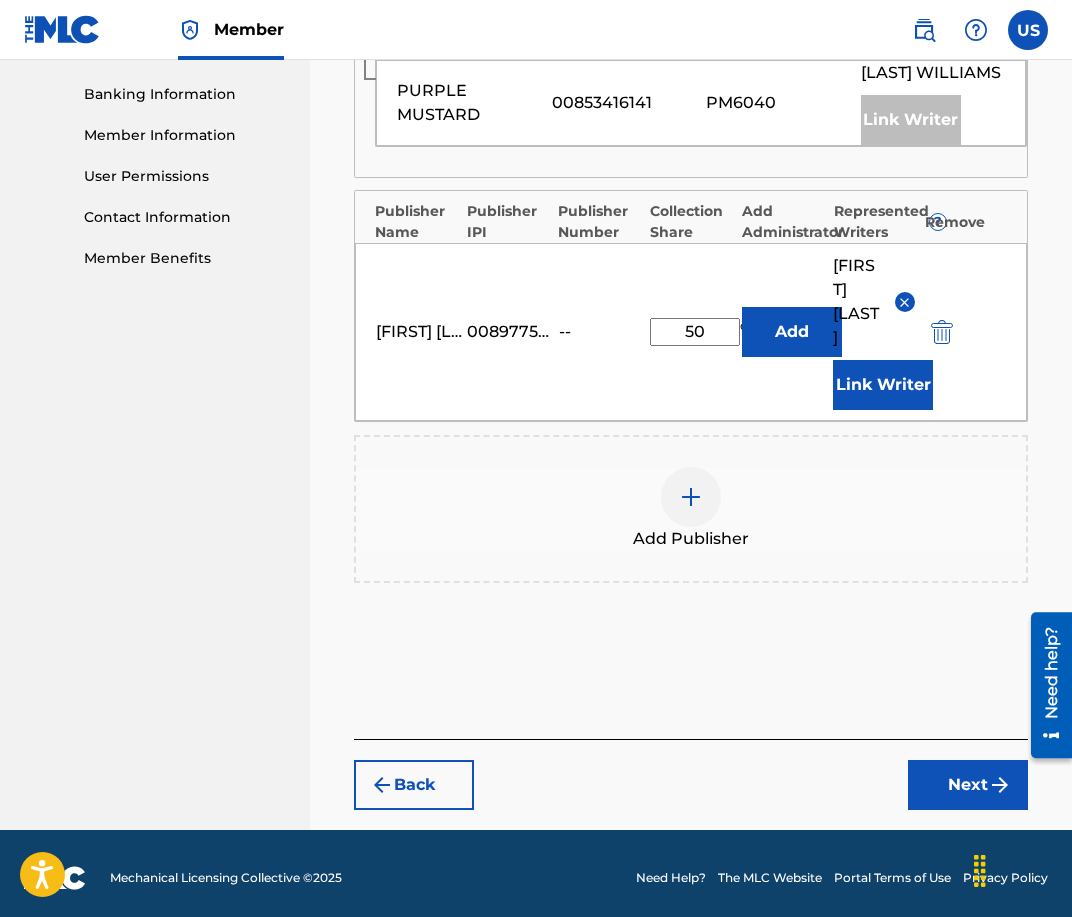 scroll, scrollTop: 883, scrollLeft: 0, axis: vertical 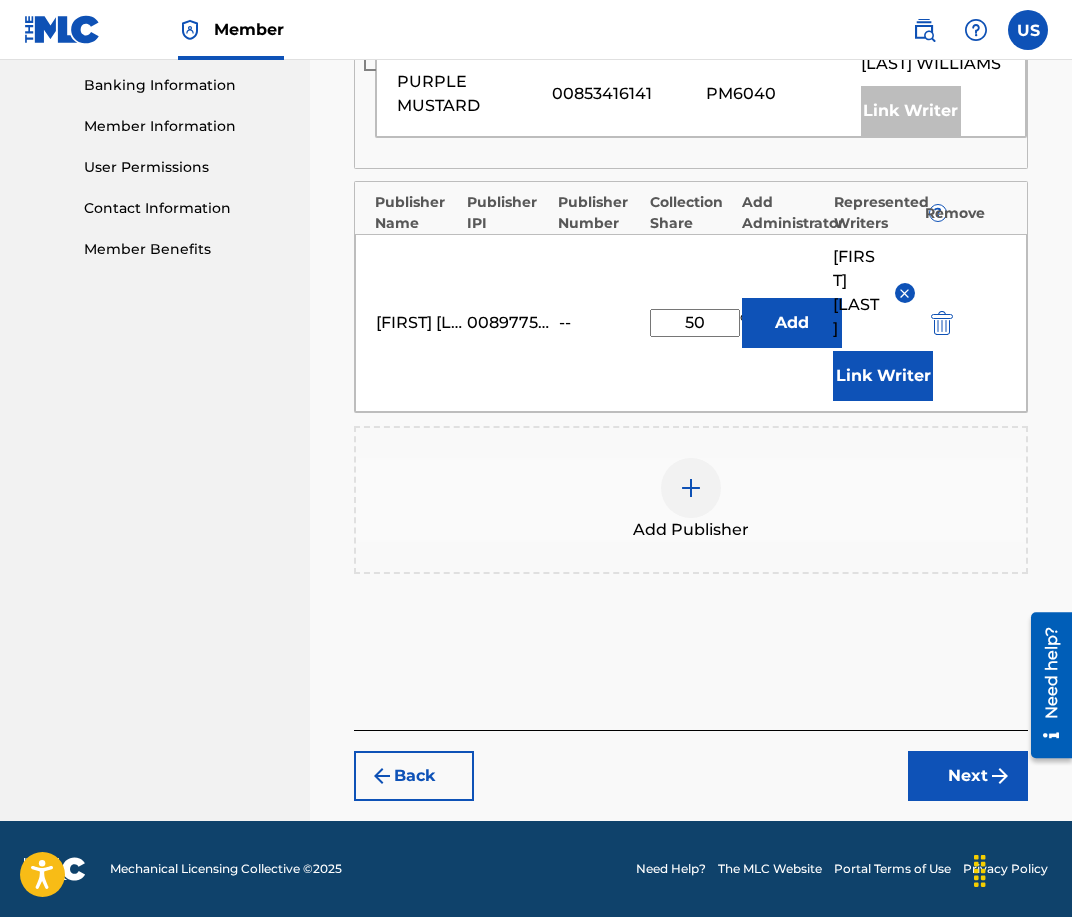 click on "Link Writer" at bounding box center [883, 376] 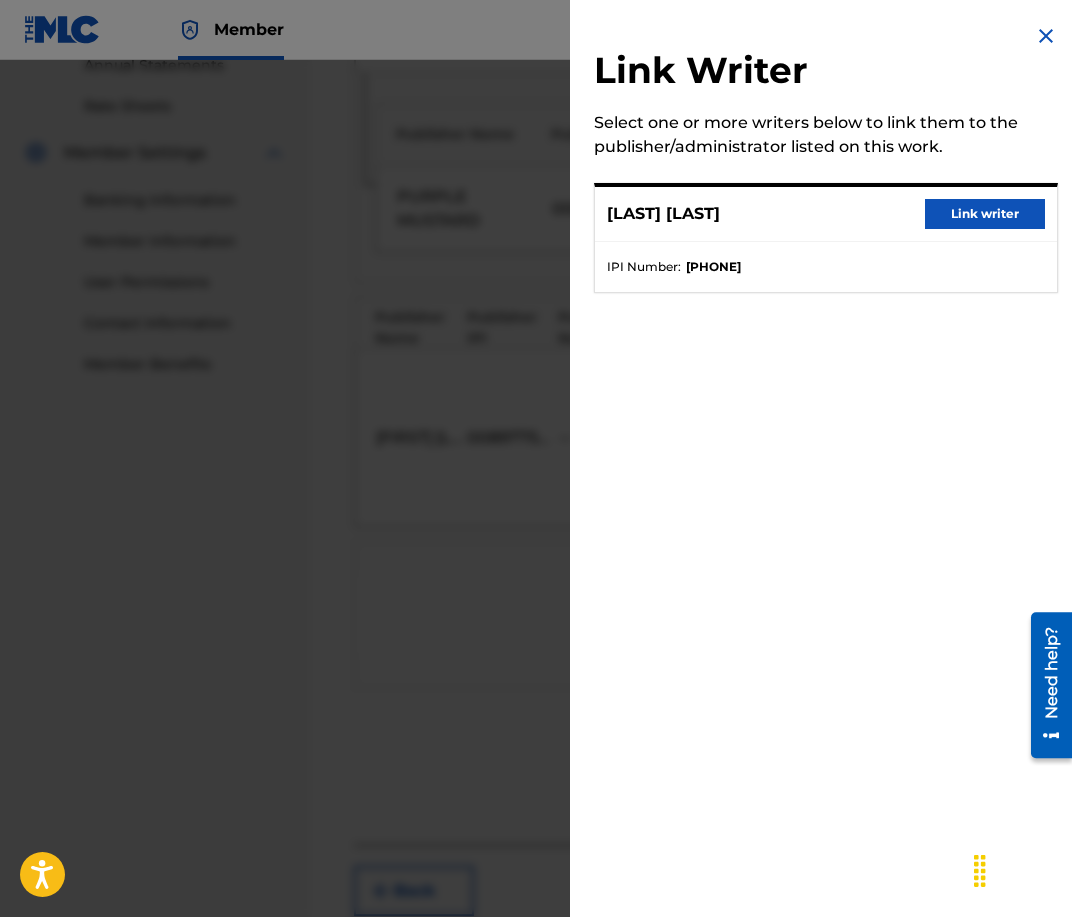 scroll, scrollTop: 716, scrollLeft: 0, axis: vertical 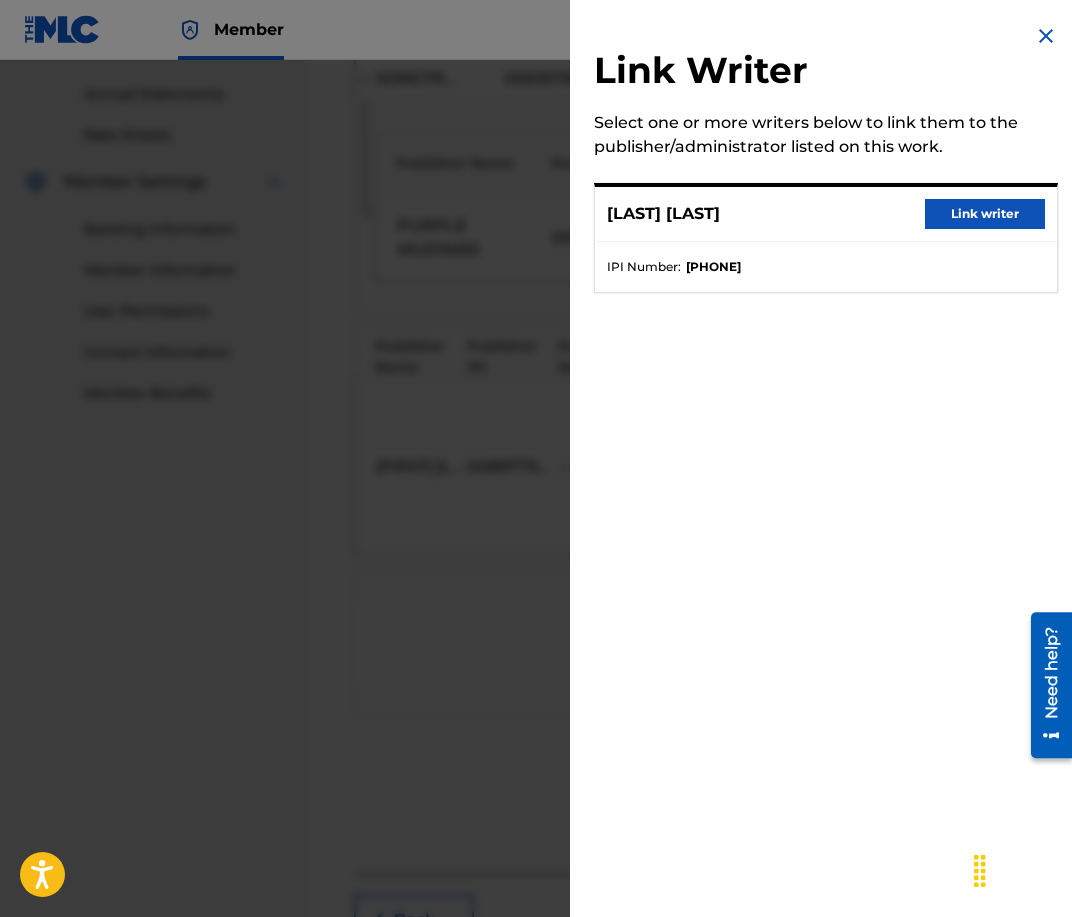 click at bounding box center (536, 518) 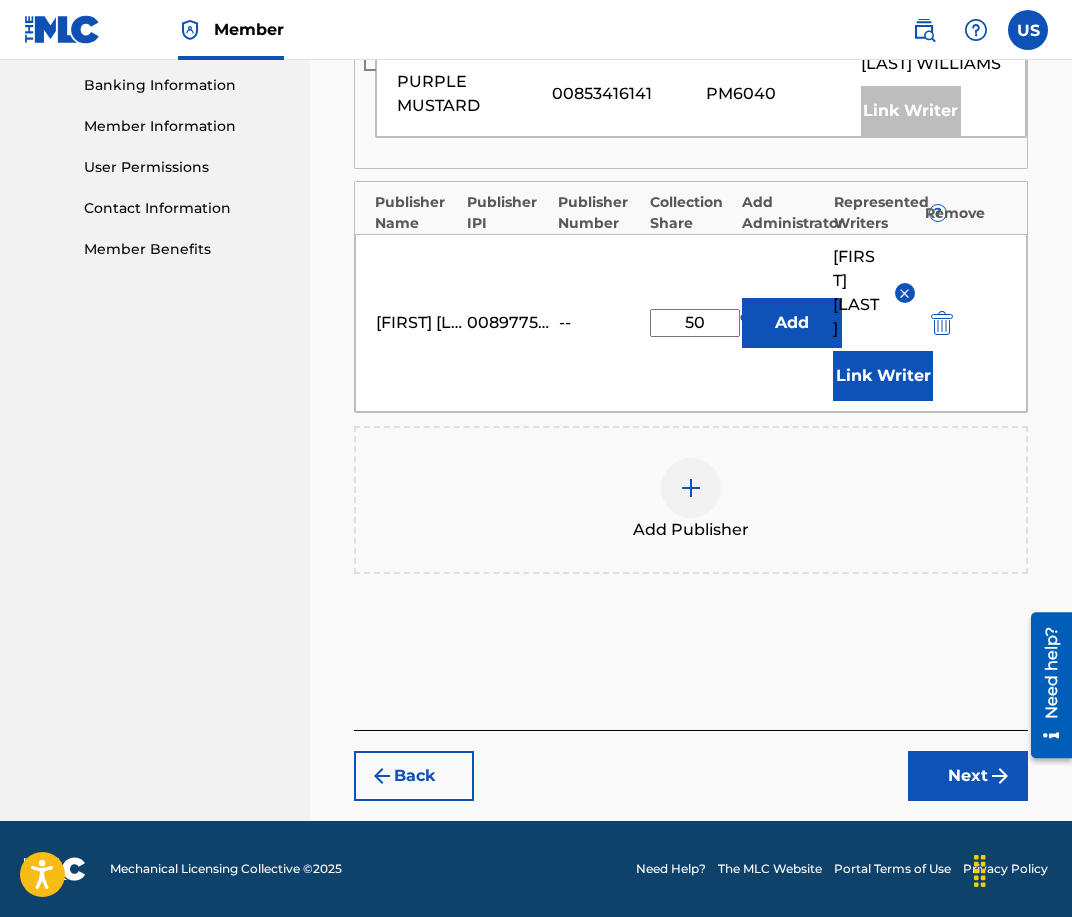 click on "Next" at bounding box center [968, 776] 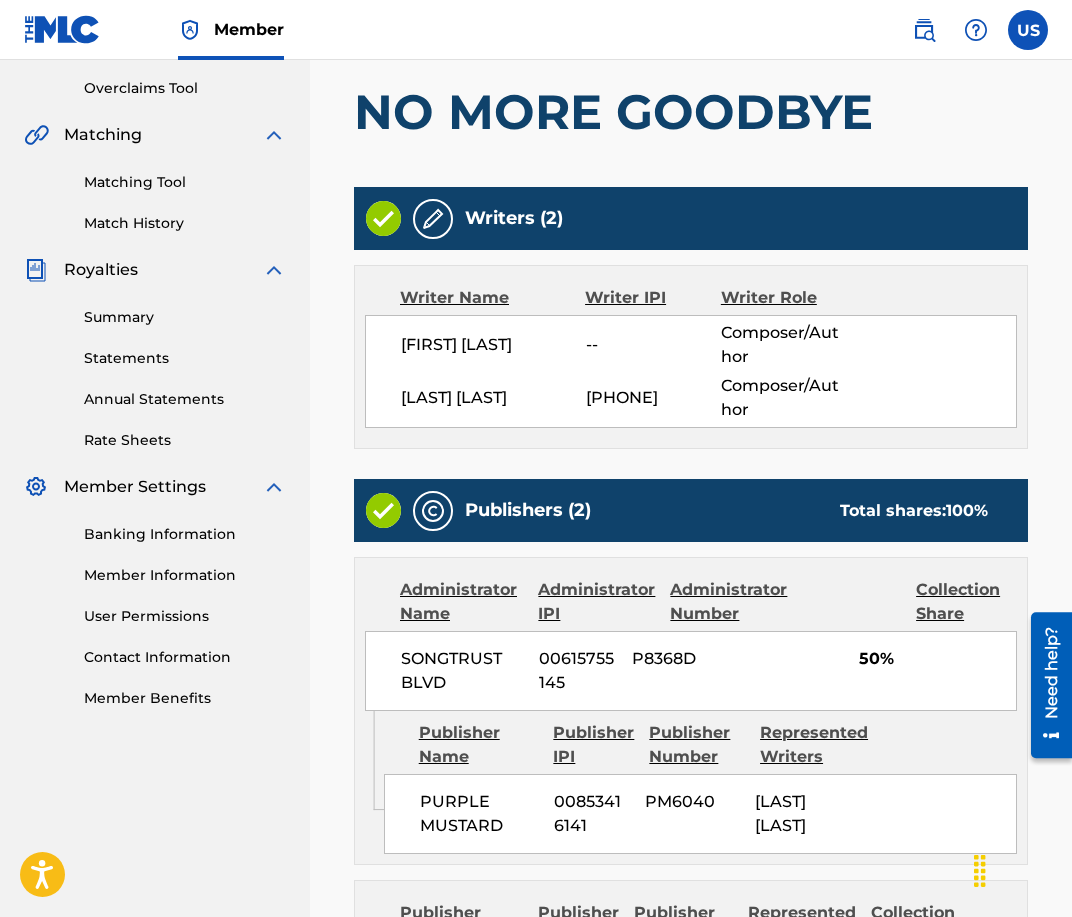 scroll, scrollTop: 762, scrollLeft: 0, axis: vertical 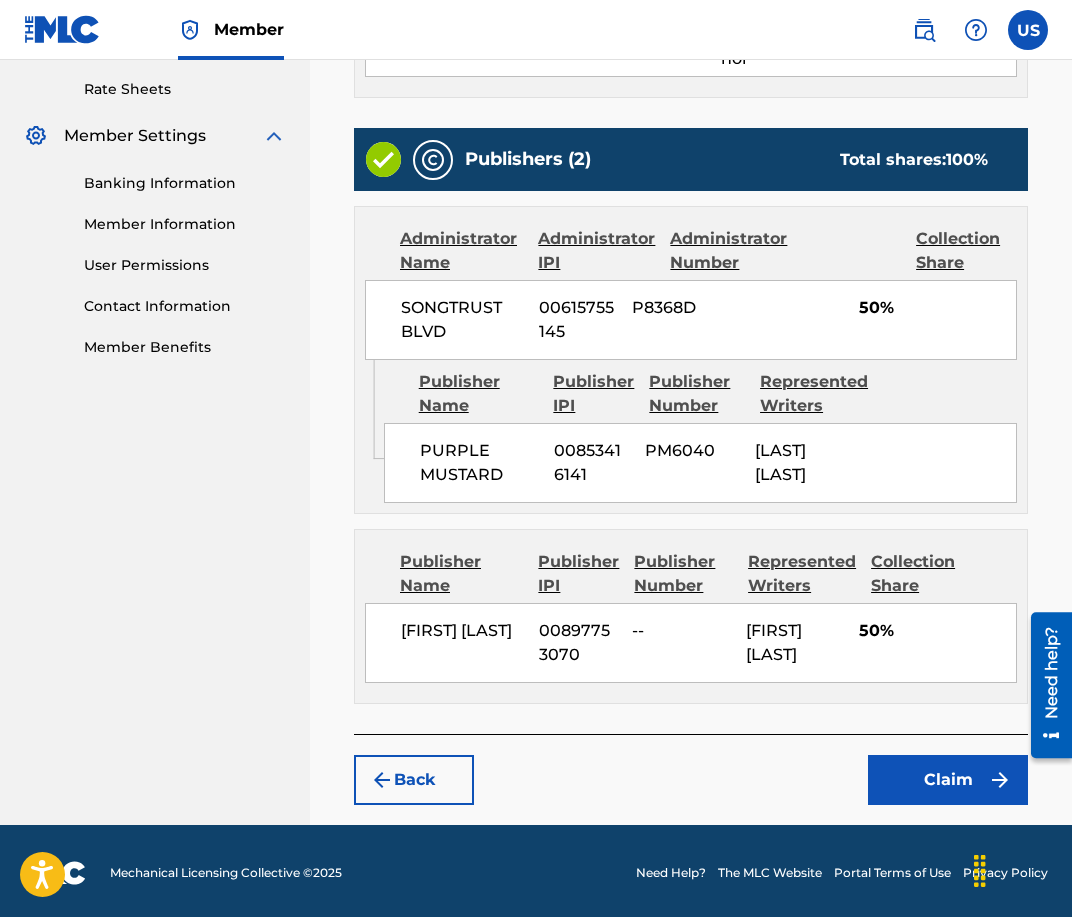 click on "Claim" at bounding box center (948, 780) 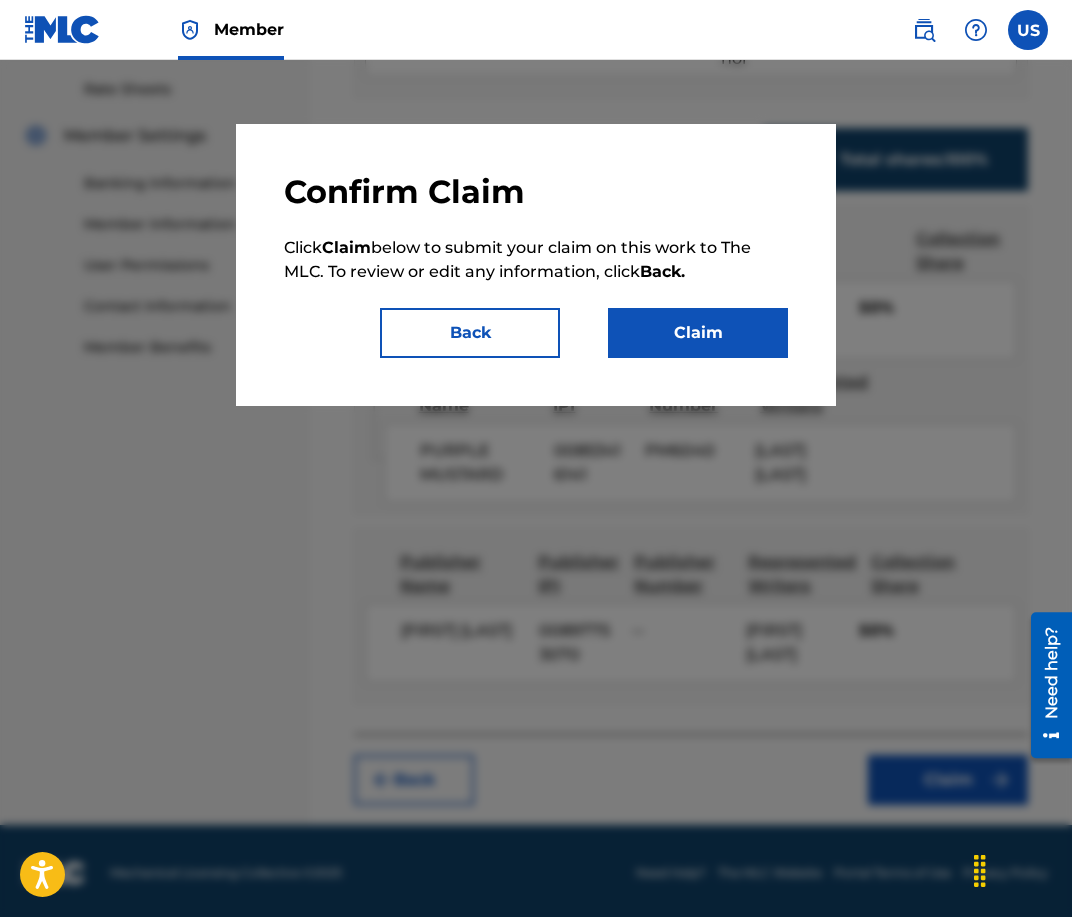 click on "Claim" at bounding box center (698, 333) 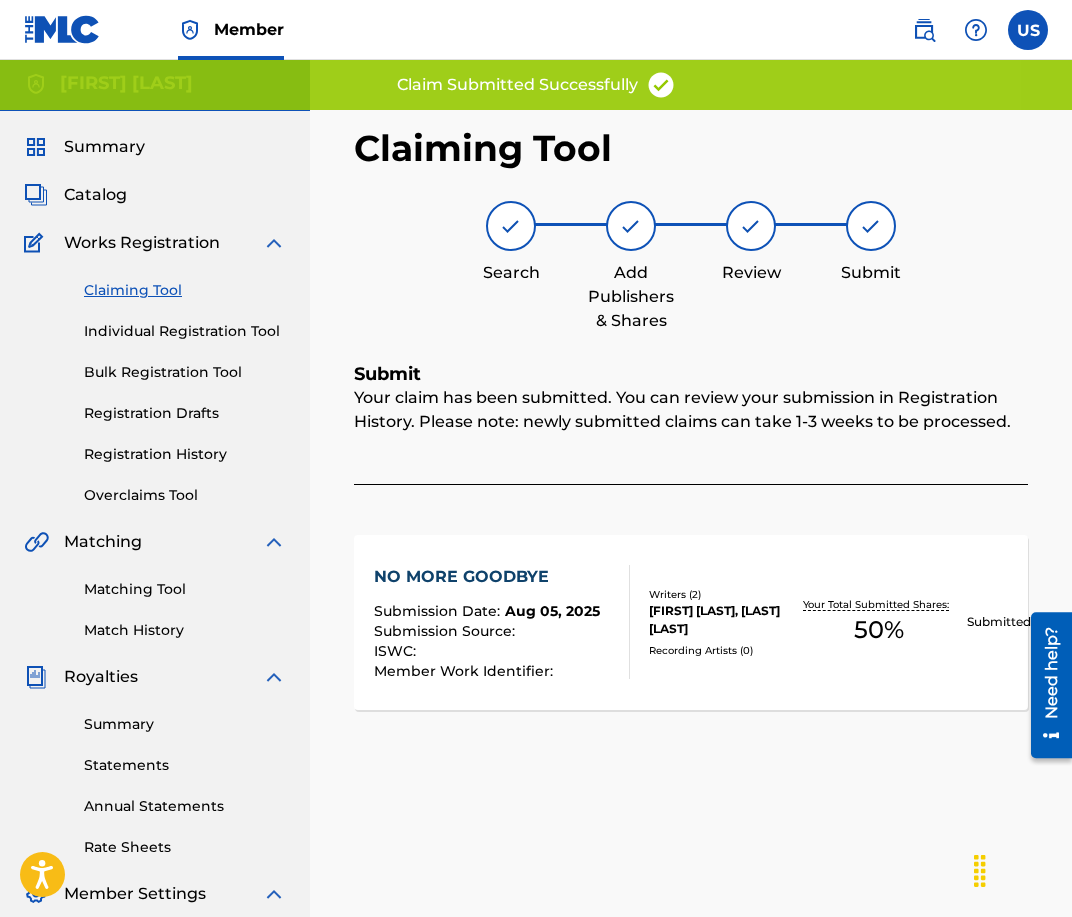 scroll, scrollTop: 2, scrollLeft: 0, axis: vertical 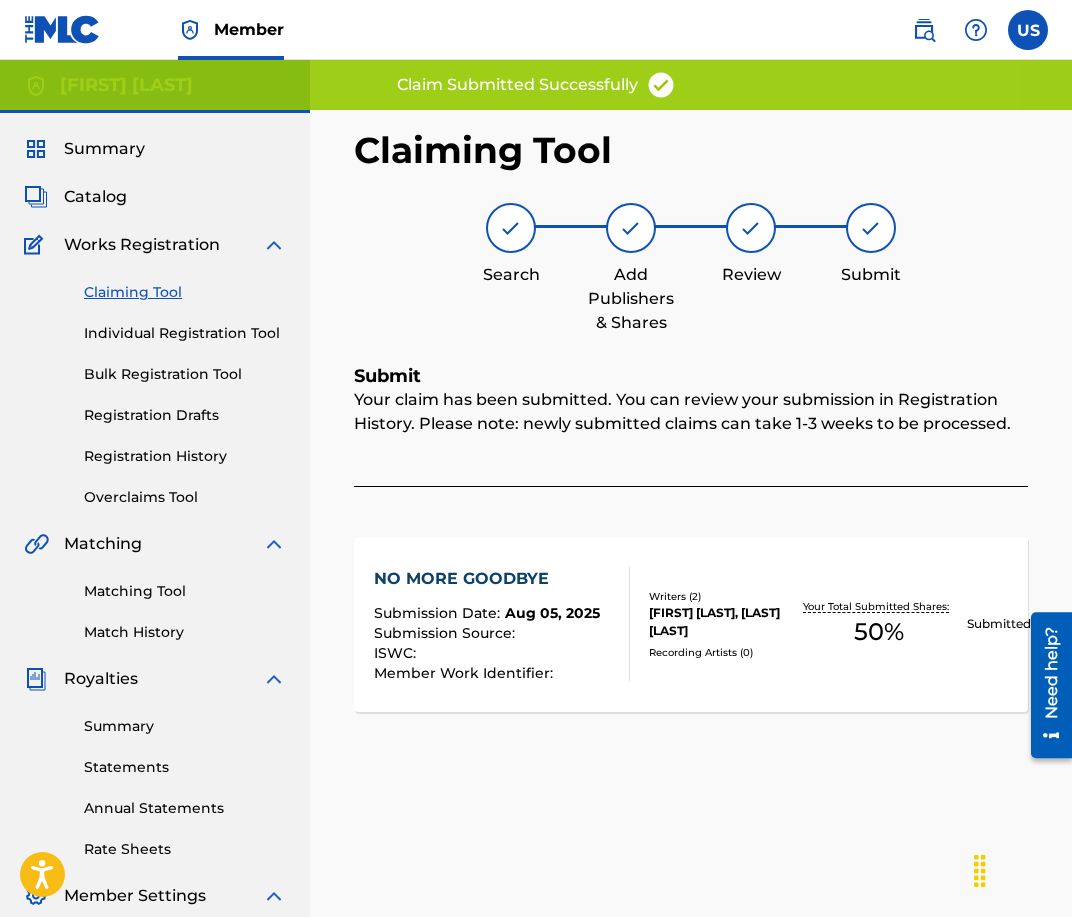 click on "Claiming Tool" at bounding box center (185, 292) 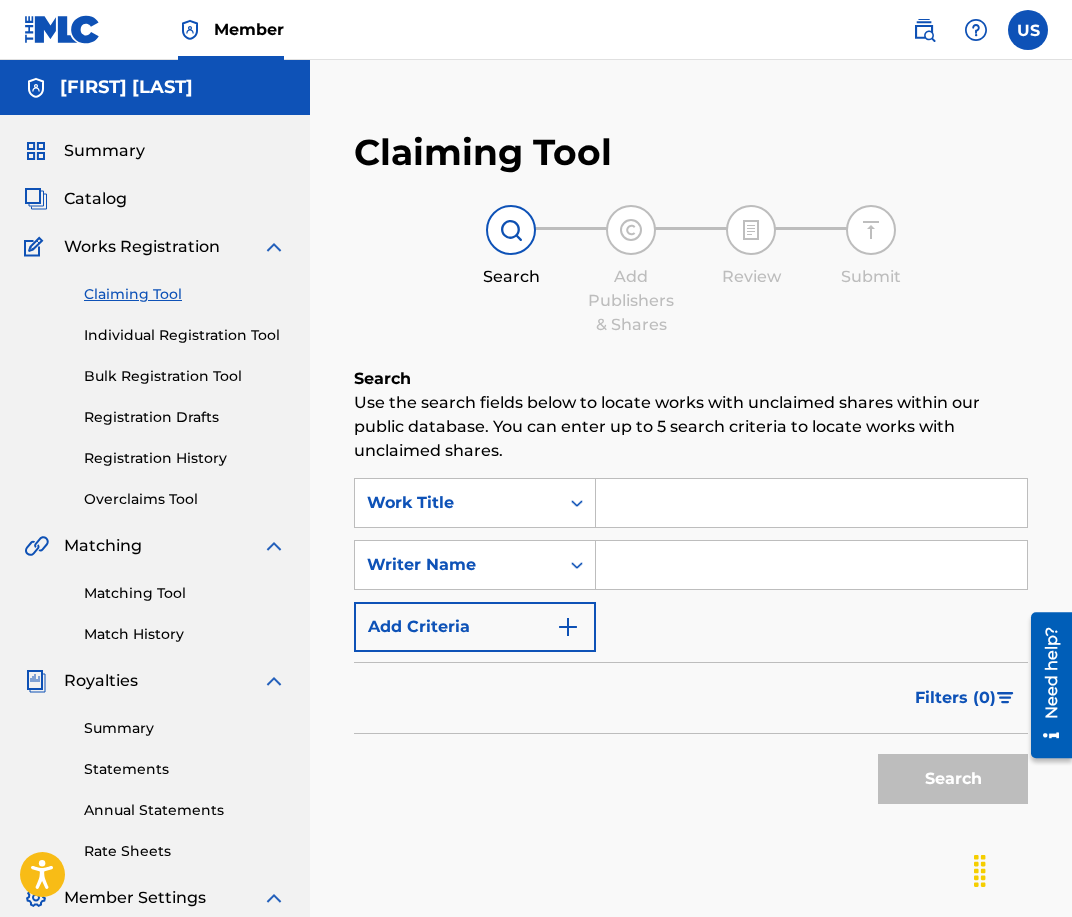 click at bounding box center (811, 565) 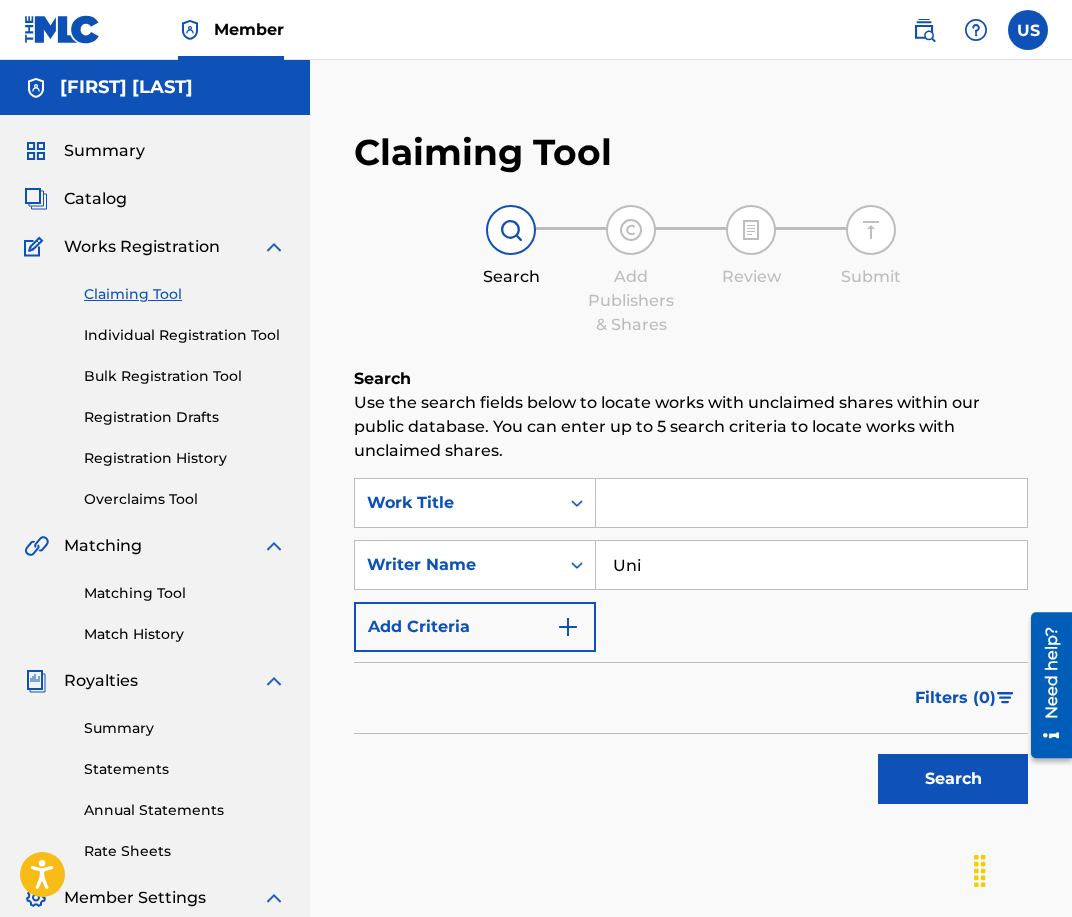 click on "Uni" at bounding box center (811, 565) 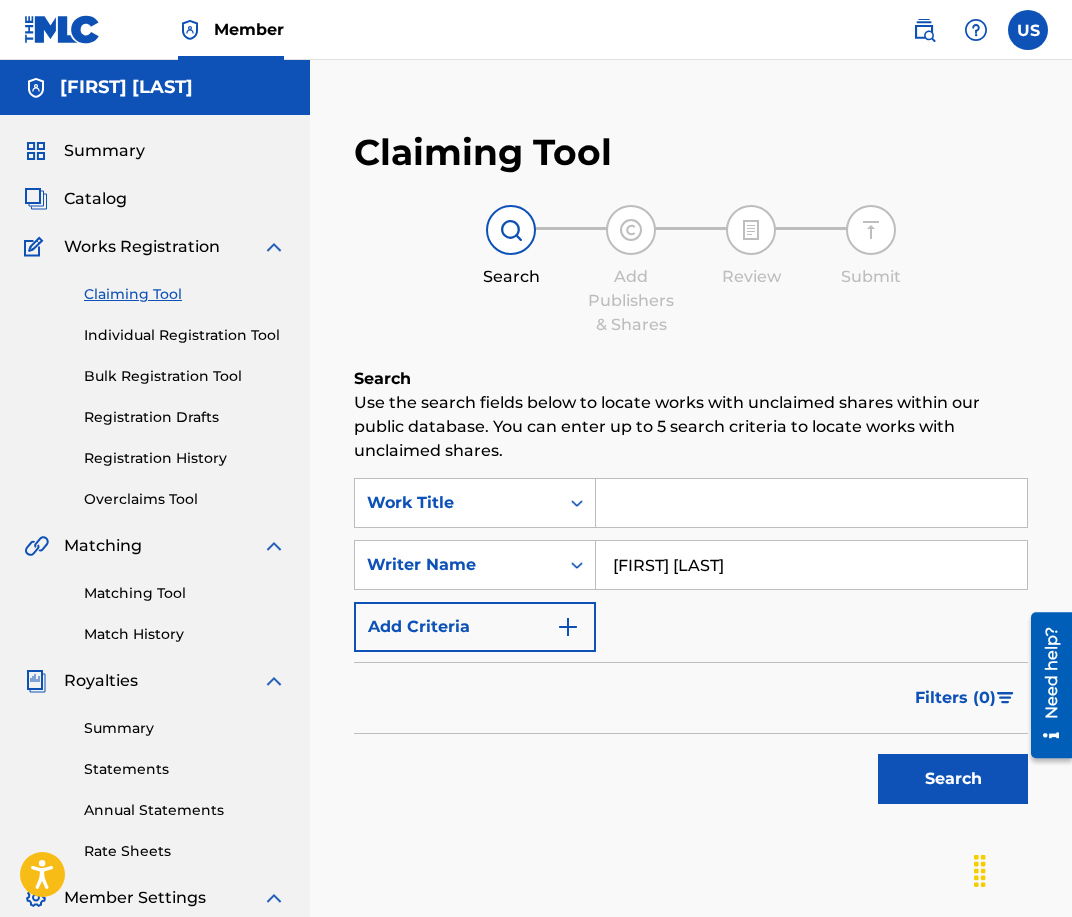 type on "[FIRST] [LAST]" 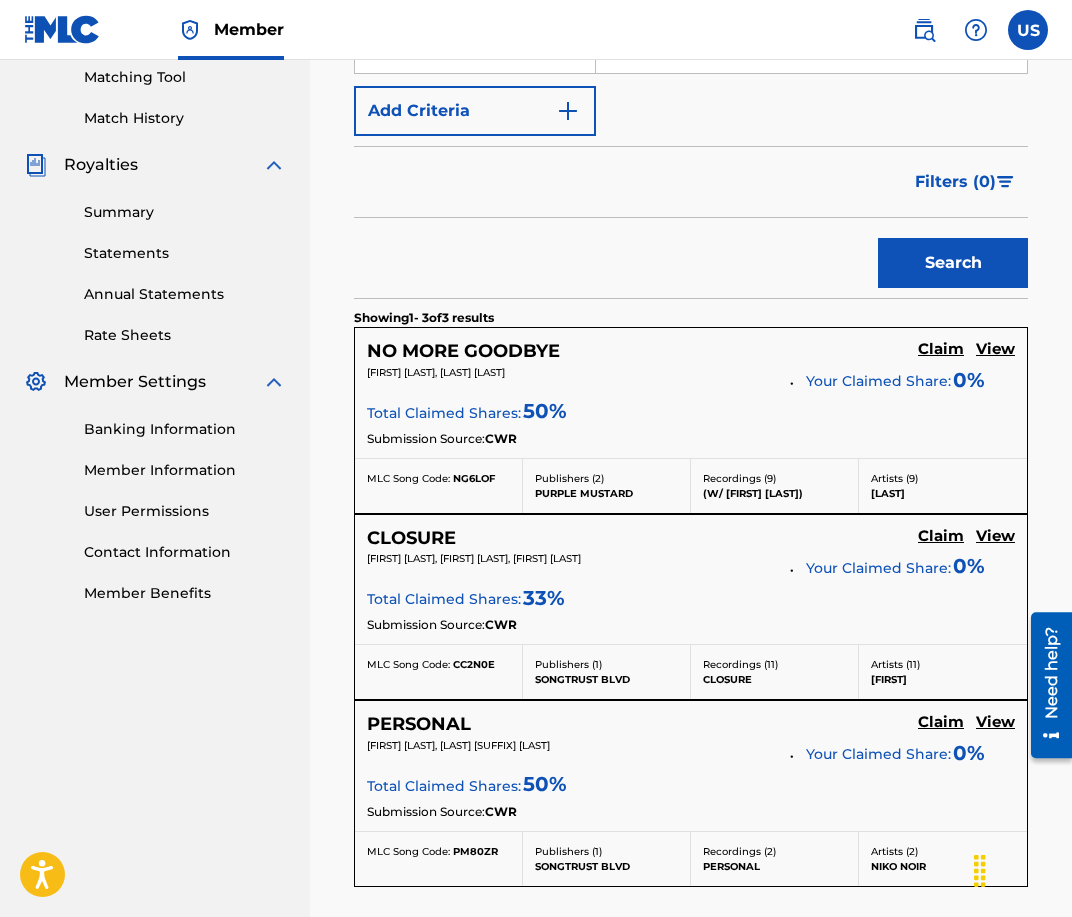 scroll, scrollTop: 665, scrollLeft: 0, axis: vertical 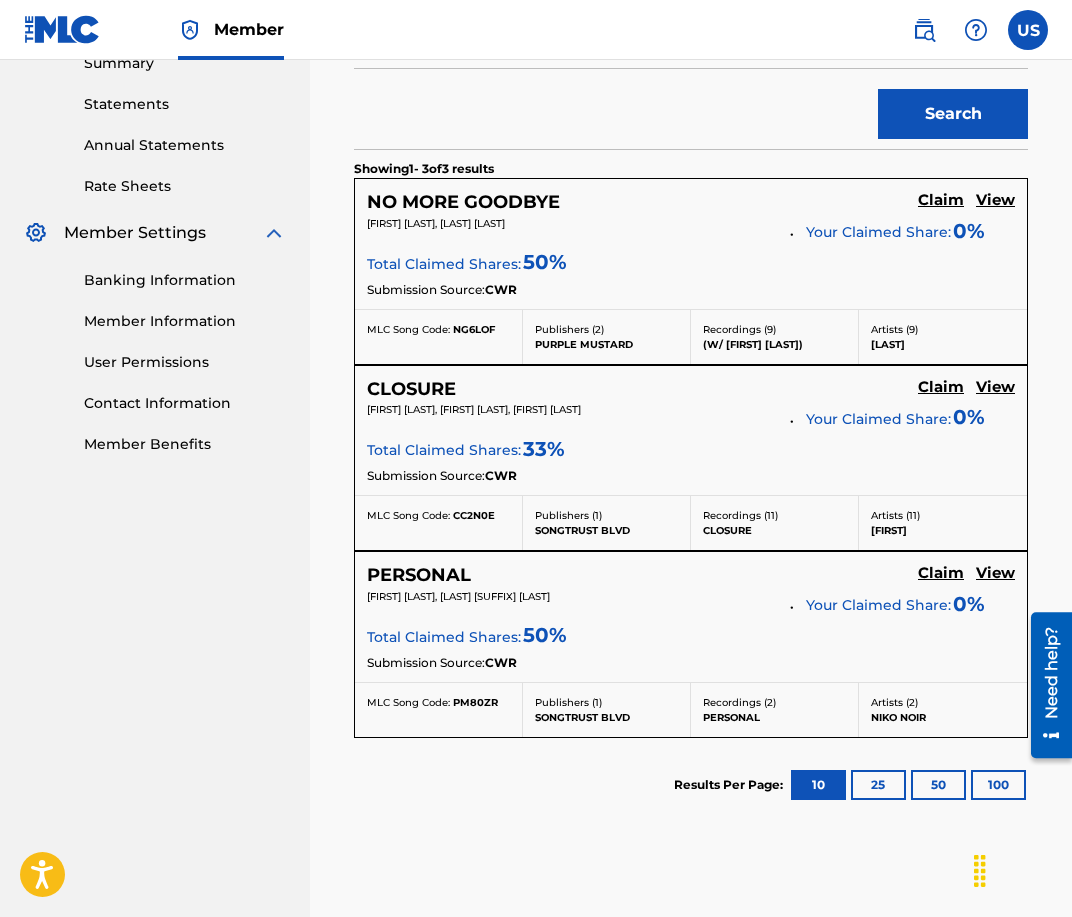 click on "Claim" at bounding box center (941, 200) 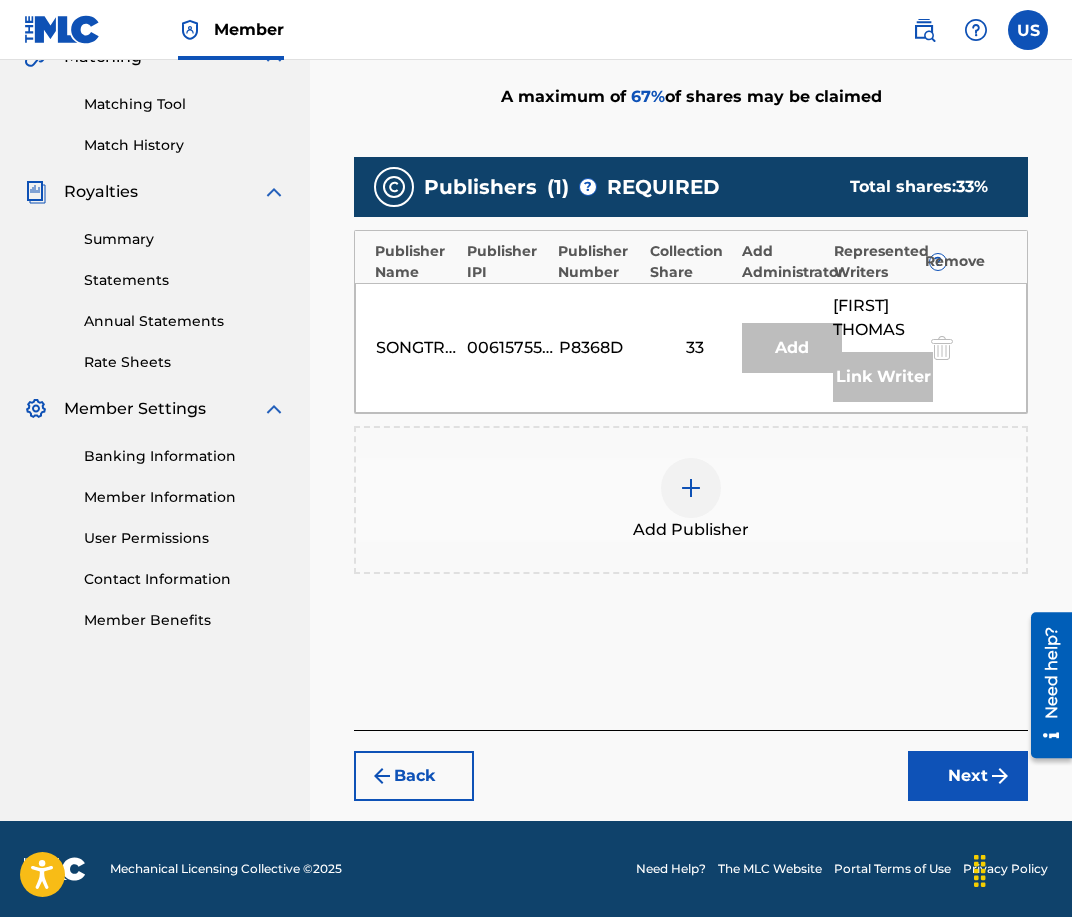 click on "Add Publisher" at bounding box center (691, 500) 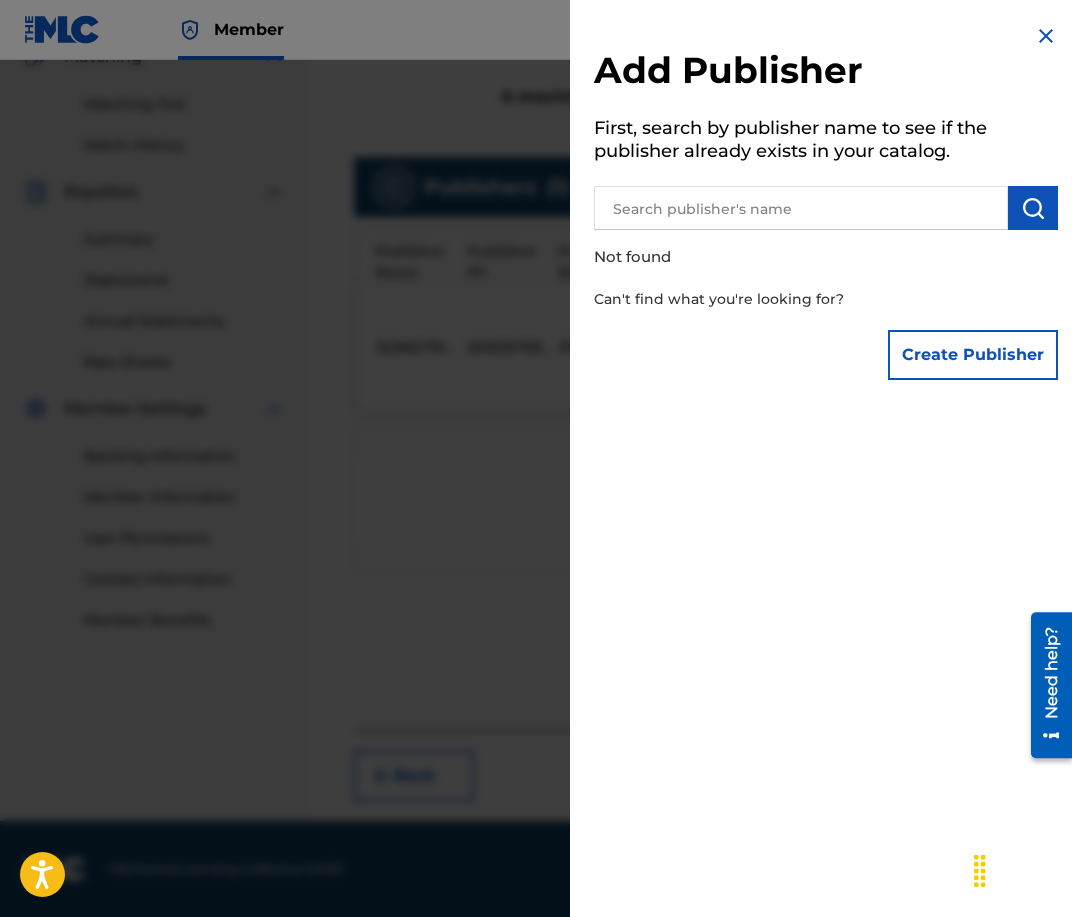 click at bounding box center (536, 518) 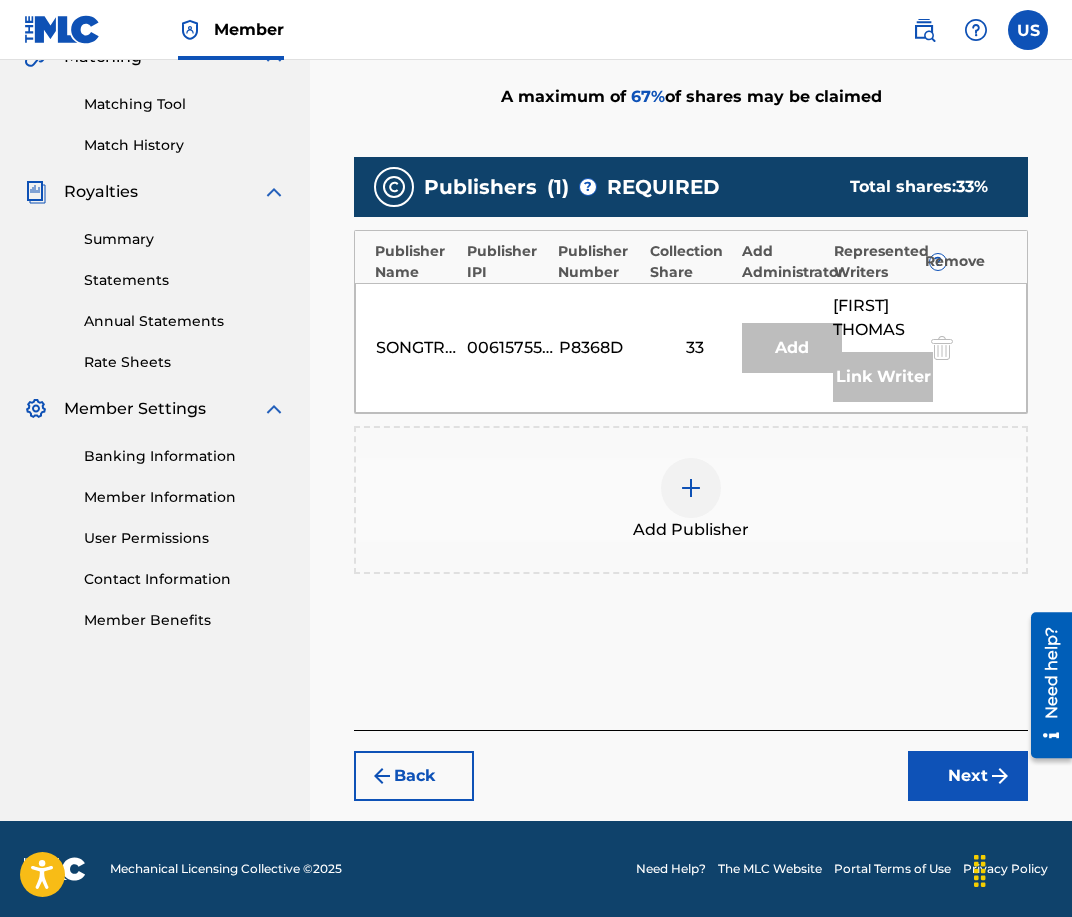 click at bounding box center [691, 488] 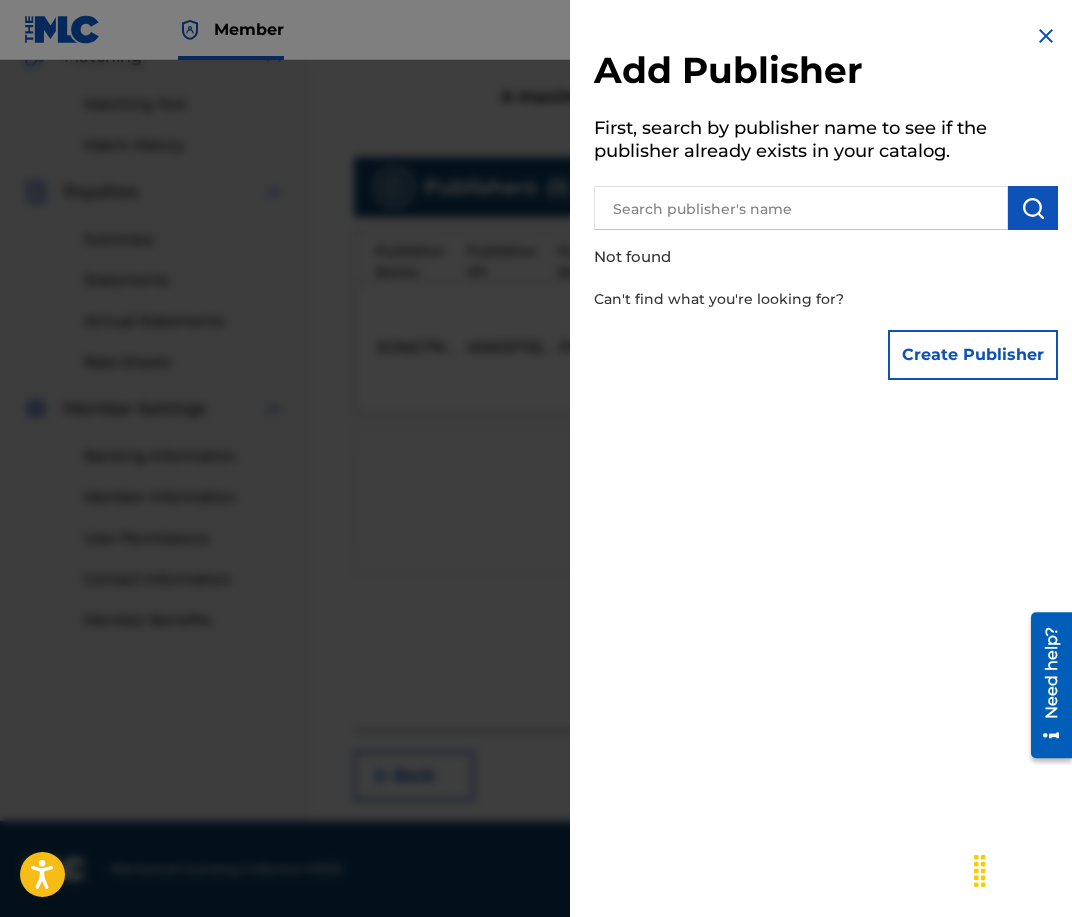 click at bounding box center [801, 208] 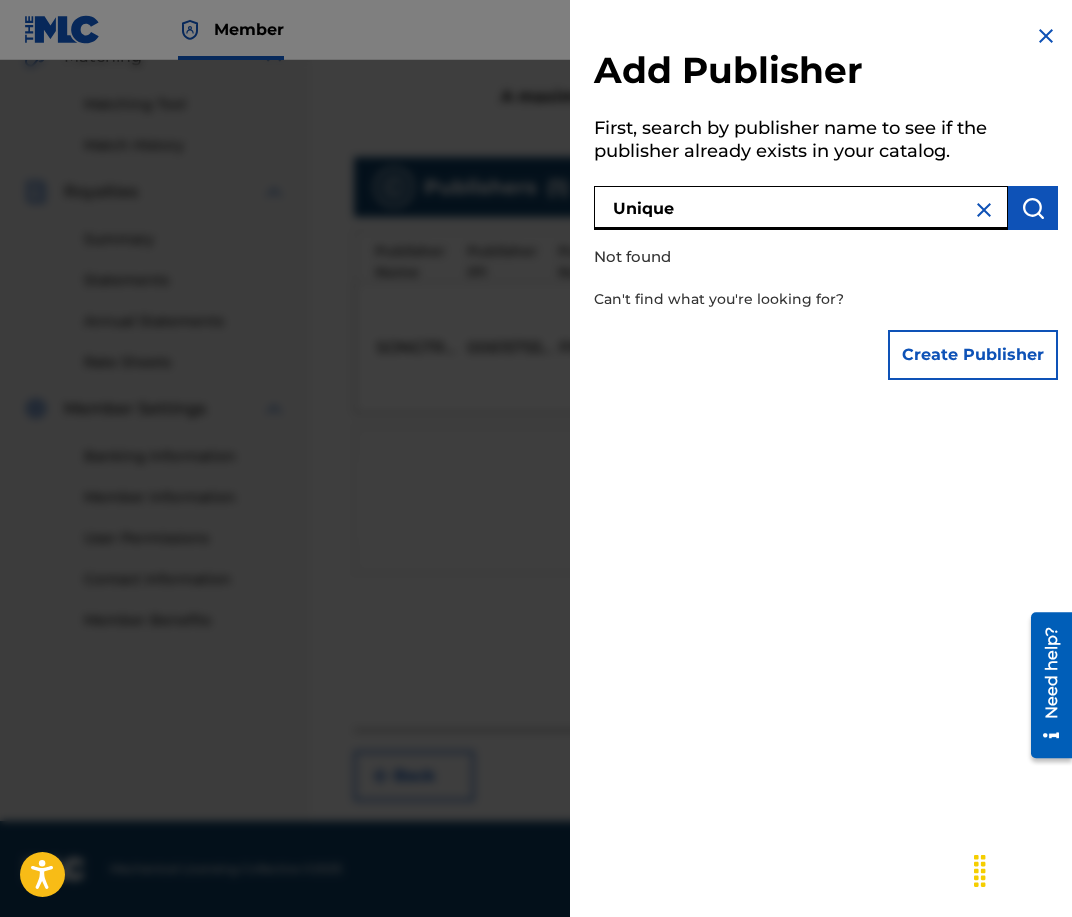 type on "Unique" 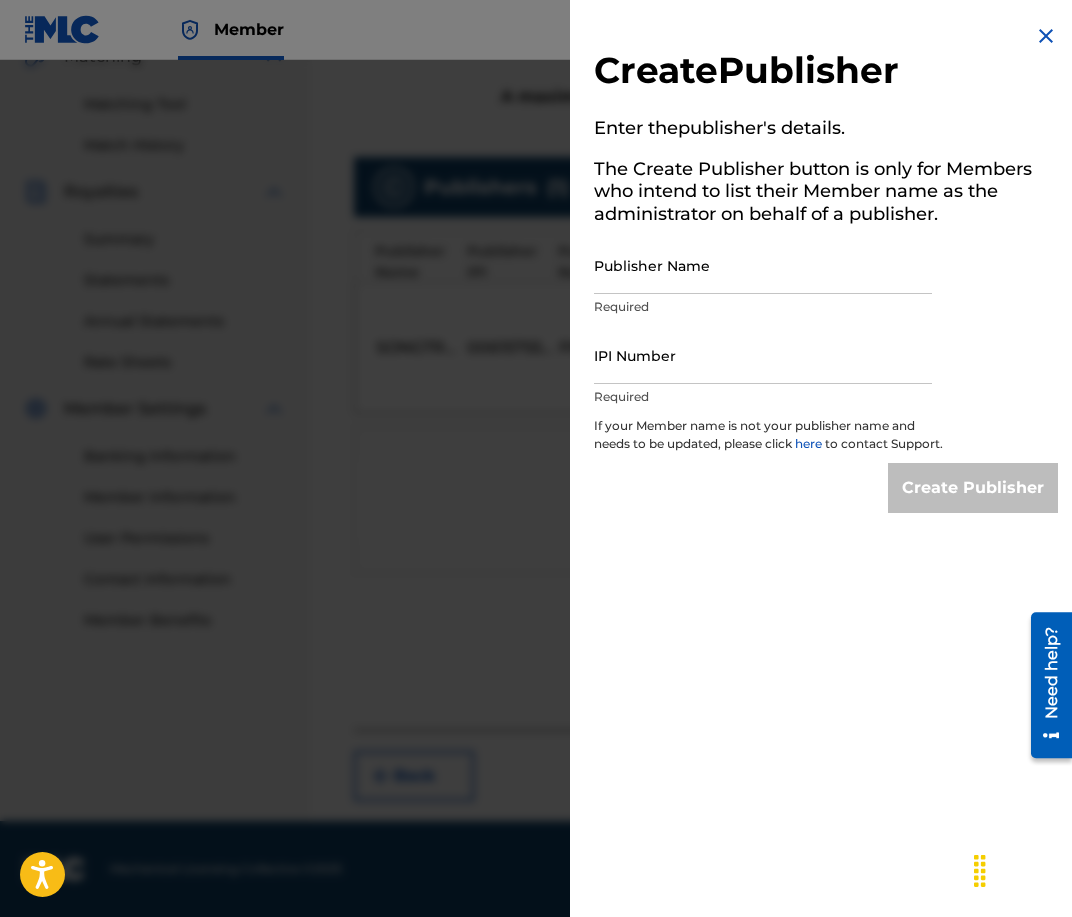 click on "Publisher Name" at bounding box center [763, 265] 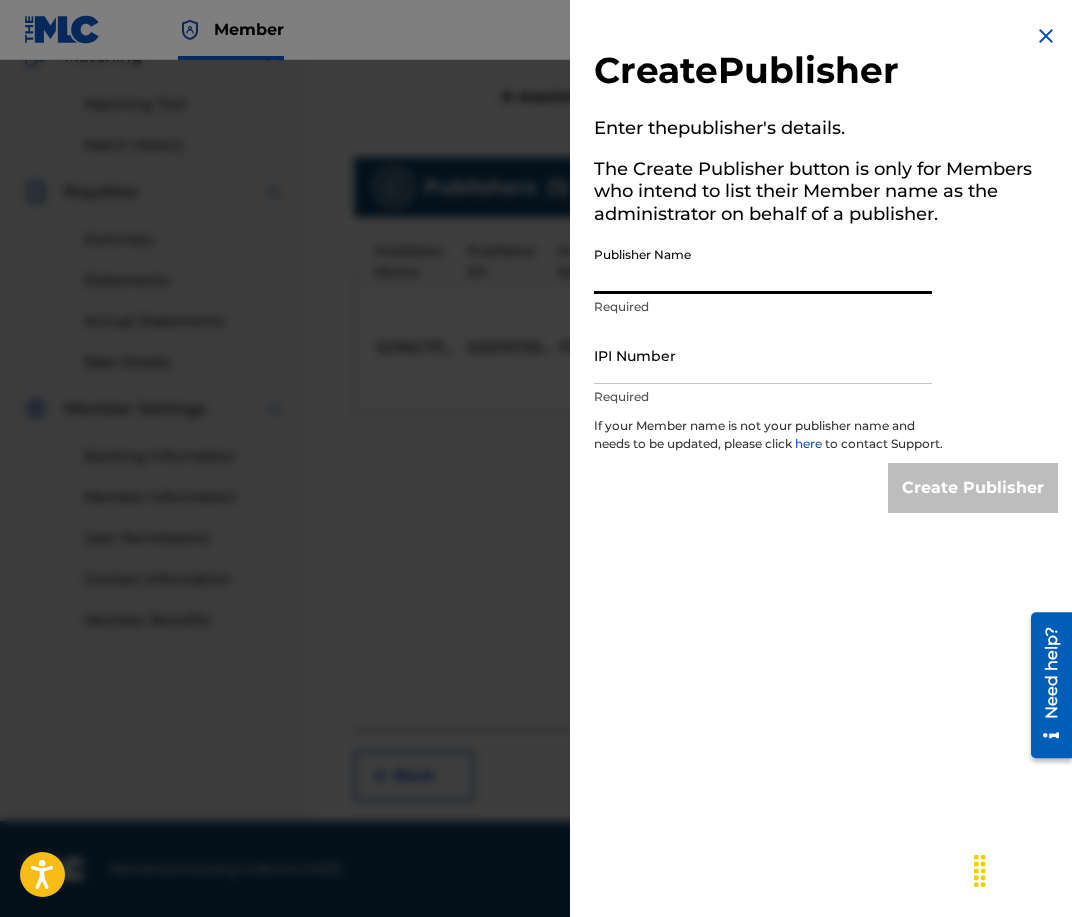 type on "[FIRST] [LAST]" 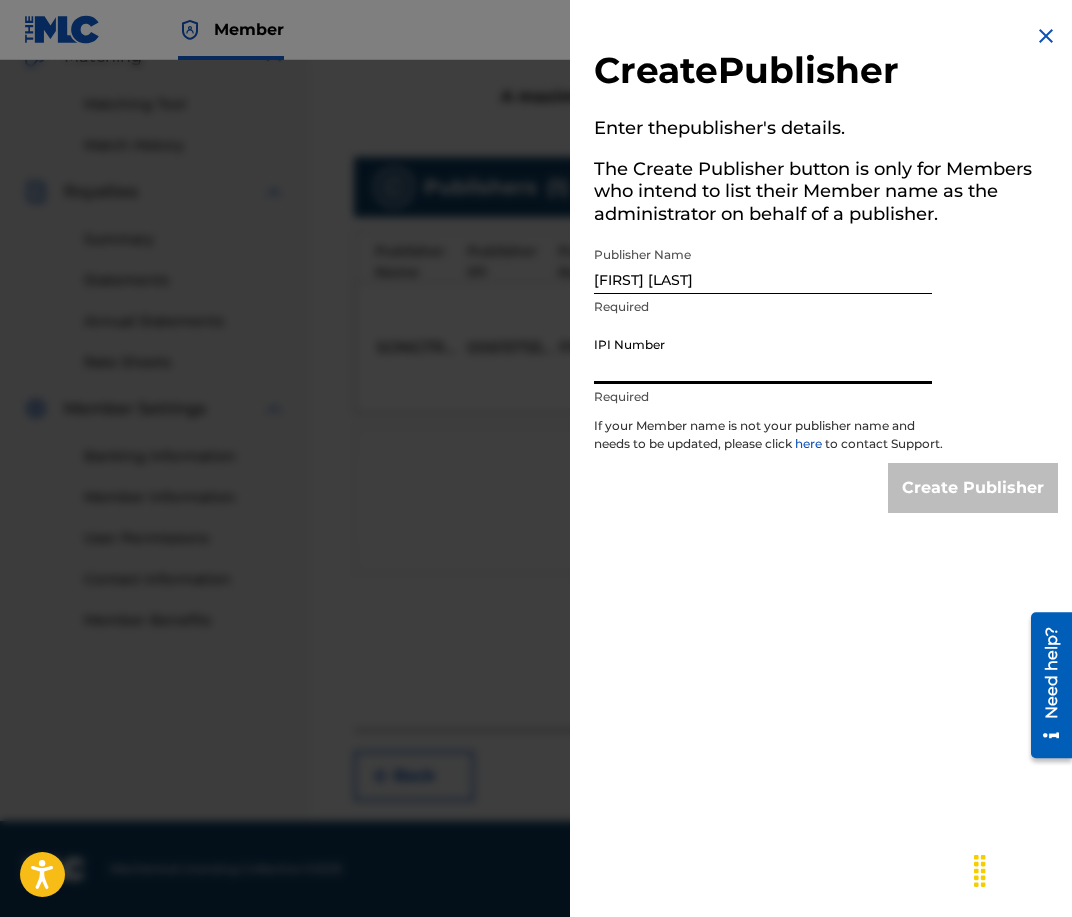 click on "IPI Number" at bounding box center [763, 355] 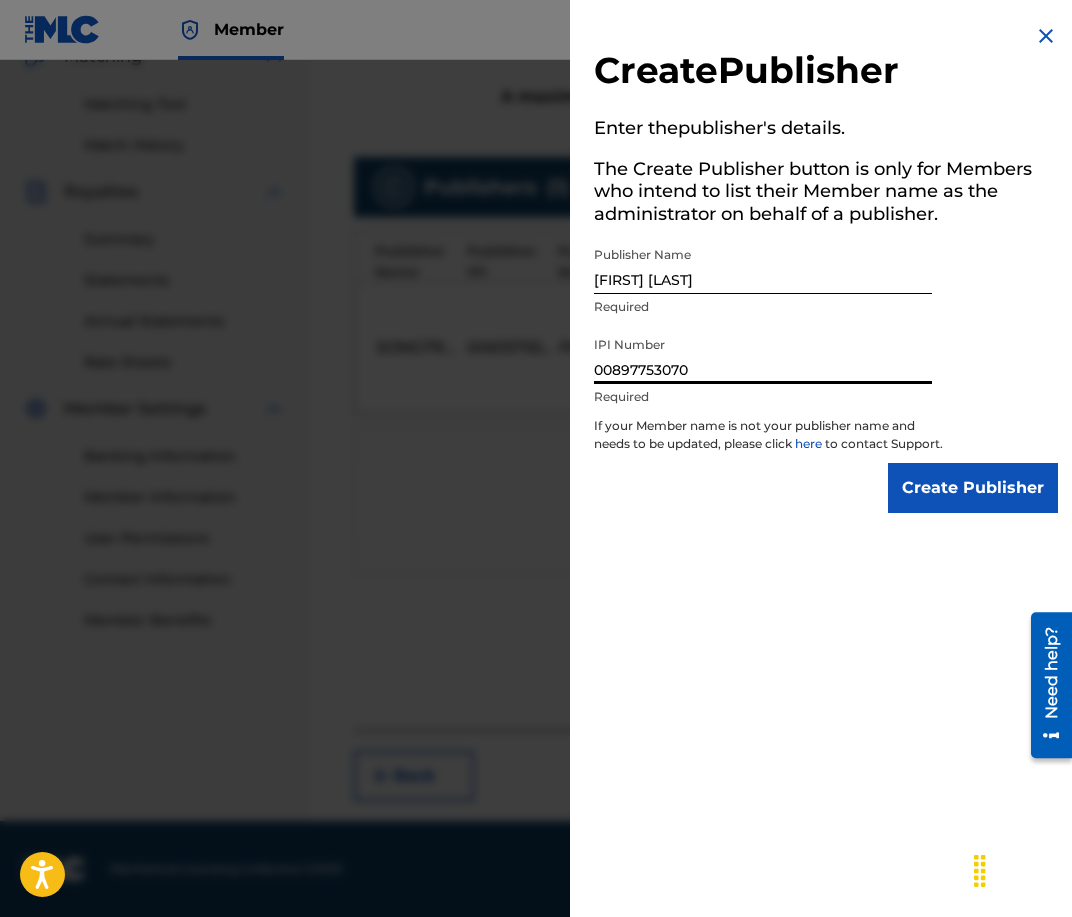click on "Create Publisher" at bounding box center (973, 488) 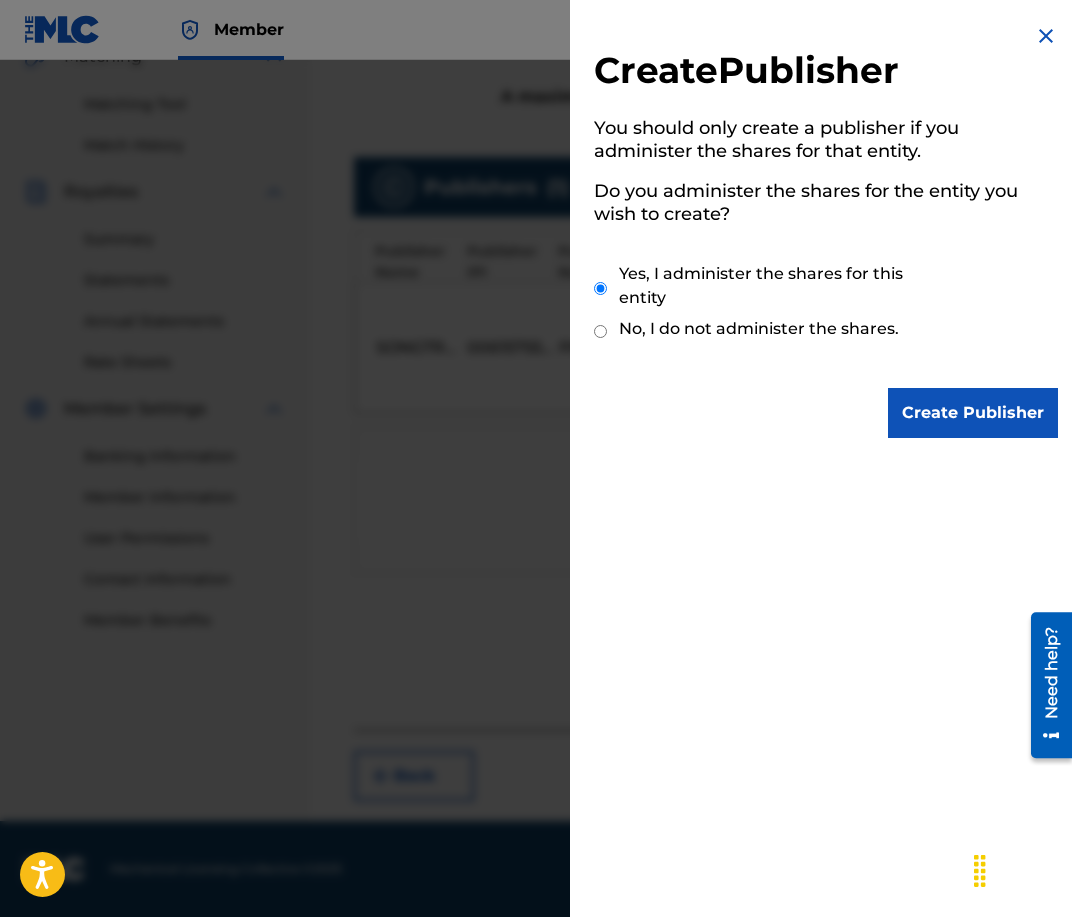 click on "Create Publisher" at bounding box center (973, 413) 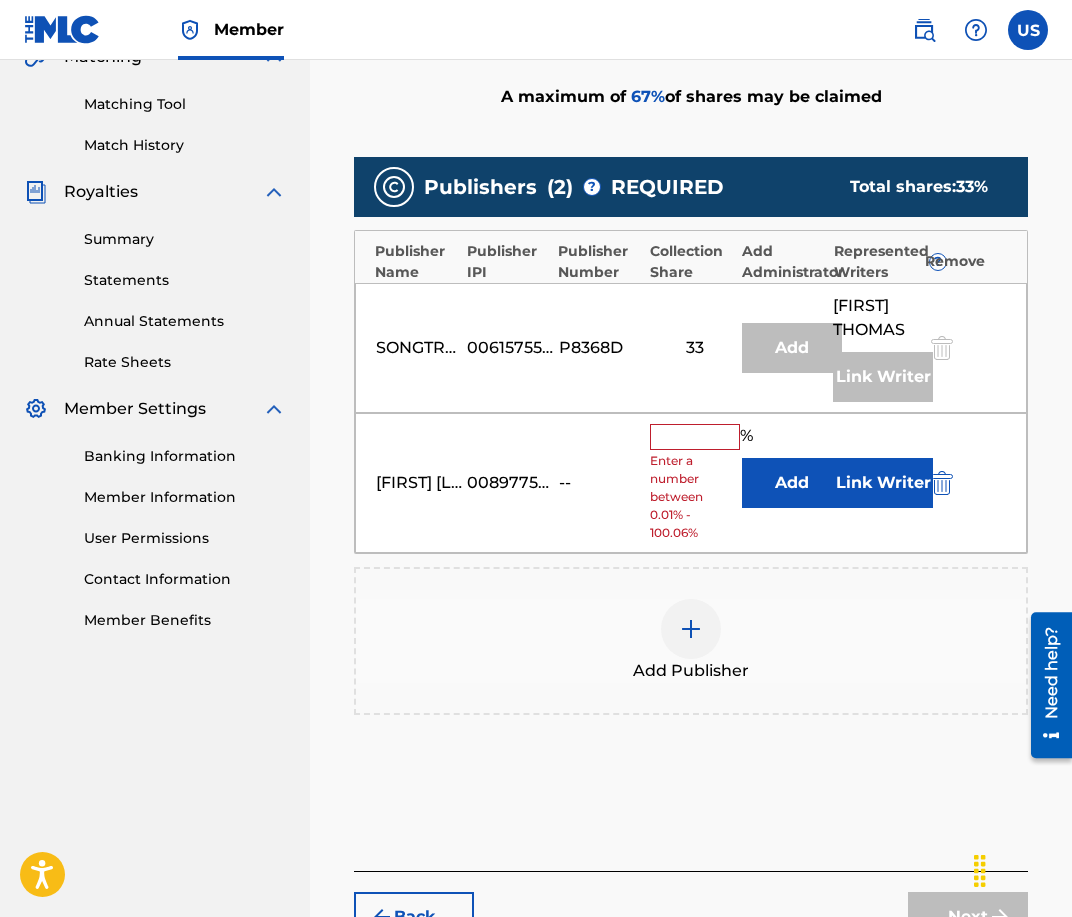 click at bounding box center [695, 437] 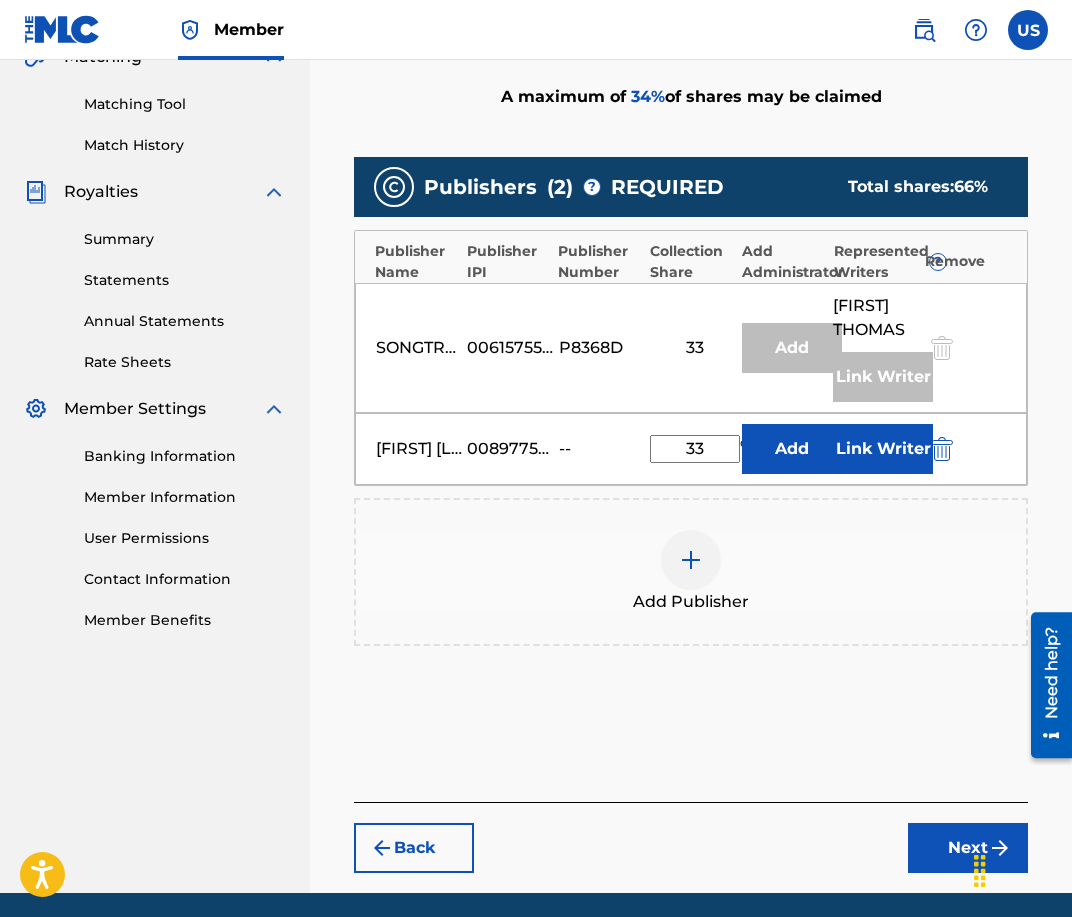 type on "33" 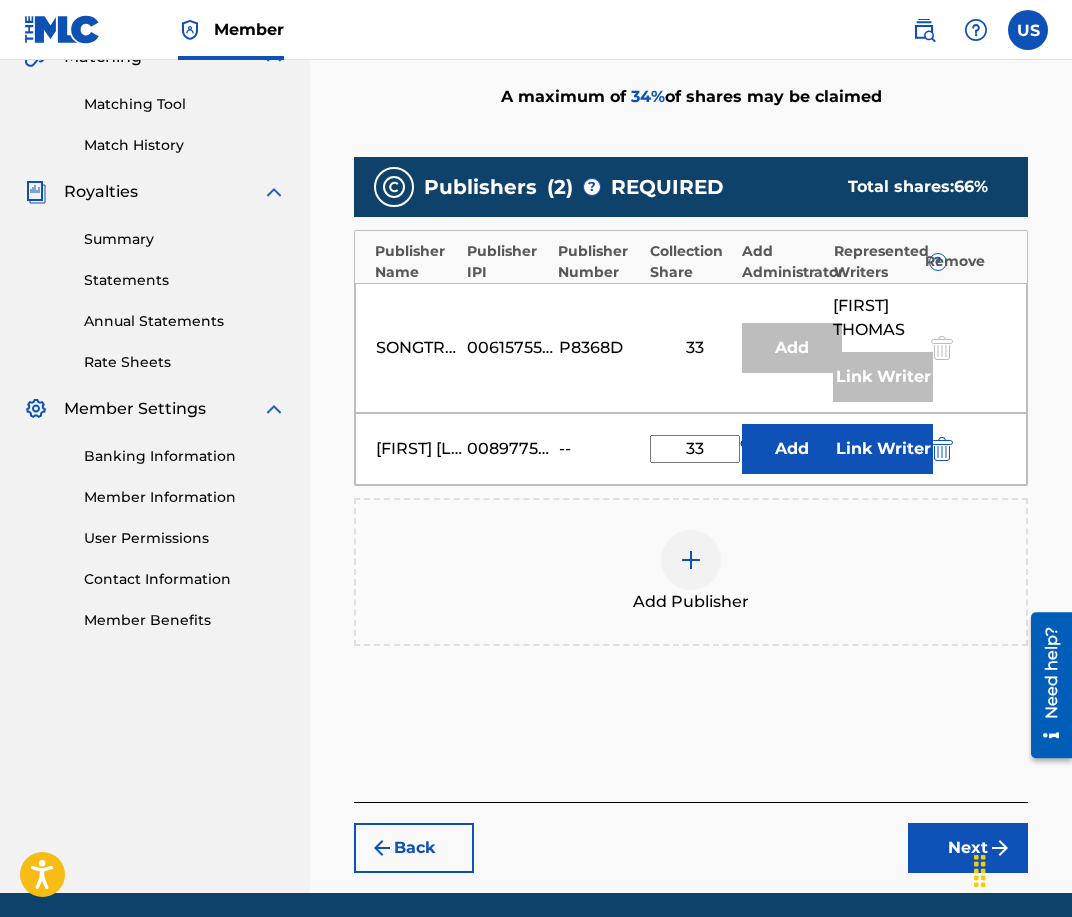 click on "Add" at bounding box center [792, 449] 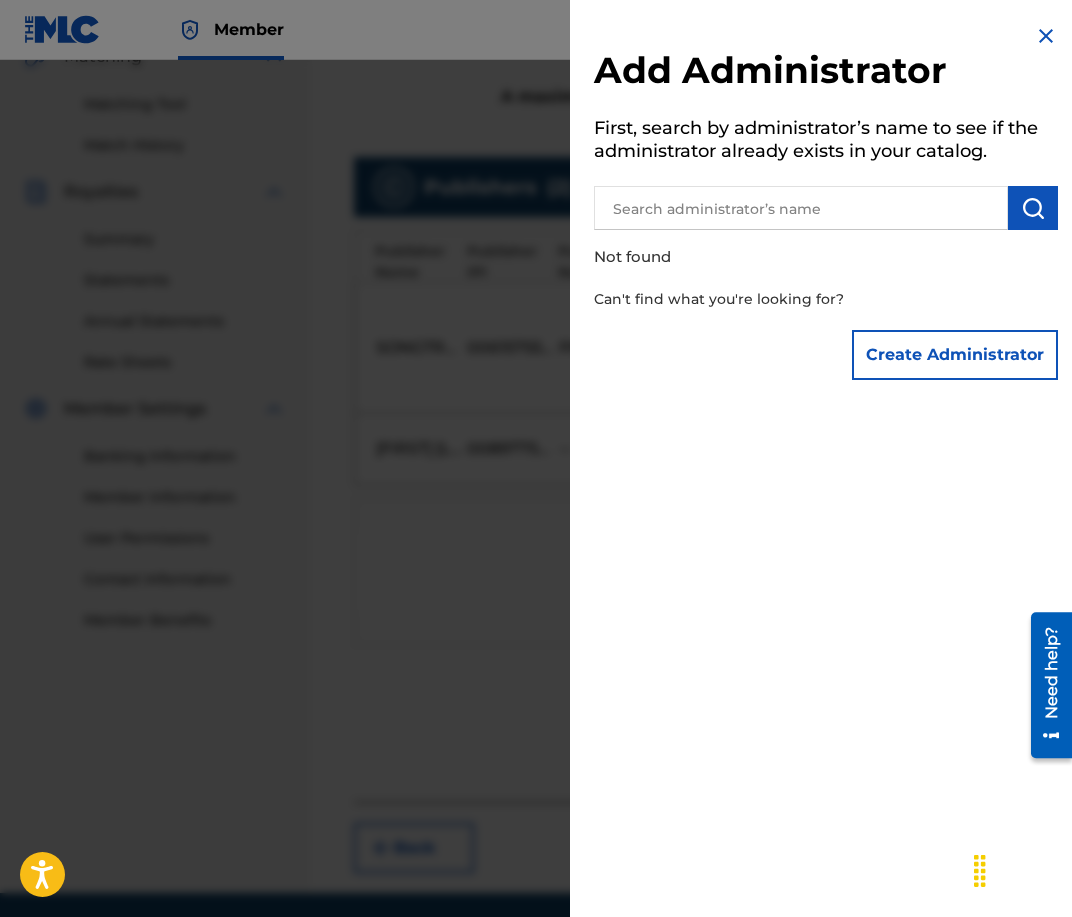 click at bounding box center (536, 518) 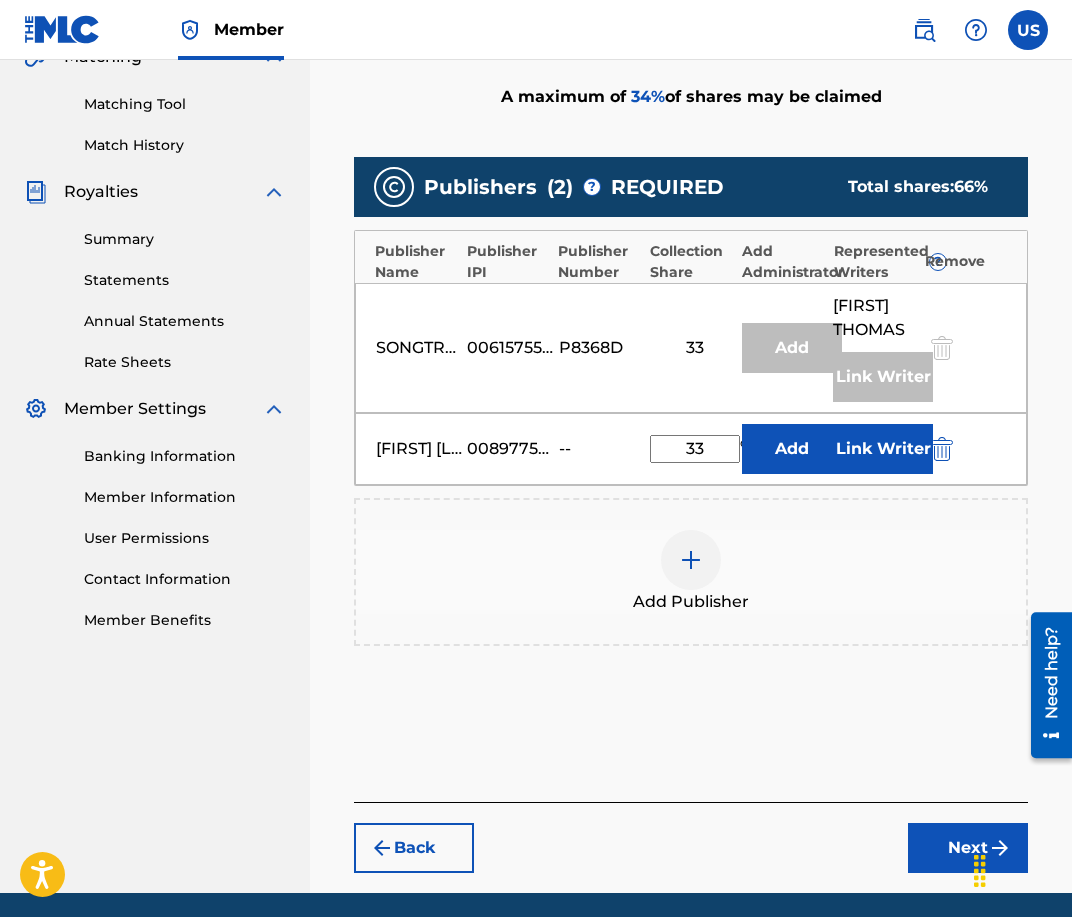 click on "Back Next" at bounding box center [691, 837] 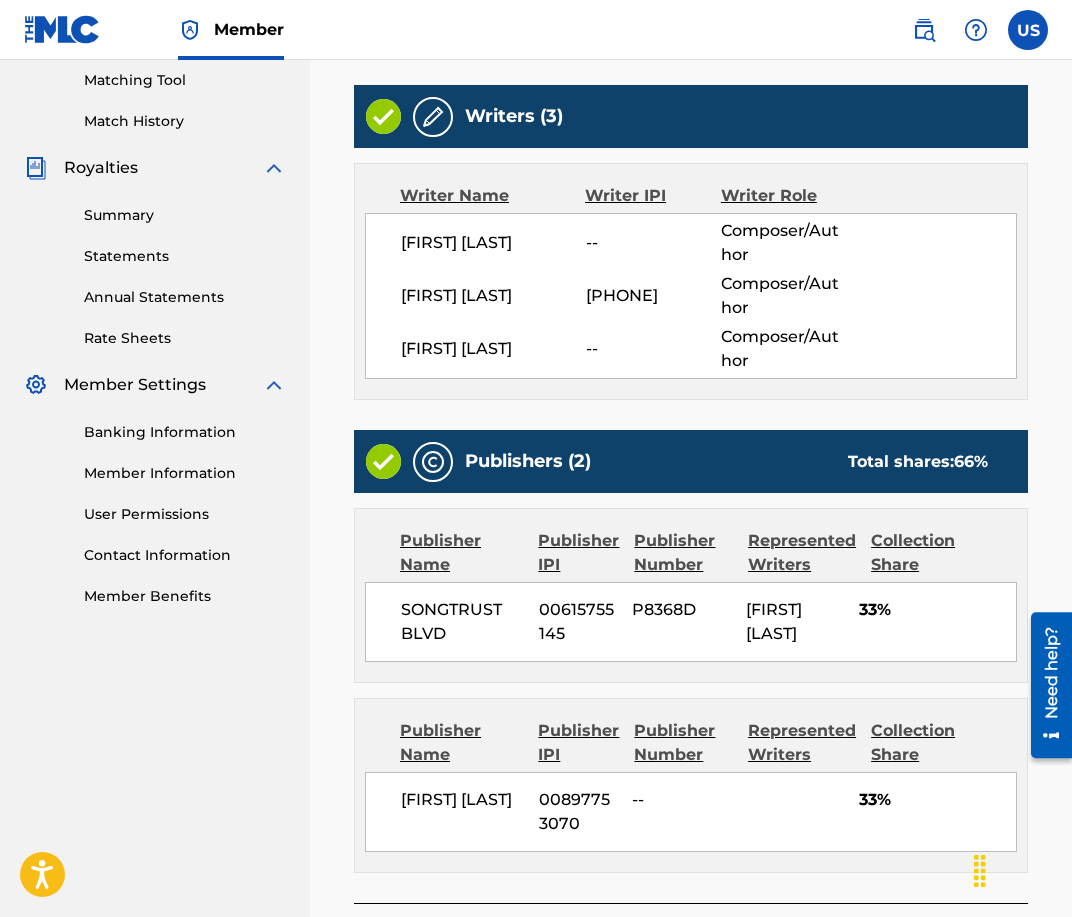 scroll, scrollTop: 683, scrollLeft: 0, axis: vertical 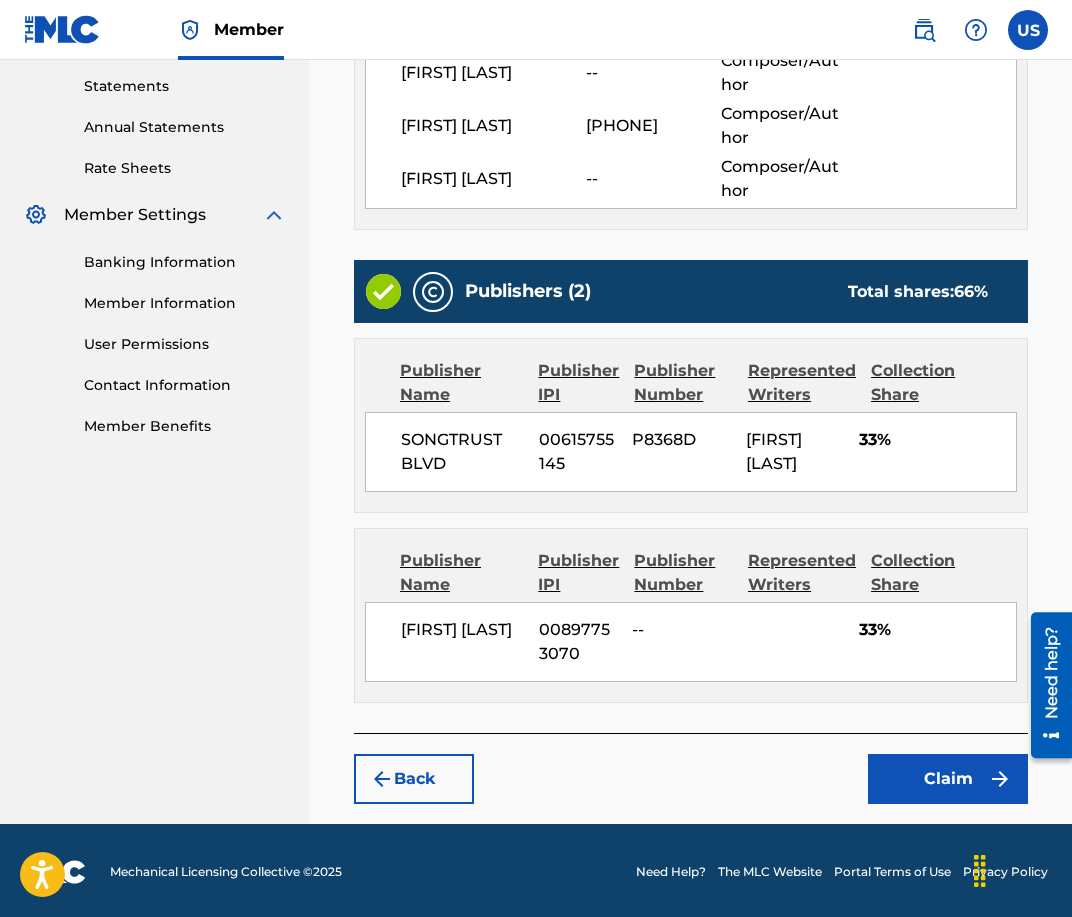 click on "Claim" at bounding box center [948, 779] 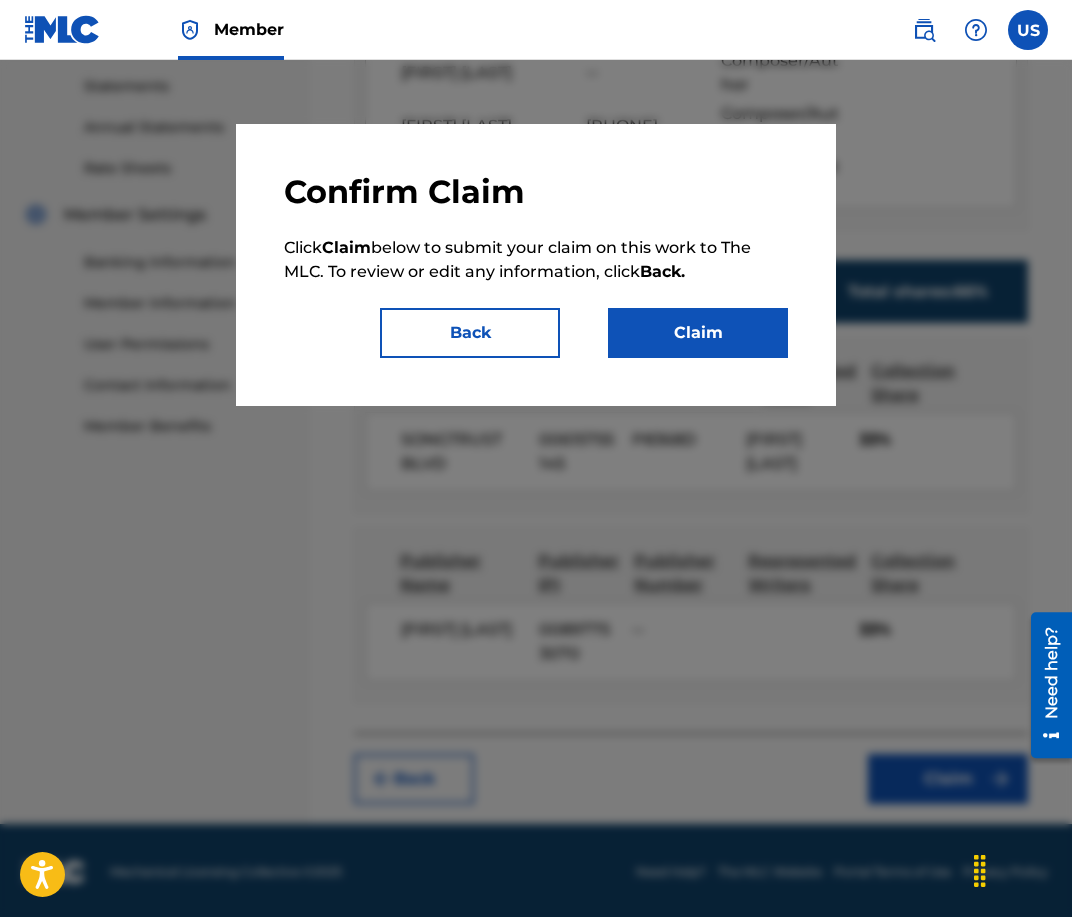 click on "Claim" at bounding box center [698, 333] 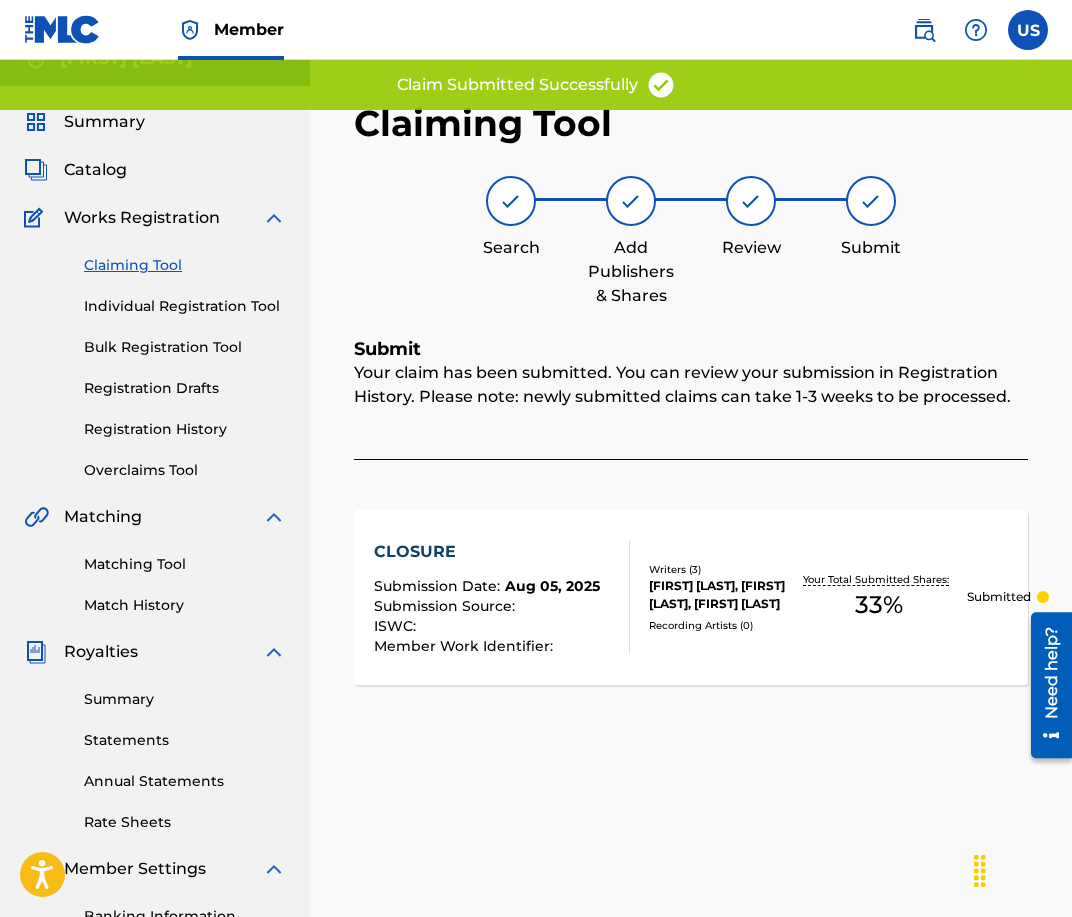 scroll, scrollTop: 0, scrollLeft: 0, axis: both 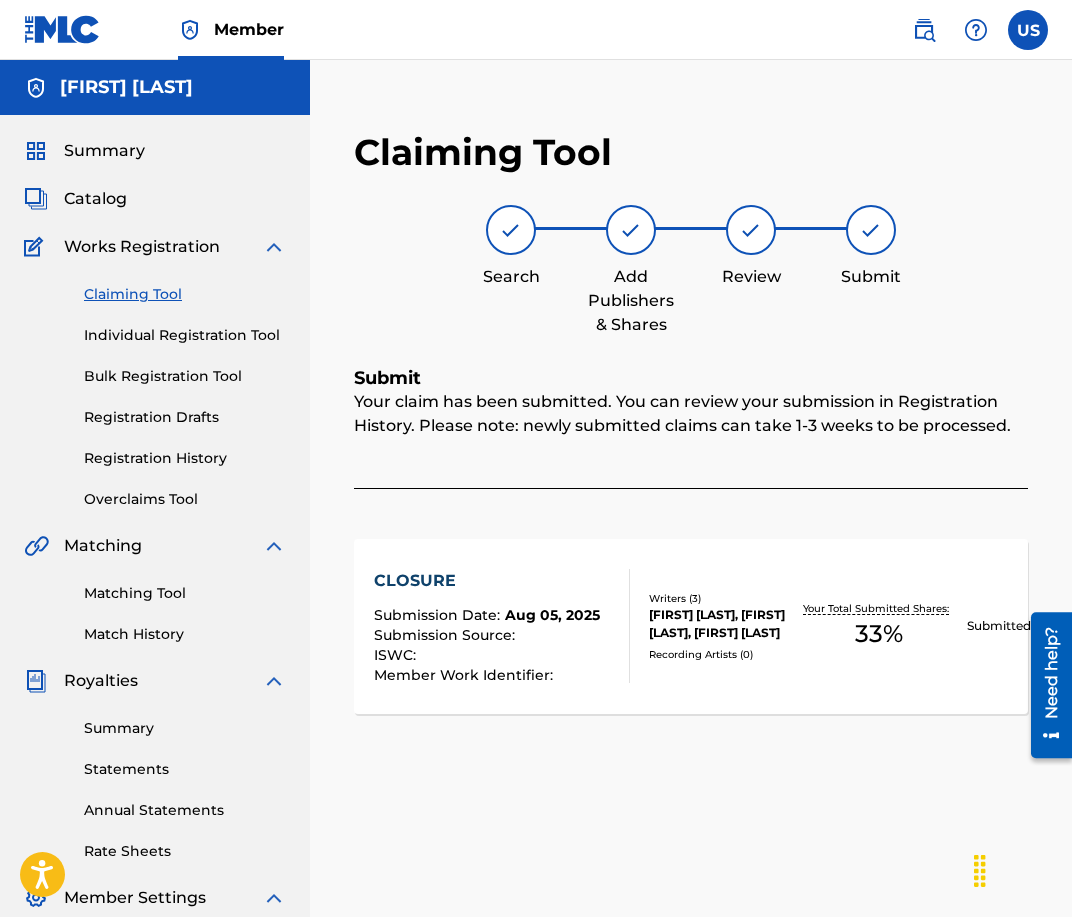 click on "Claiming Tool" at bounding box center (185, 294) 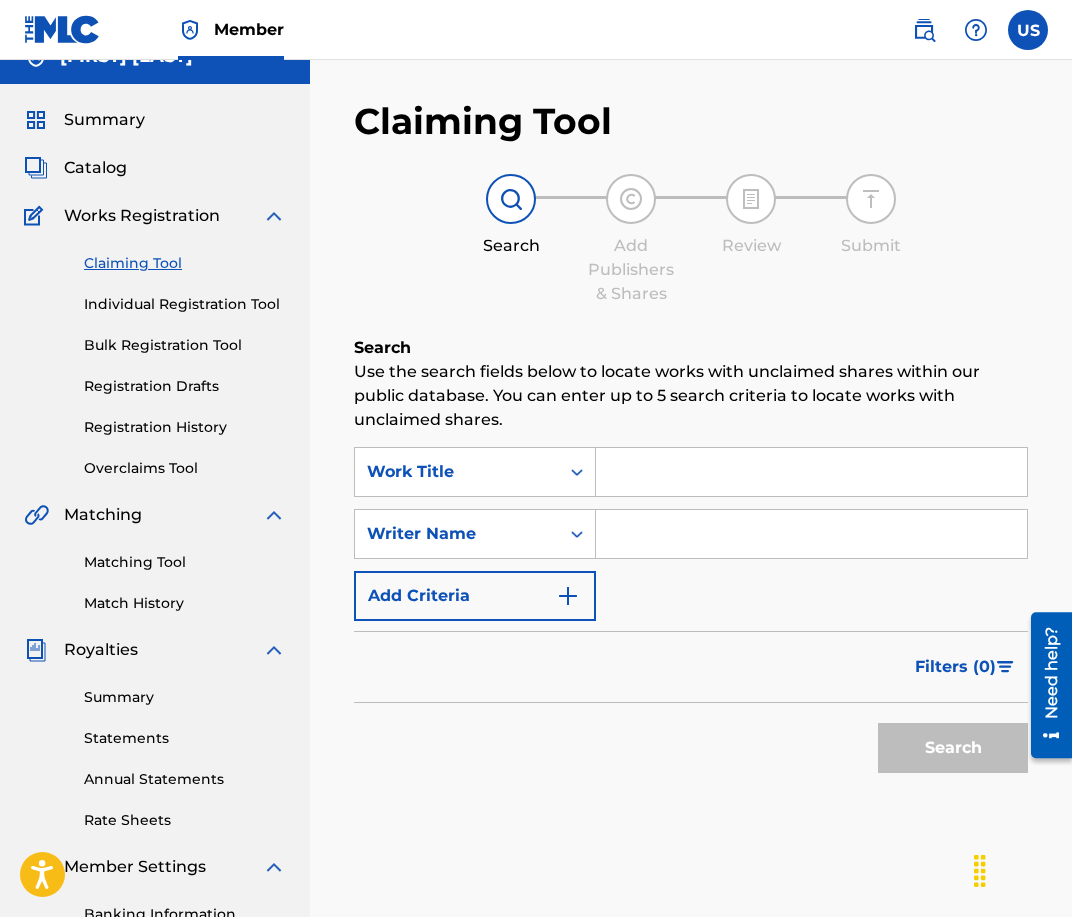 scroll, scrollTop: 33, scrollLeft: 0, axis: vertical 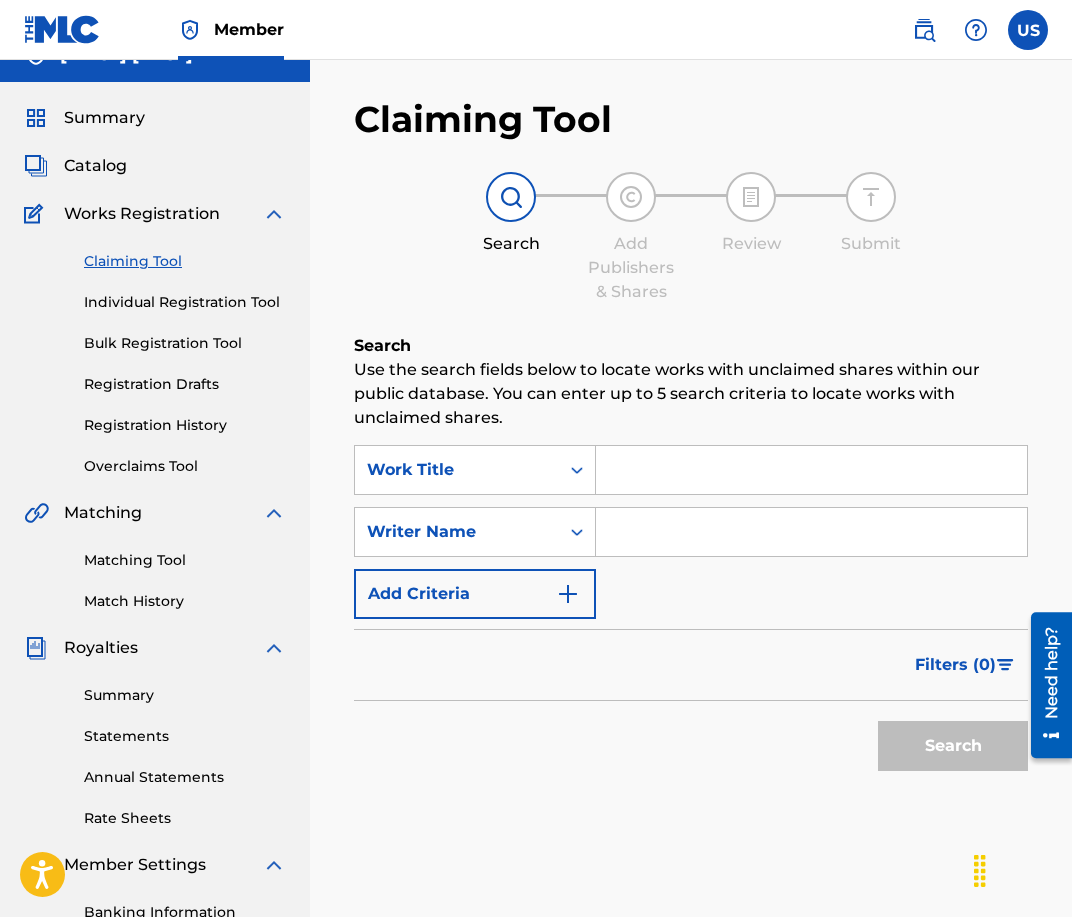 click at bounding box center (811, 532) 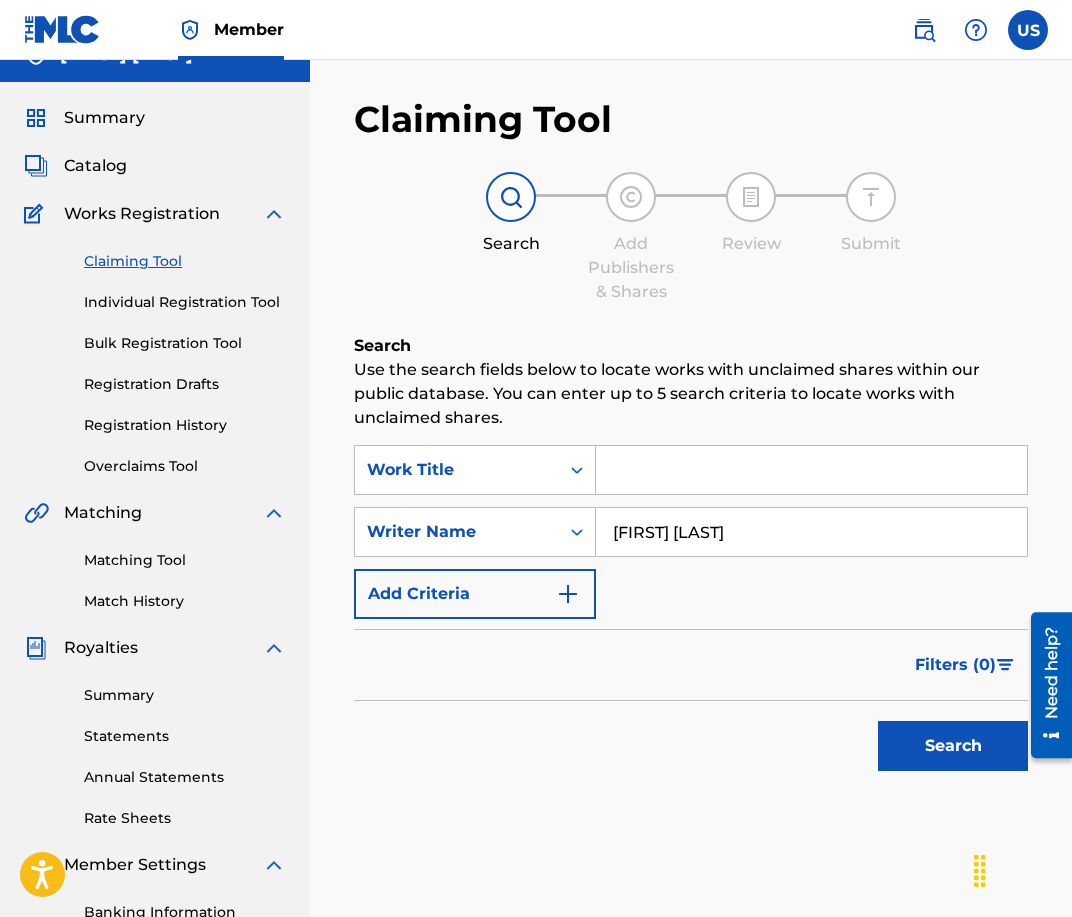click on "Search" at bounding box center (953, 746) 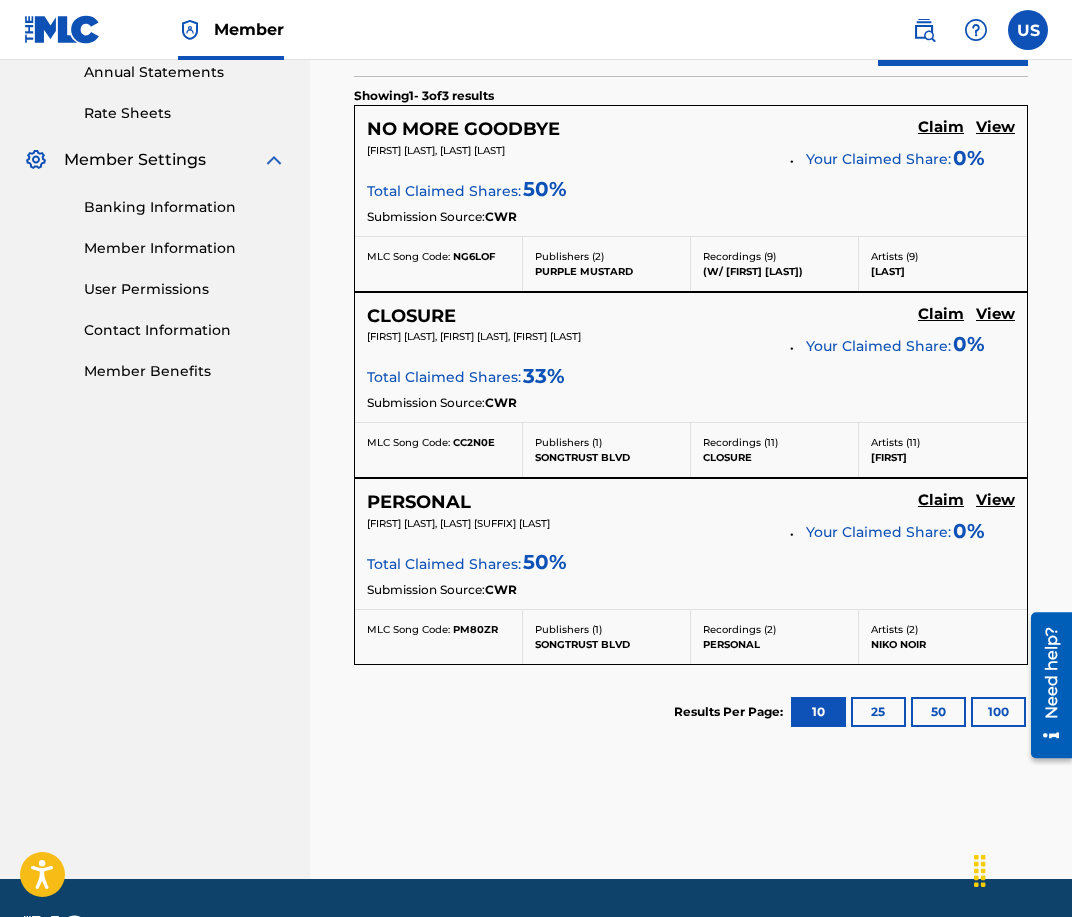 scroll, scrollTop: 739, scrollLeft: 0, axis: vertical 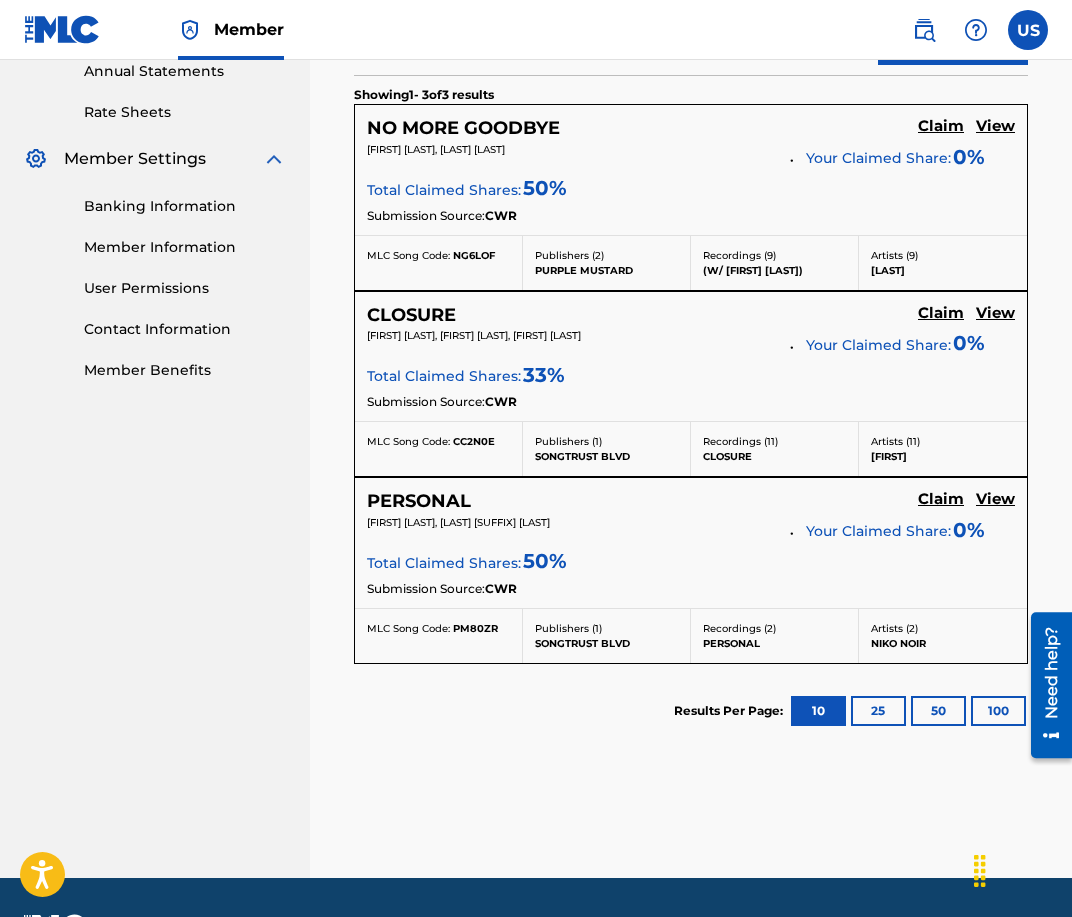 click on "PERSONAL" at bounding box center [419, 501] 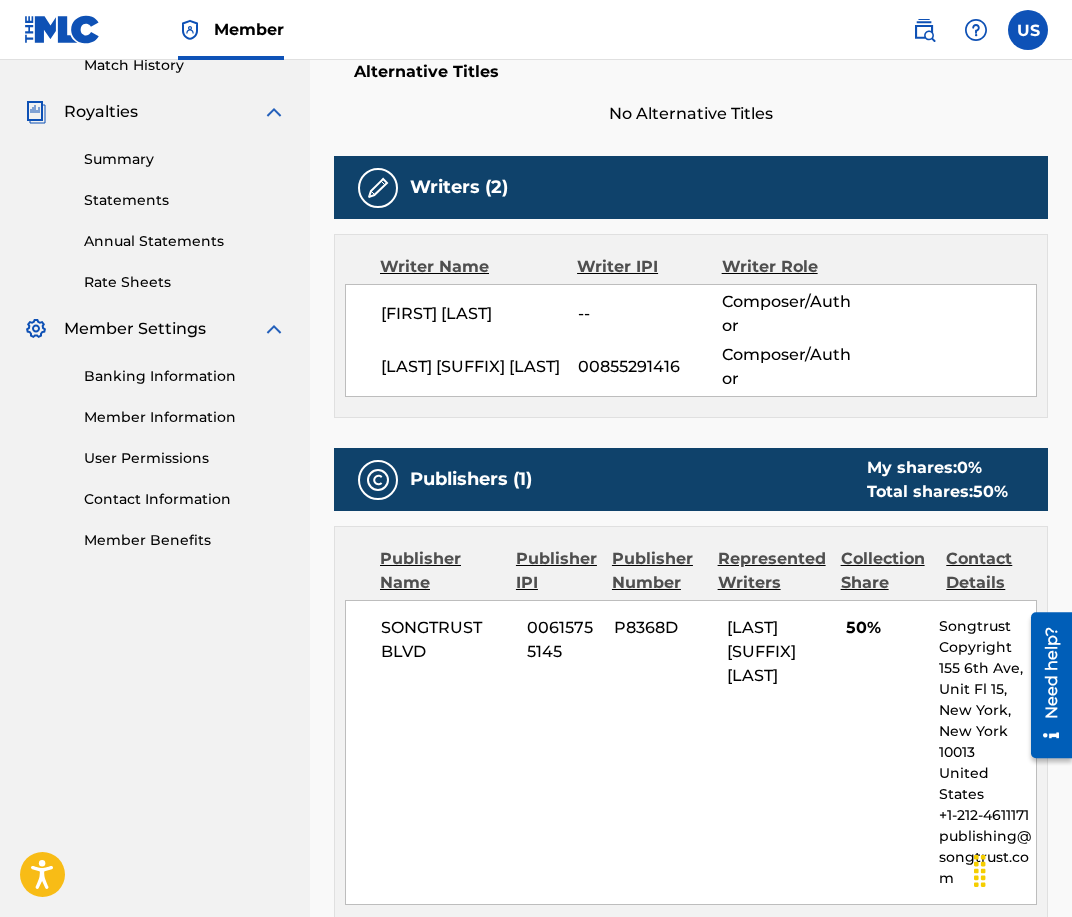 scroll, scrollTop: 982, scrollLeft: 0, axis: vertical 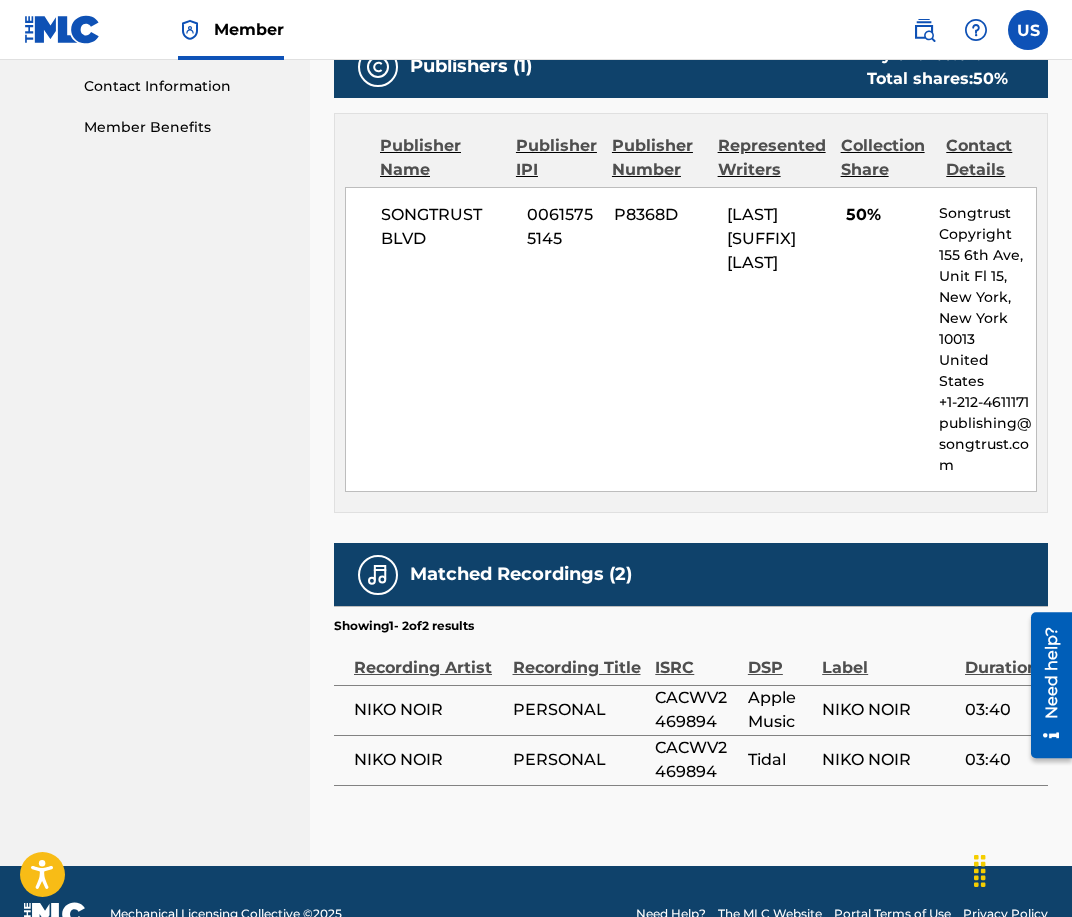 click on "SONGTRUST BLVD" at bounding box center (446, 227) 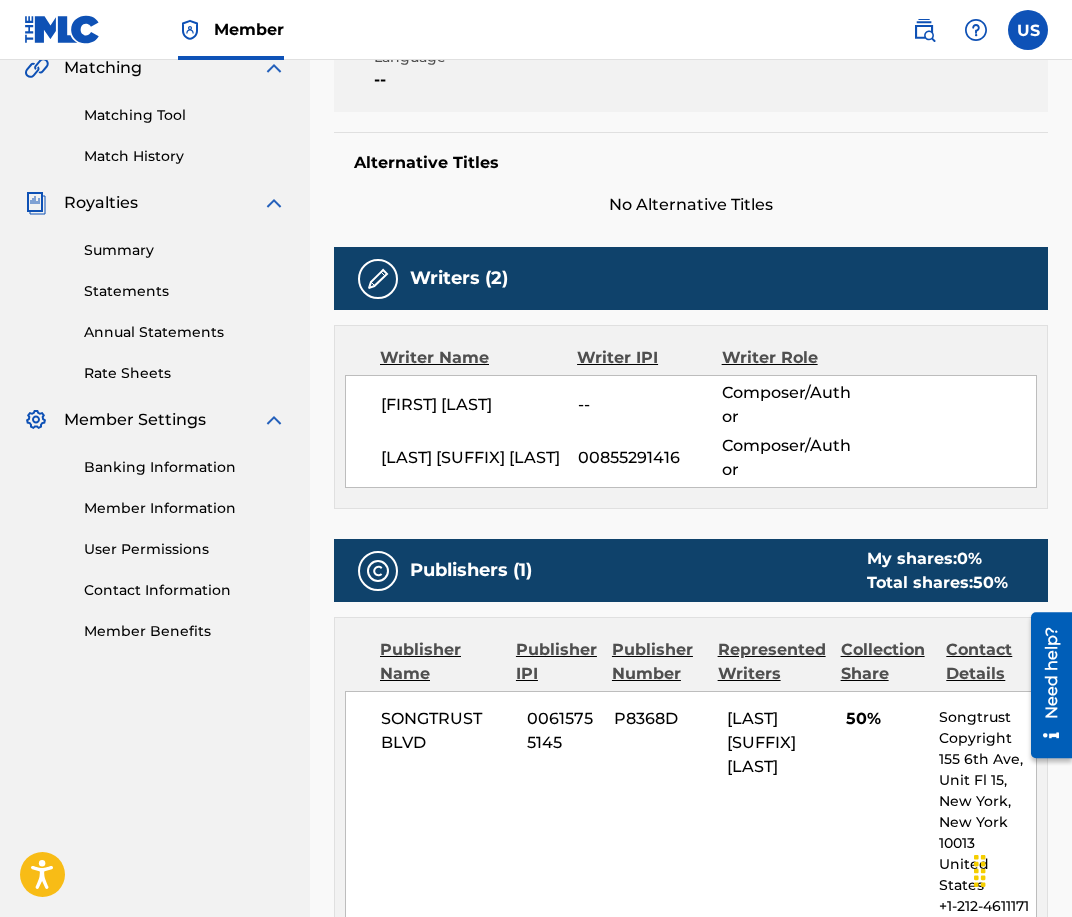 scroll, scrollTop: 345, scrollLeft: 0, axis: vertical 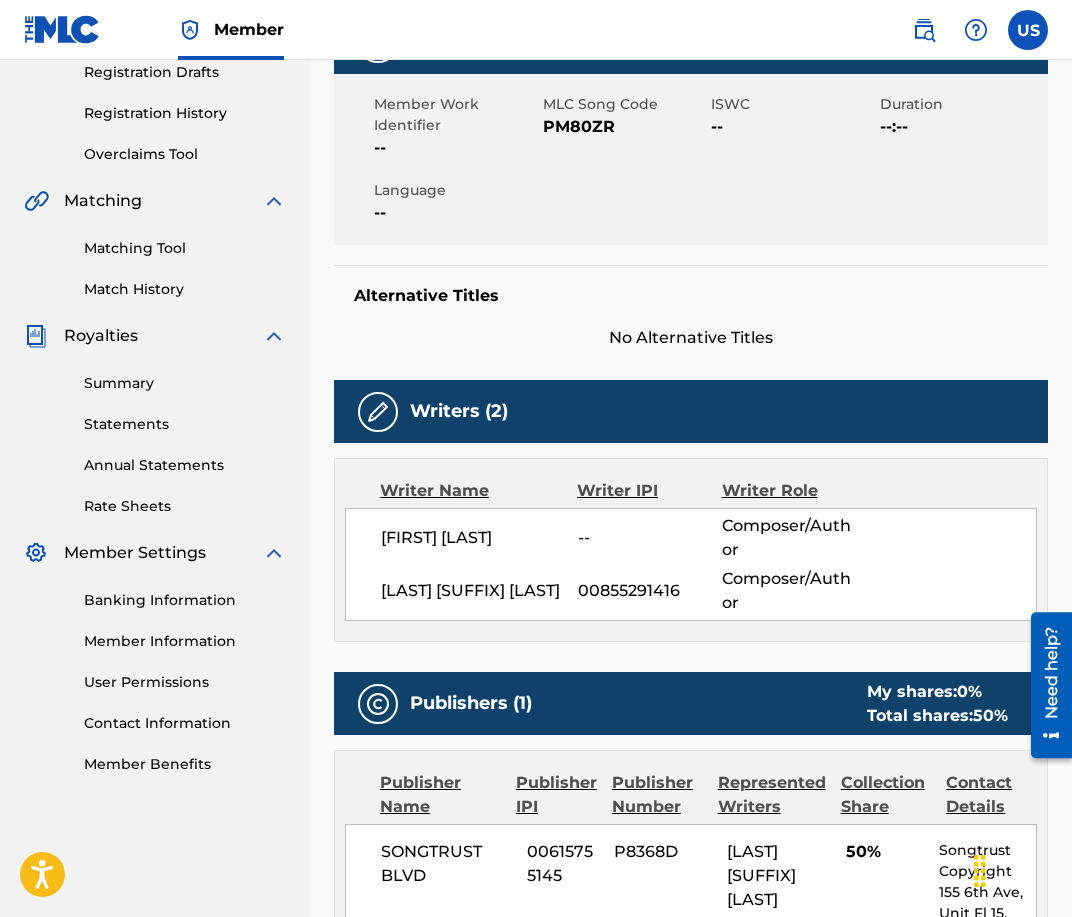 click on "Writers   (2)" at bounding box center (459, 411) 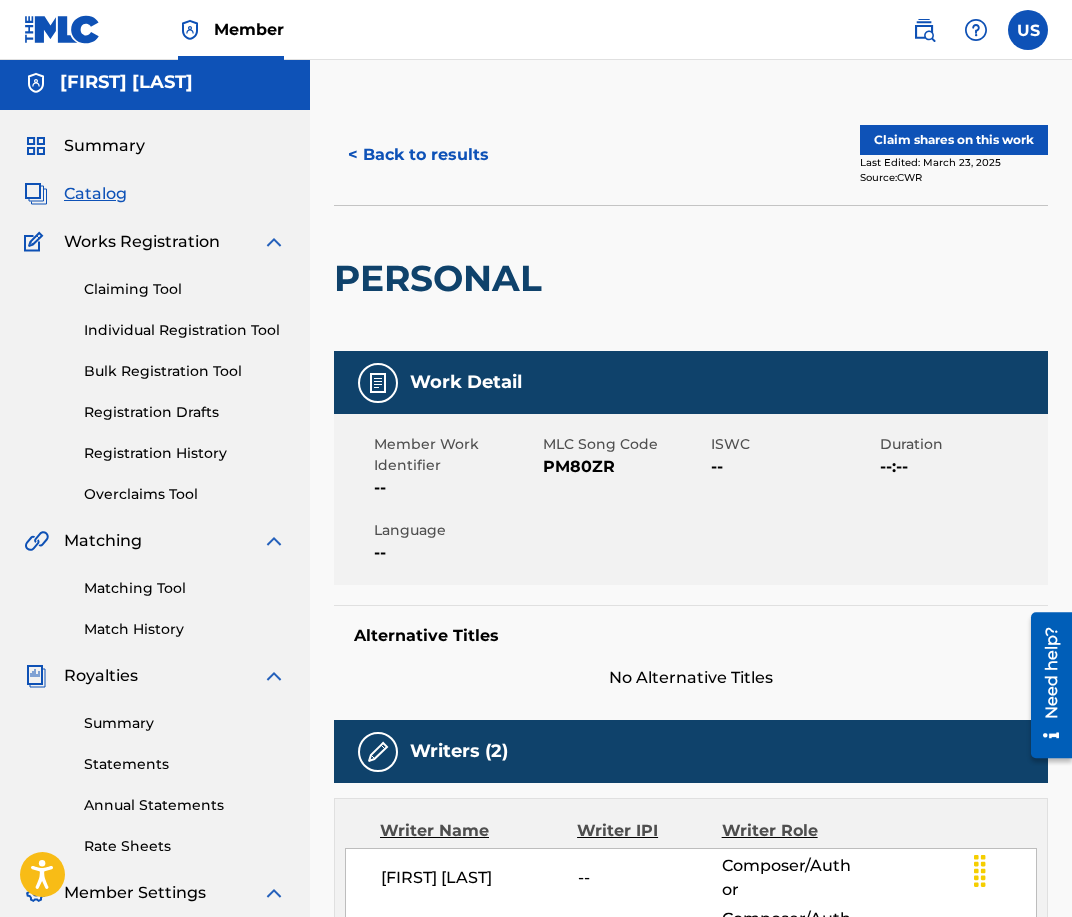 scroll, scrollTop: 0, scrollLeft: 0, axis: both 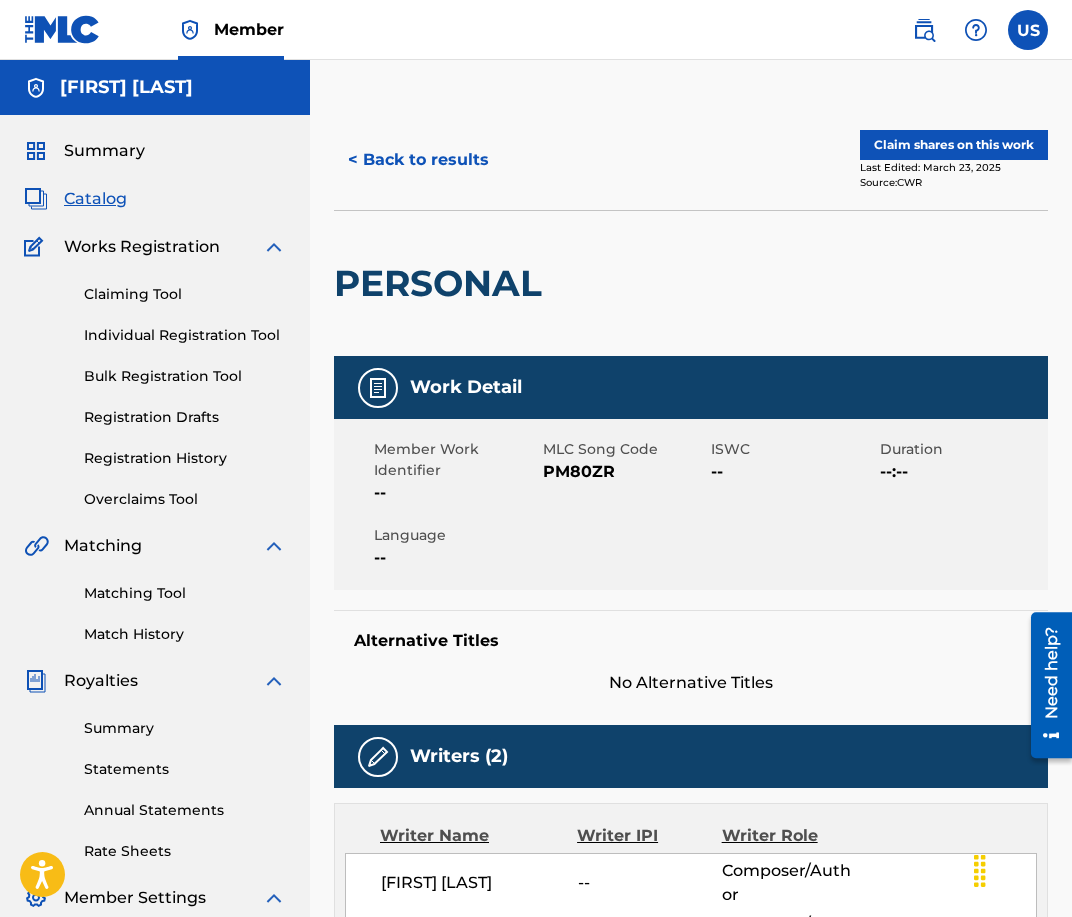 click on "Claim shares on this work" at bounding box center (954, 145) 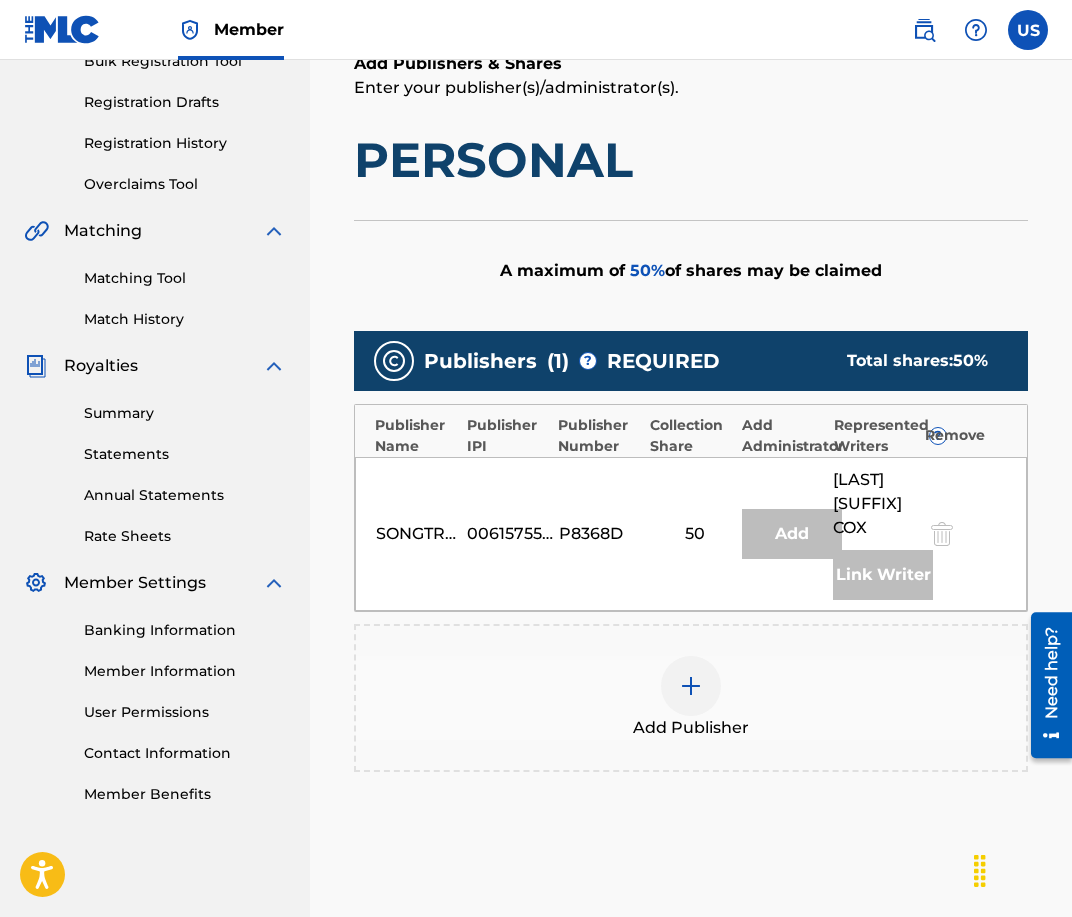scroll, scrollTop: 318, scrollLeft: 0, axis: vertical 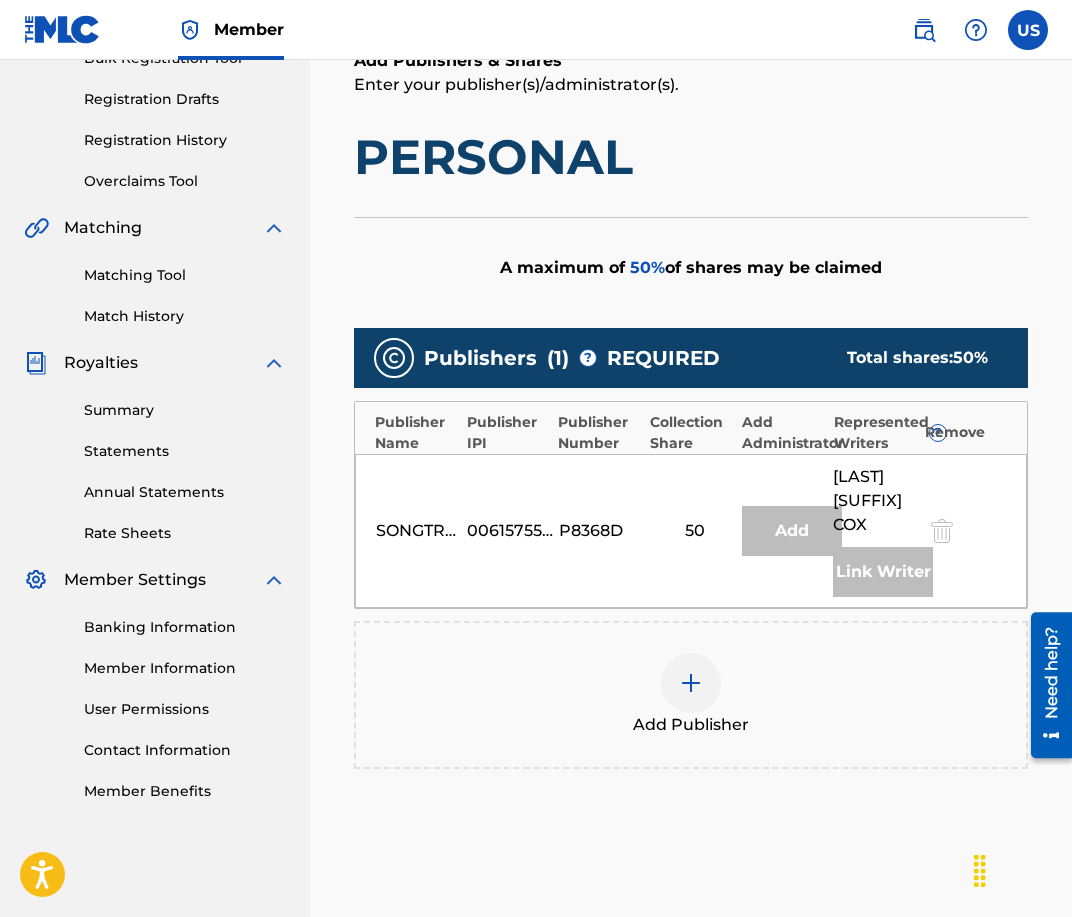 click on "Add" at bounding box center (792, 531) 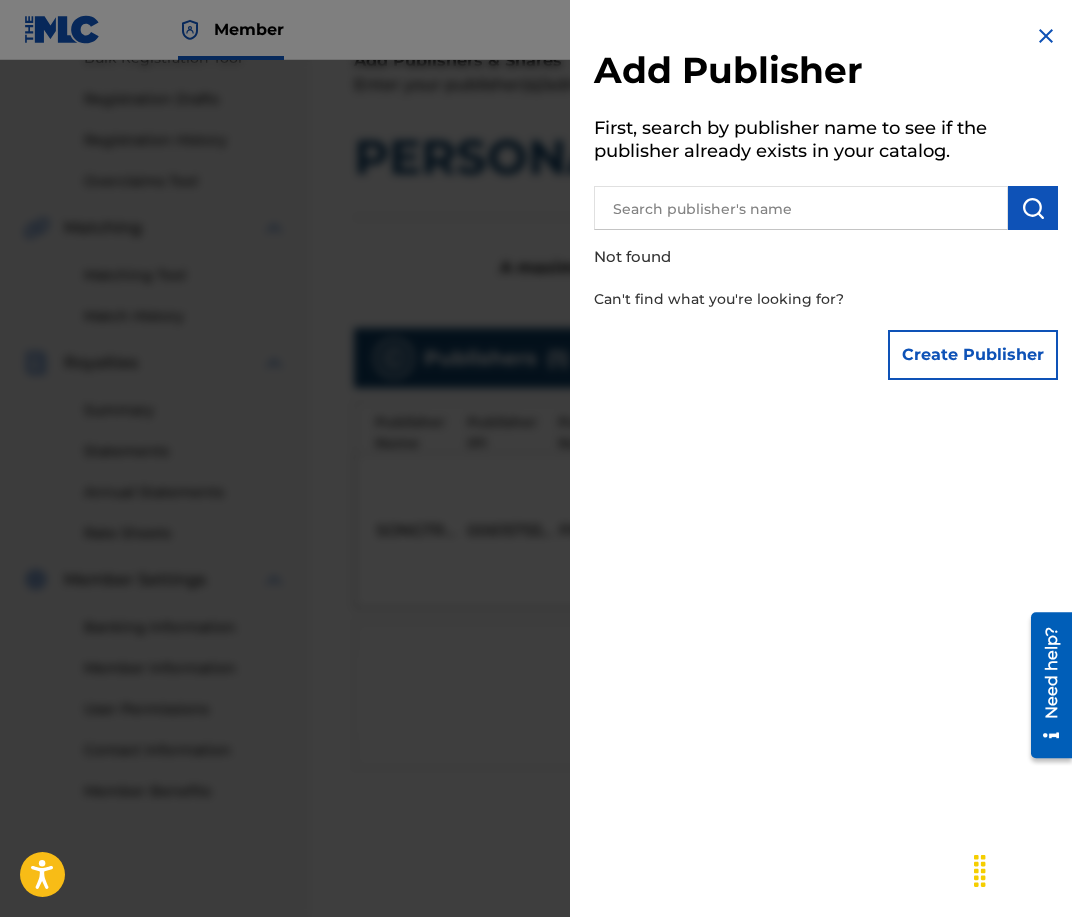 click at bounding box center [801, 208] 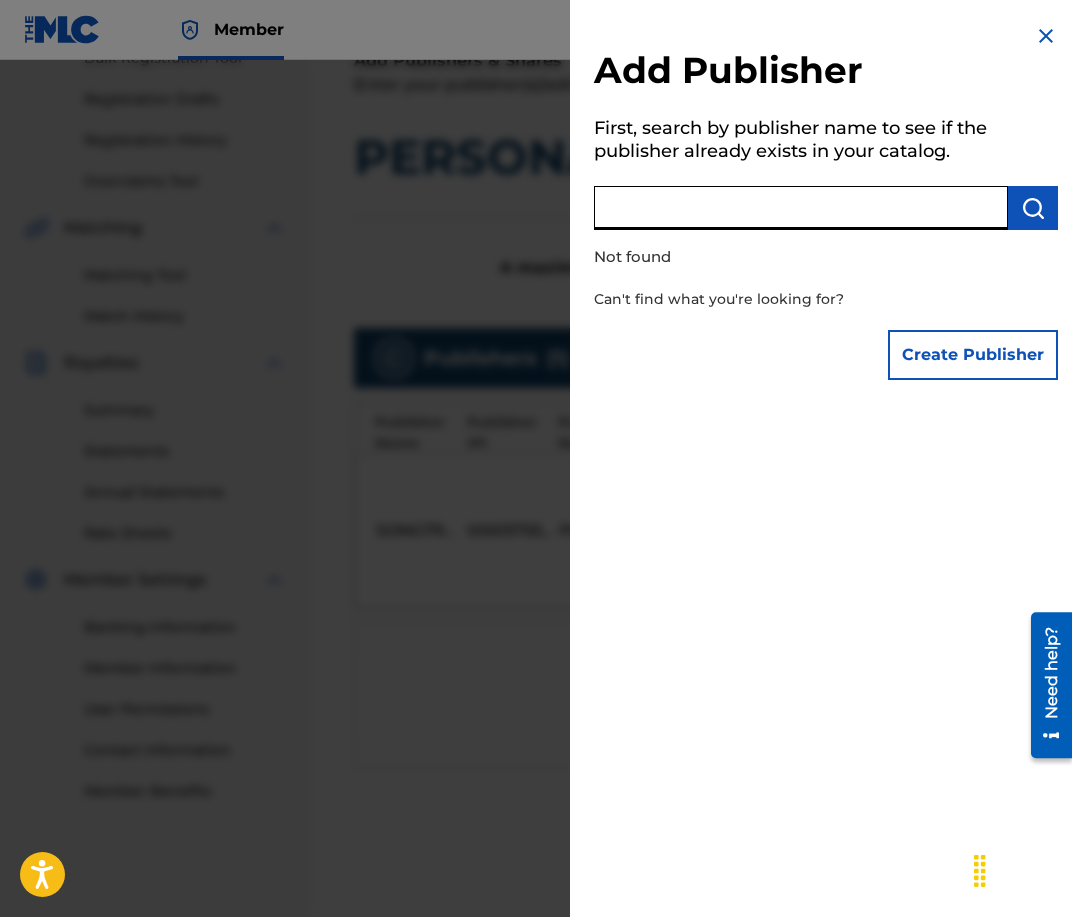 click at bounding box center (536, 518) 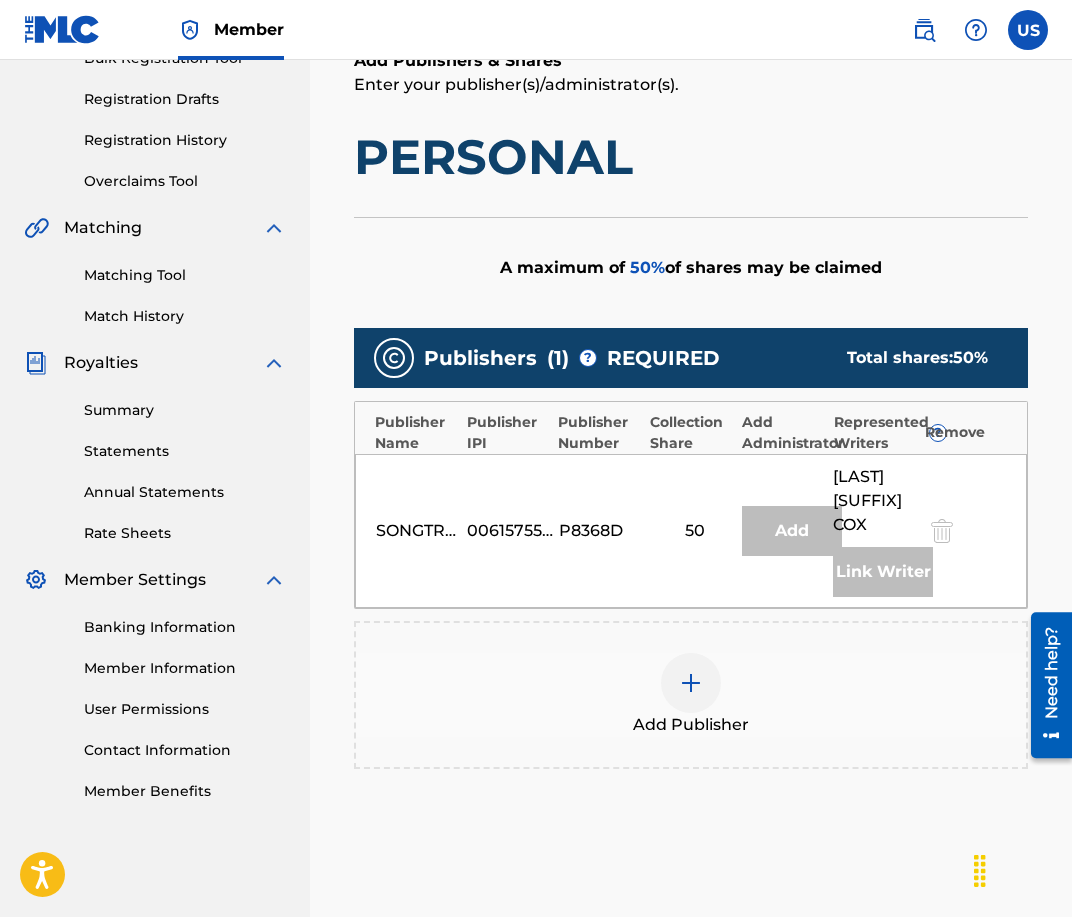 click on "Link Writer" at bounding box center [883, 572] 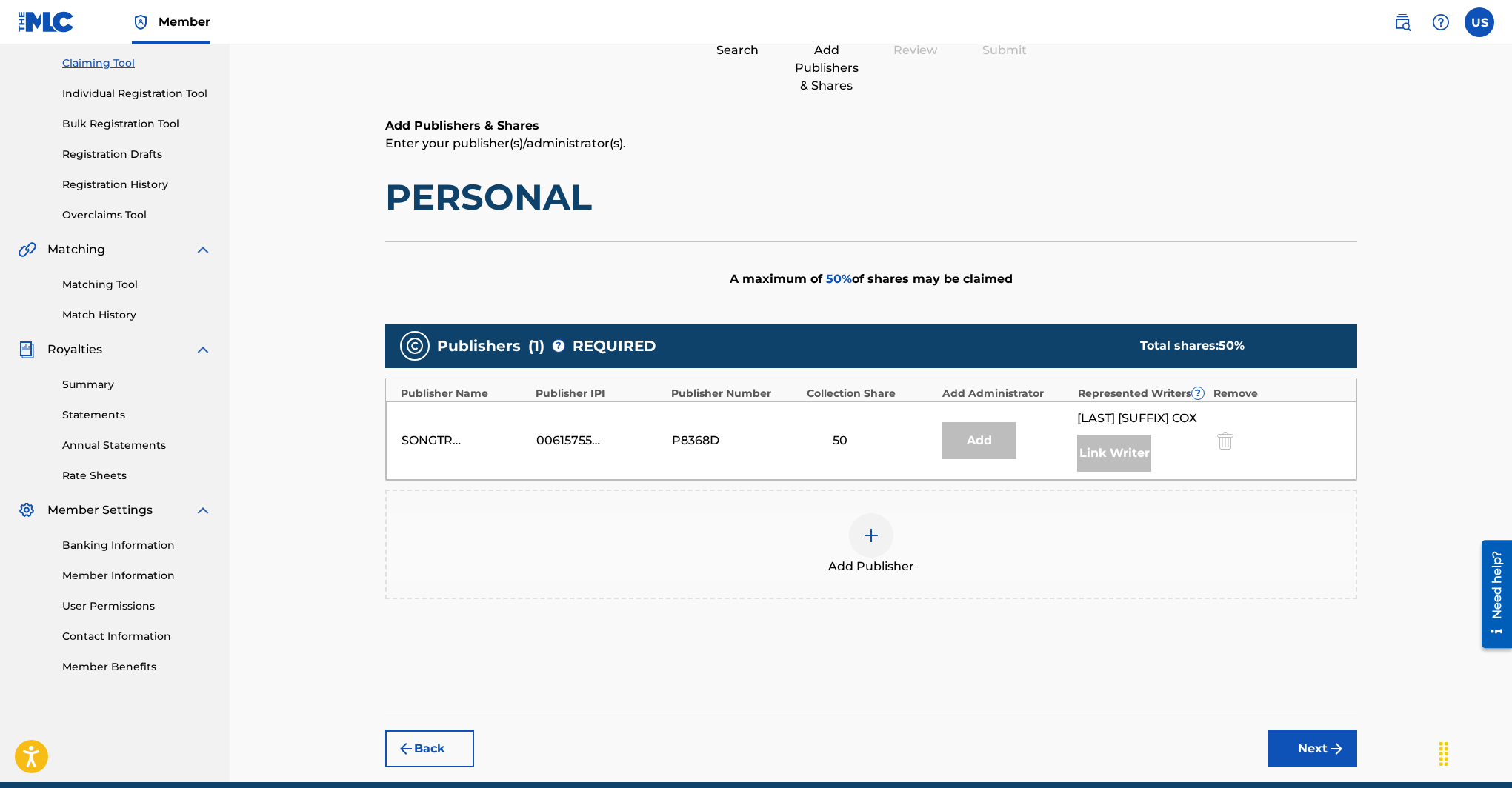 scroll, scrollTop: 220, scrollLeft: 0, axis: vertical 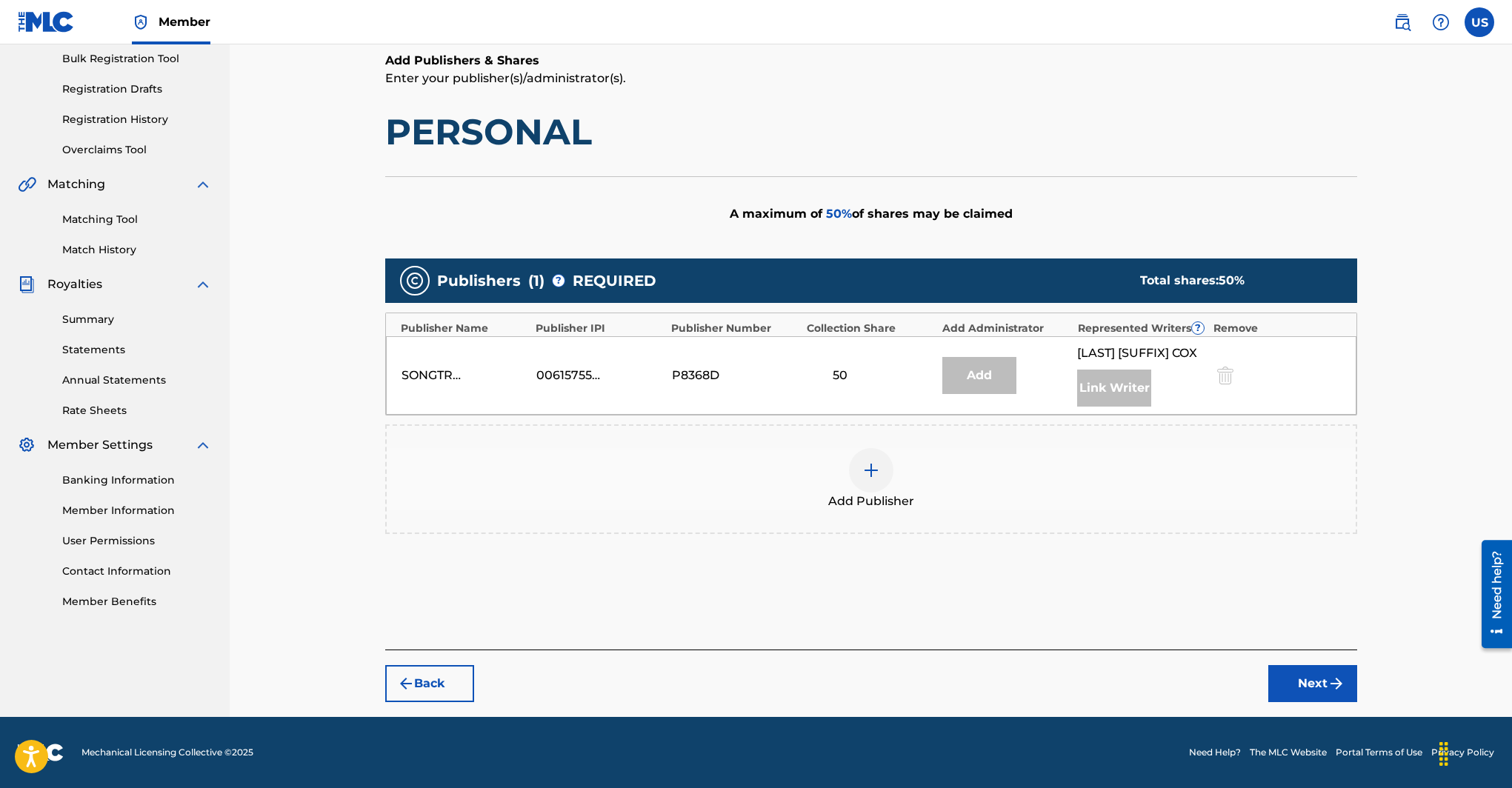 click at bounding box center [871, 470] 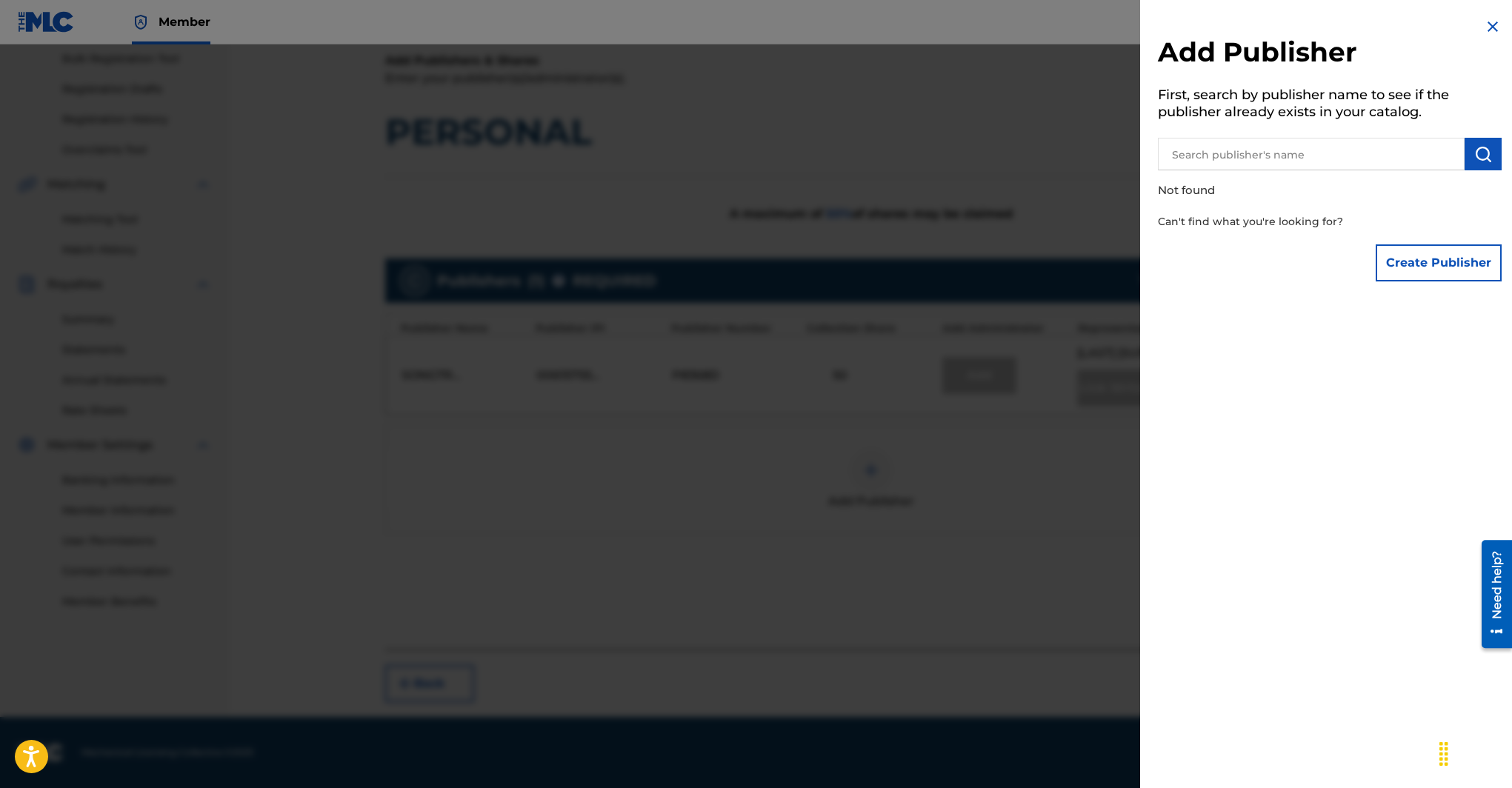 click at bounding box center [1311, 154] 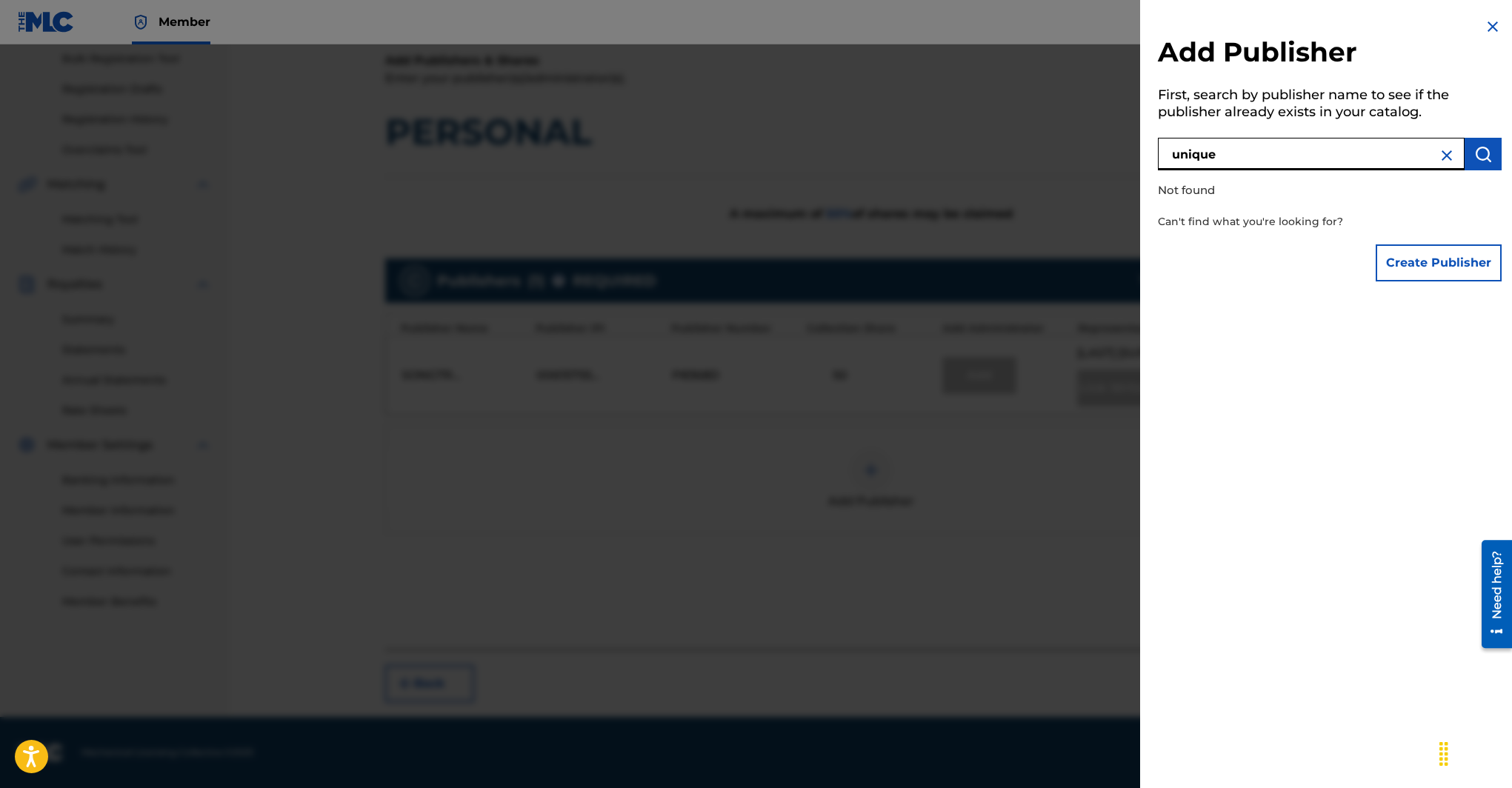 type on "unique" 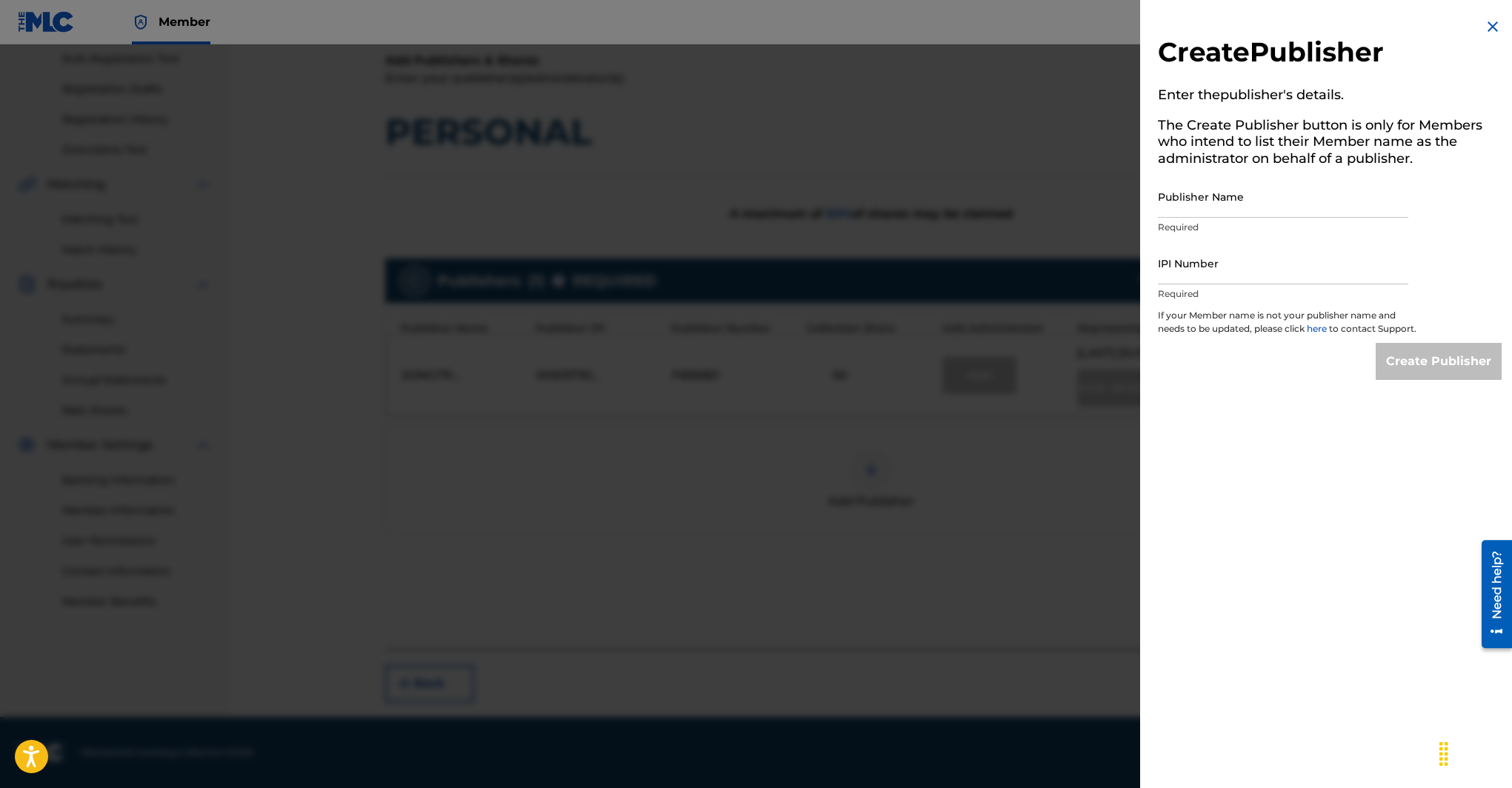 click on "Publisher Name" at bounding box center [1283, 196] 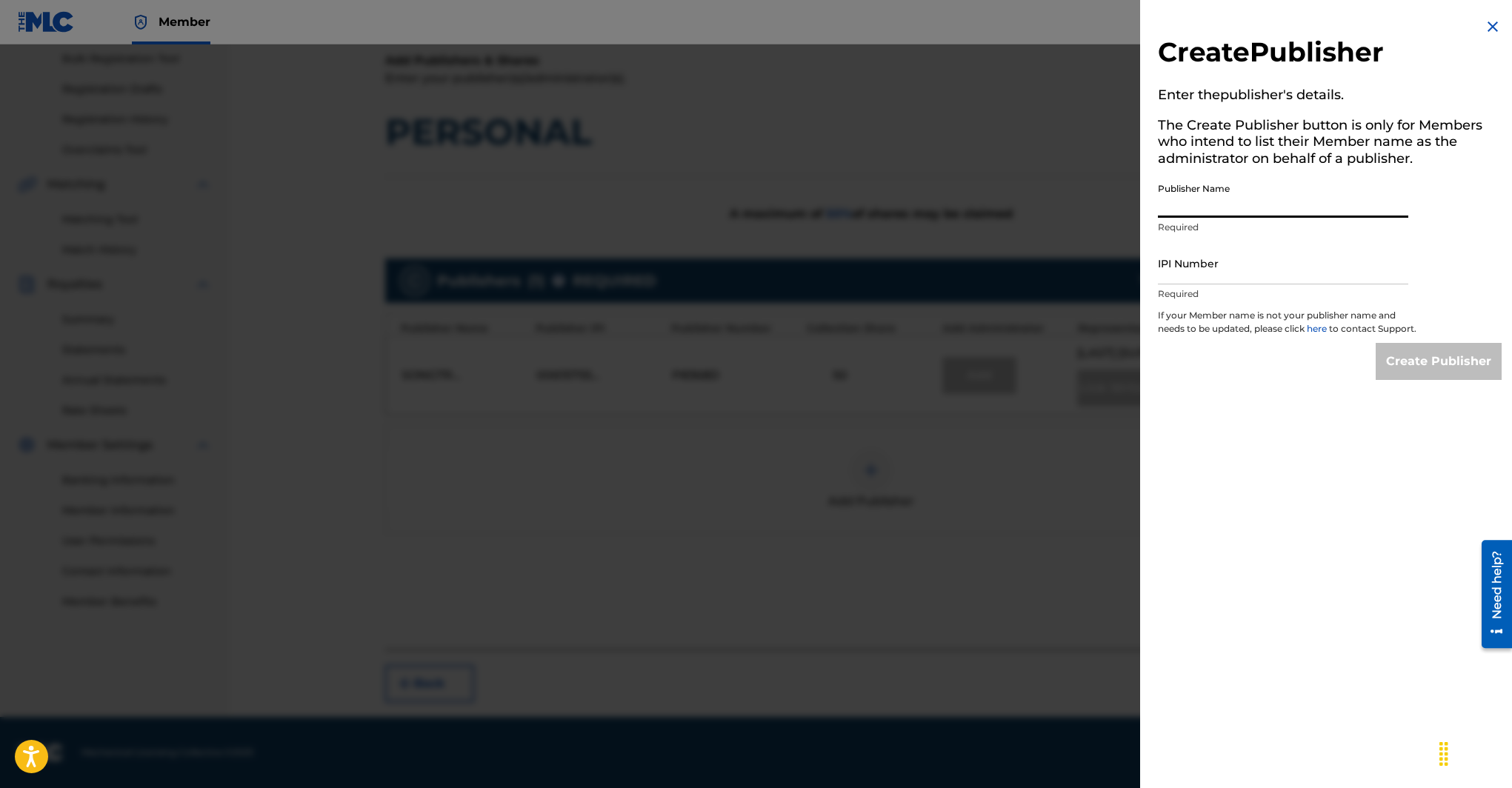 type on "[FIRST] [LAST]" 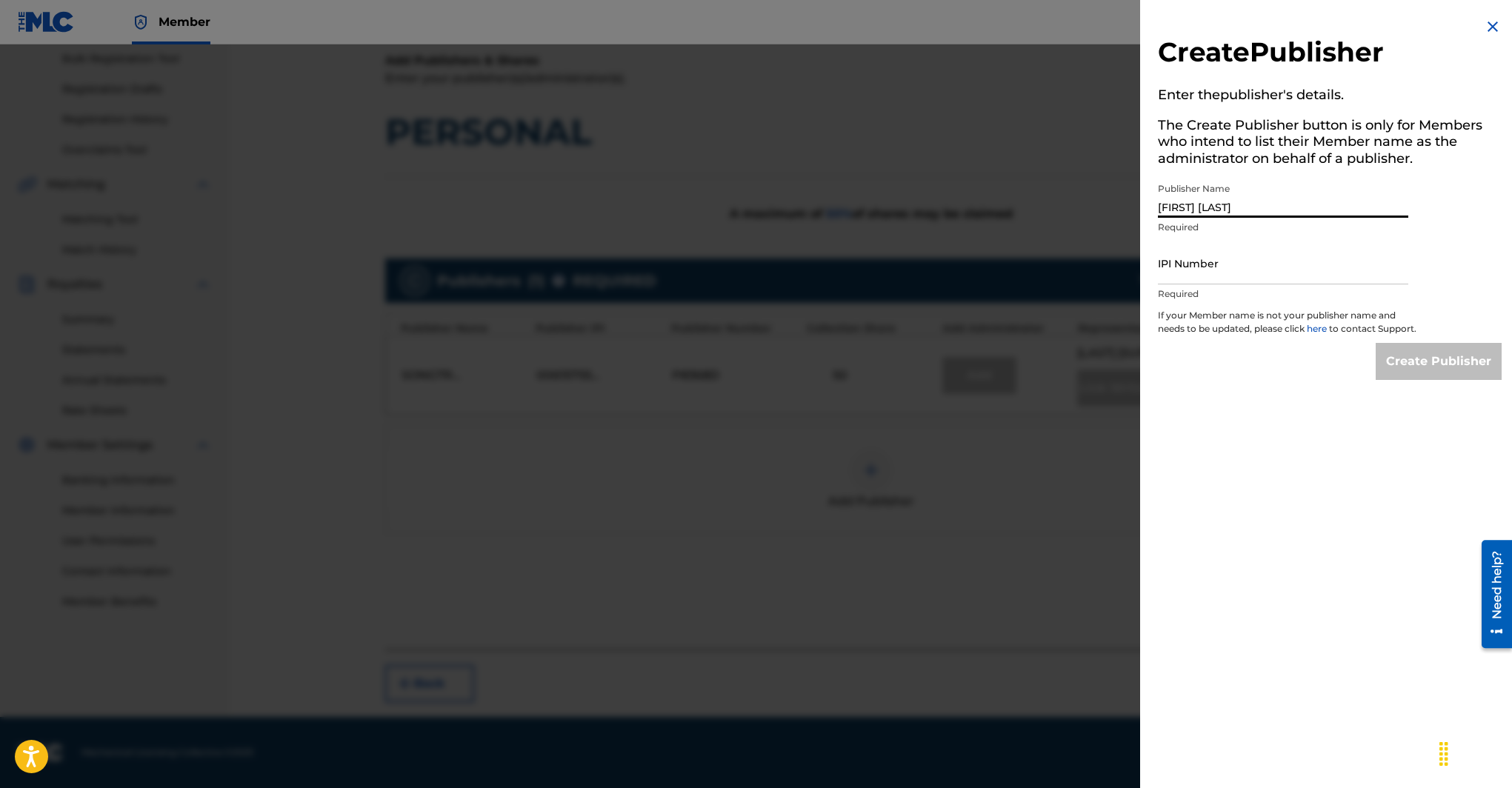 click on "Required" at bounding box center [1283, 294] 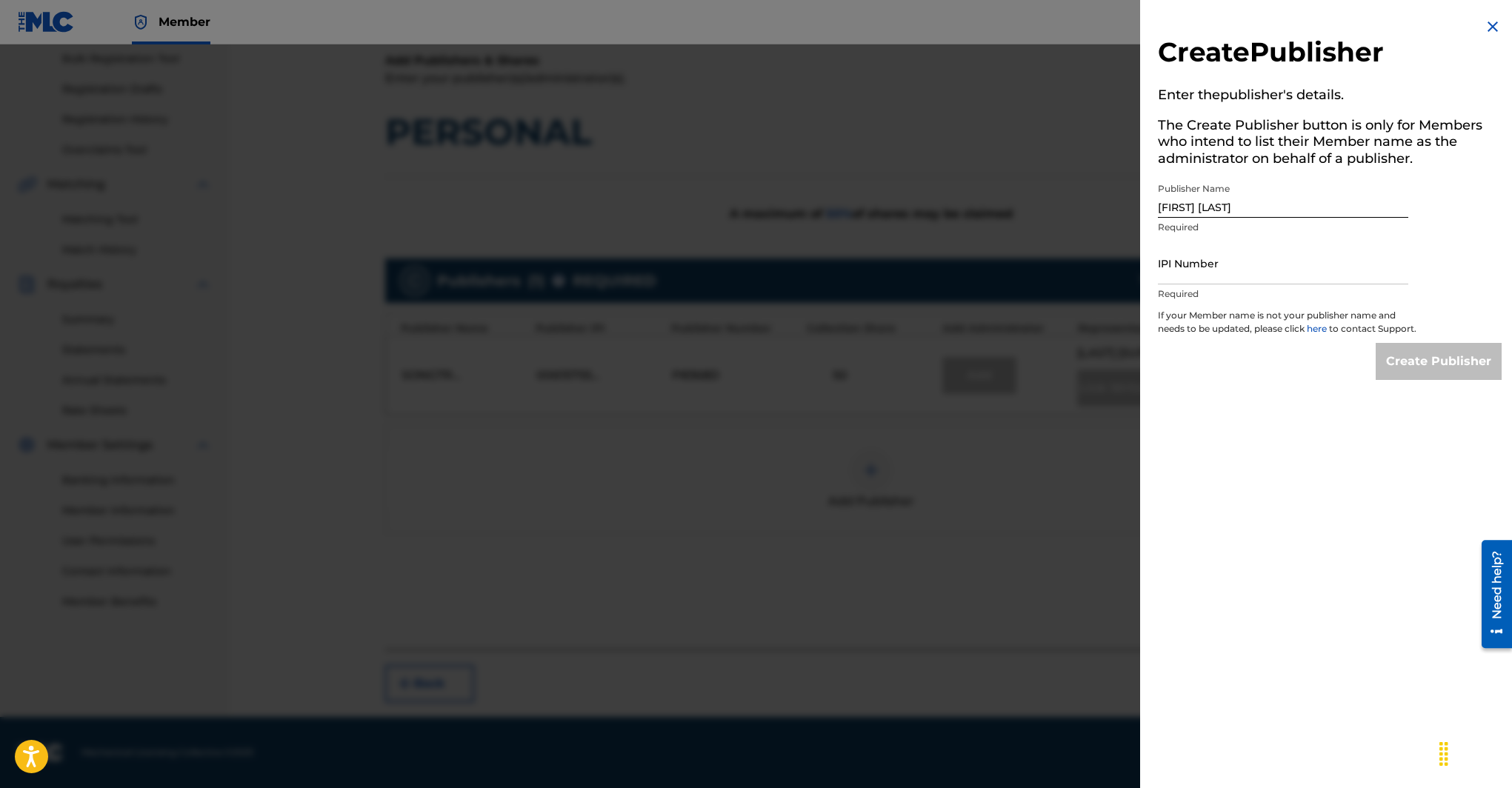 click on "IPI Number" at bounding box center [1283, 263] 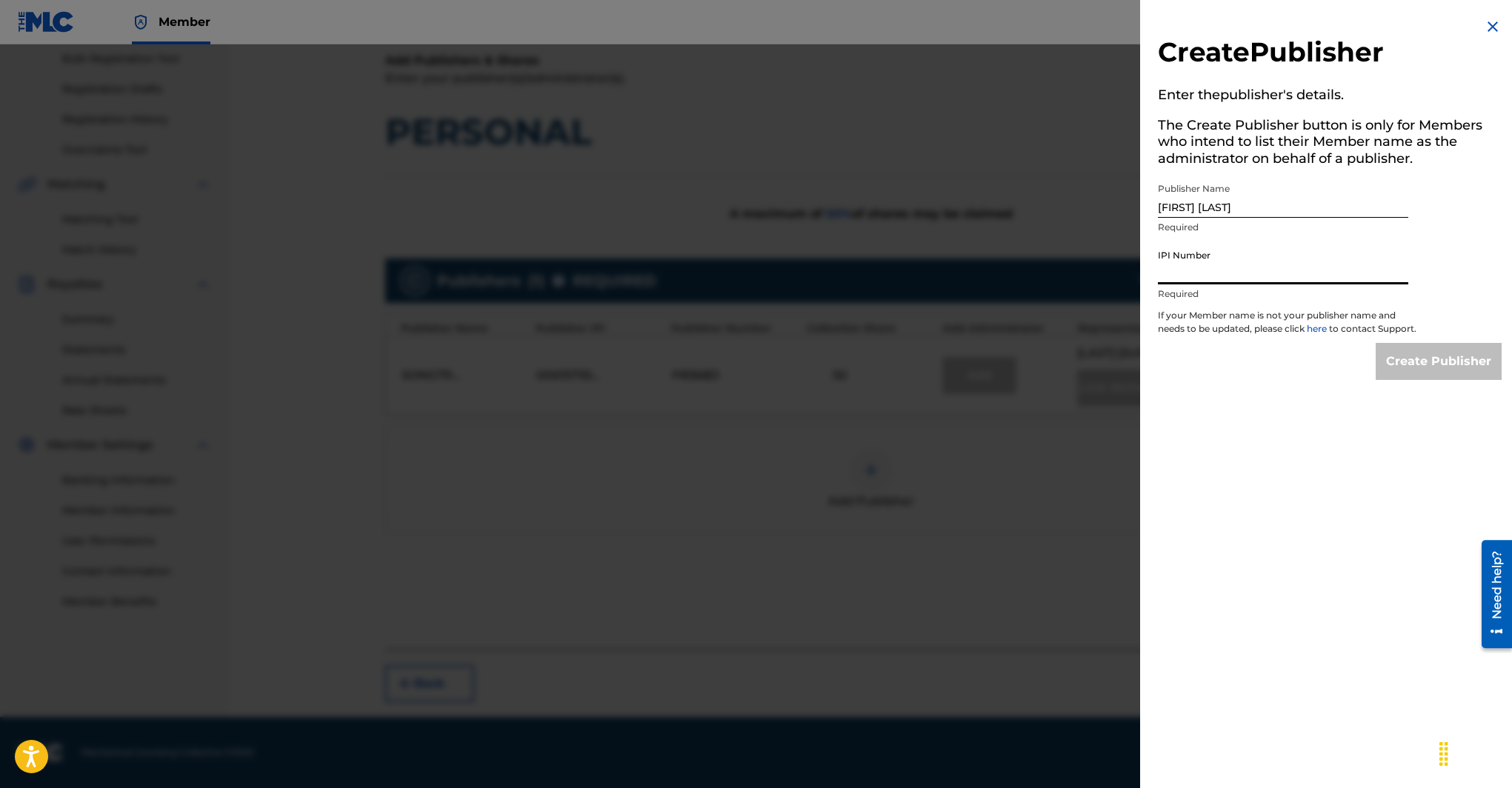type on "00897753070" 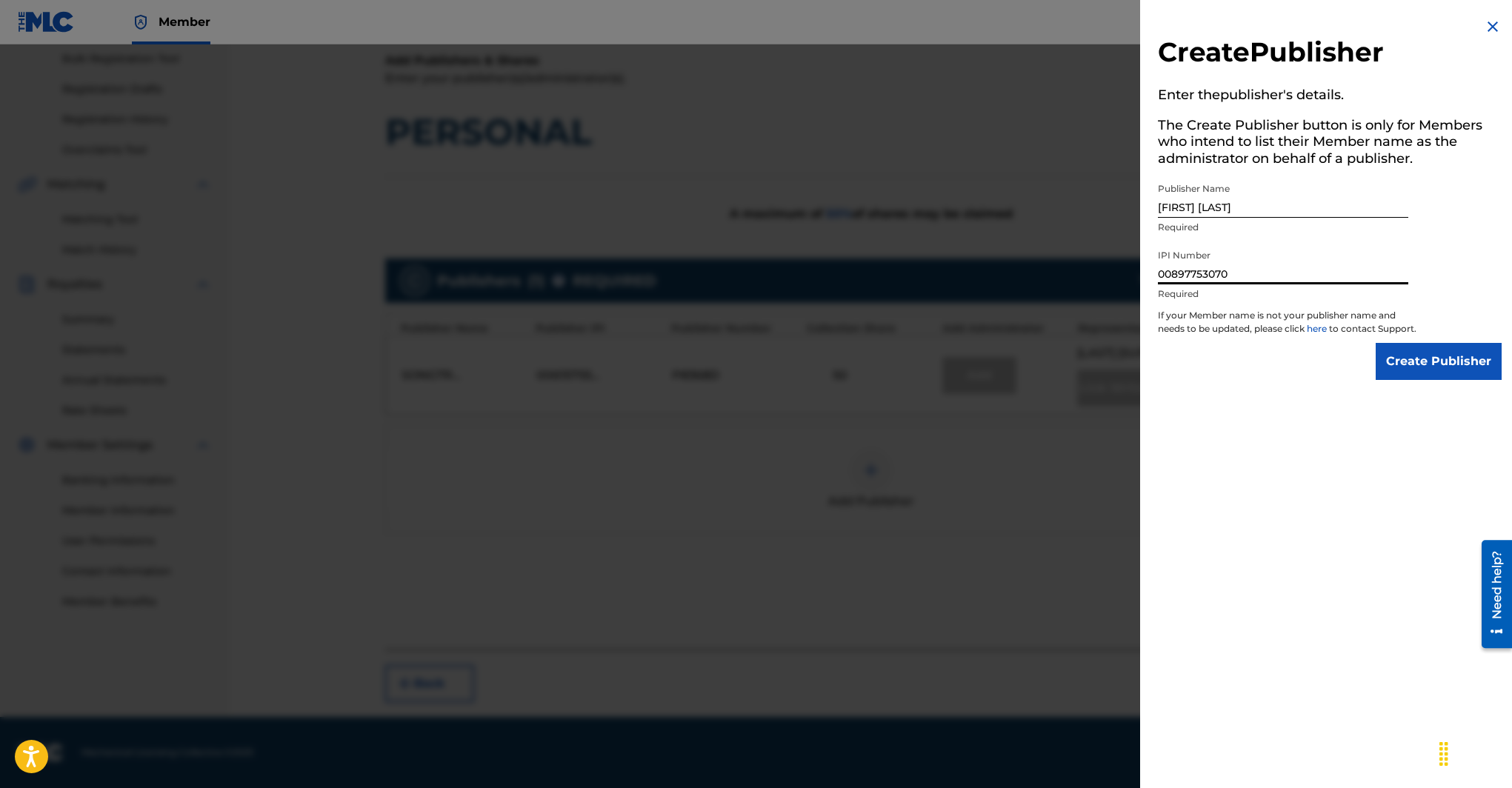 click on "Create Publisher" at bounding box center [1439, 361] 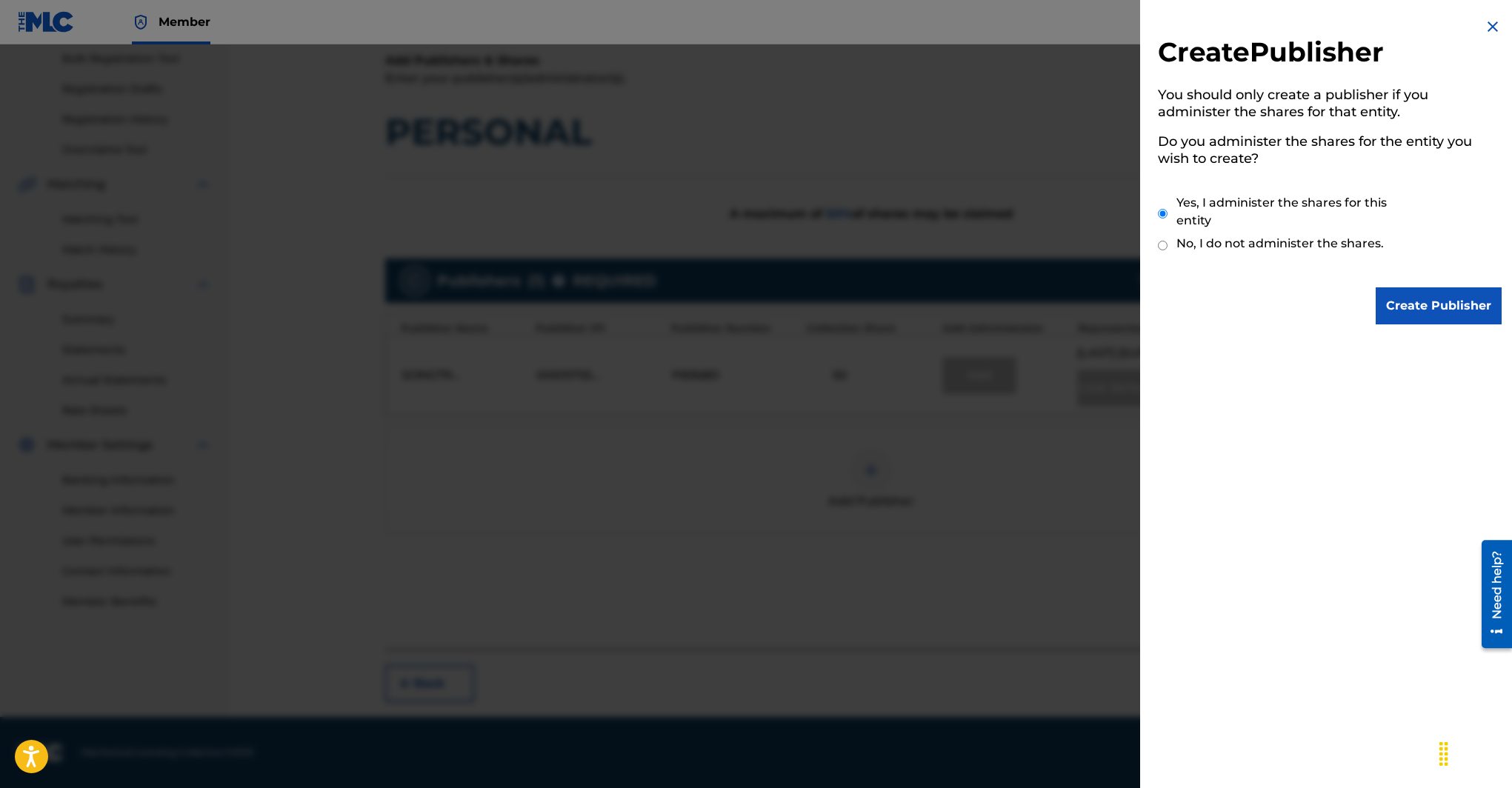 click on "Create Publisher" at bounding box center [1439, 306] 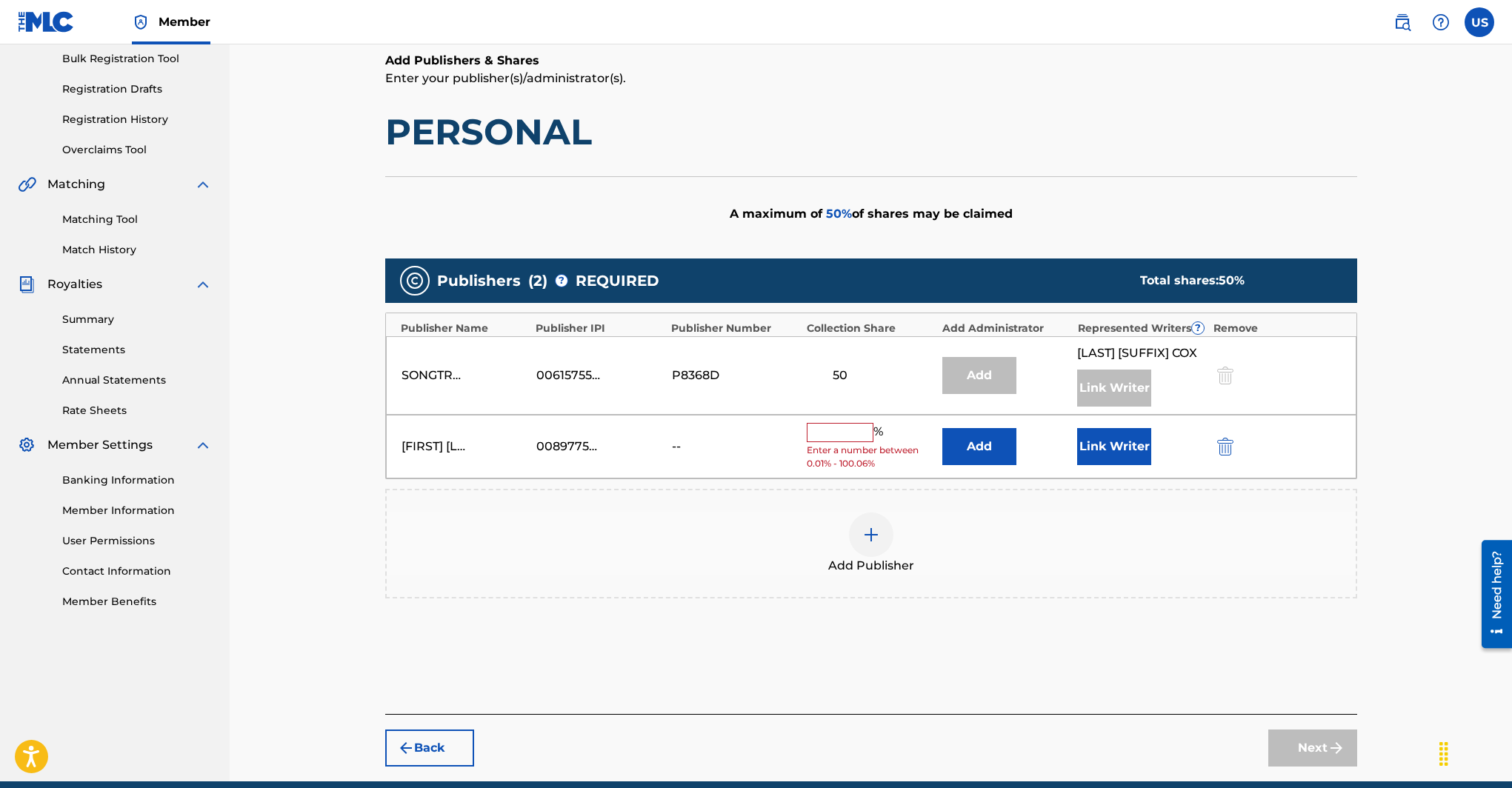 click at bounding box center (840, 433) 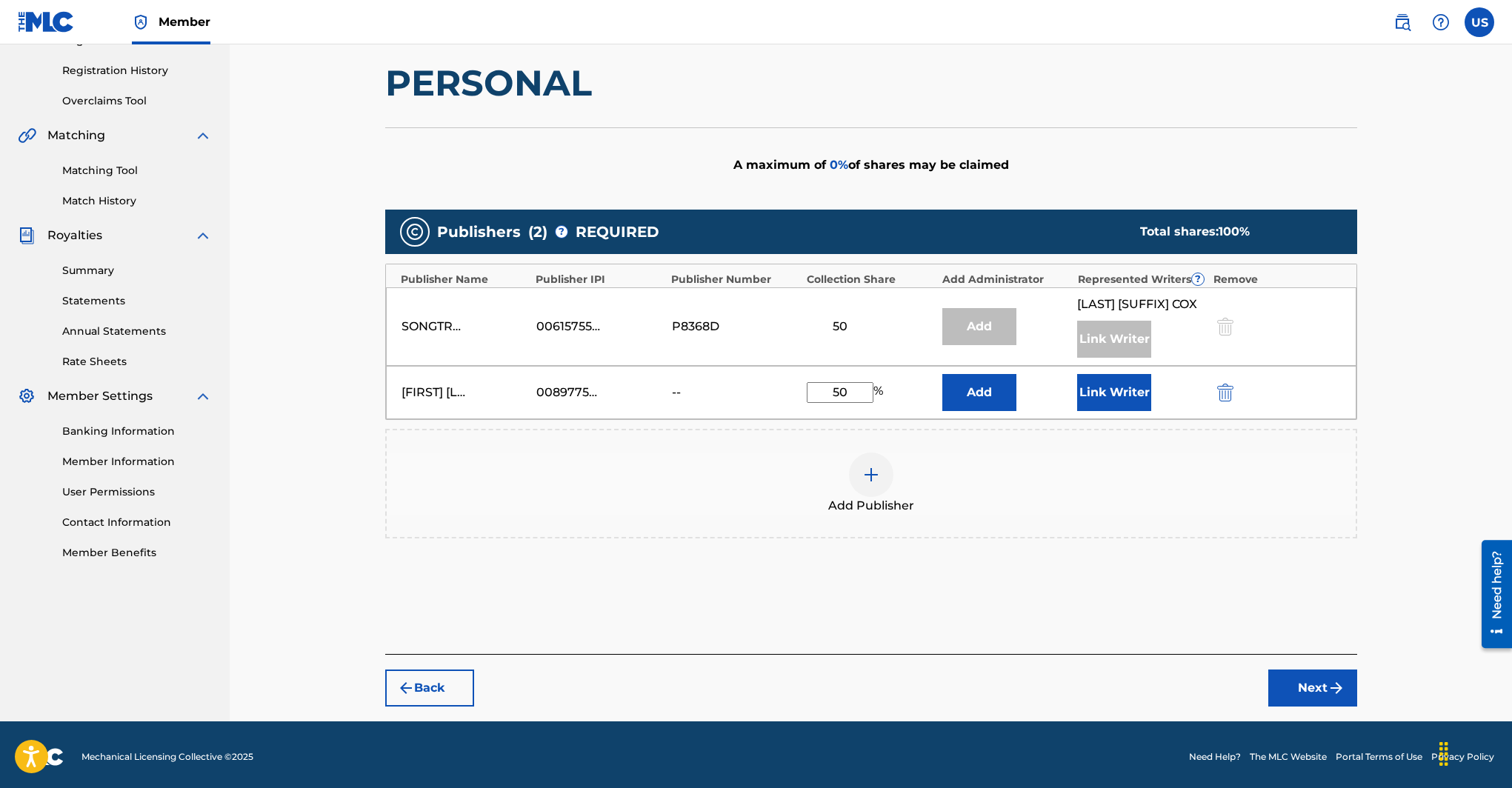 scroll, scrollTop: 270, scrollLeft: 0, axis: vertical 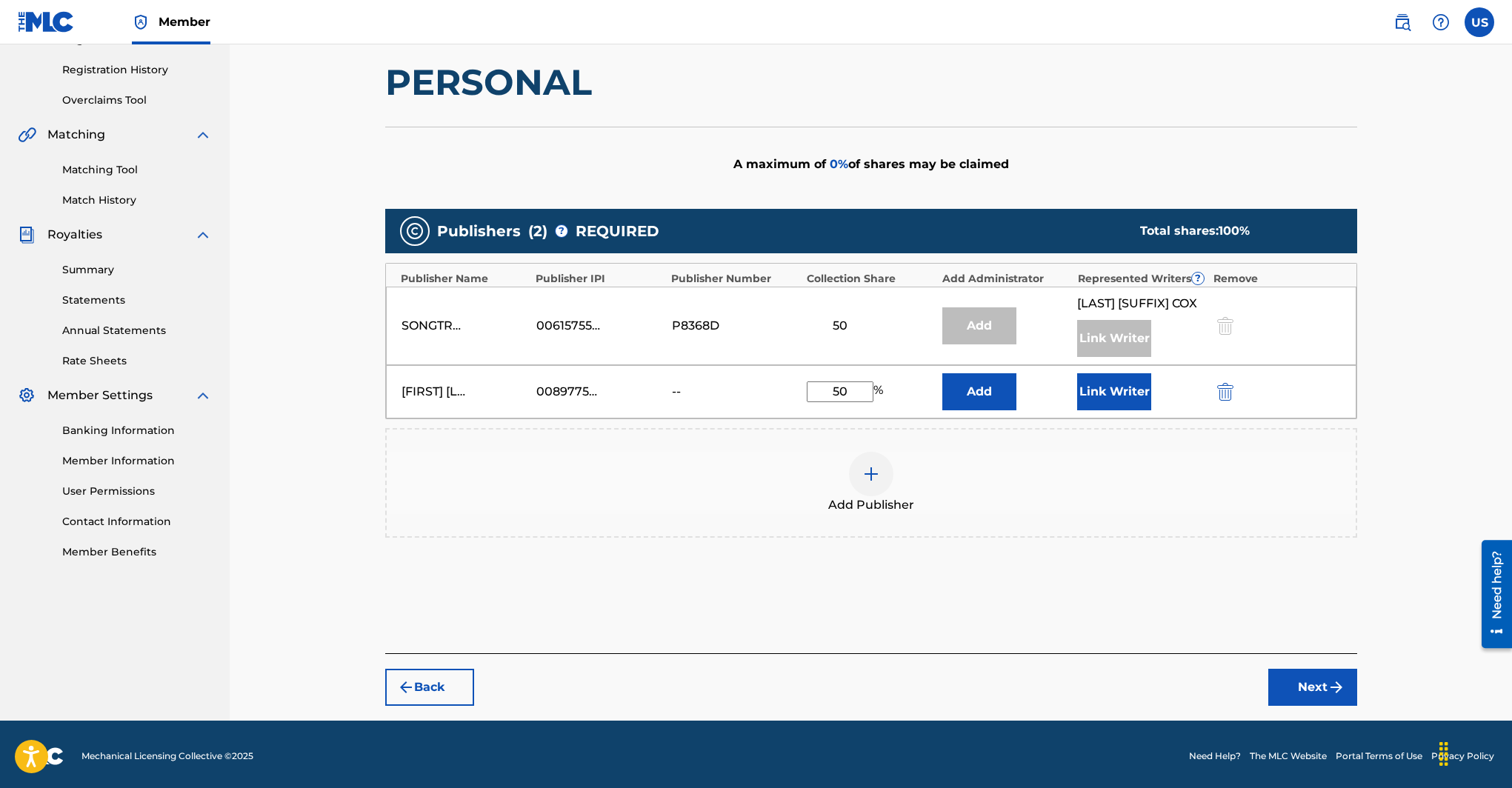 type on "50" 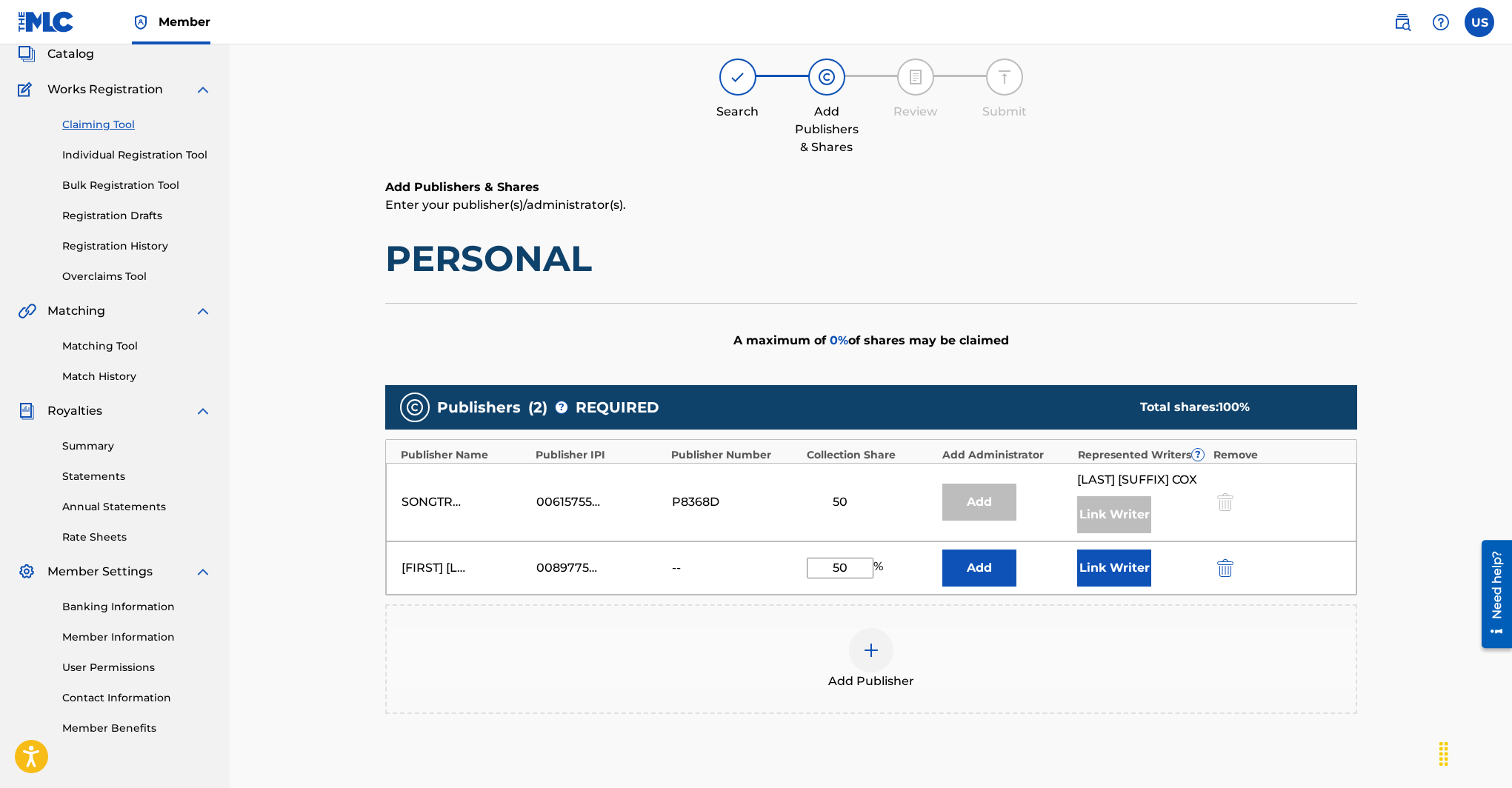 scroll, scrollTop: 0, scrollLeft: 0, axis: both 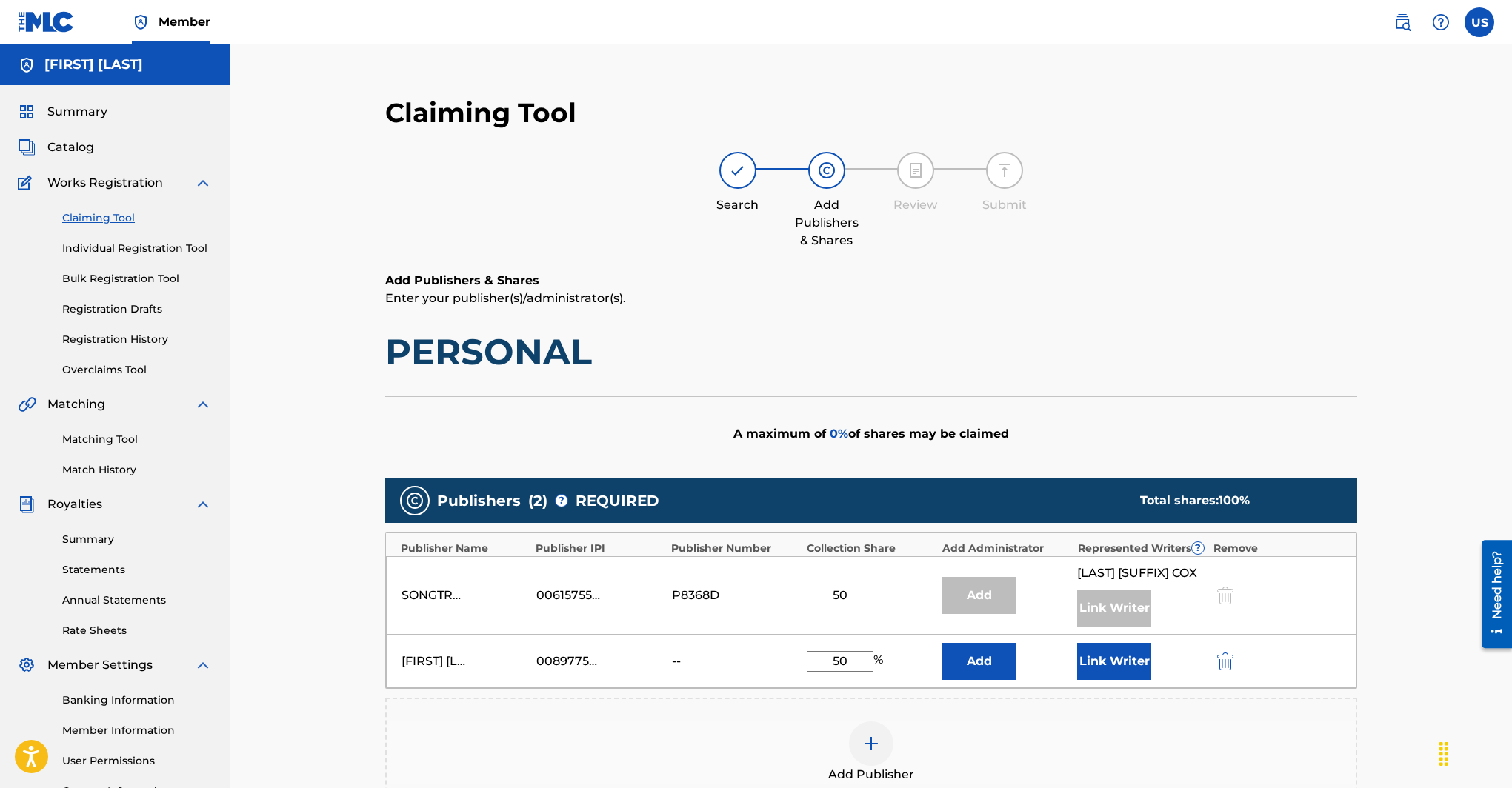click on "Claiming Tool" at bounding box center (137, 218) 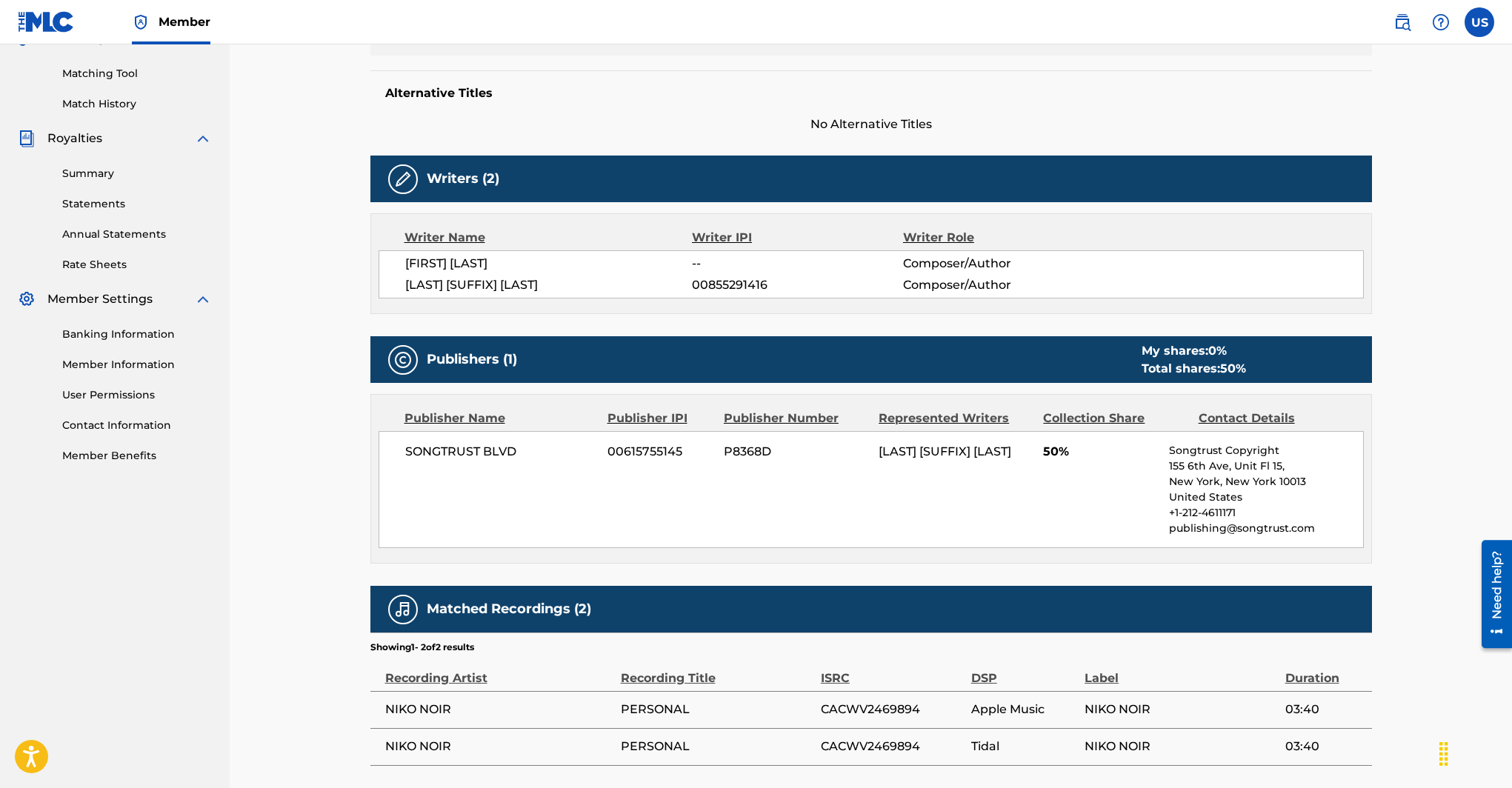 scroll, scrollTop: 472, scrollLeft: 0, axis: vertical 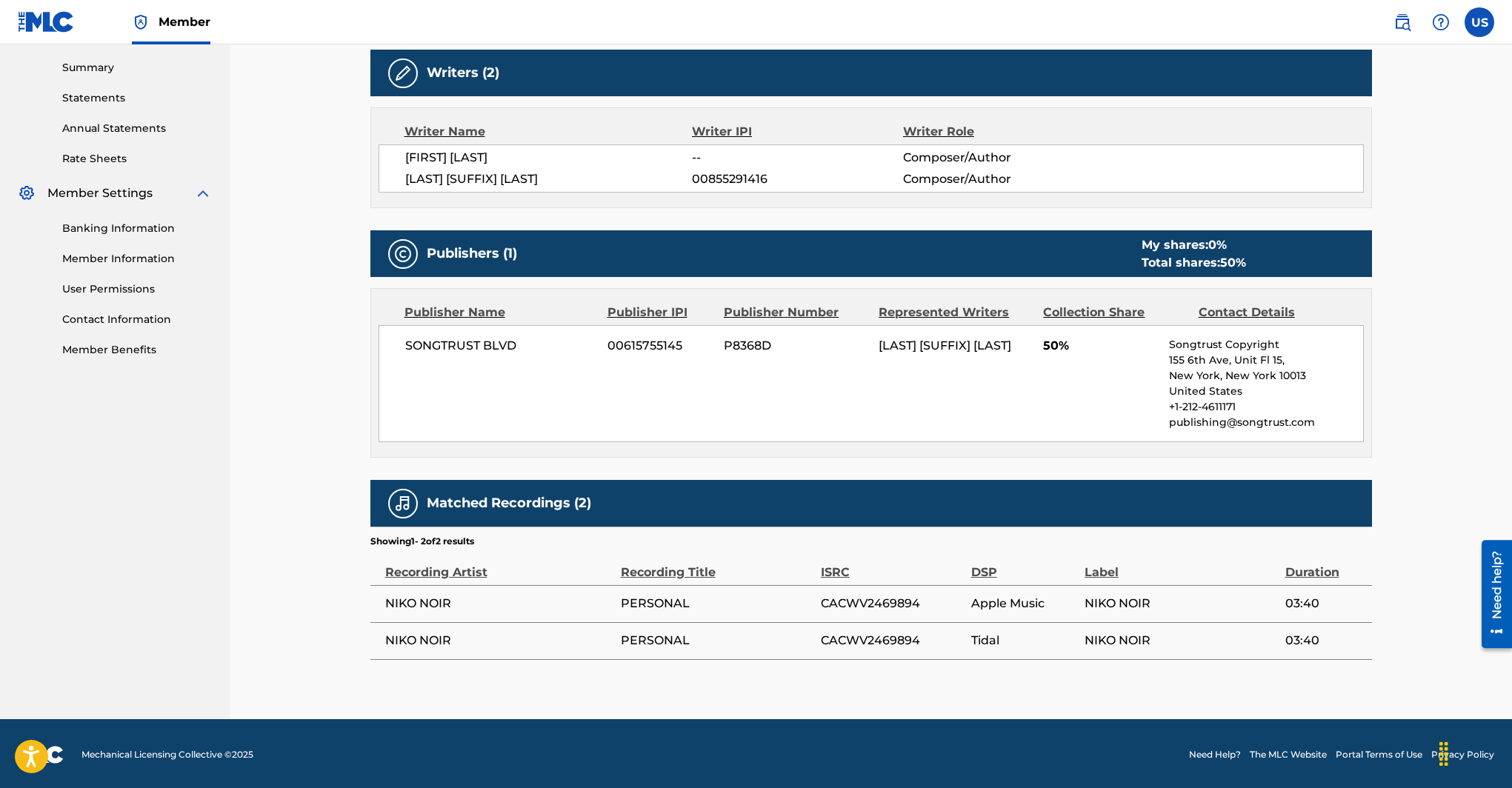 click on "Recording Artist" at bounding box center [499, 564] 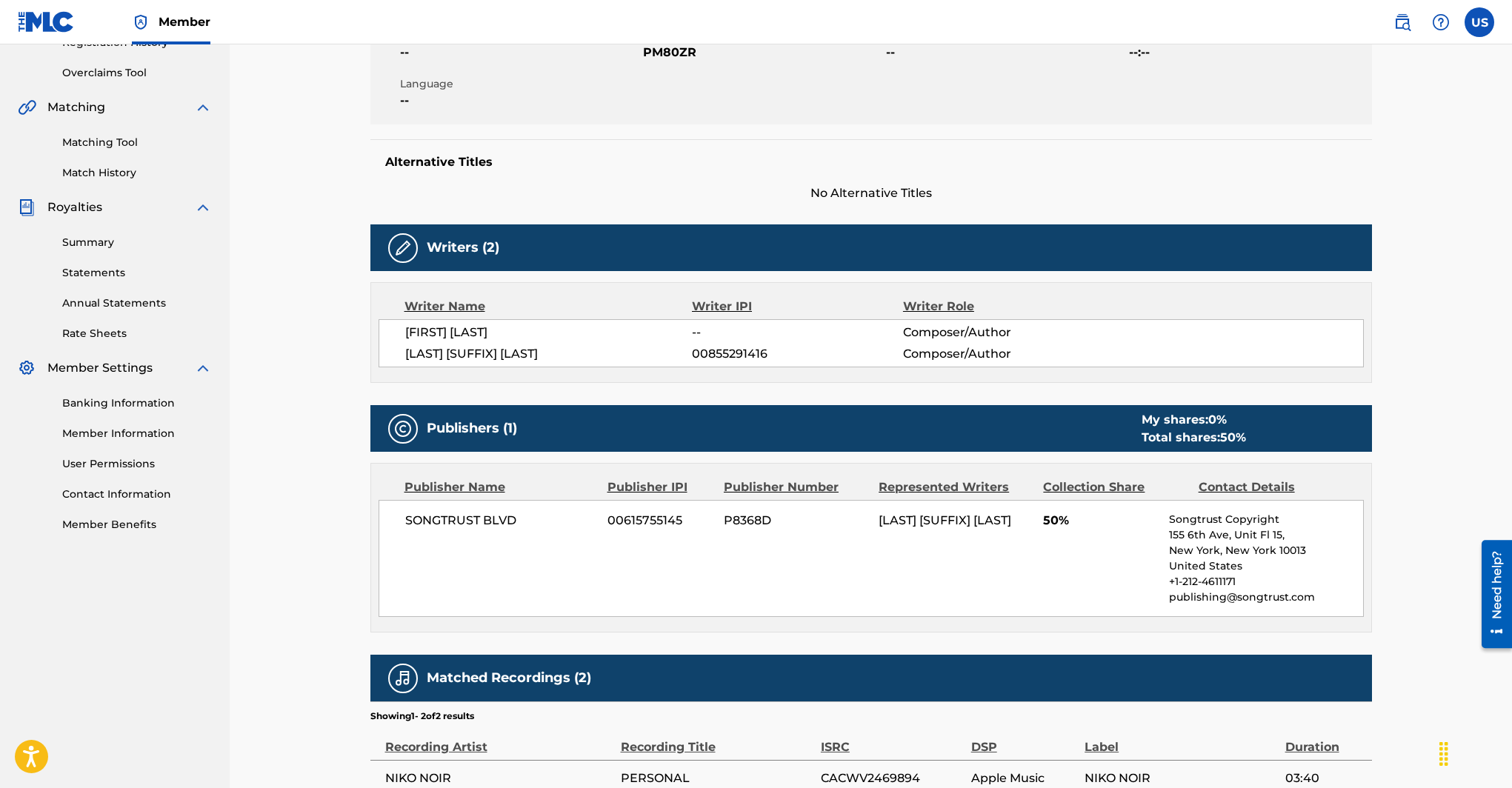 scroll, scrollTop: 292, scrollLeft: 0, axis: vertical 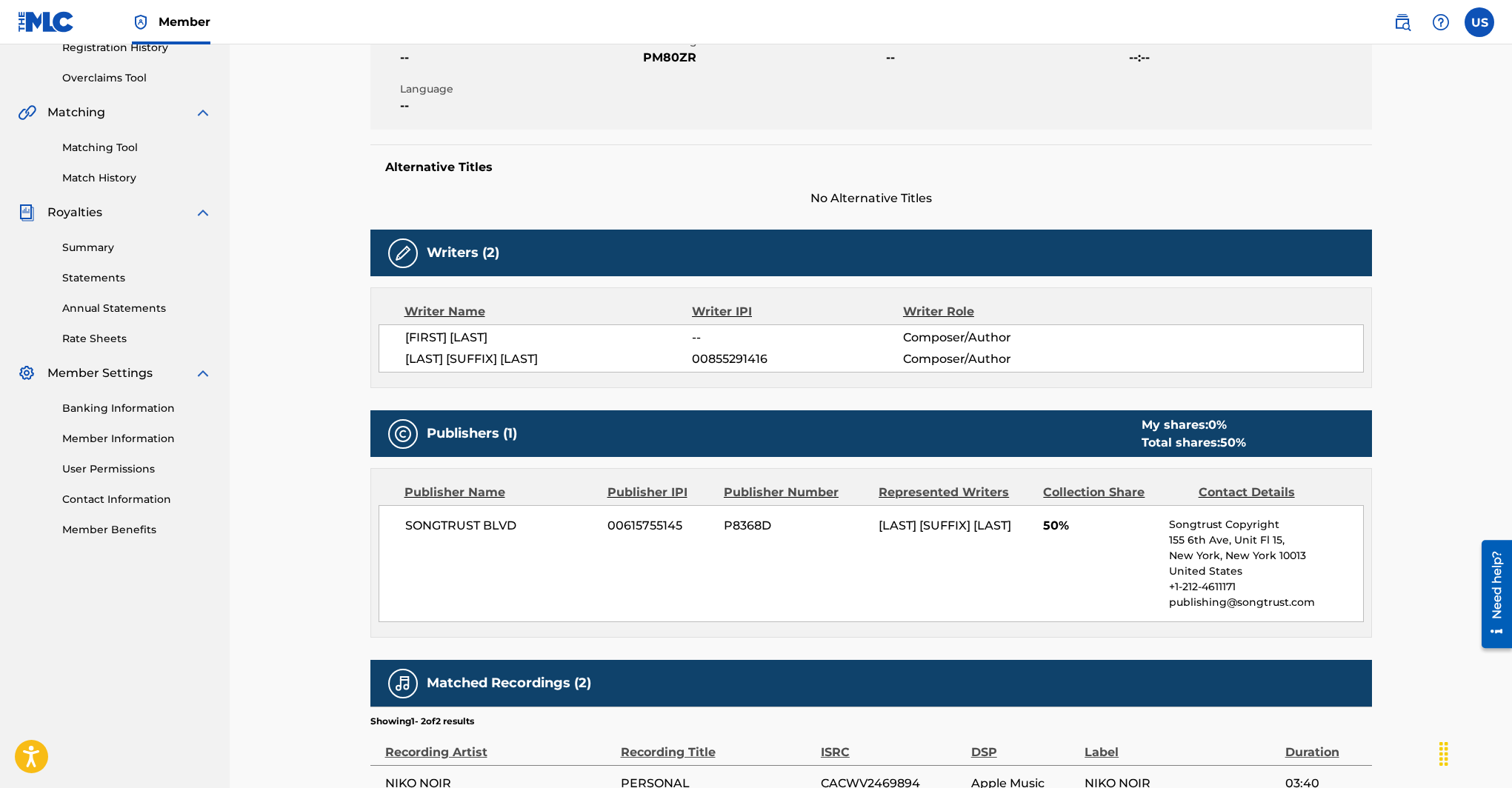 click on "[LAST] [SUFFIX] [LAST]" at bounding box center [549, 359] 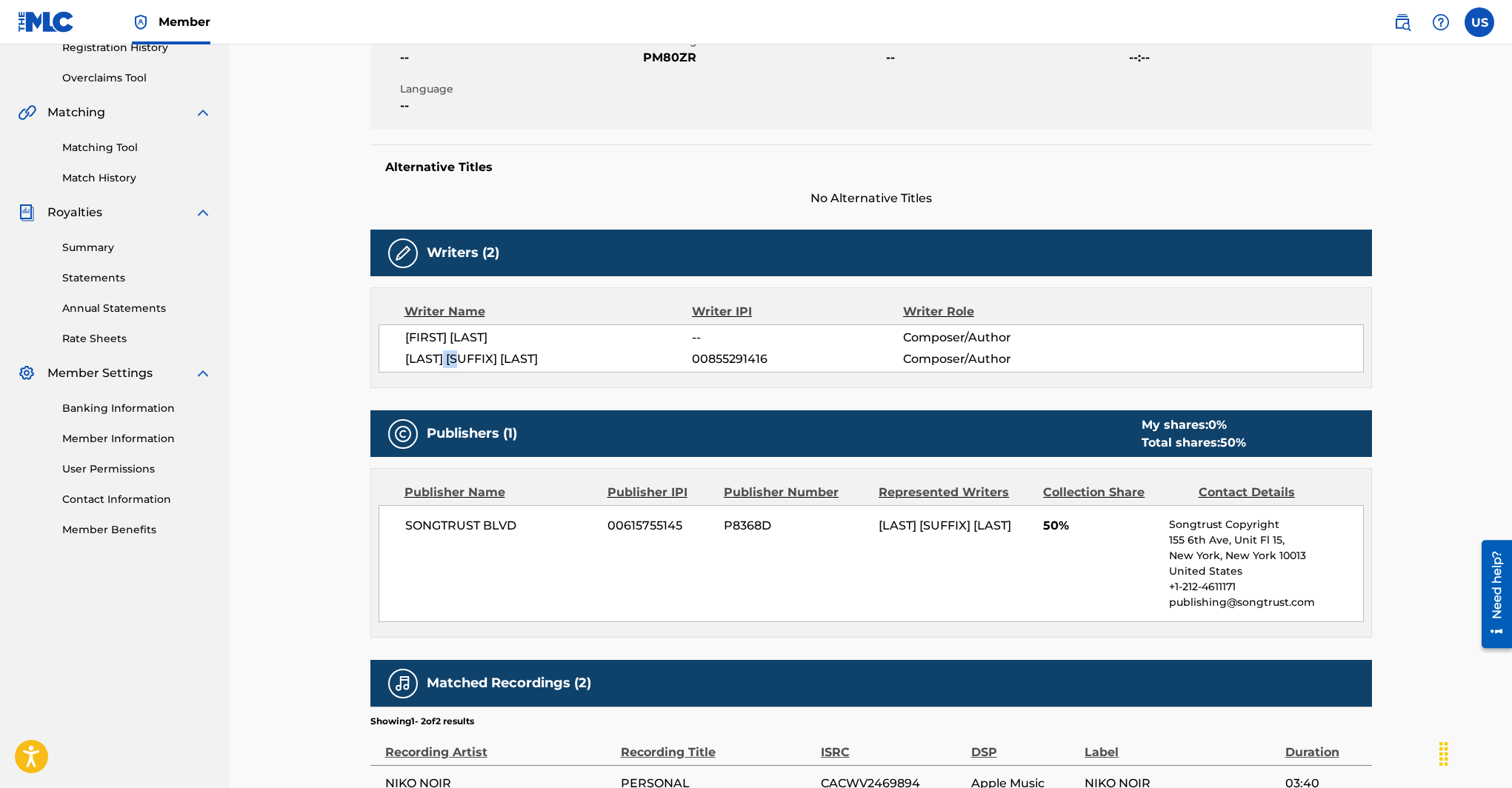 click on "[LAST] [SUFFIX] [LAST]" at bounding box center [549, 359] 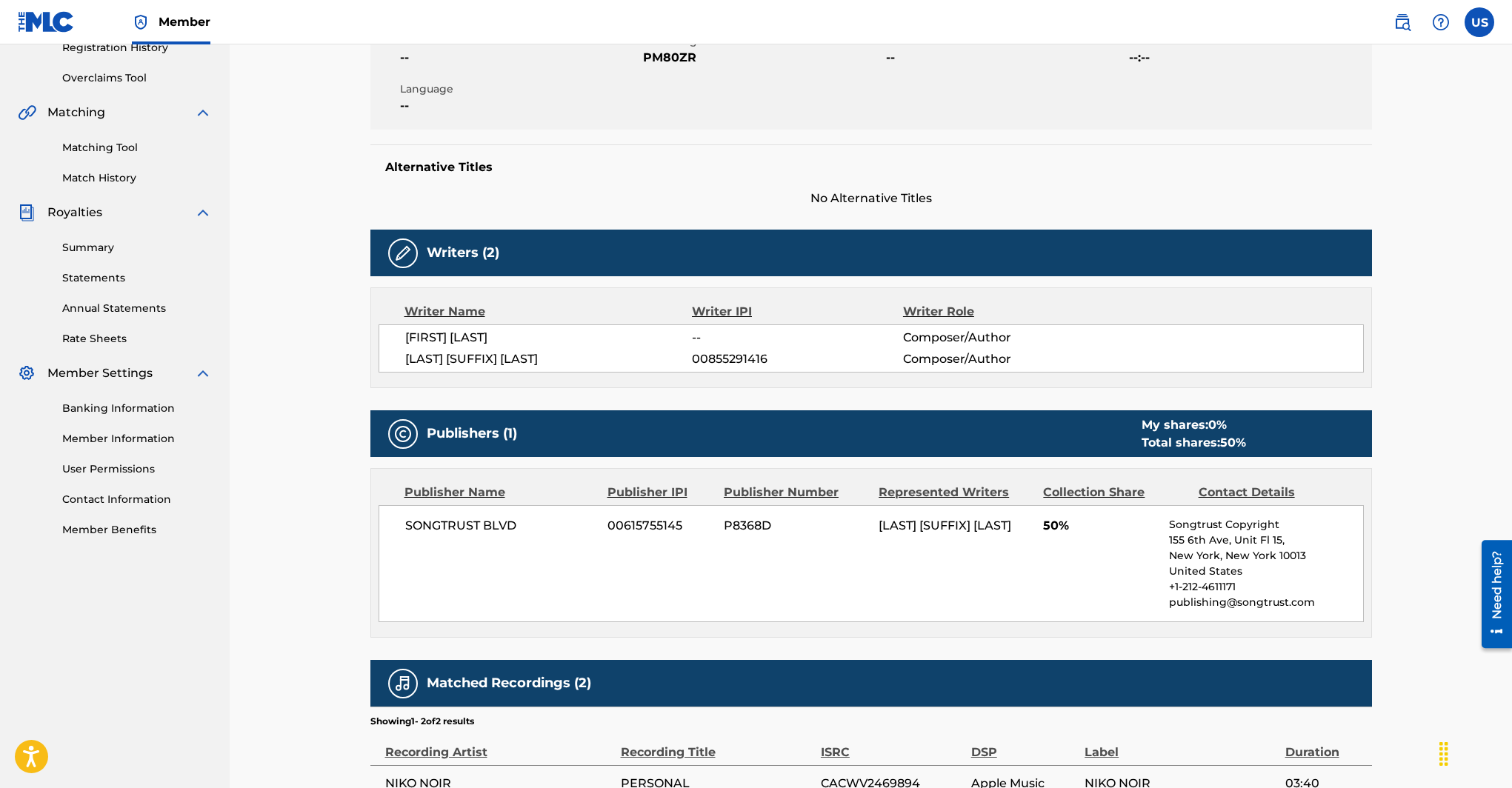 click on "Writer Name Writer IPI Writer Role [FIRST] [LAST] -- Composer/Author [LAST] [SUFFIX] [LAST] [NUMBER] Composer/Author" at bounding box center (871, 338) 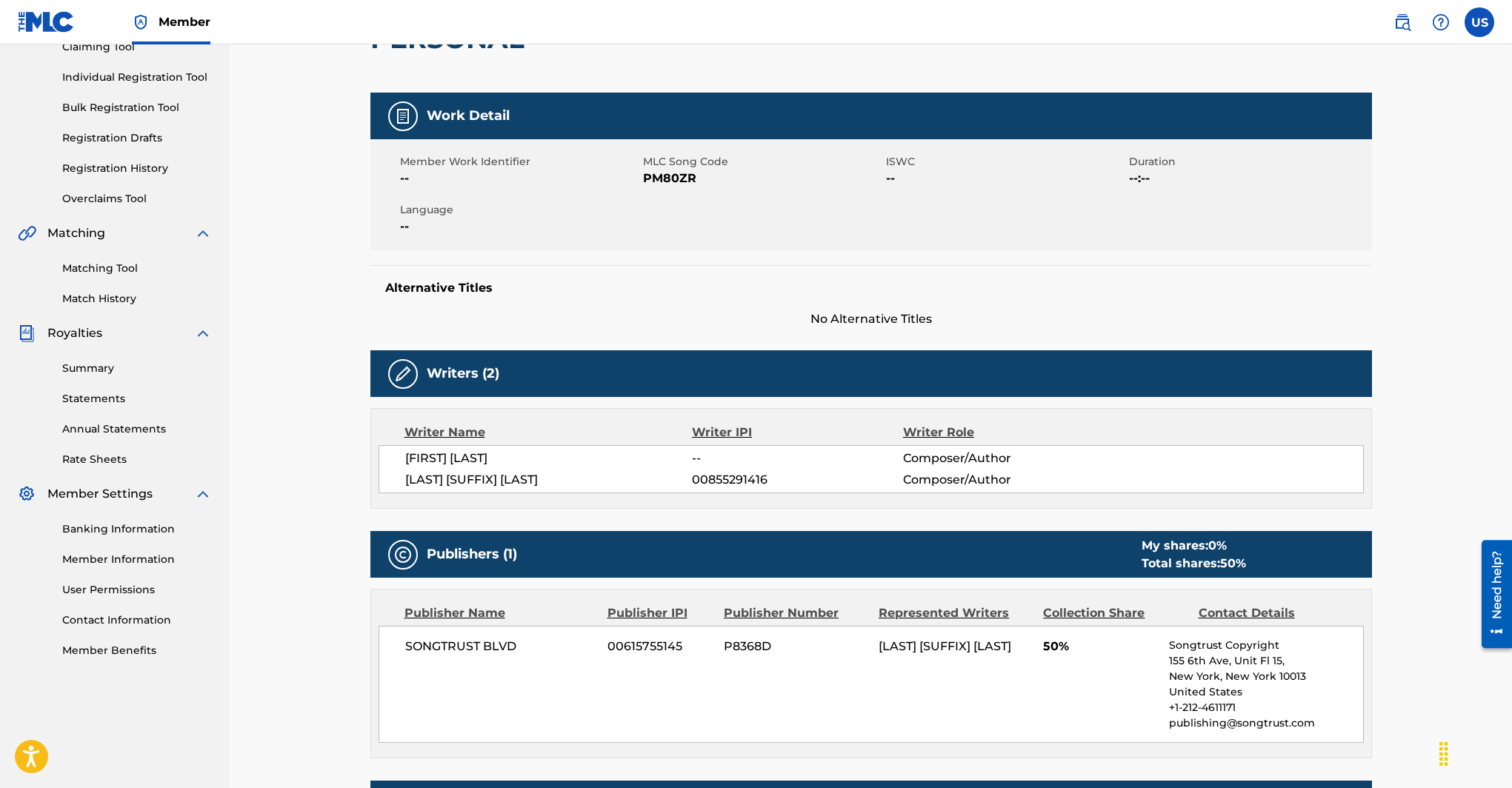 scroll, scrollTop: 161, scrollLeft: 0, axis: vertical 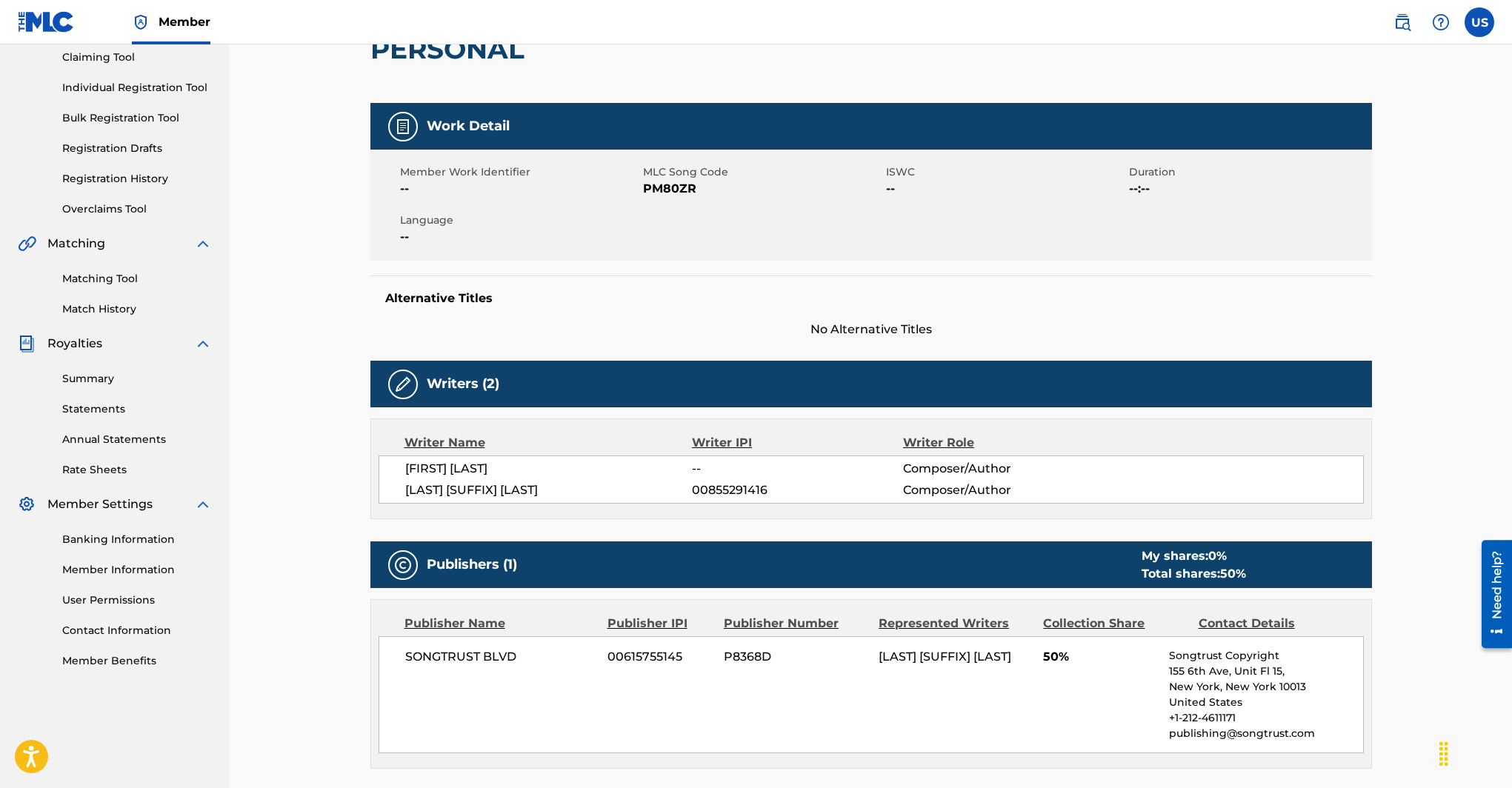 click on "Writer IPI" at bounding box center [797, 443] 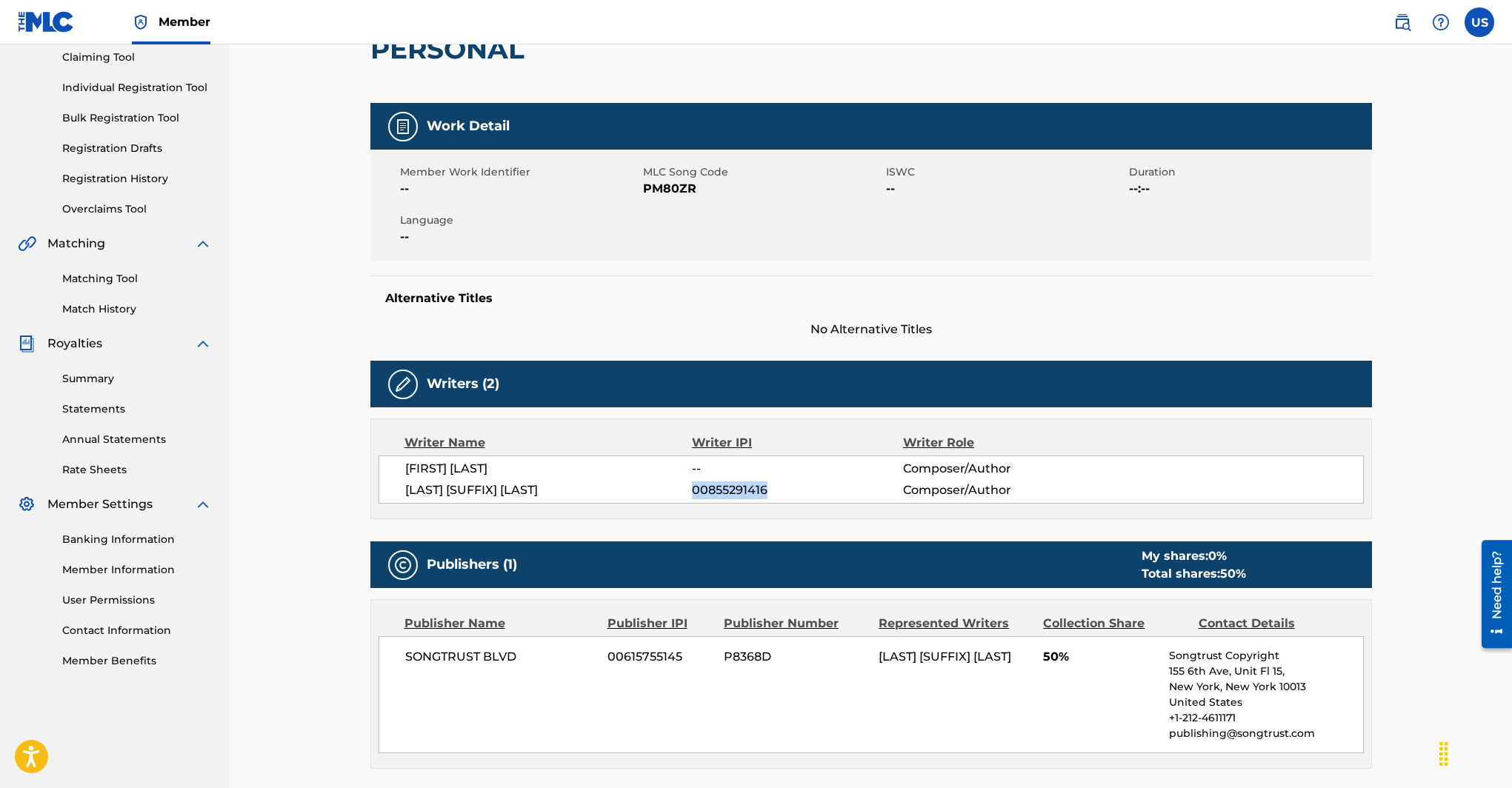 drag, startPoint x: 767, startPoint y: 487, endPoint x: 695, endPoint y: 490, distance: 72.062473 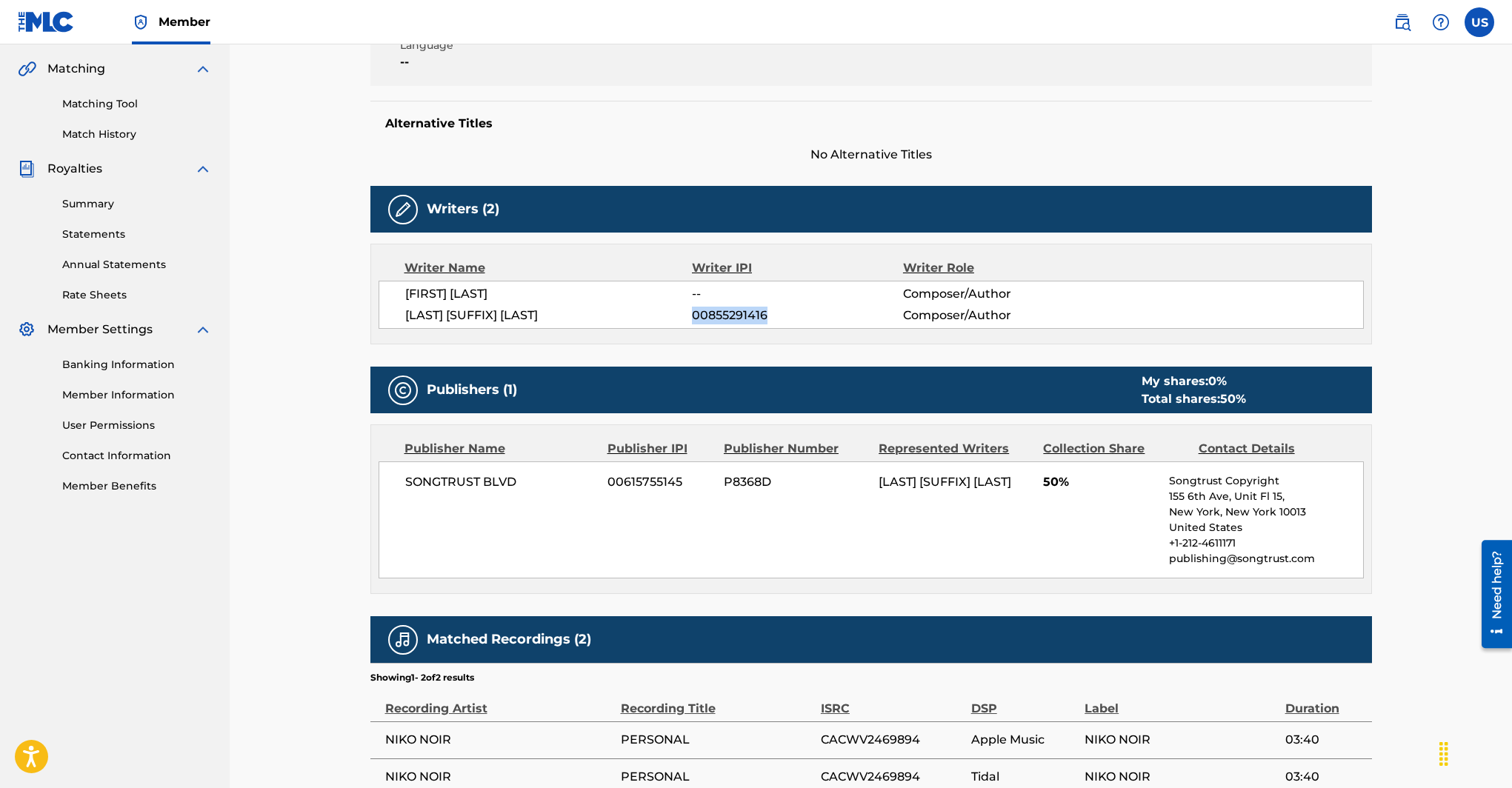 scroll, scrollTop: 342, scrollLeft: 0, axis: vertical 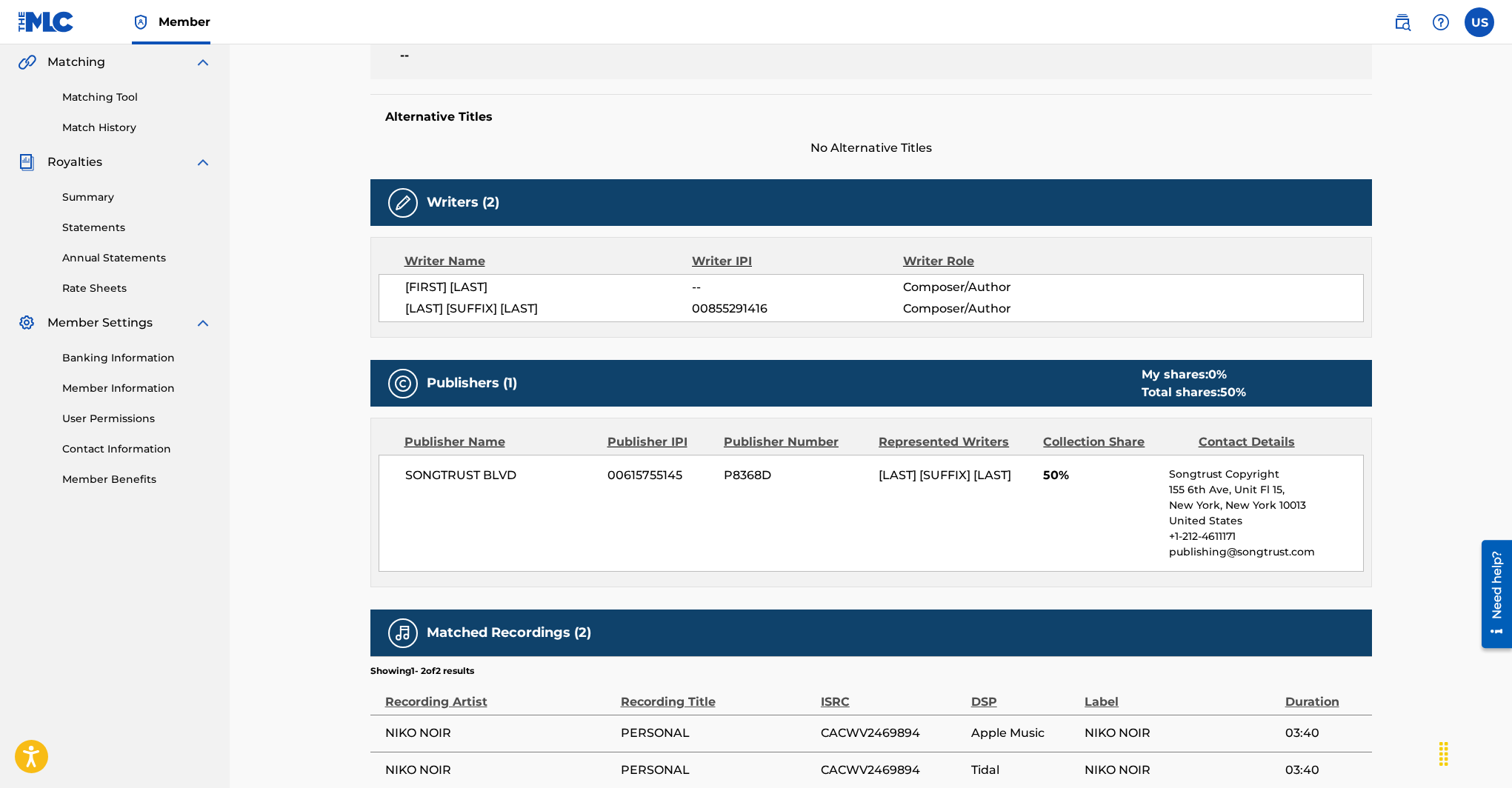 click on "Publishers   (1) My shares:  0 % Total shares:  50 %" at bounding box center (871, 383) 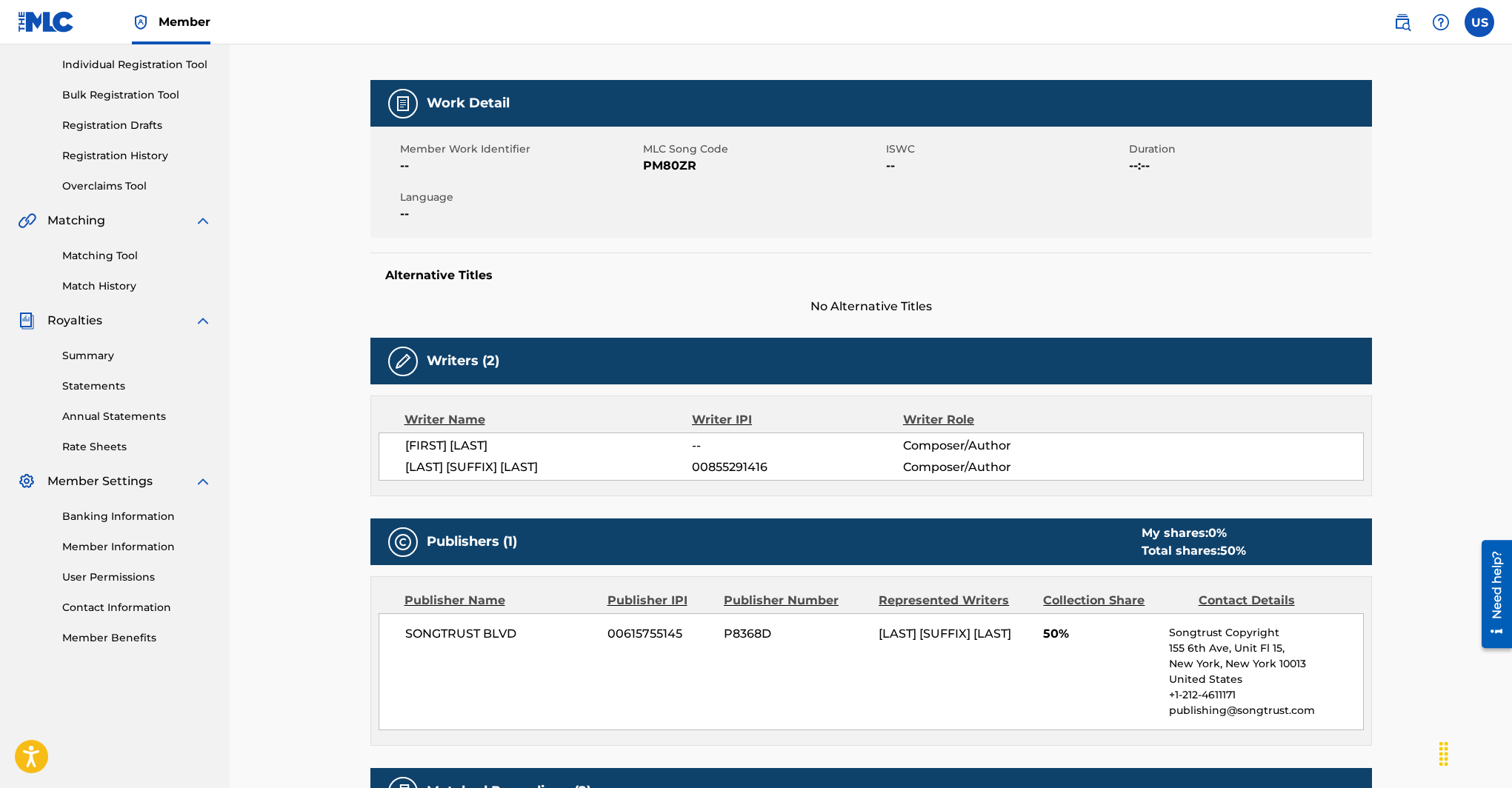 scroll, scrollTop: 0, scrollLeft: 0, axis: both 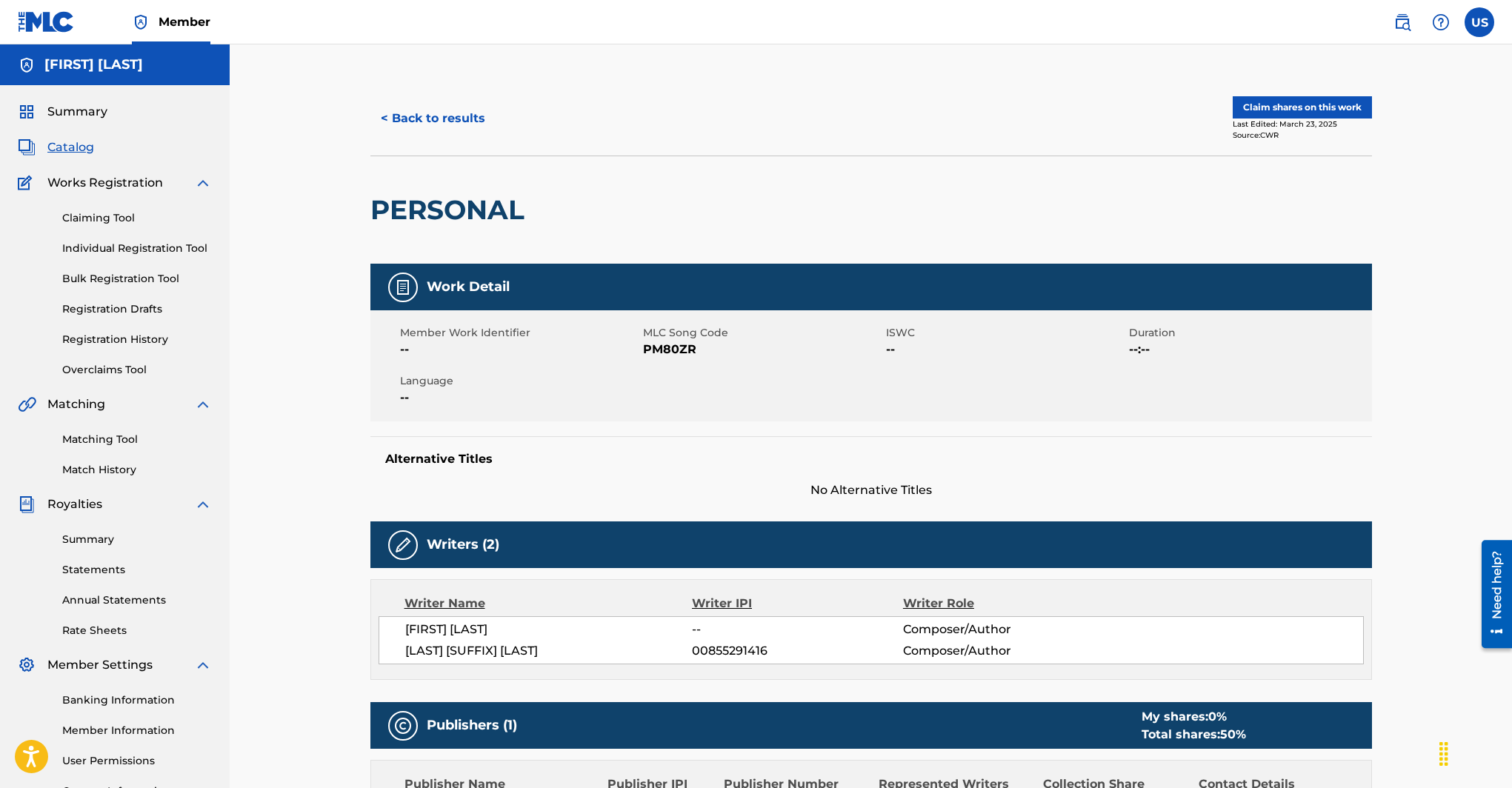 click on "Claiming Tool" at bounding box center [137, 218] 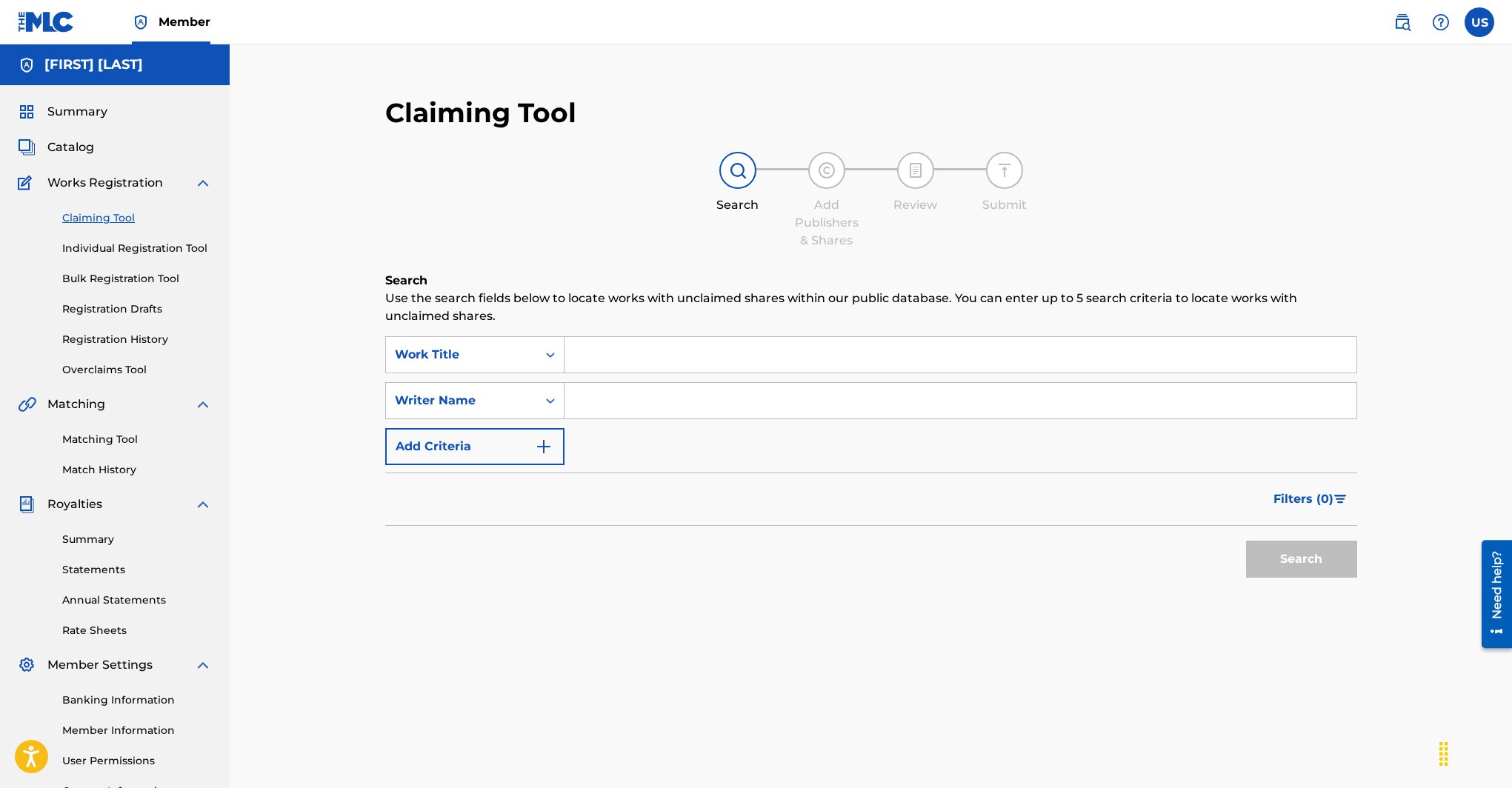 click at bounding box center (960, 401) 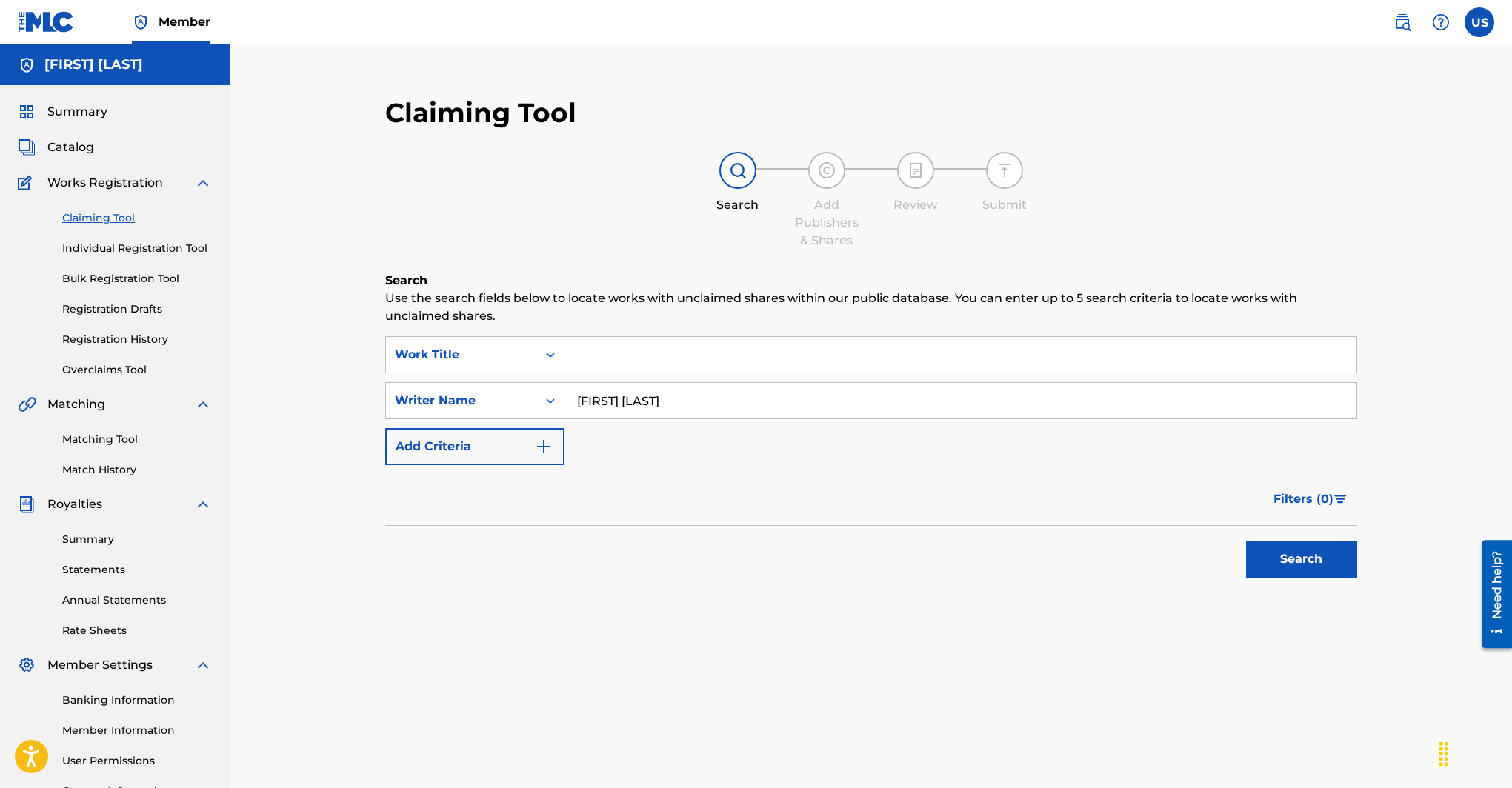 click on "Search" at bounding box center [1302, 559] 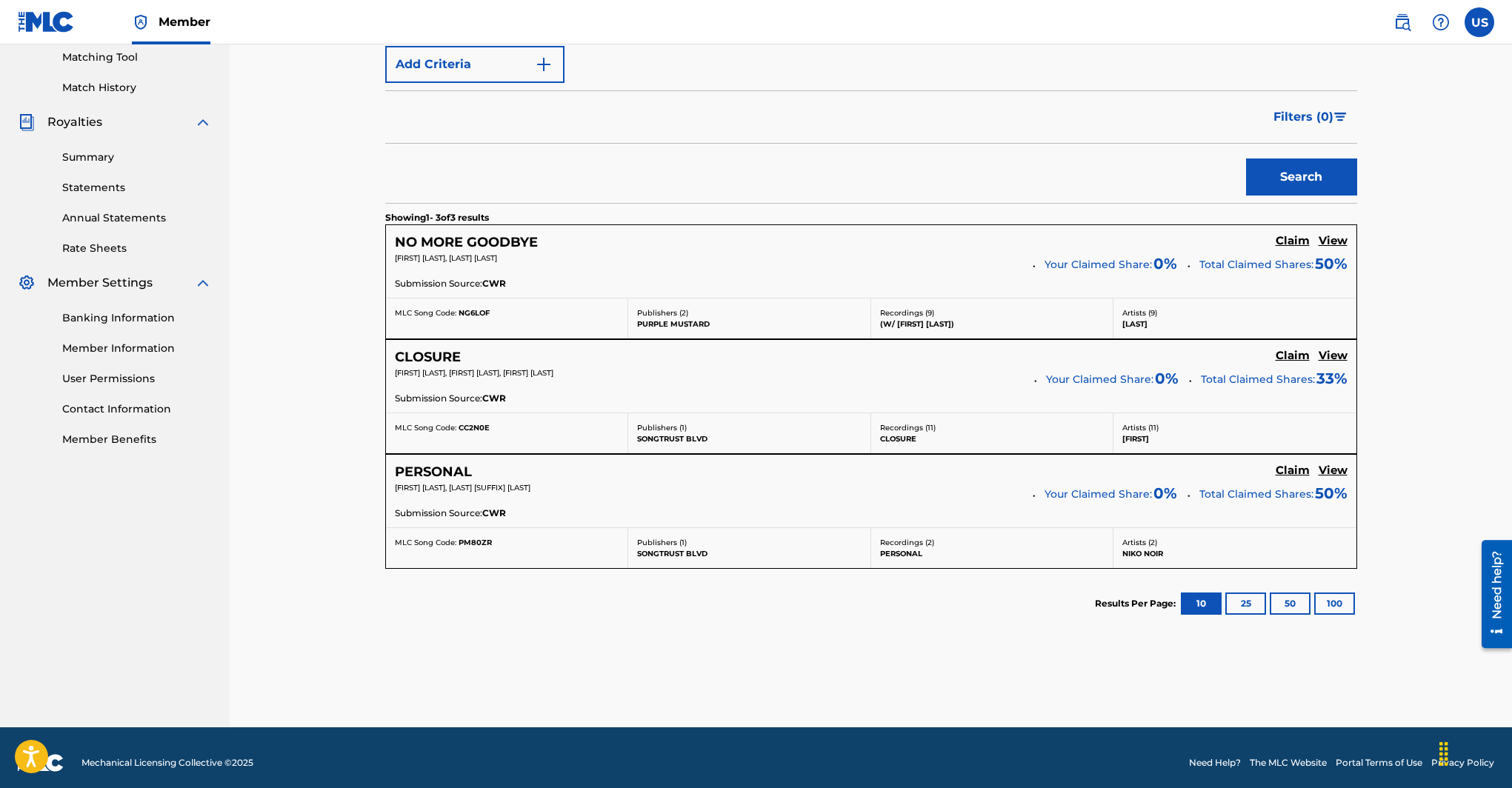 scroll, scrollTop: 393, scrollLeft: 0, axis: vertical 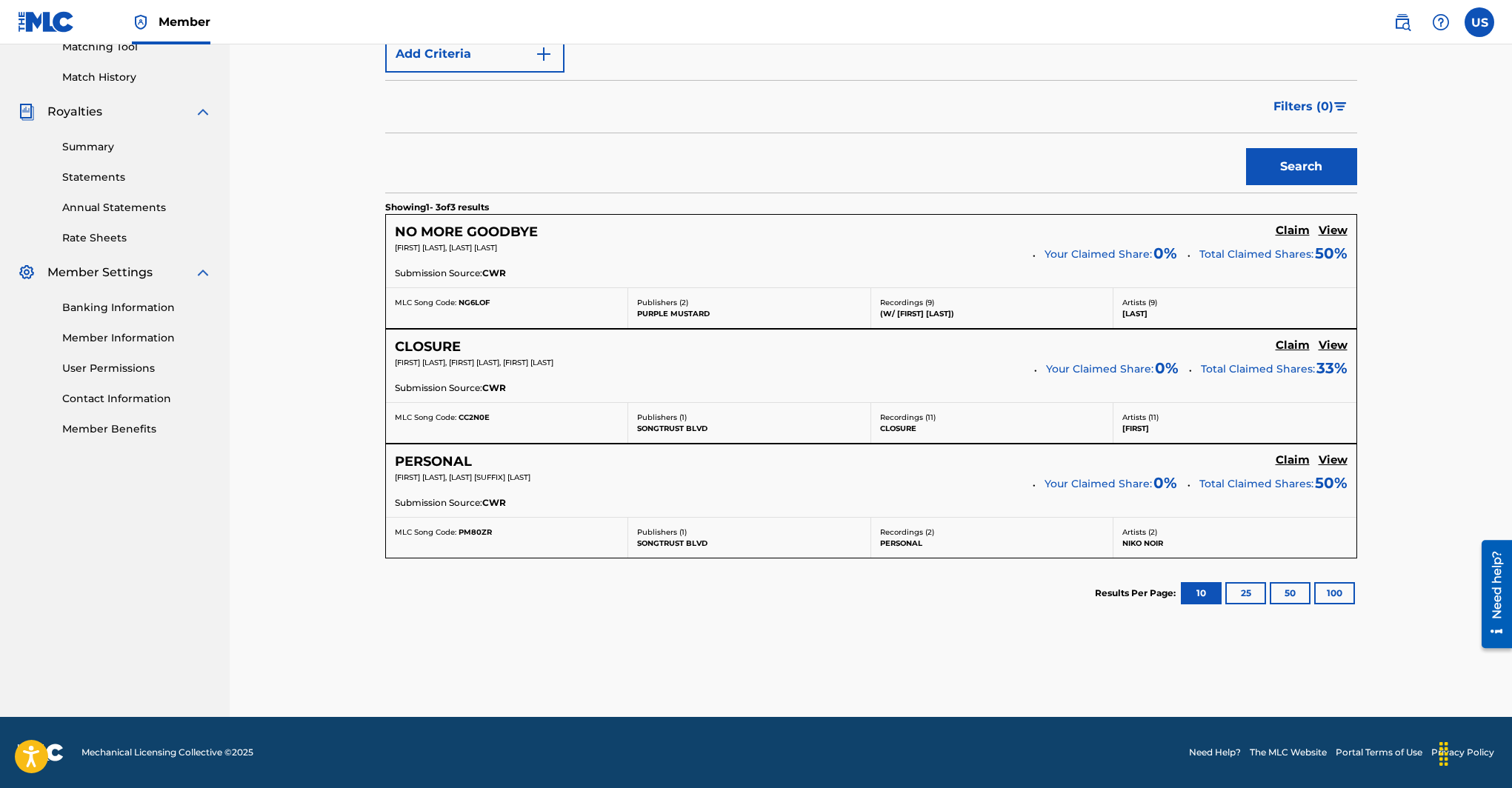 click on "25" at bounding box center (1245, 593) 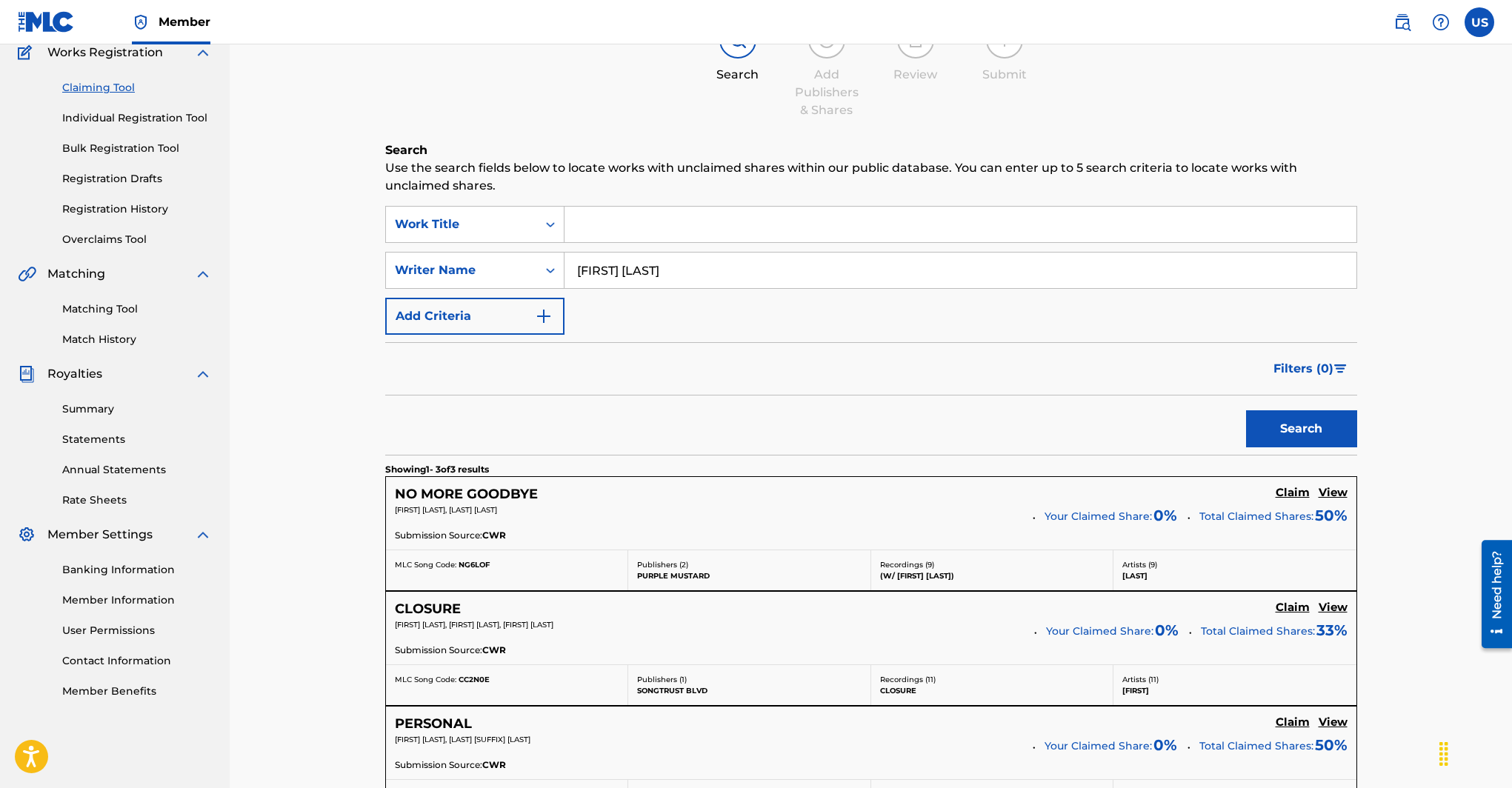 scroll, scrollTop: 393, scrollLeft: 0, axis: vertical 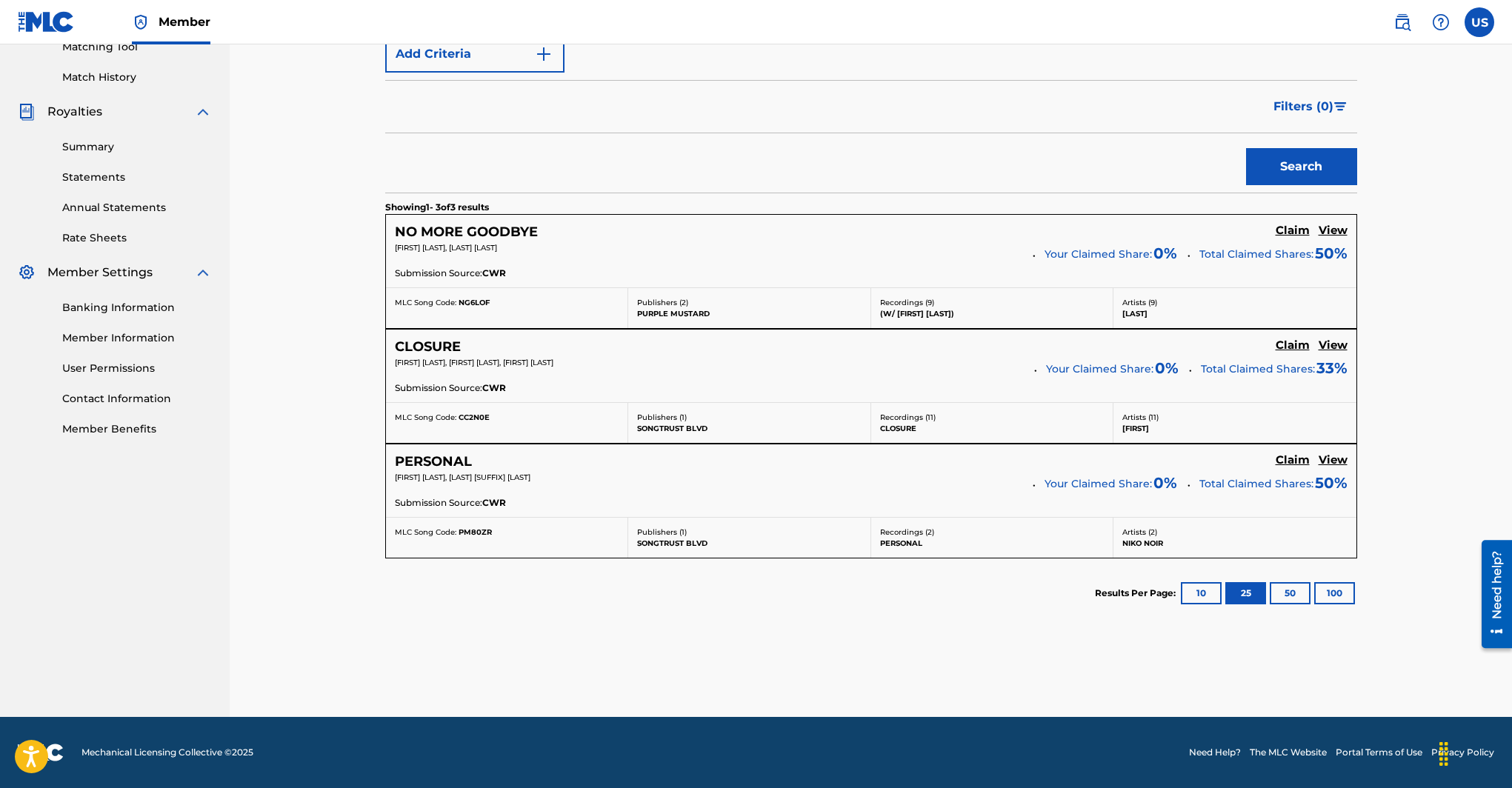 click on "50" at bounding box center [1290, 593] 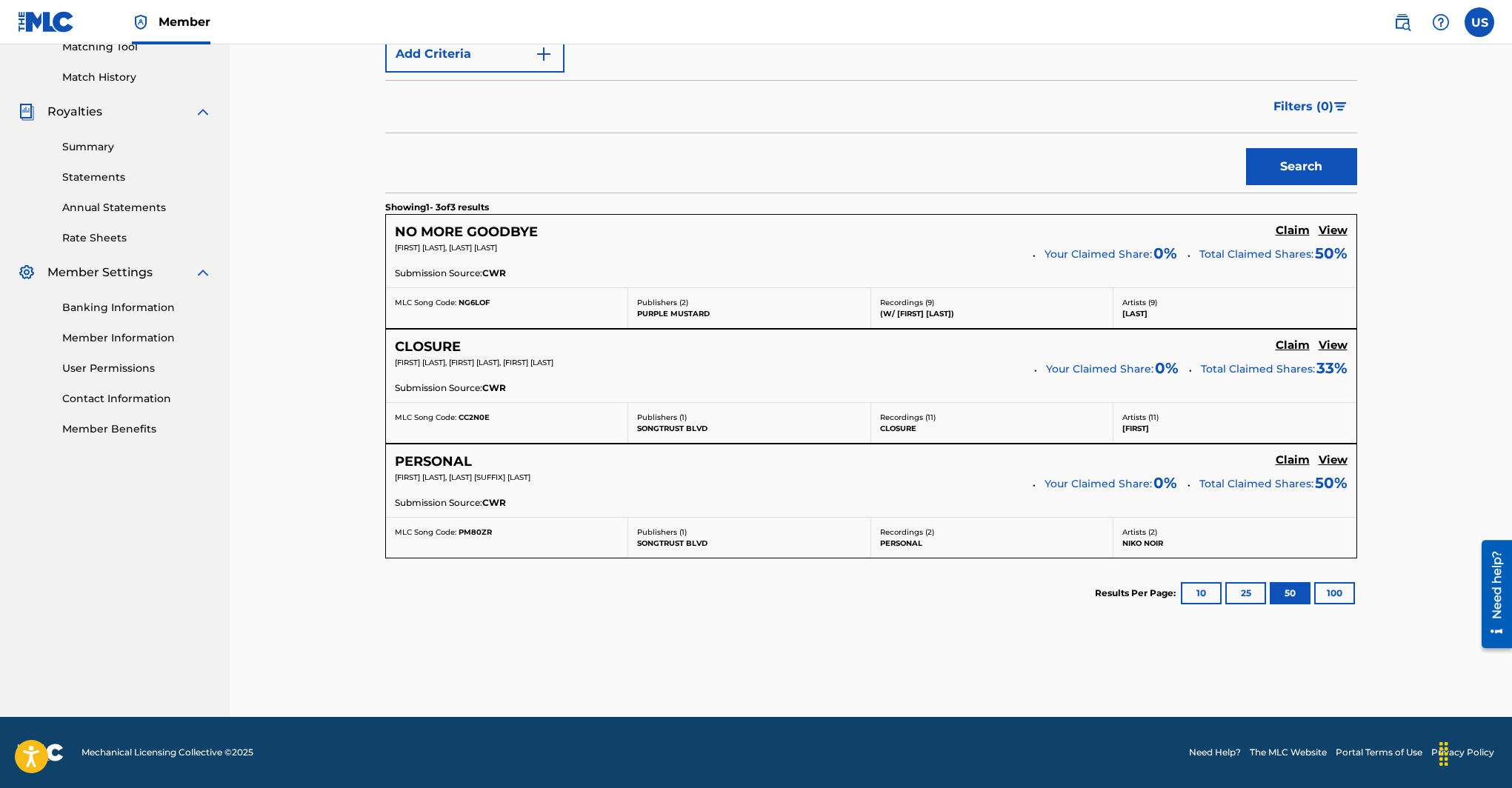 click on "100" at bounding box center (1334, 593) 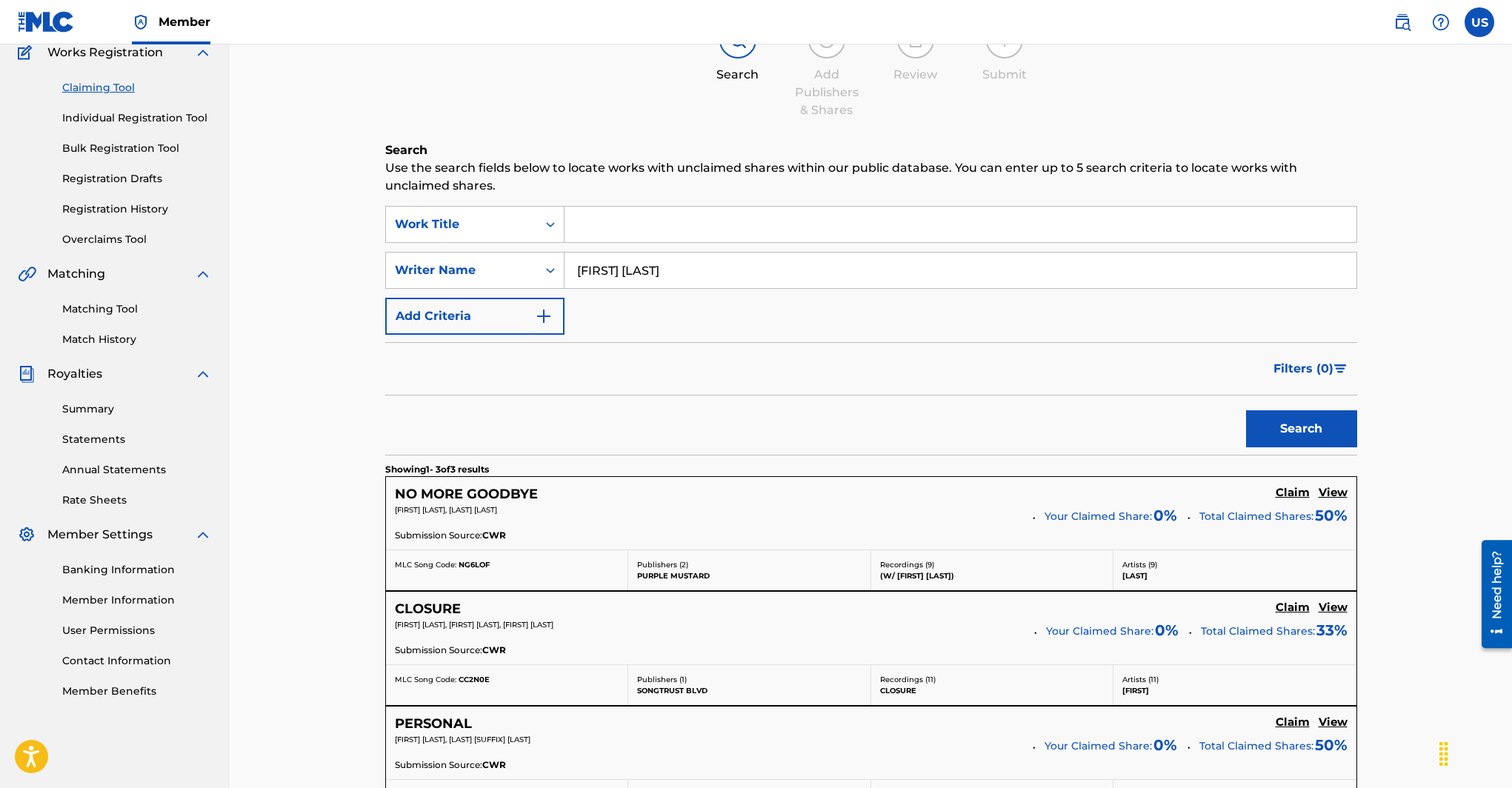 scroll, scrollTop: 393, scrollLeft: 0, axis: vertical 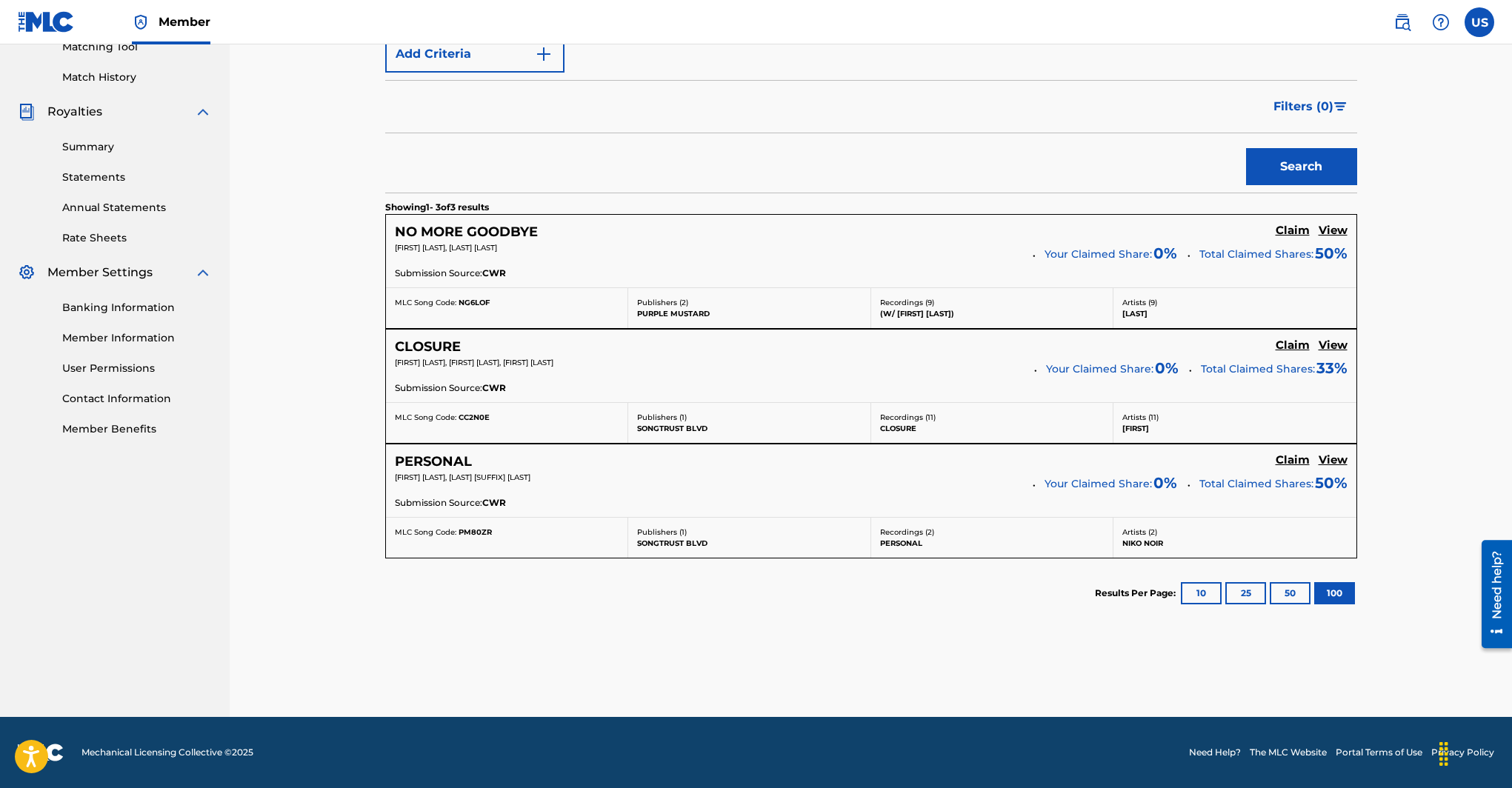 click on "10" at bounding box center [1201, 593] 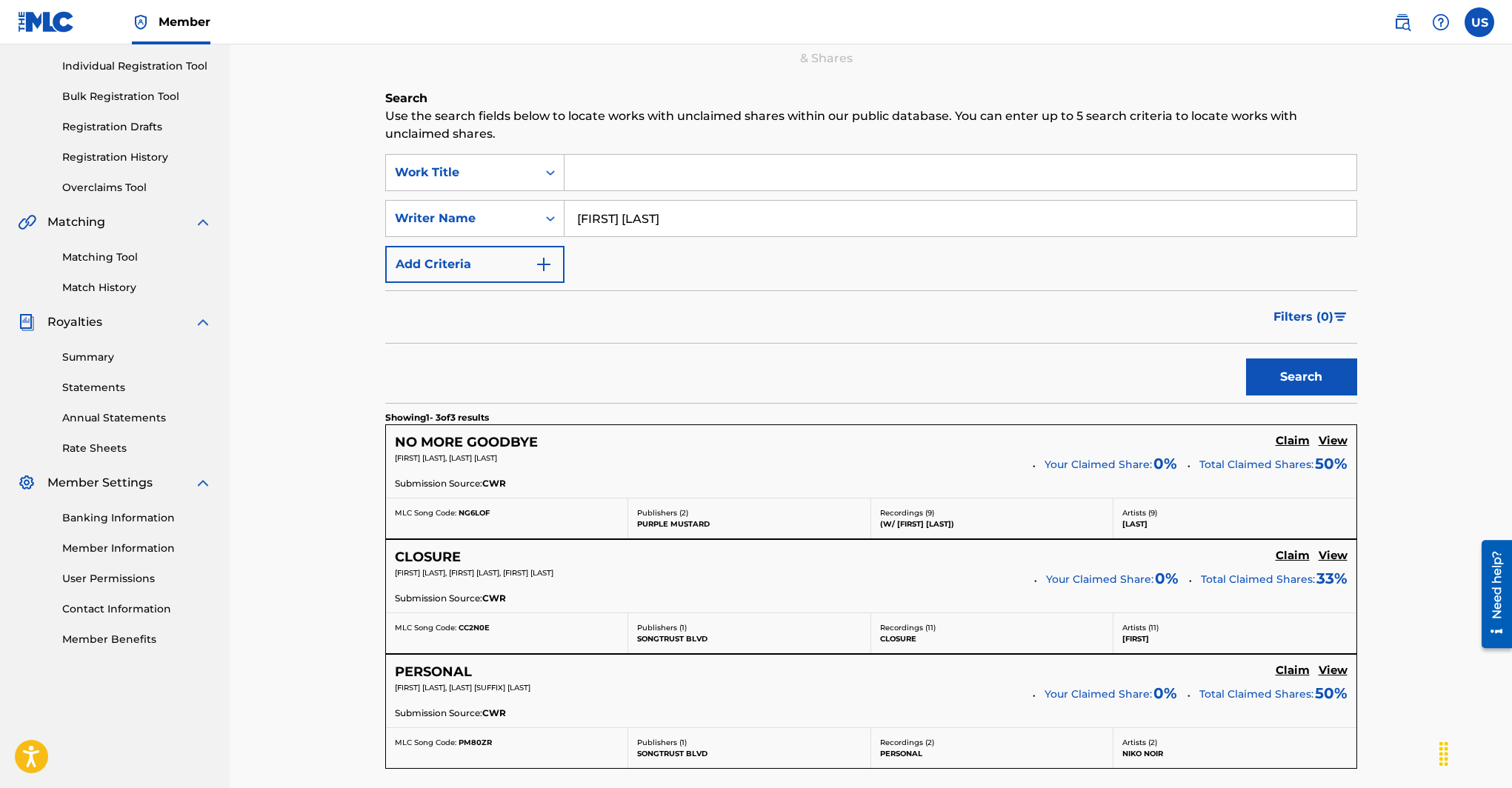 scroll, scrollTop: 0, scrollLeft: 0, axis: both 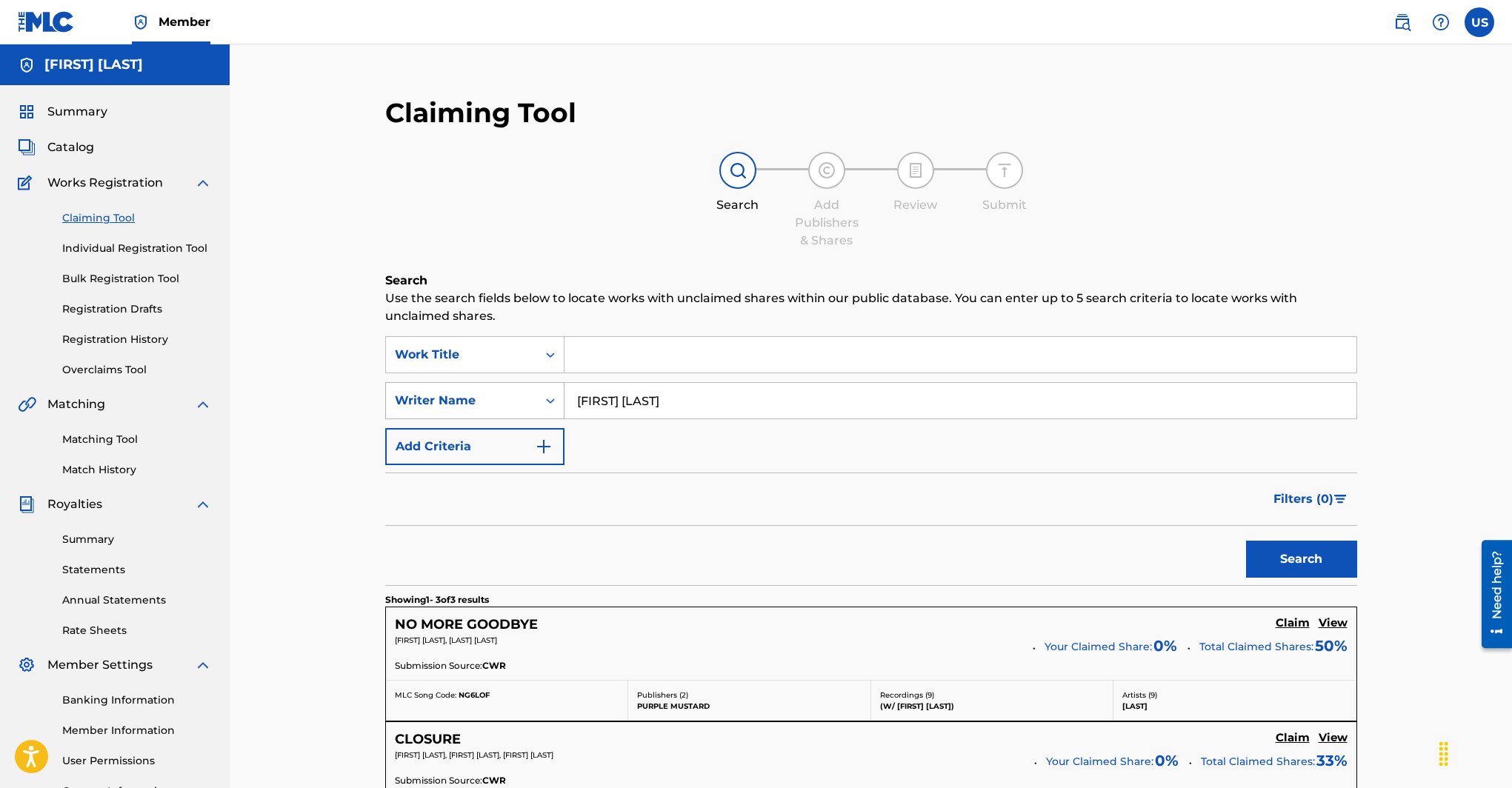 drag, startPoint x: 667, startPoint y: 414, endPoint x: 530, endPoint y: 398, distance: 137.93114 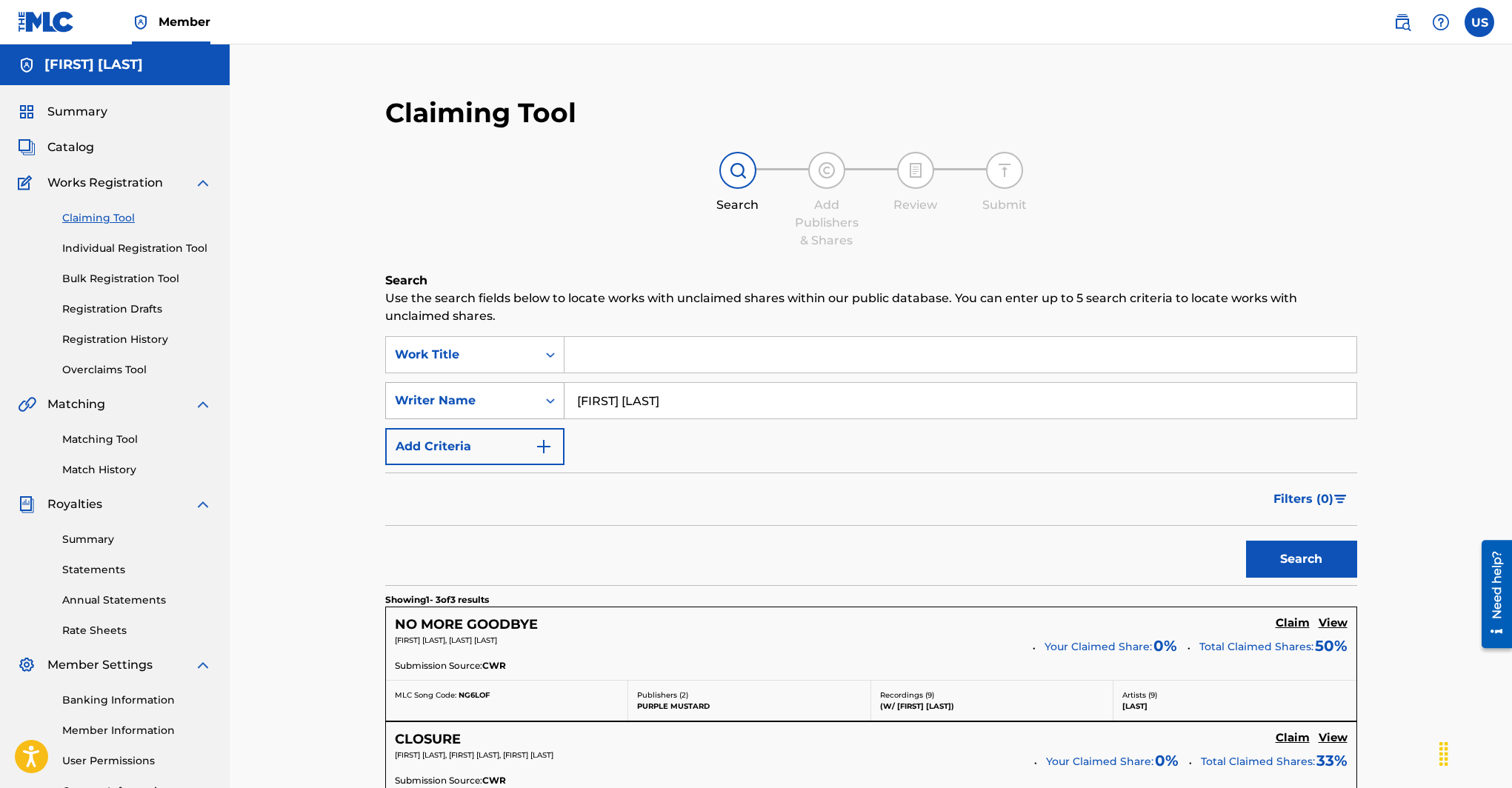 click on "Search" at bounding box center (1302, 559) 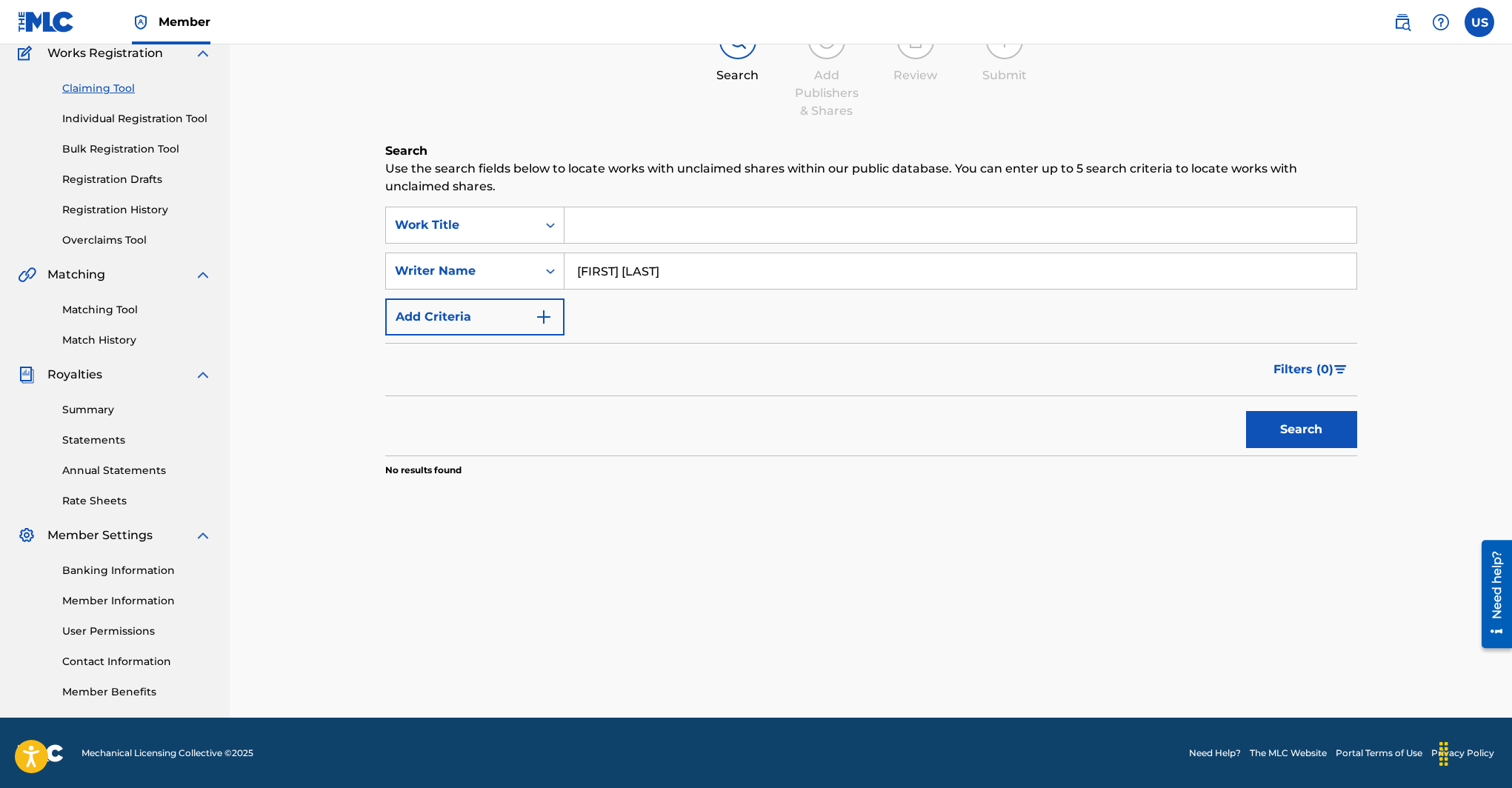 scroll, scrollTop: 130, scrollLeft: 0, axis: vertical 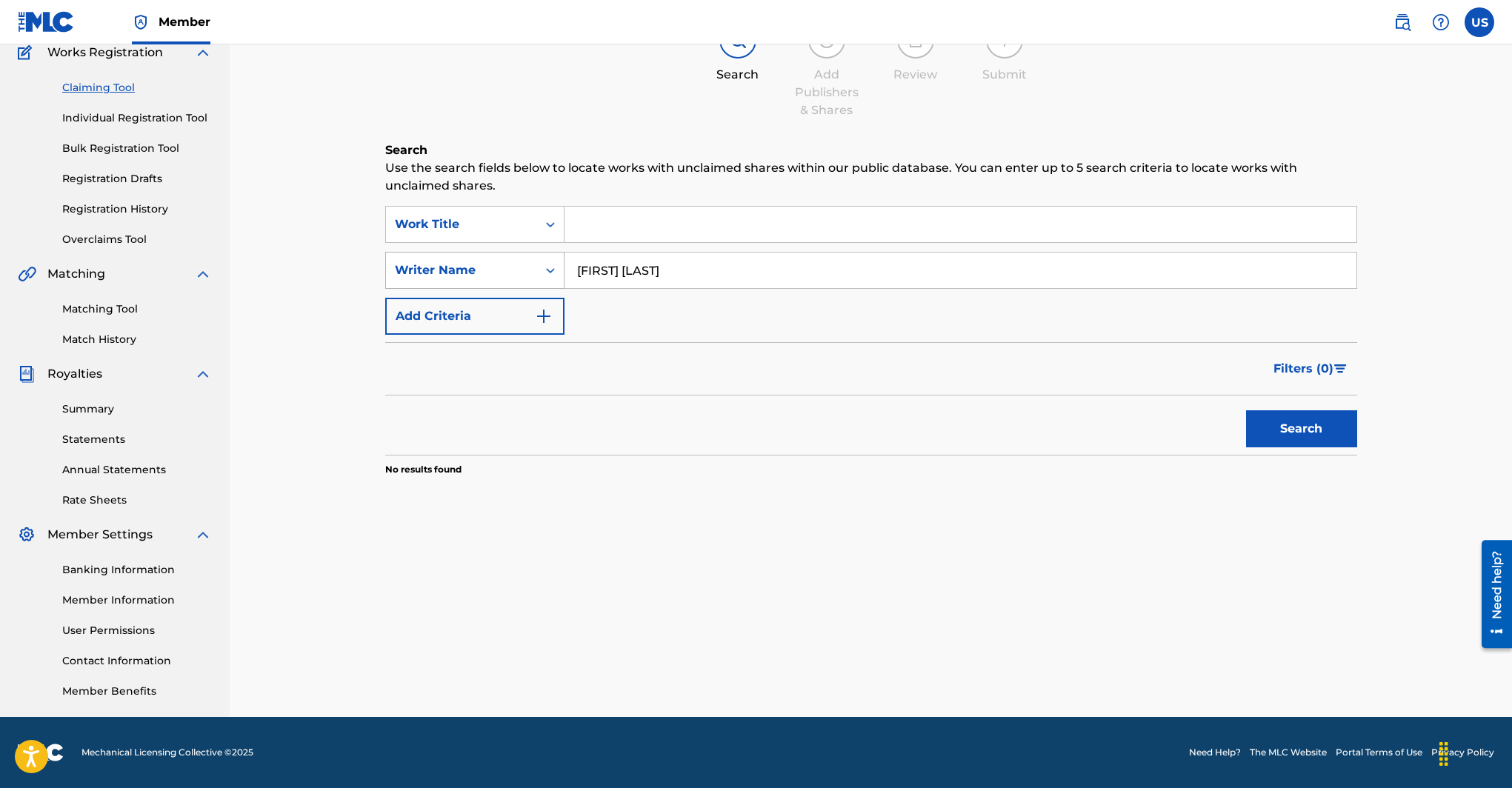 drag, startPoint x: 643, startPoint y: 261, endPoint x: 440, endPoint y: 253, distance: 203.15757 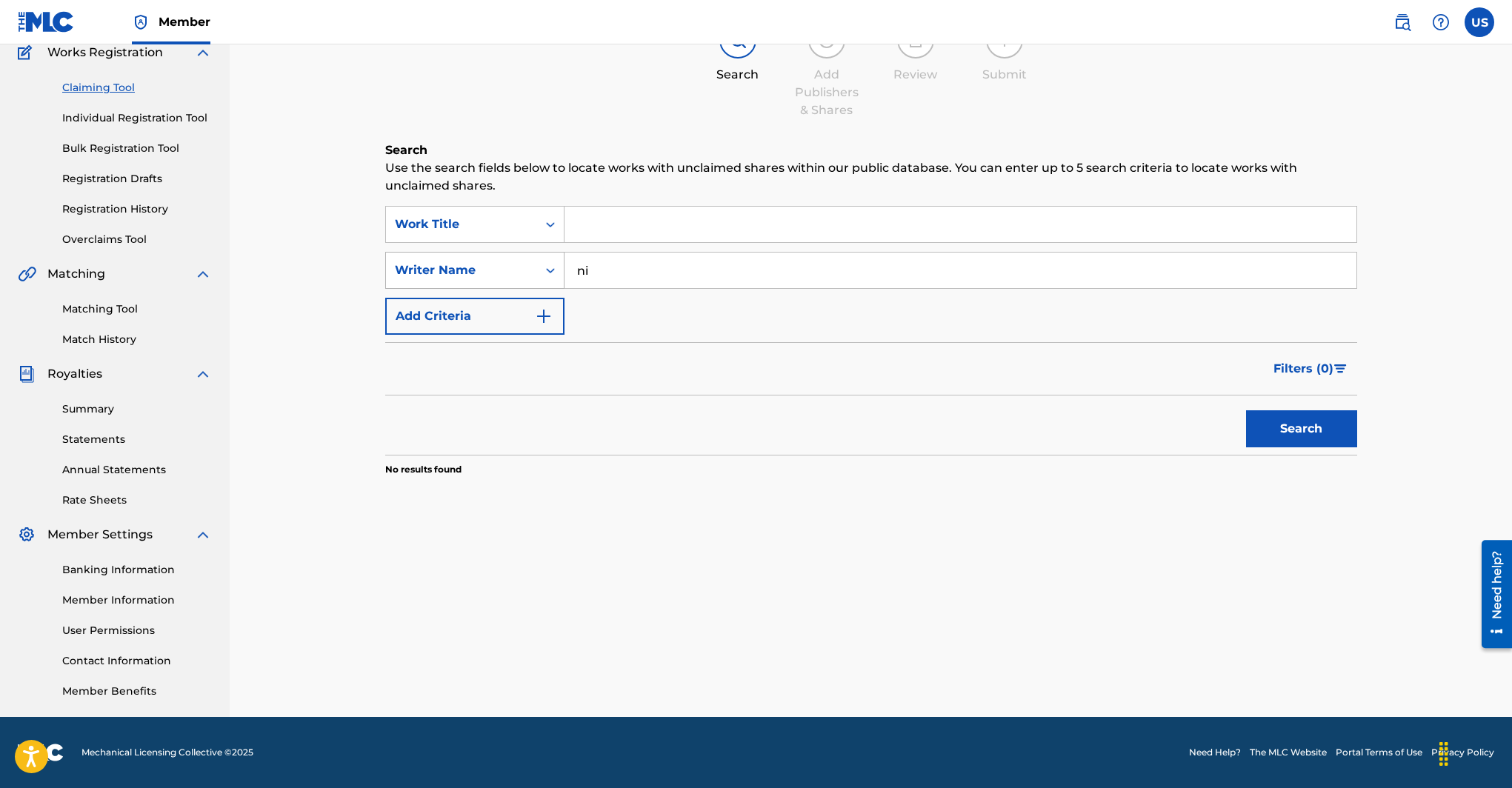 type on "n" 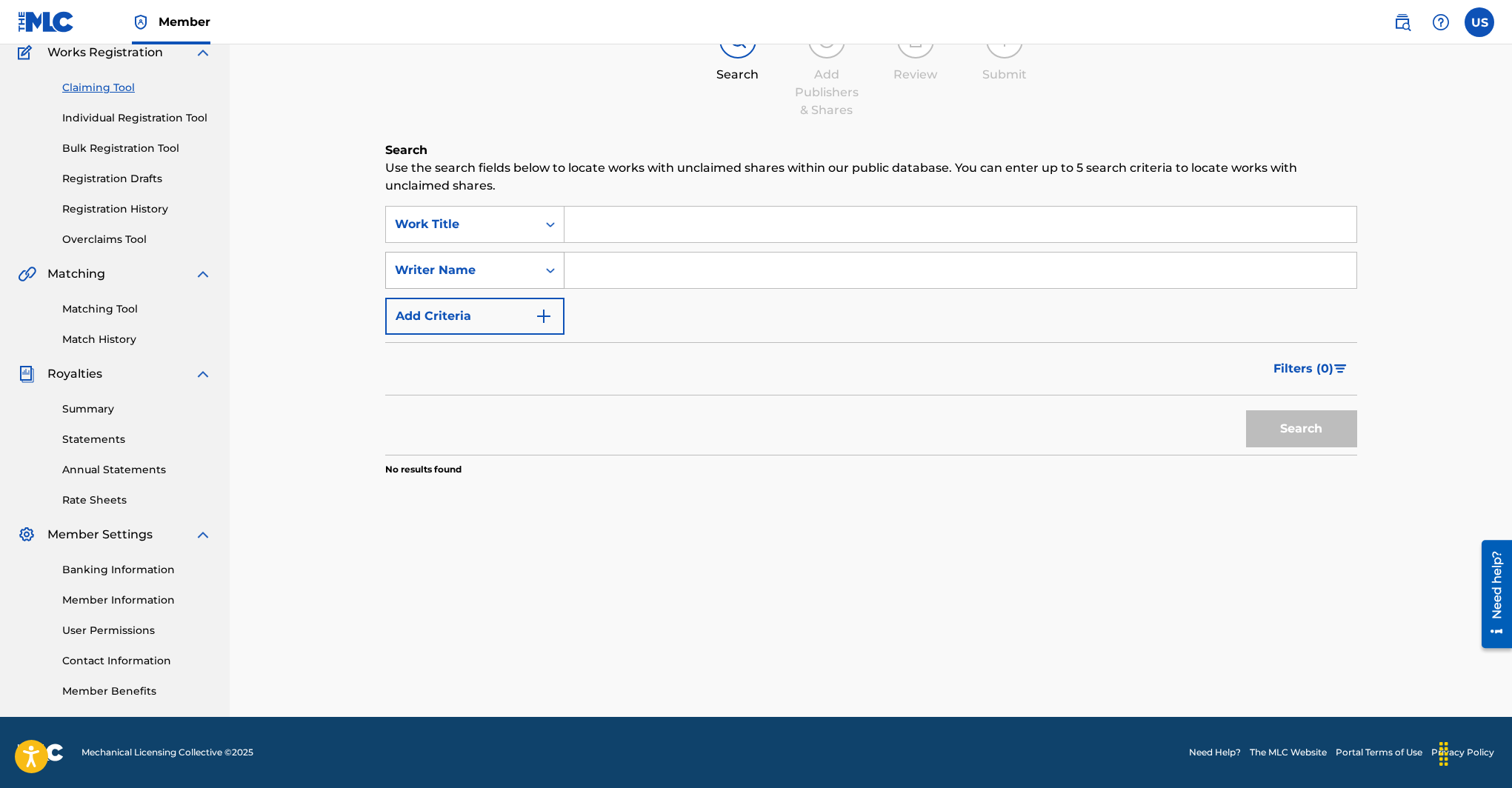 type 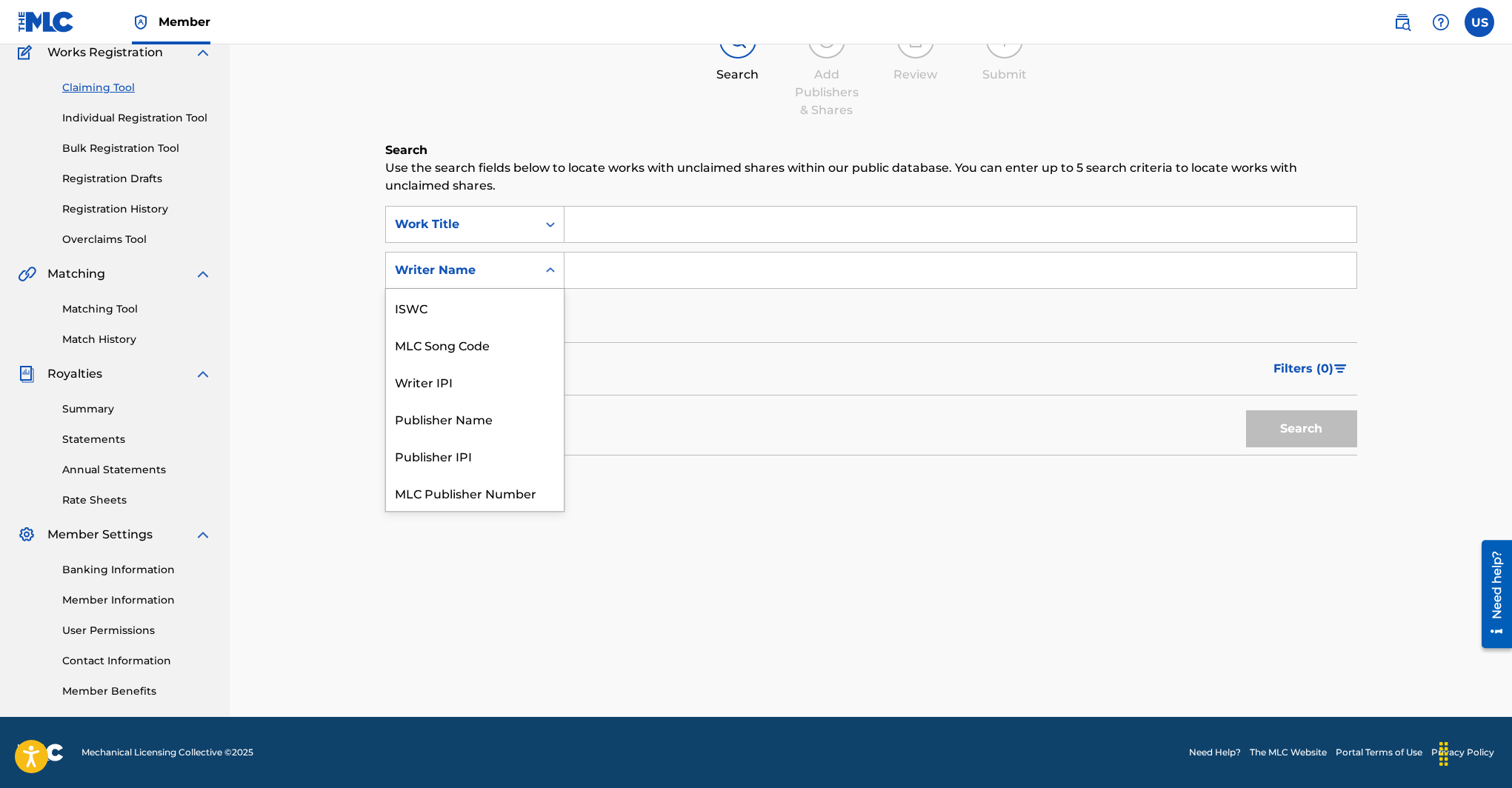 click on "Writer Name" at bounding box center [462, 270] 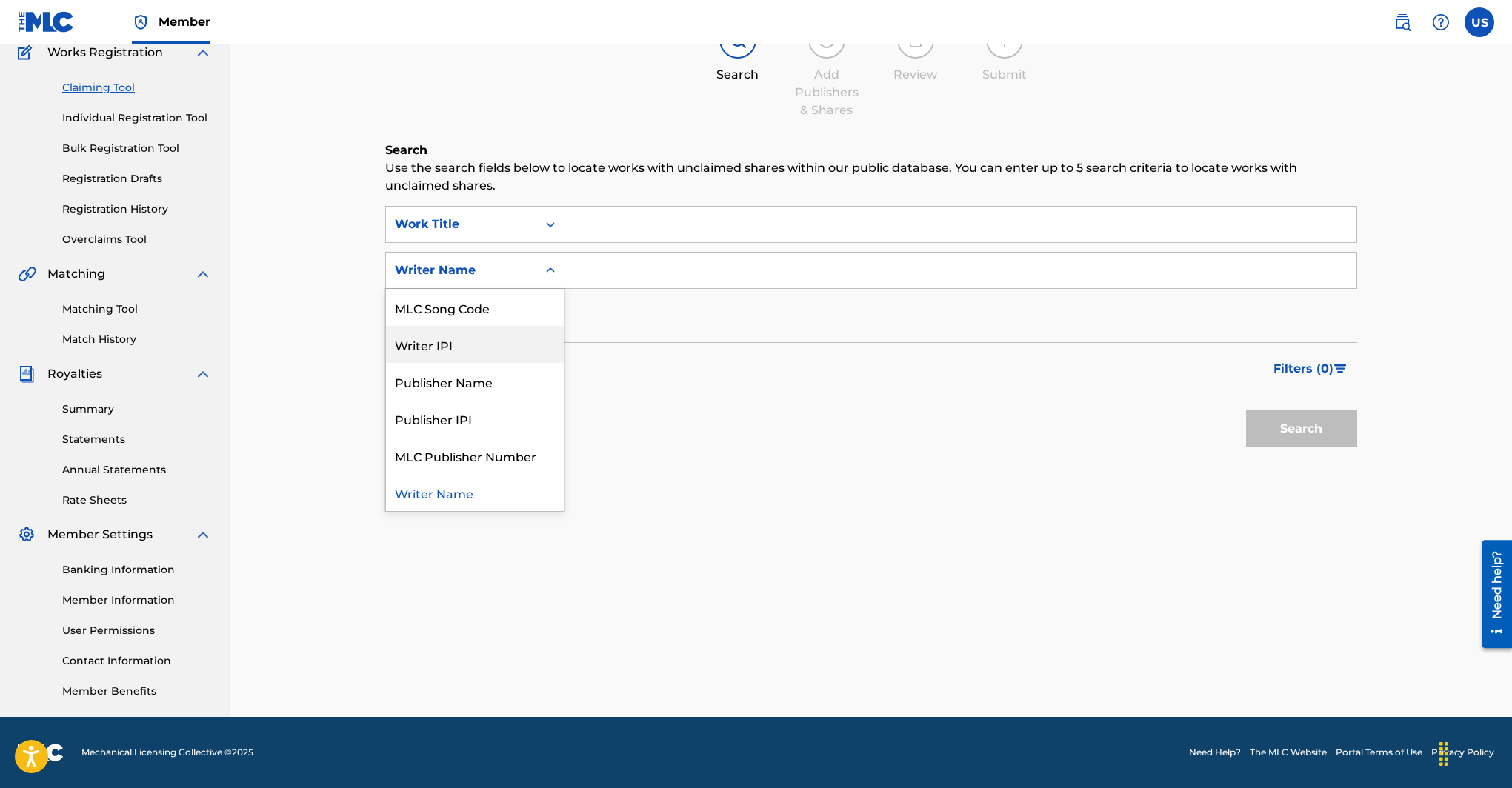 click on "Filters ( 0 )" at bounding box center [871, 369] 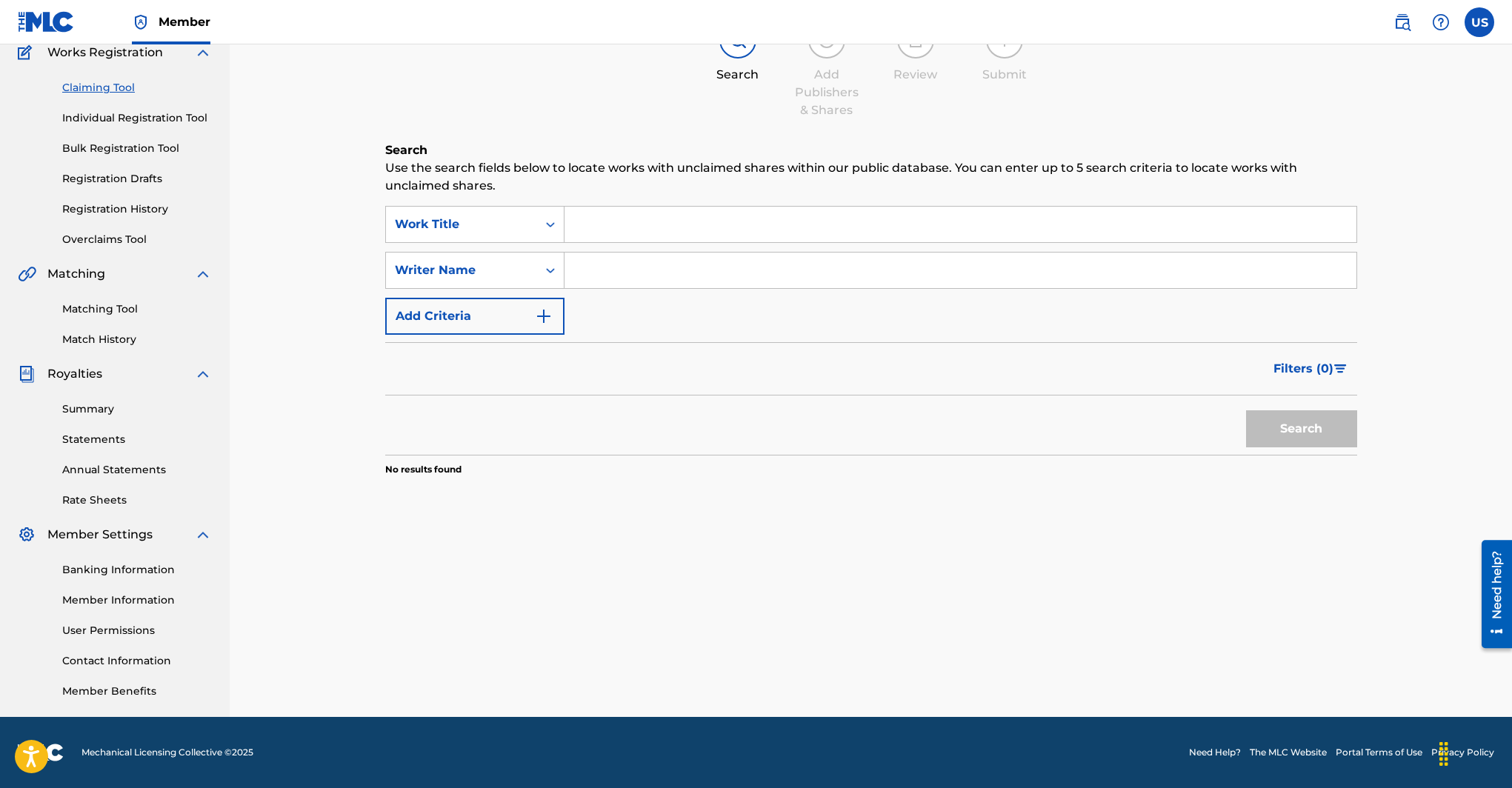 click on "Add Criteria" at bounding box center [475, 316] 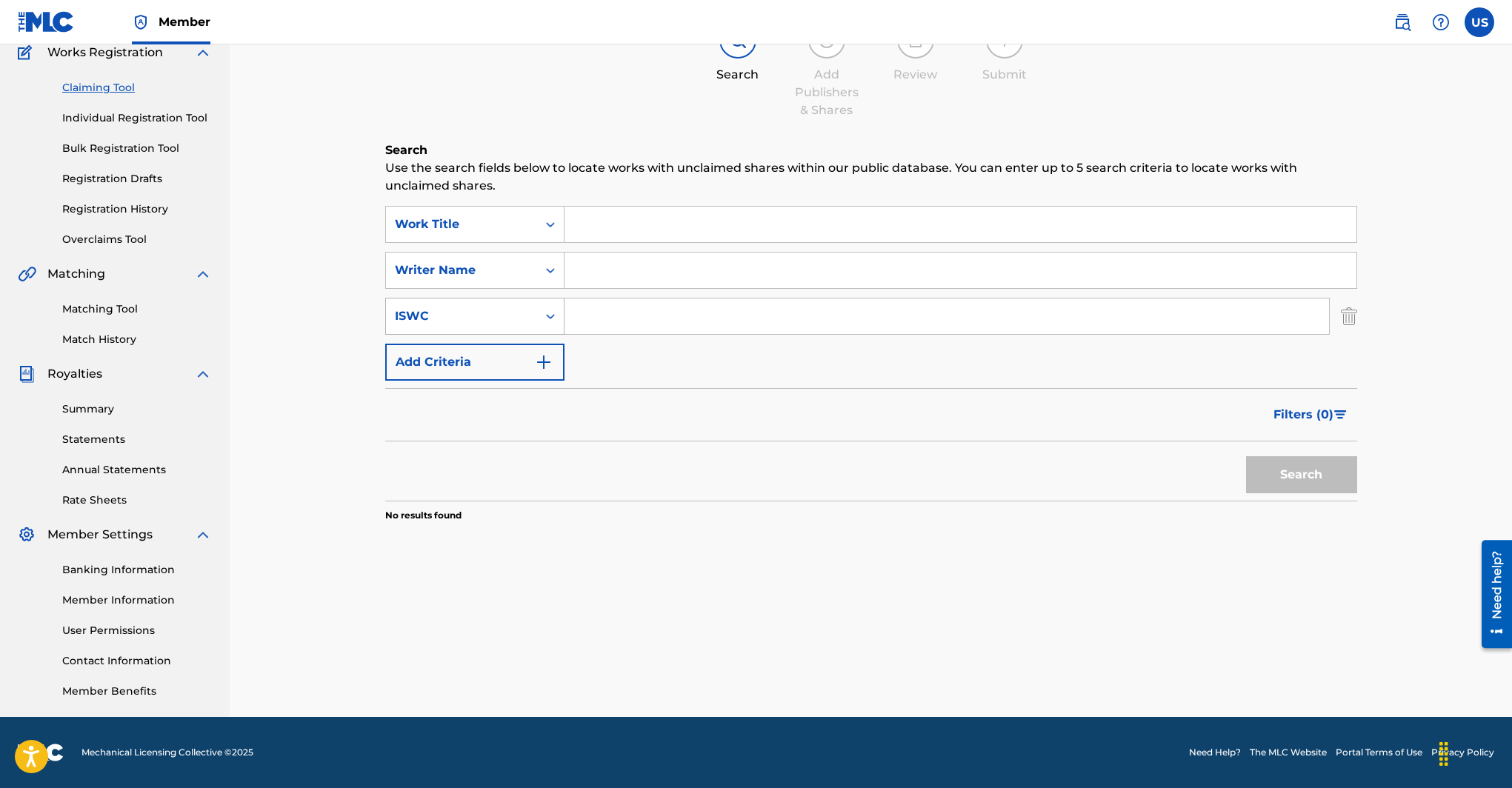 click on "ISWC" at bounding box center (462, 316) 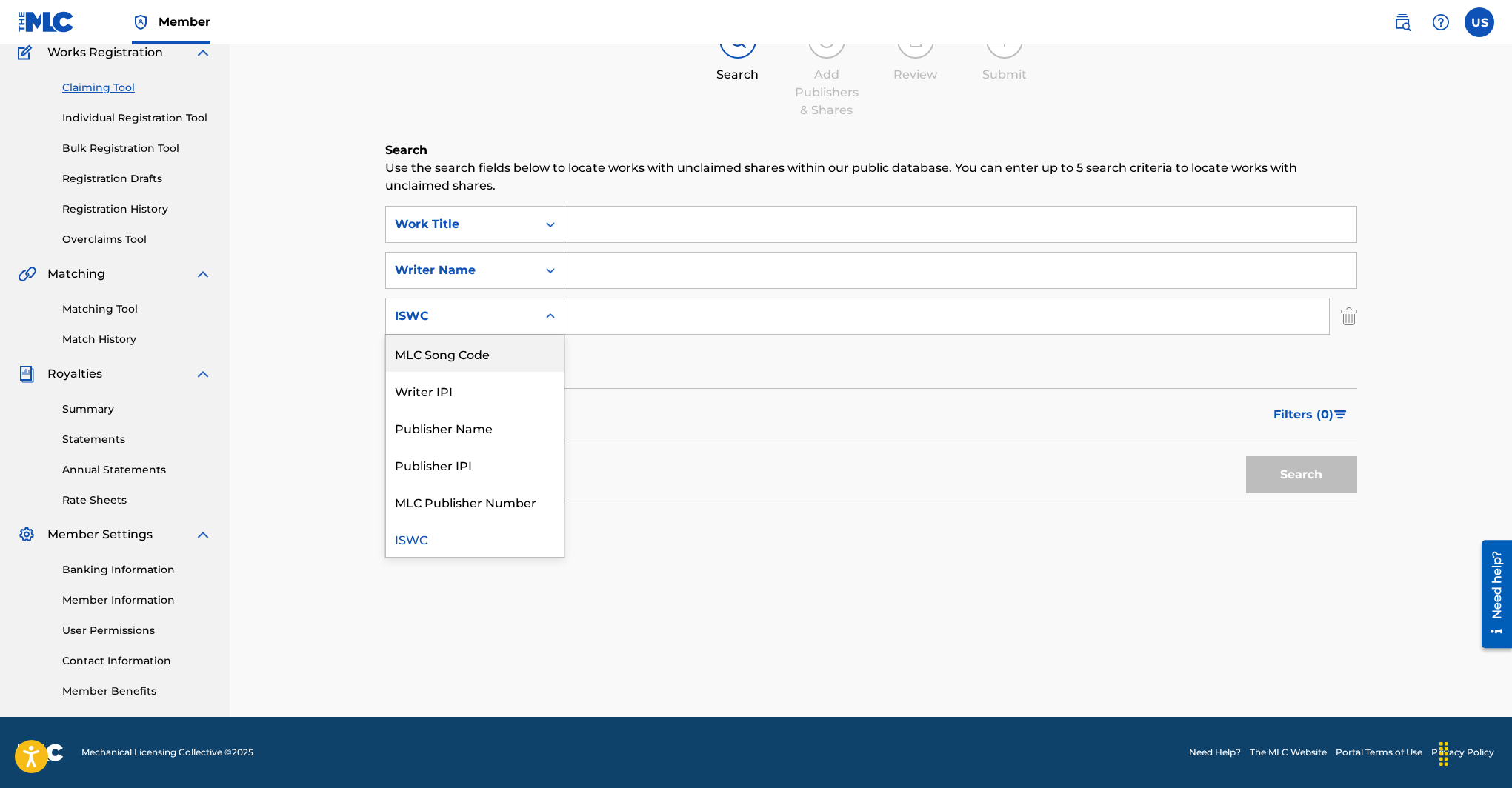 click on "SearchWithCriteriaec1f228e-45a7-4b4a-bbb2-45a9d83aedbd Work Title SearchWithCriteria1dc15217-fe8e-4bcf-b1b1-11e2f943899b Writer Name SearchWithCriteria9518c921-45bc-4f25-b87a-5d6acf9c10b9 MLC Song Code, 1 of 6. 6 results available. Use Up and Down to choose options, press Enter to select the currently focused option, press Escape to exit the menu, press Tab to select the option and exit the menu. ISWC MLC Song Code Writer IPI Publisher Name Publisher IPI MLC Publisher Number ISWC Add Criteria" at bounding box center [871, 293] 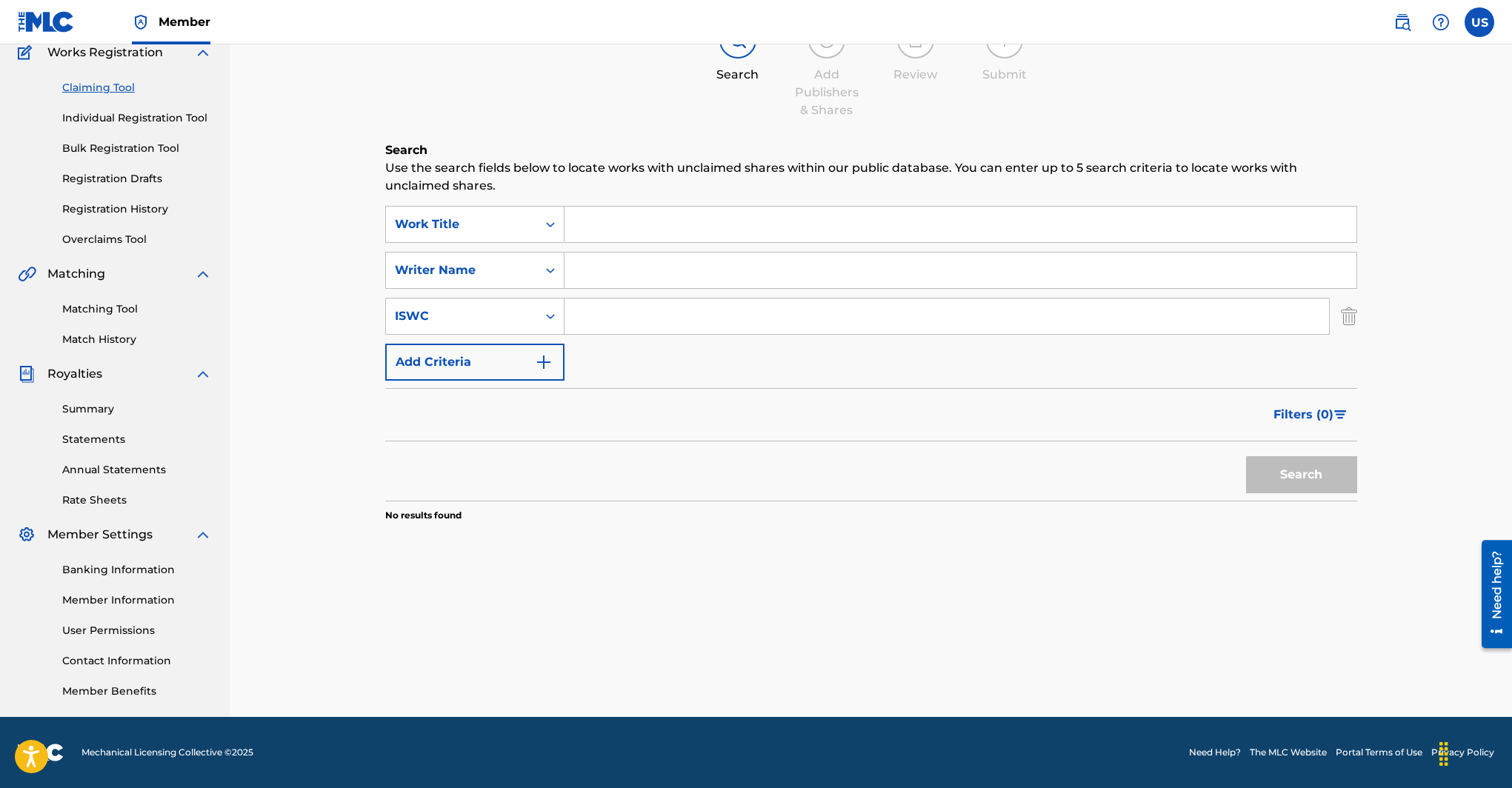 click at bounding box center (1349, 316) 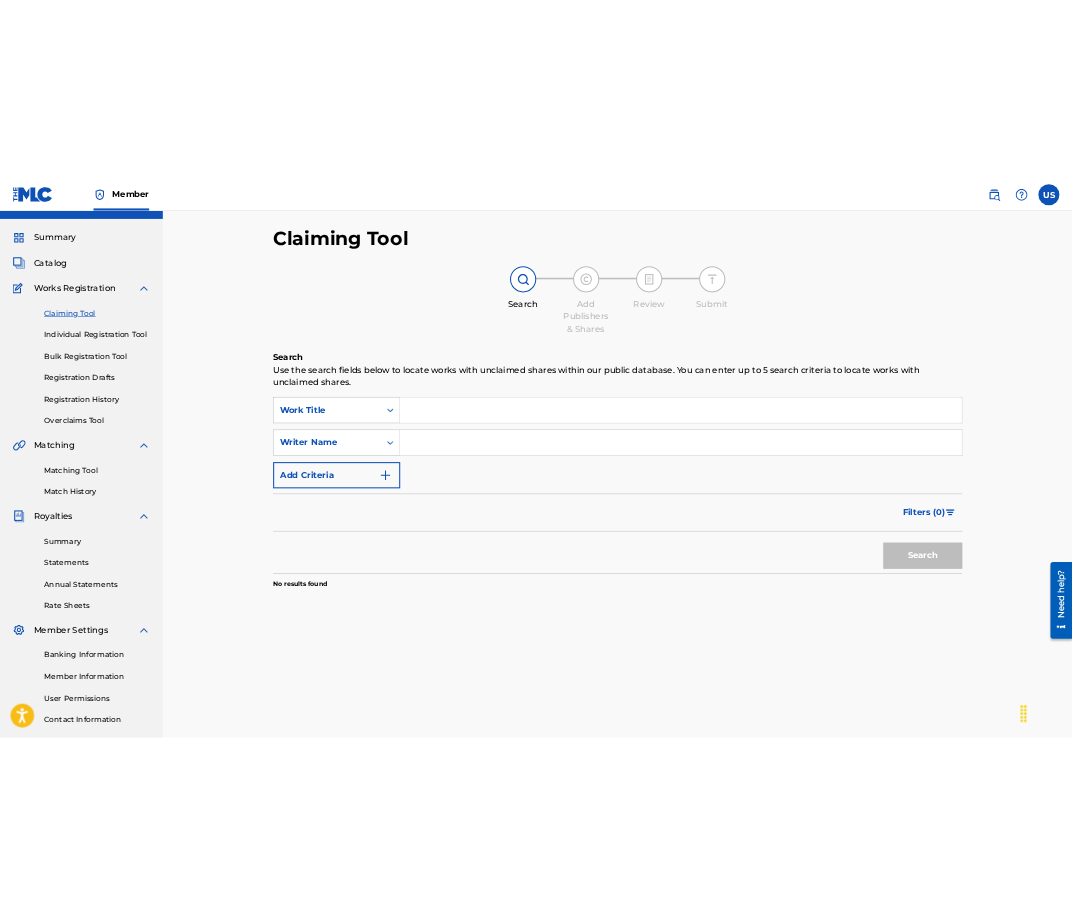 scroll, scrollTop: 0, scrollLeft: 0, axis: both 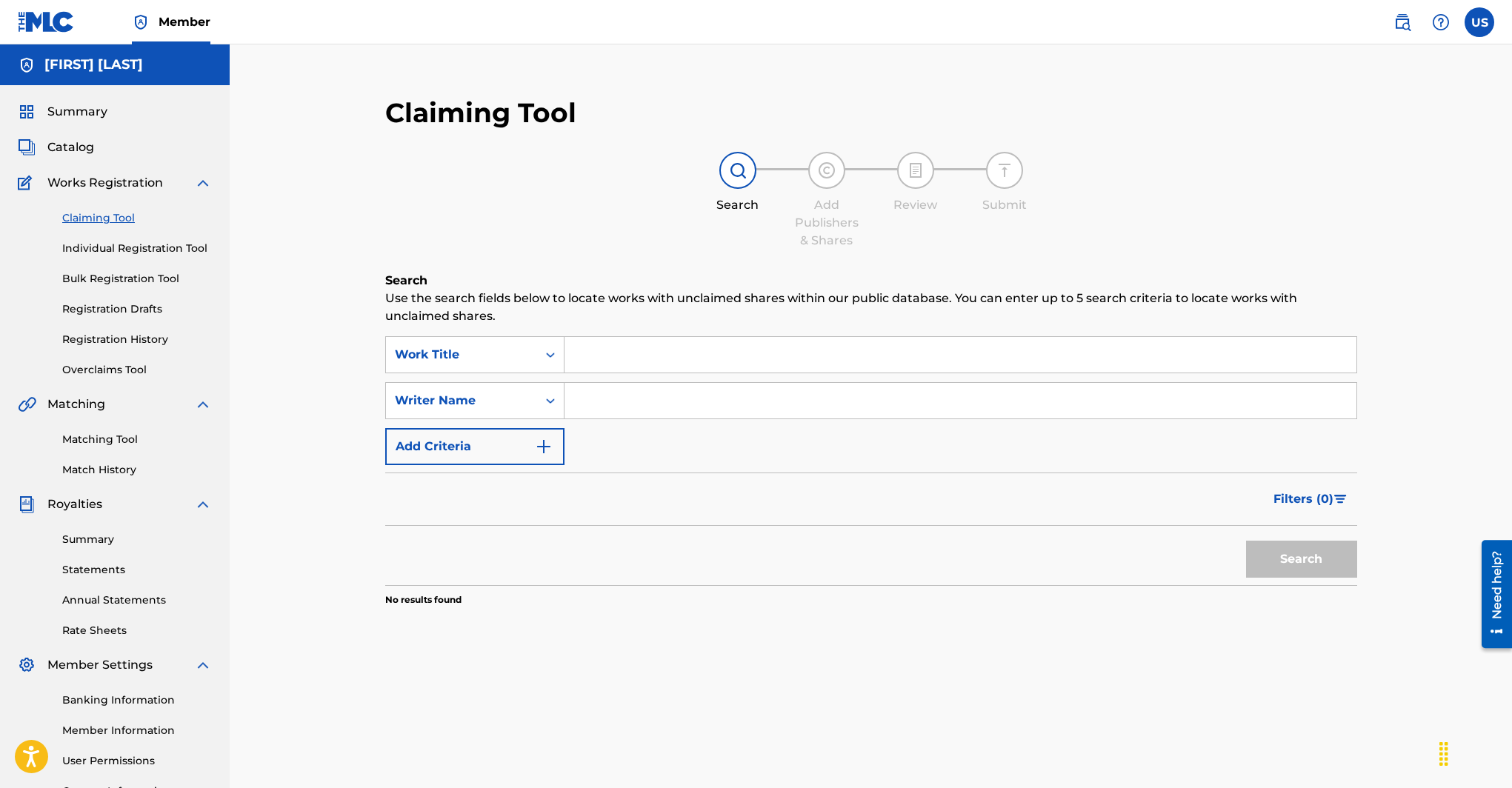 click on "Individual Registration Tool" at bounding box center (137, 248) 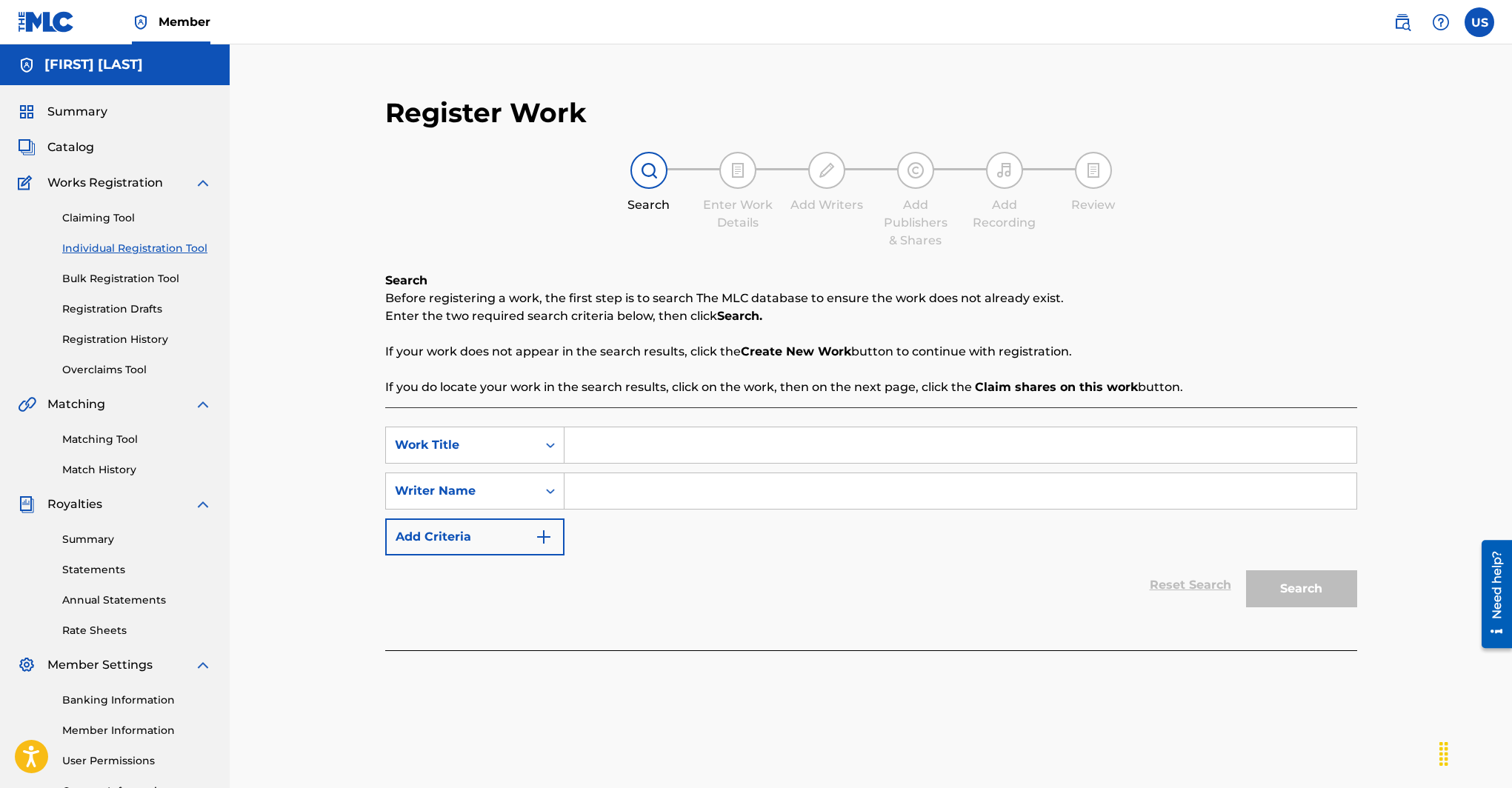 click on "Bulk Registration Tool" at bounding box center [137, 278] 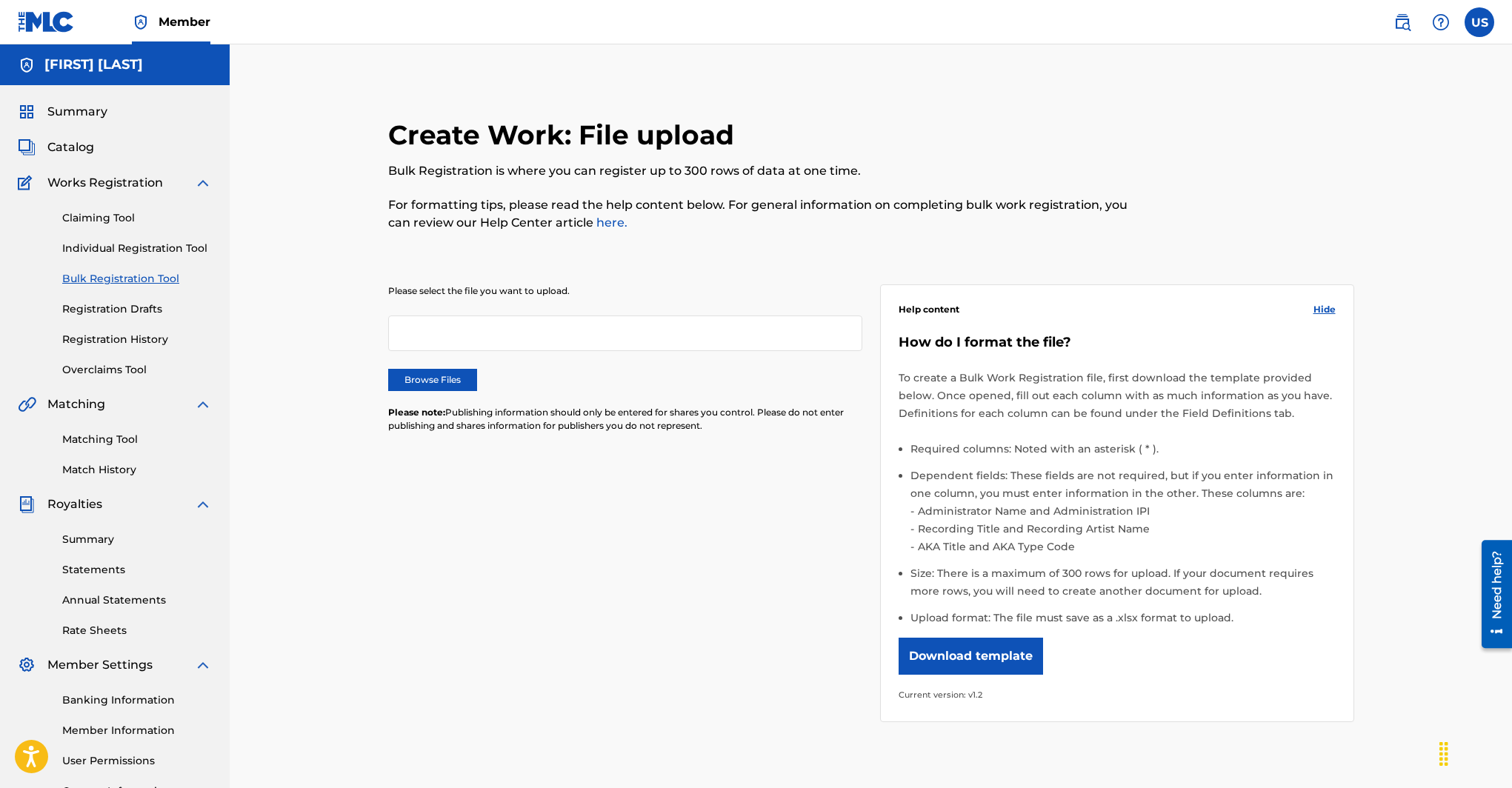 click at bounding box center [625, 333] 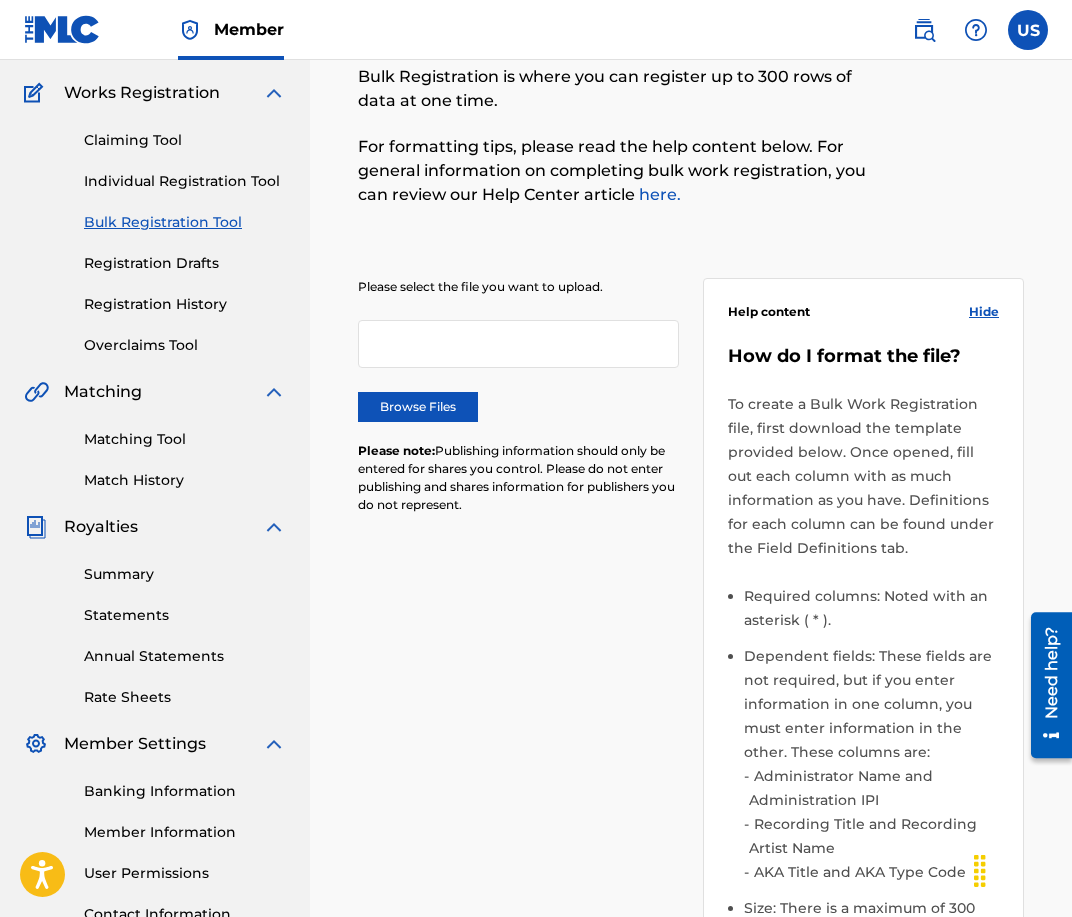 scroll, scrollTop: 0, scrollLeft: 0, axis: both 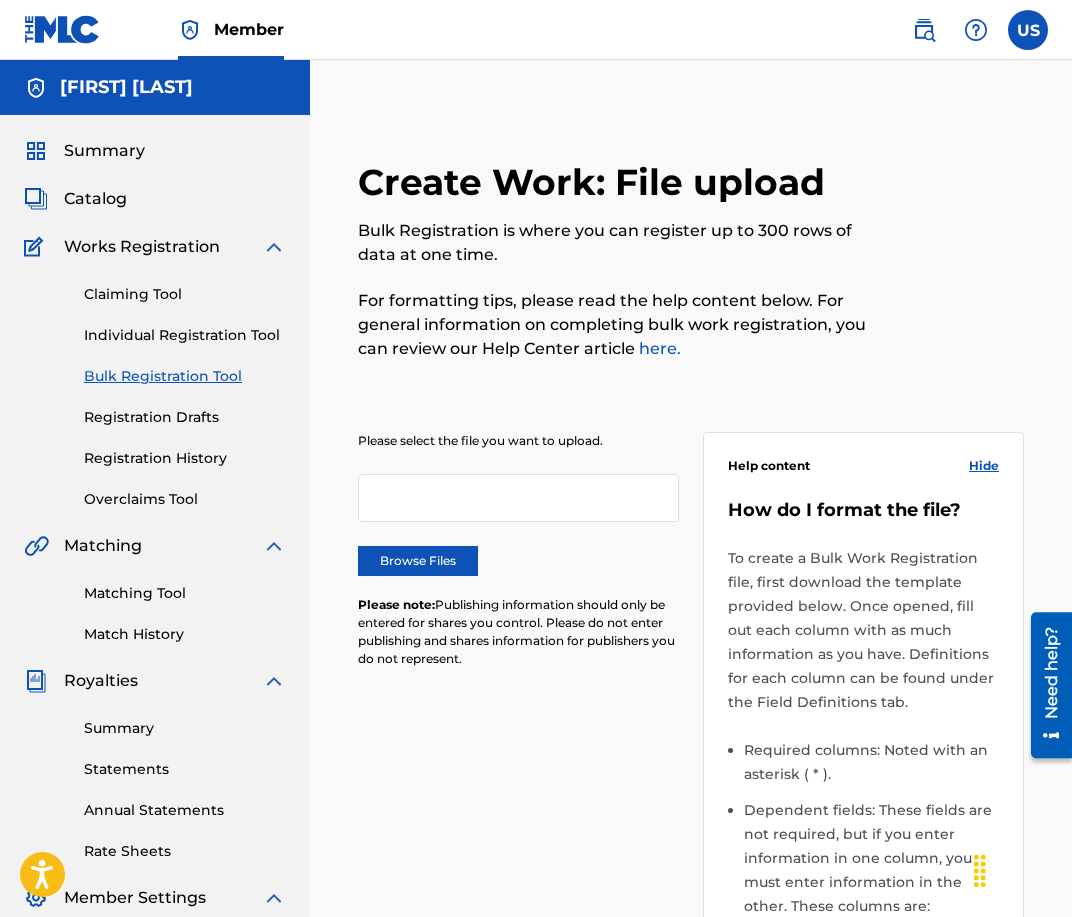 click on "Individual Registration Tool" at bounding box center (185, 335) 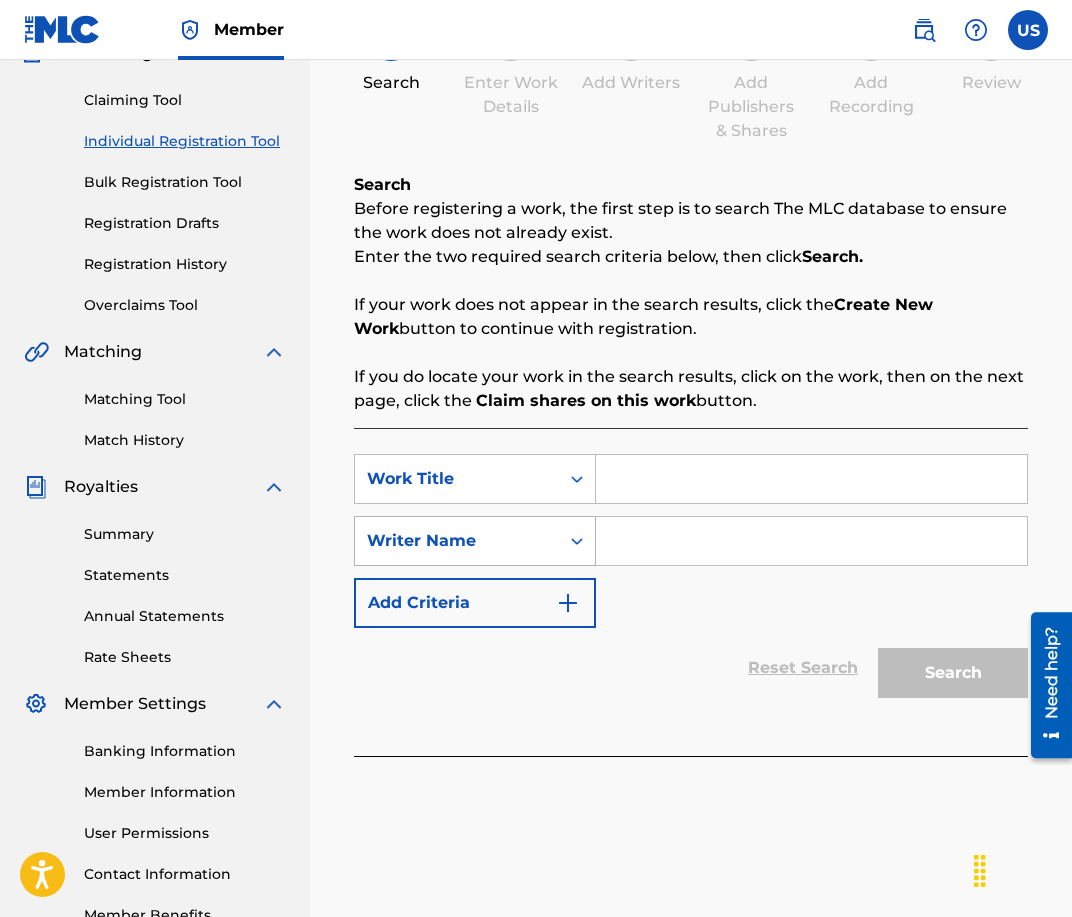 scroll, scrollTop: 231, scrollLeft: 0, axis: vertical 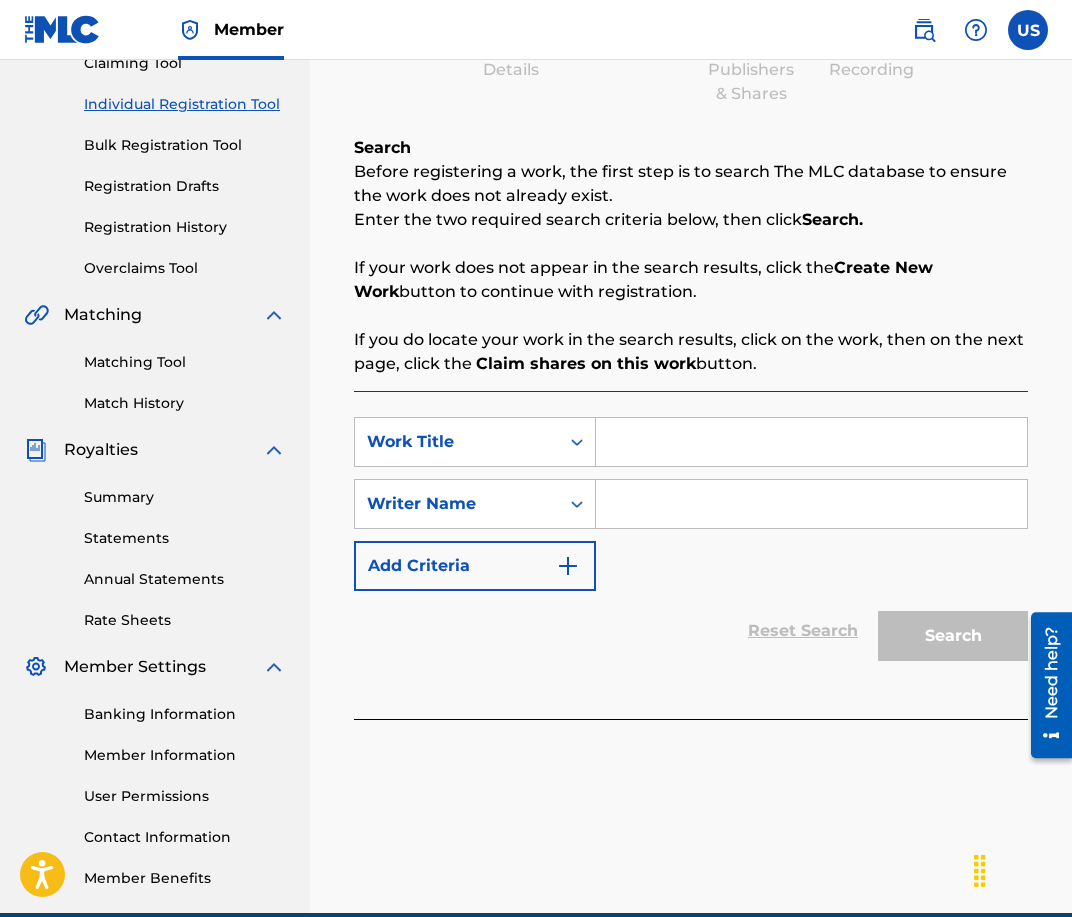 click at bounding box center (811, 442) 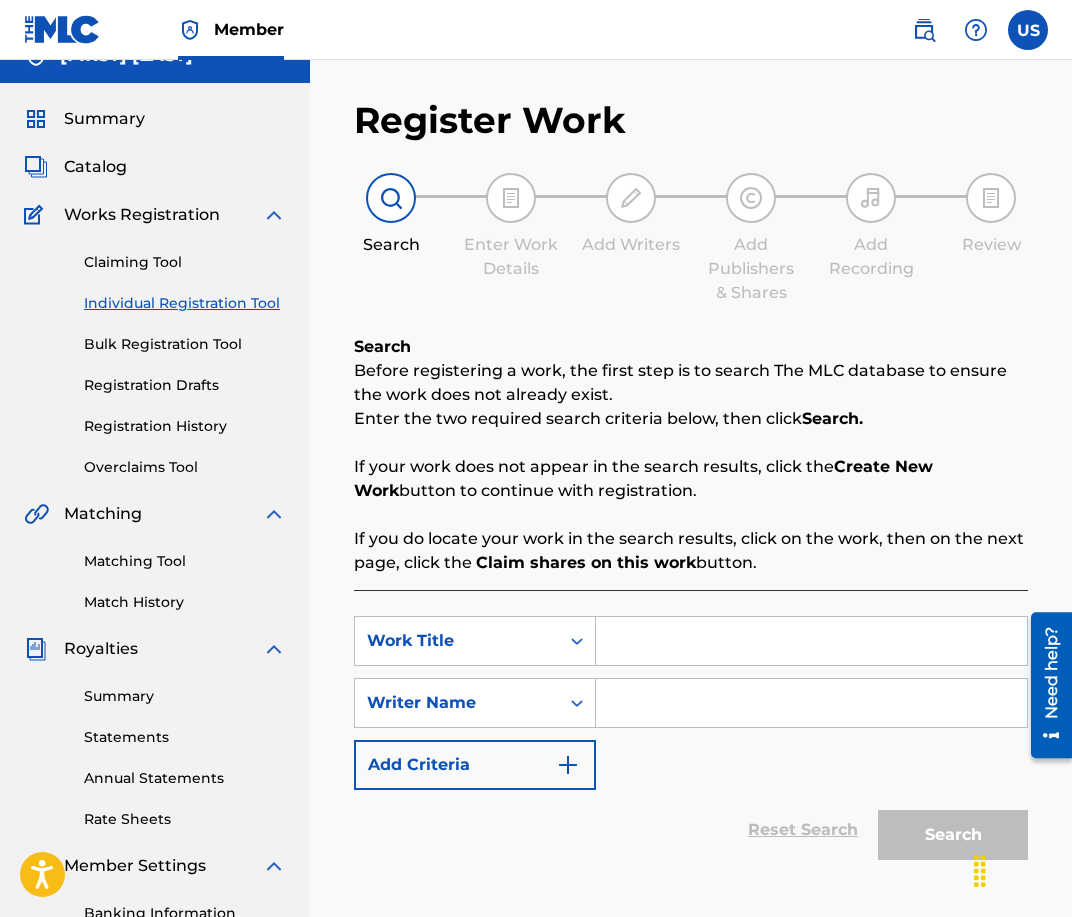 scroll, scrollTop: 29, scrollLeft: 0, axis: vertical 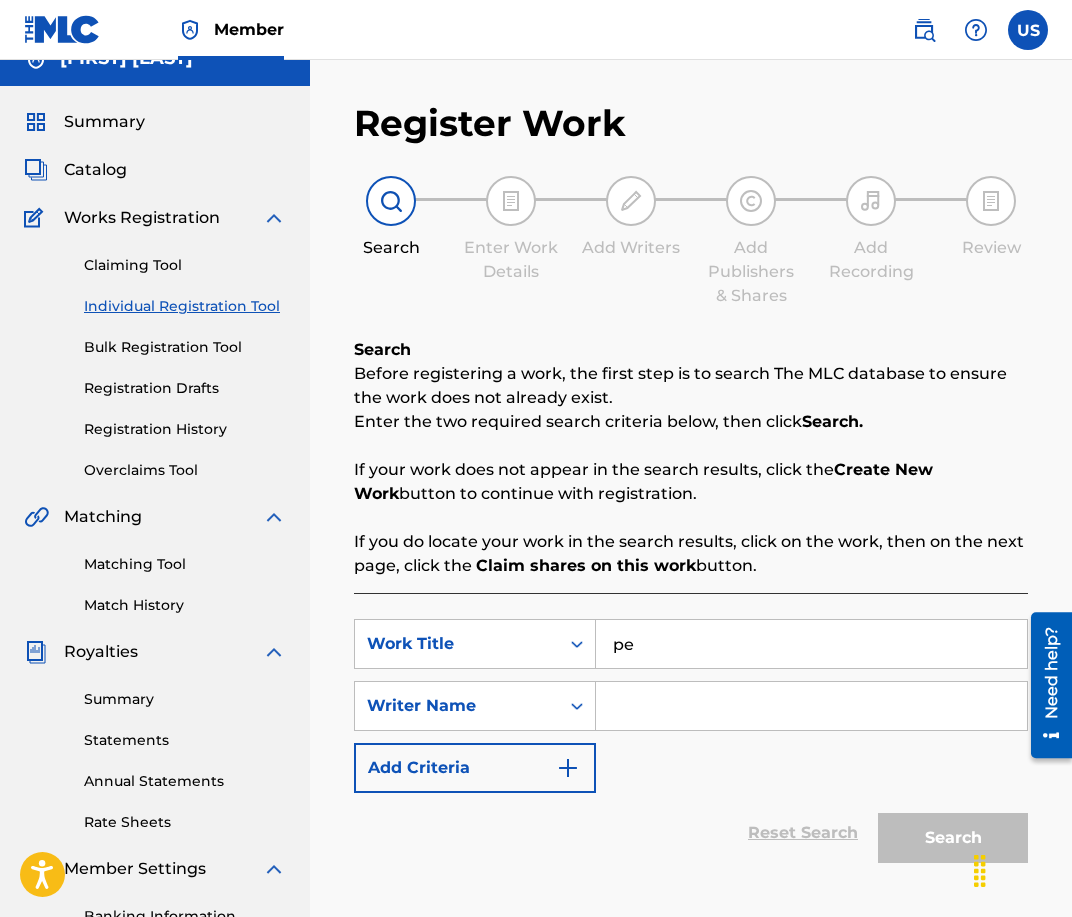 type on "p" 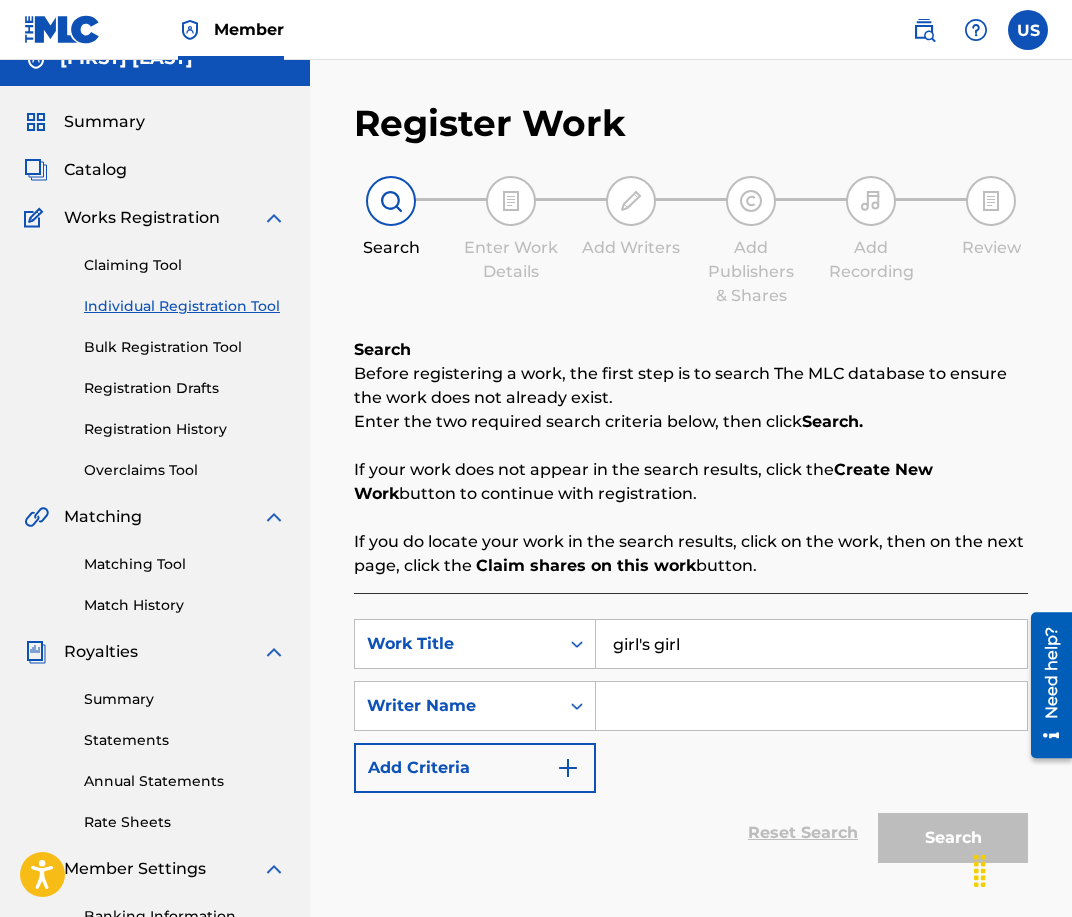 type on "girl's girl" 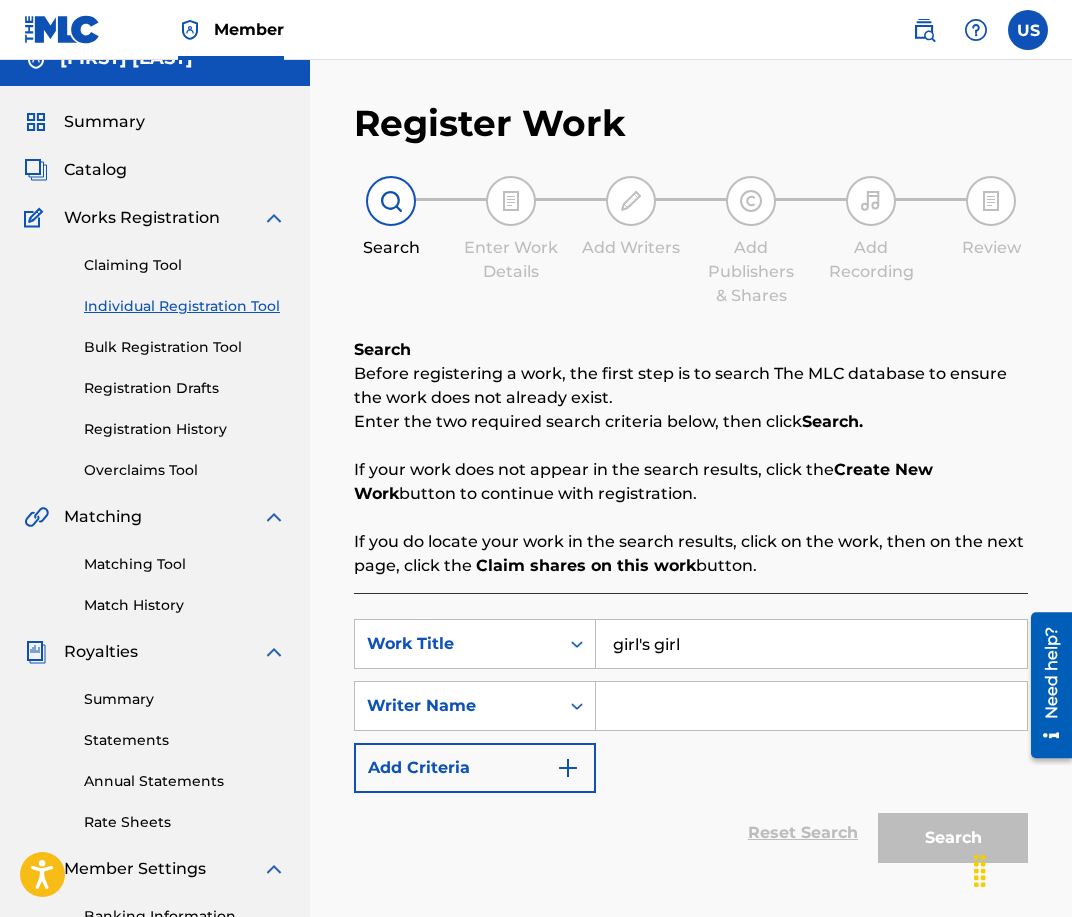 type on "[FIRST] [LAST]" 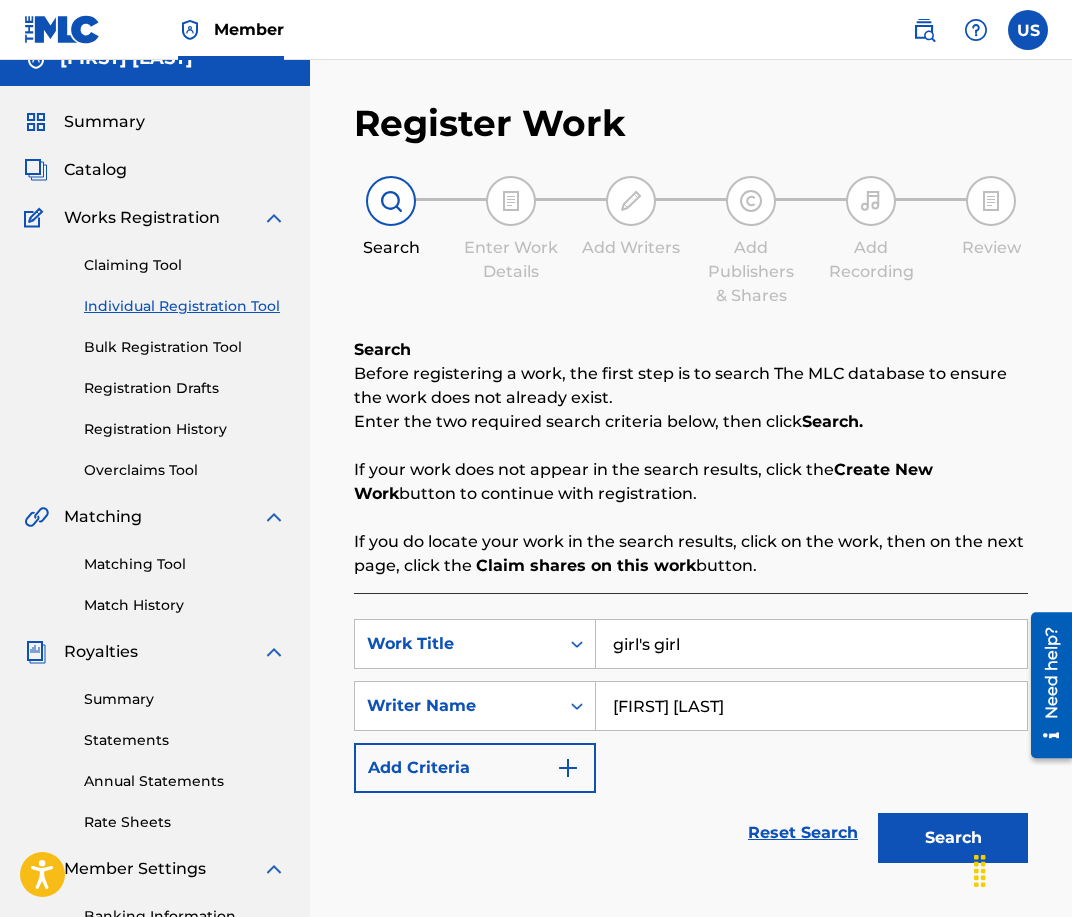 click at bounding box center (1022, 869) 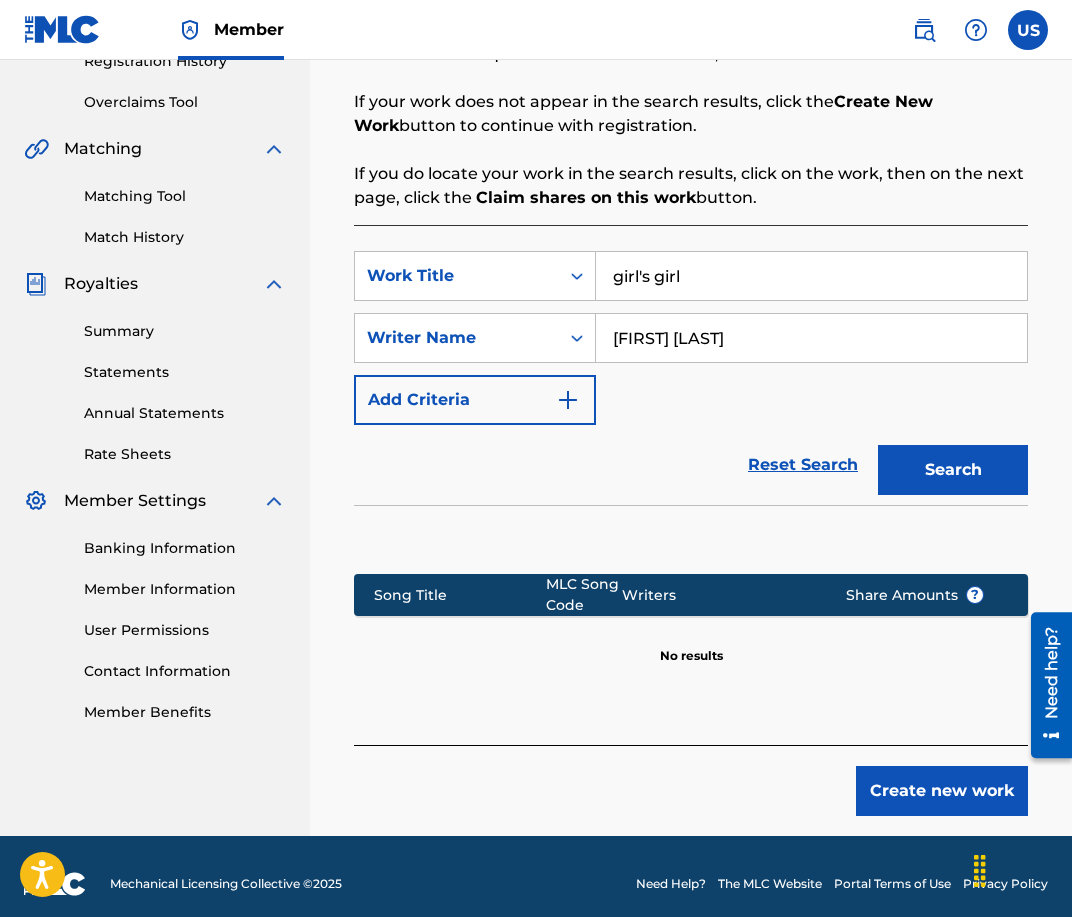 scroll, scrollTop: 412, scrollLeft: 0, axis: vertical 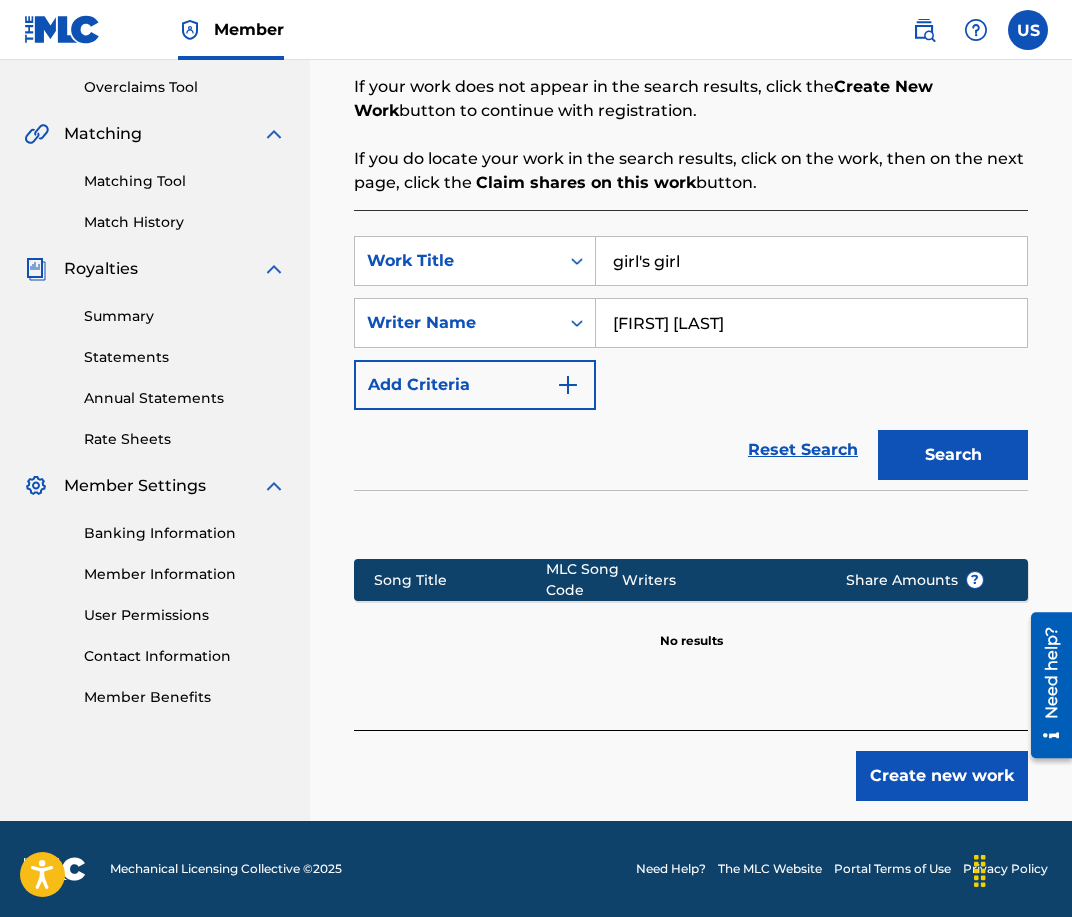 click on "Create new work" at bounding box center (942, 776) 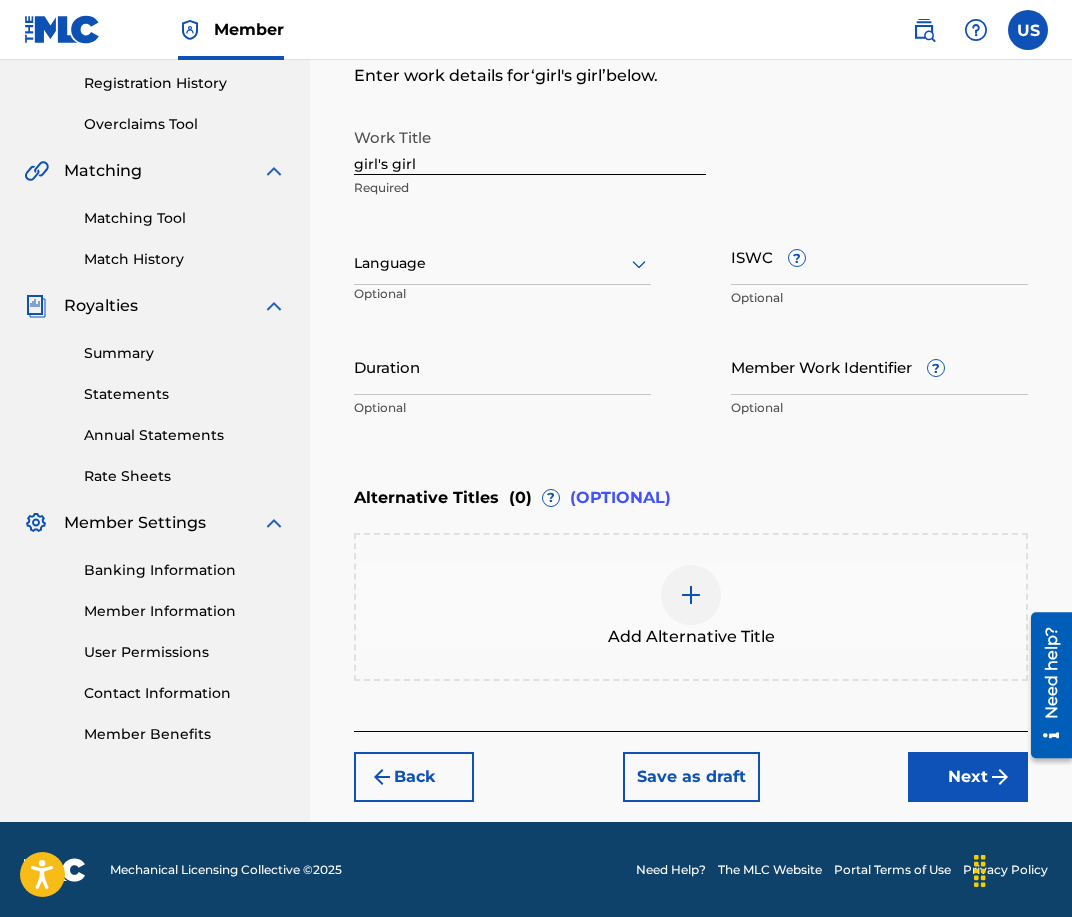 scroll, scrollTop: 243, scrollLeft: 0, axis: vertical 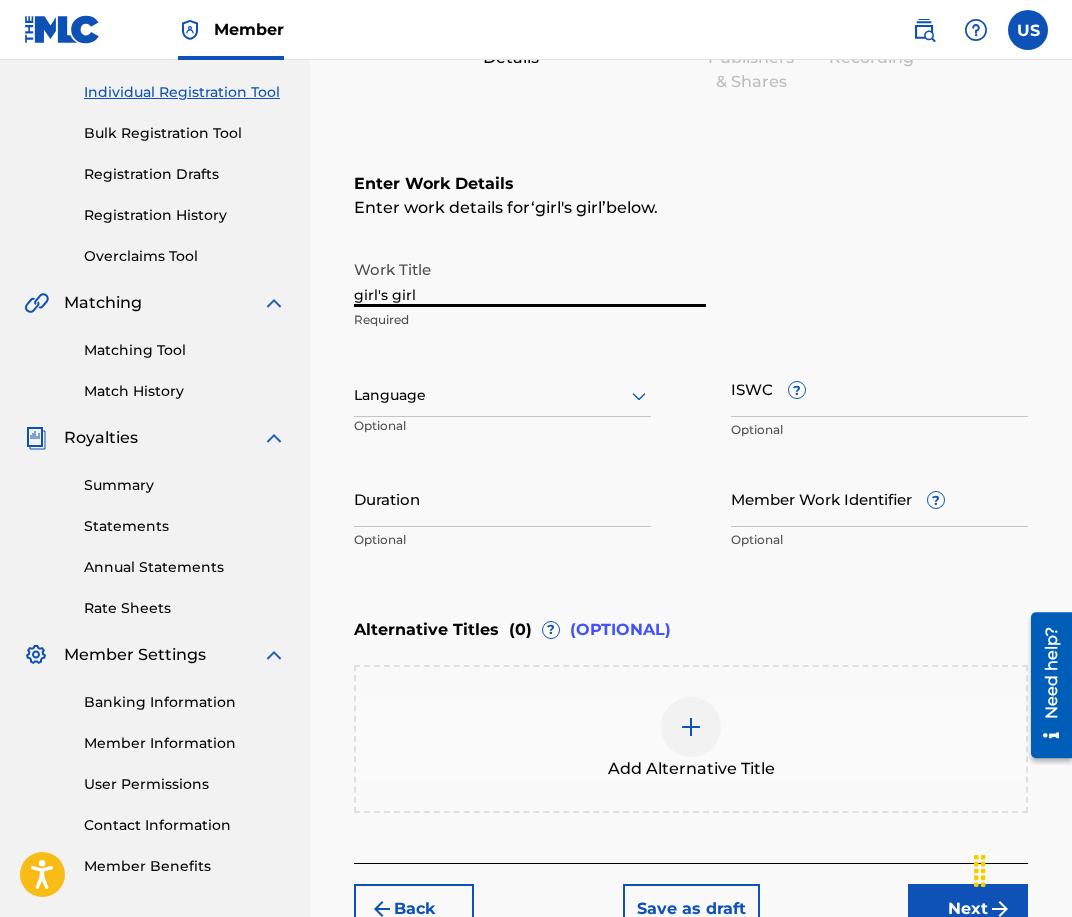 drag, startPoint x: 428, startPoint y: 301, endPoint x: 234, endPoint y: 276, distance: 195.60419 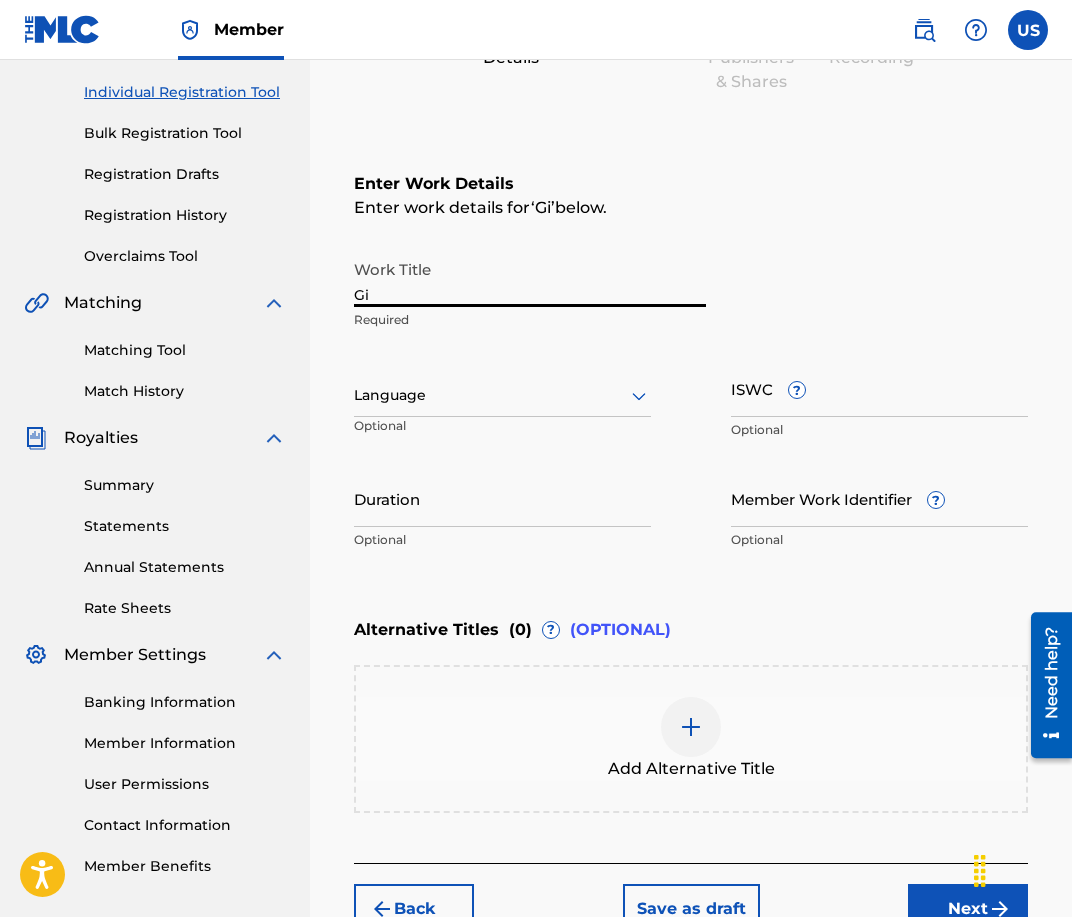 type on "G" 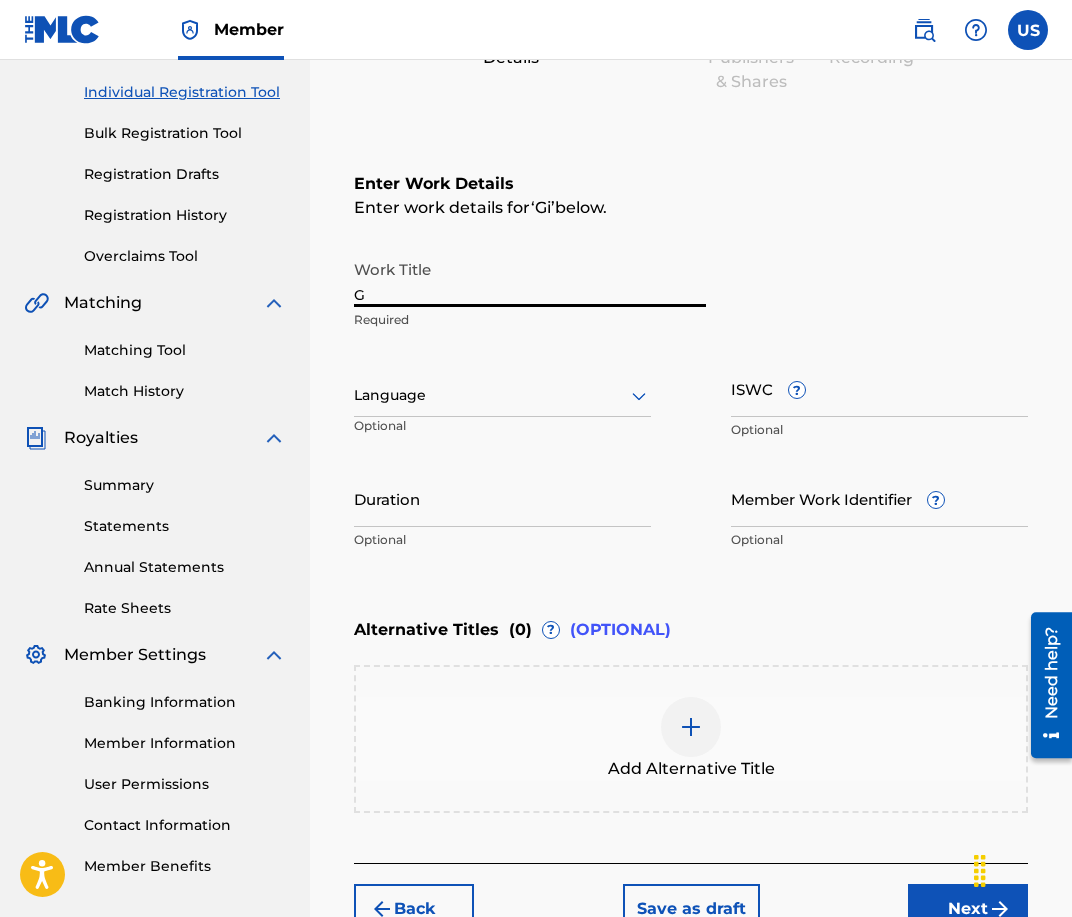 type 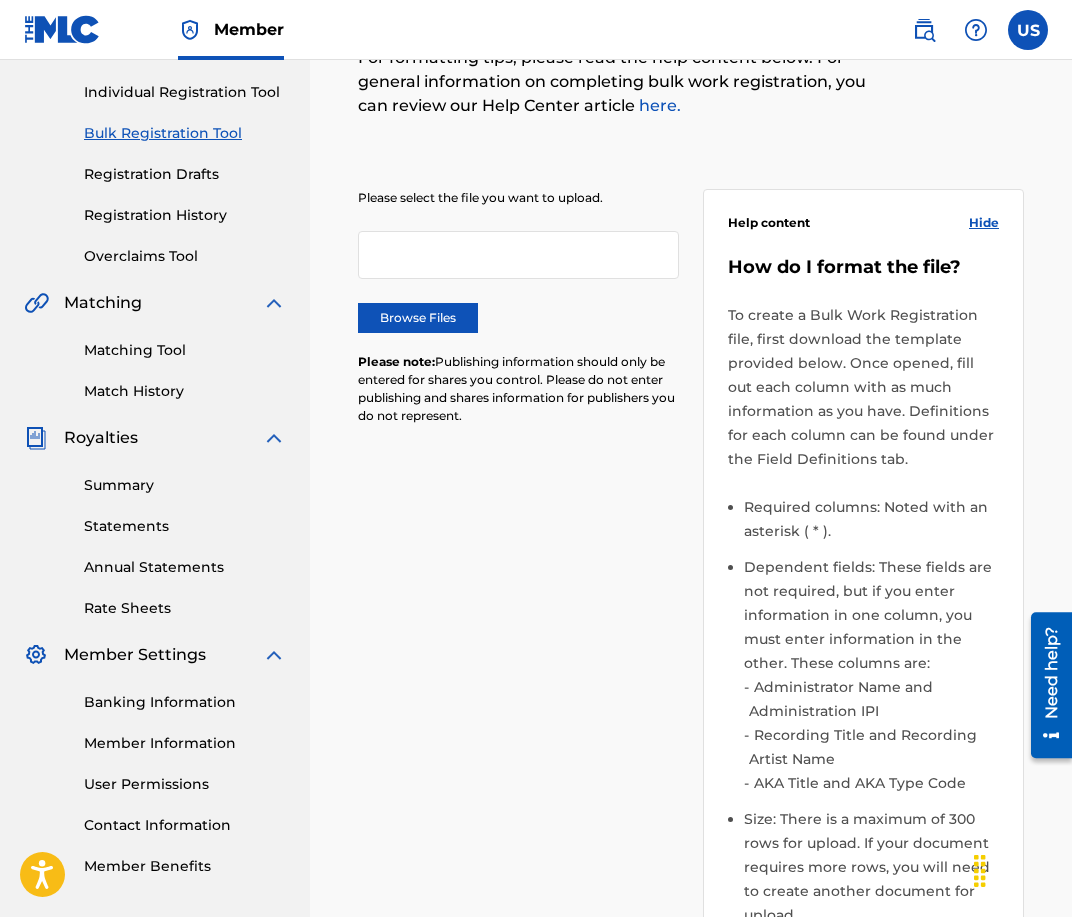 scroll, scrollTop: 0, scrollLeft: 0, axis: both 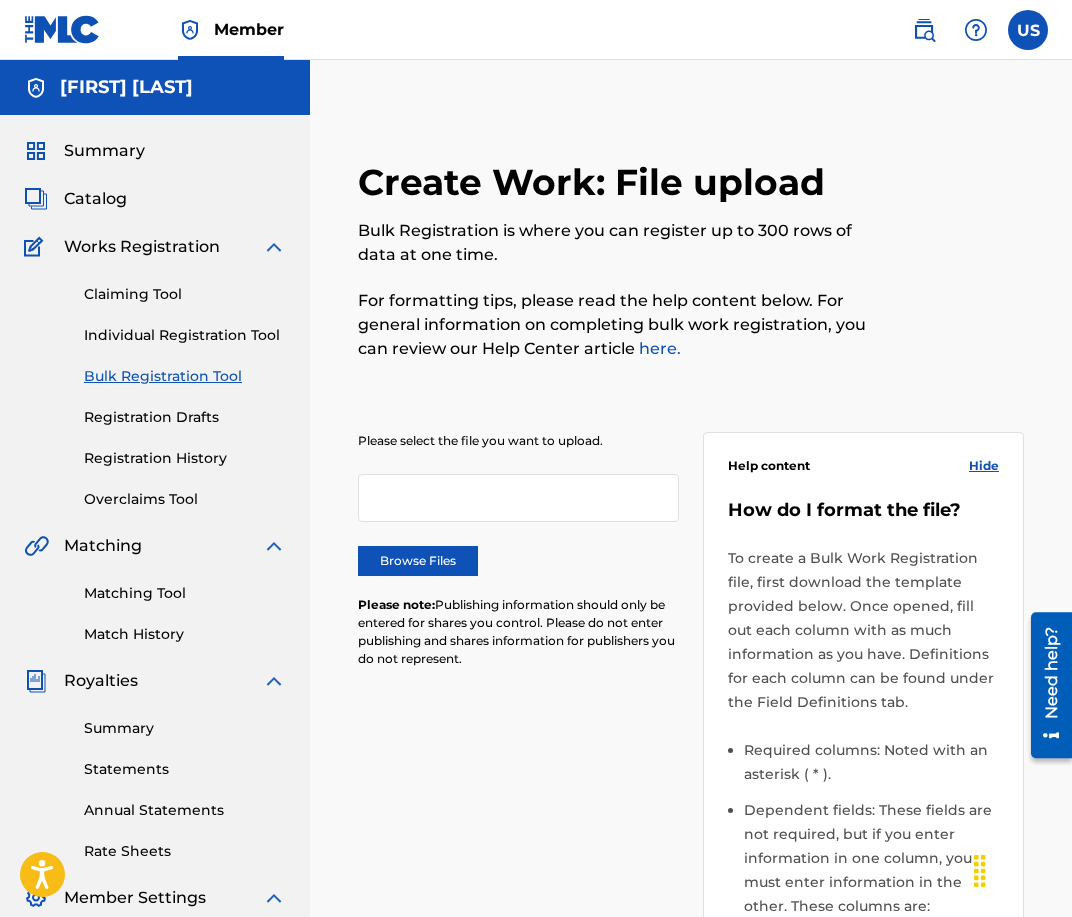 click at bounding box center (518, 498) 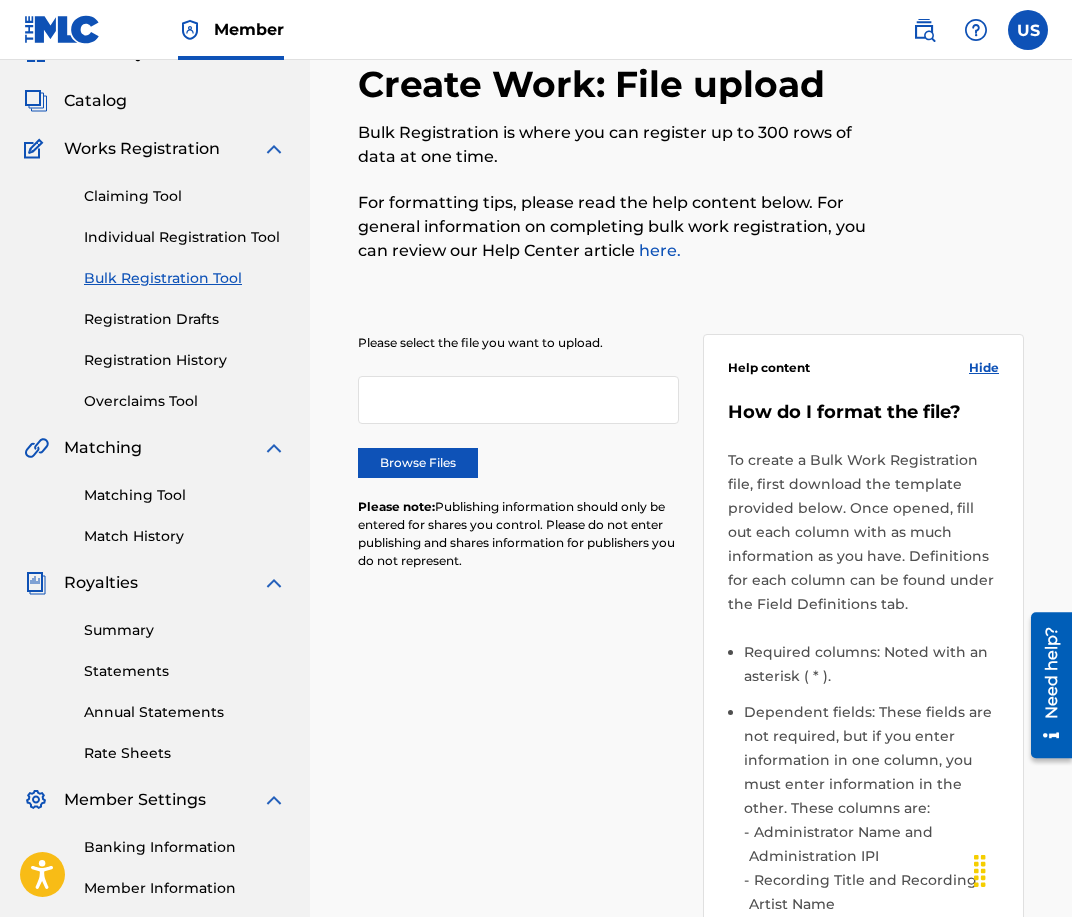 scroll, scrollTop: 0, scrollLeft: 0, axis: both 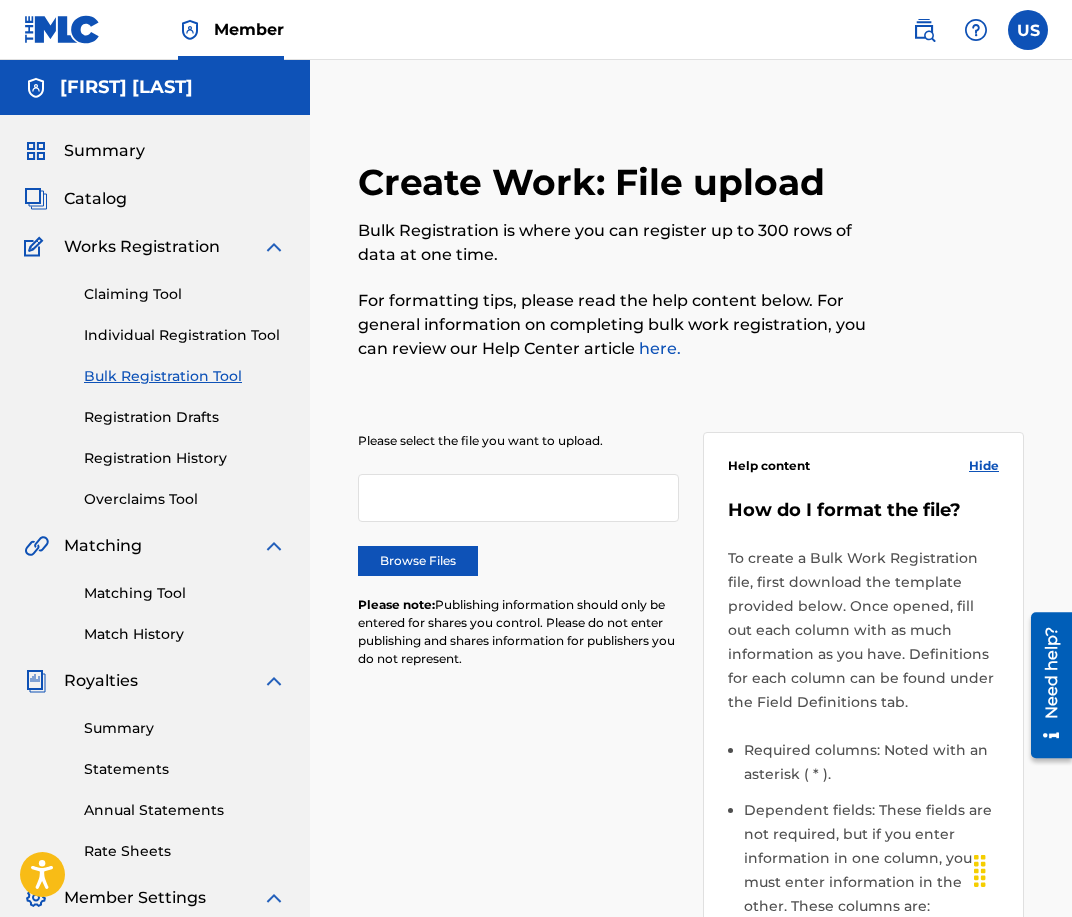 click on "Please select the file you want to upload. Browse Files Please note:  Publishing information should only be entered for shares you control. Please do not enter publishing and shares information for publishers you do not represent. Help content Hide   How do I format the file? To create a Bulk Work Registration file, first download the template provided below. Once opened, fill out each column with as much information as you have. Definitions for each column can be found under the Field Definitions tab. Required columns: Noted with an asterisk ( * ). Dependent fields: These fields are not required, but if you enter information in one column, you must enter information in the other. These columns are: Administrator Name and Administration IPI Recording Title and Recording Artist Name AKA Title and AKA Type Code Size: There is a maximum of 300 rows for upload. If your document requires more rows, you will need to create another document for upload. Upload format: The file must save as a .xlsx format to upload." at bounding box center [691, 883] 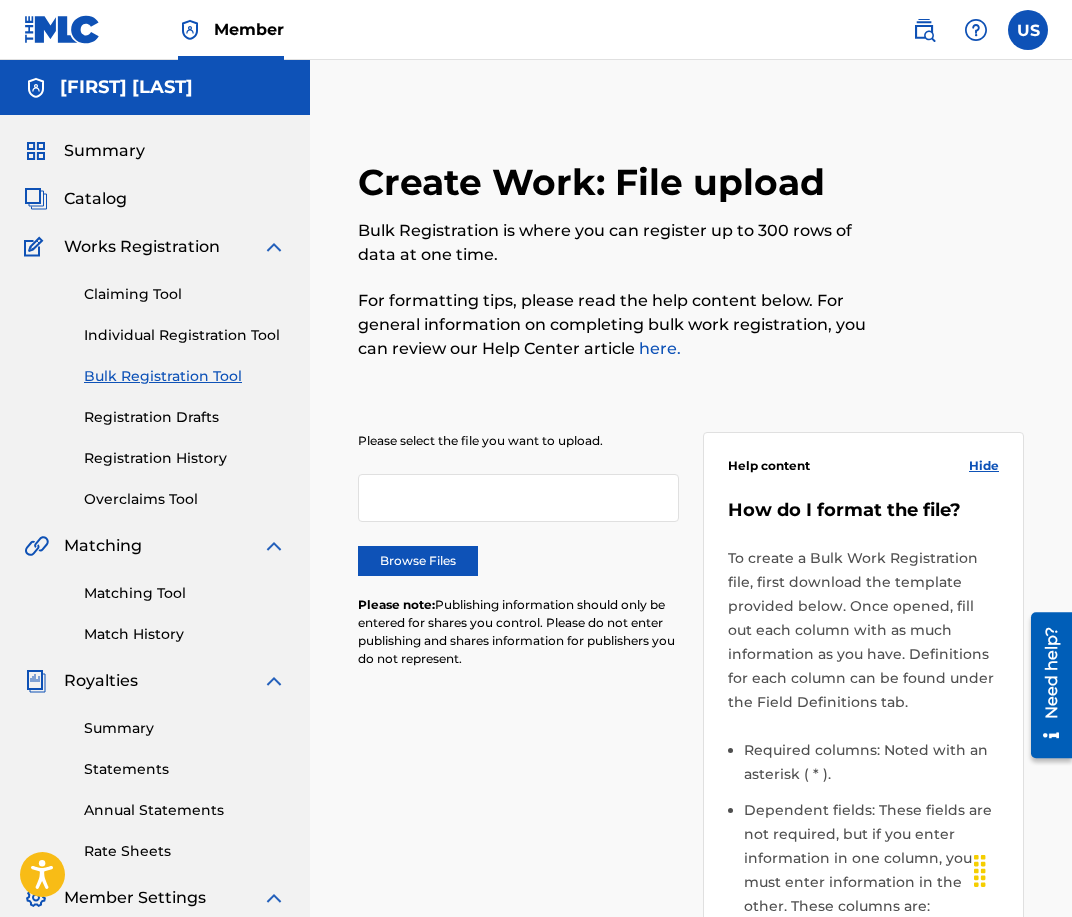 click on "Individual Registration Tool" at bounding box center [185, 335] 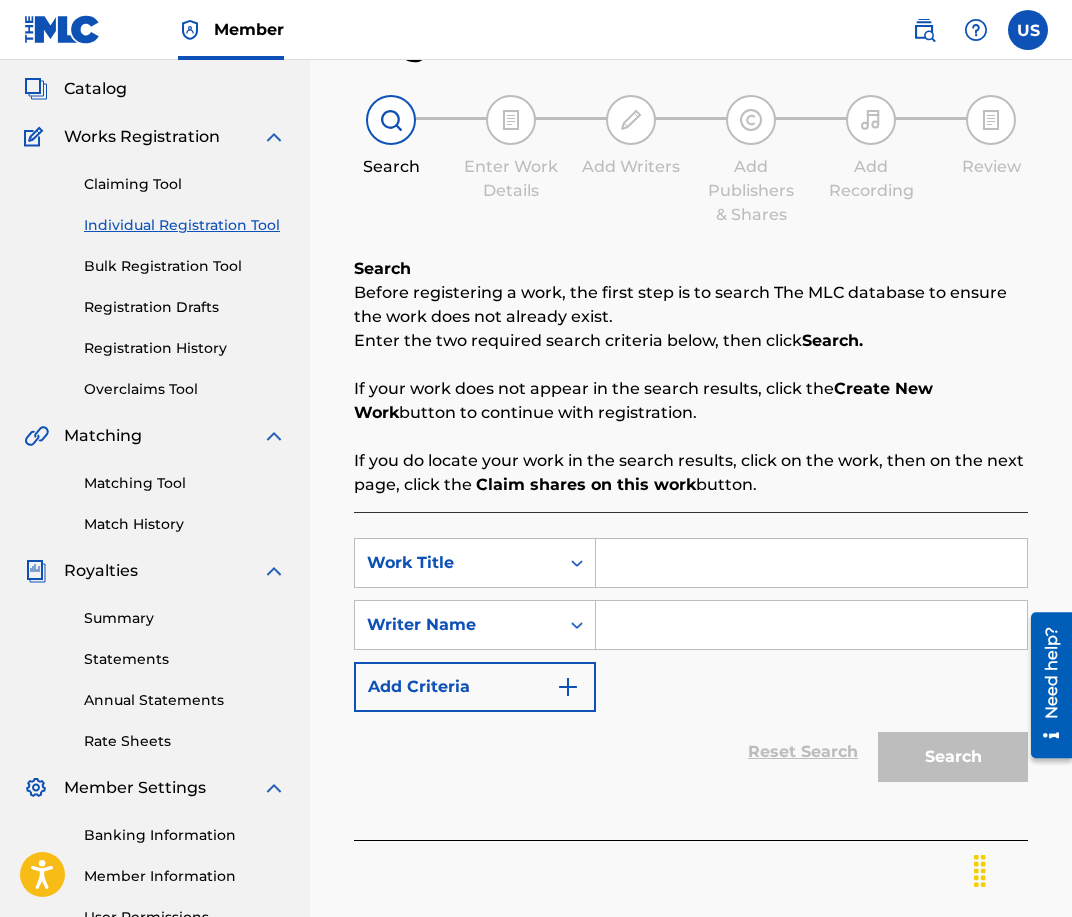 scroll, scrollTop: 140, scrollLeft: 0, axis: vertical 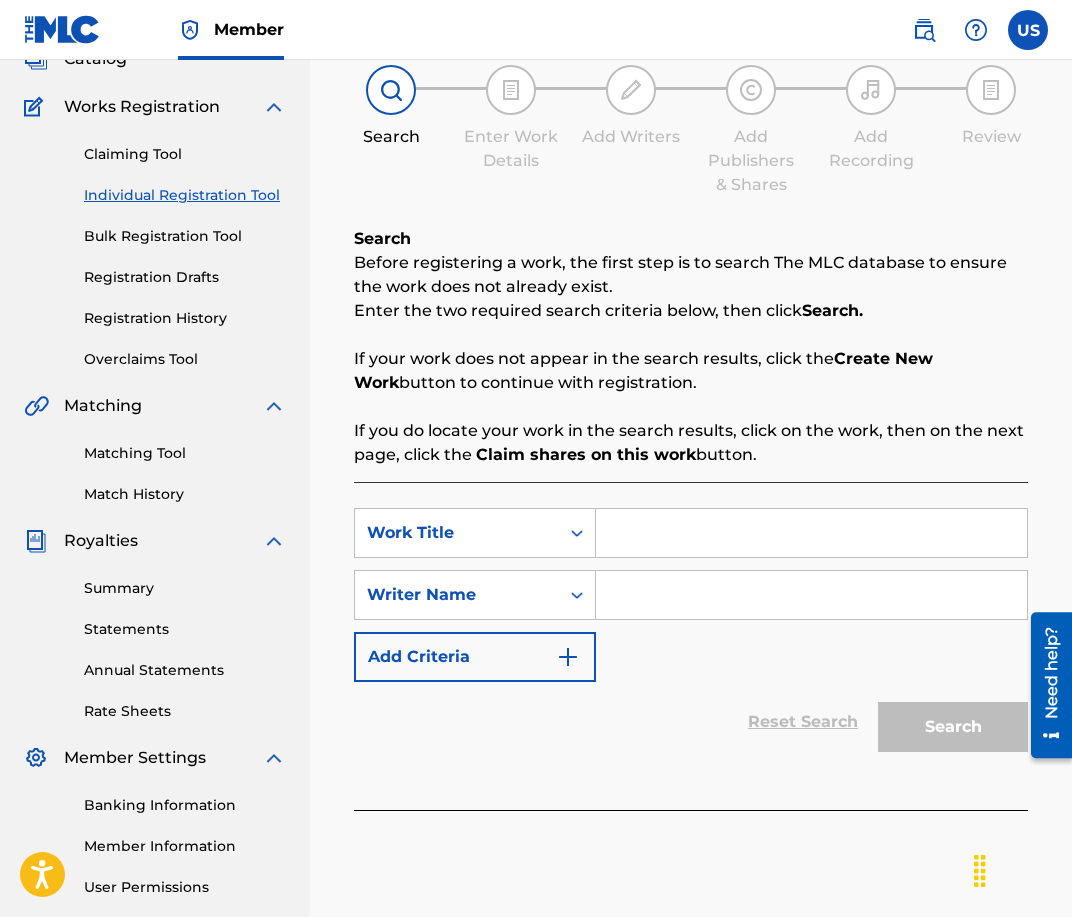 click at bounding box center (811, 533) 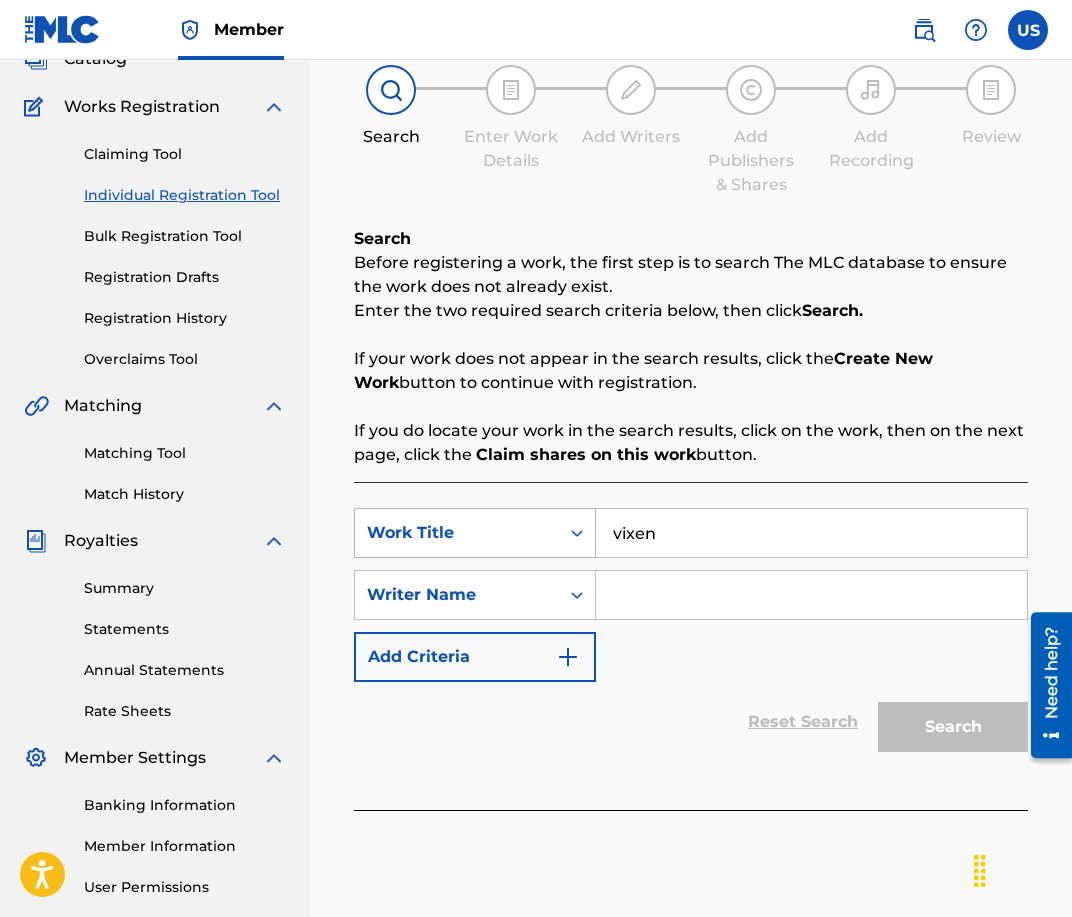 drag, startPoint x: 678, startPoint y: 535, endPoint x: 524, endPoint y: 523, distance: 154.46683 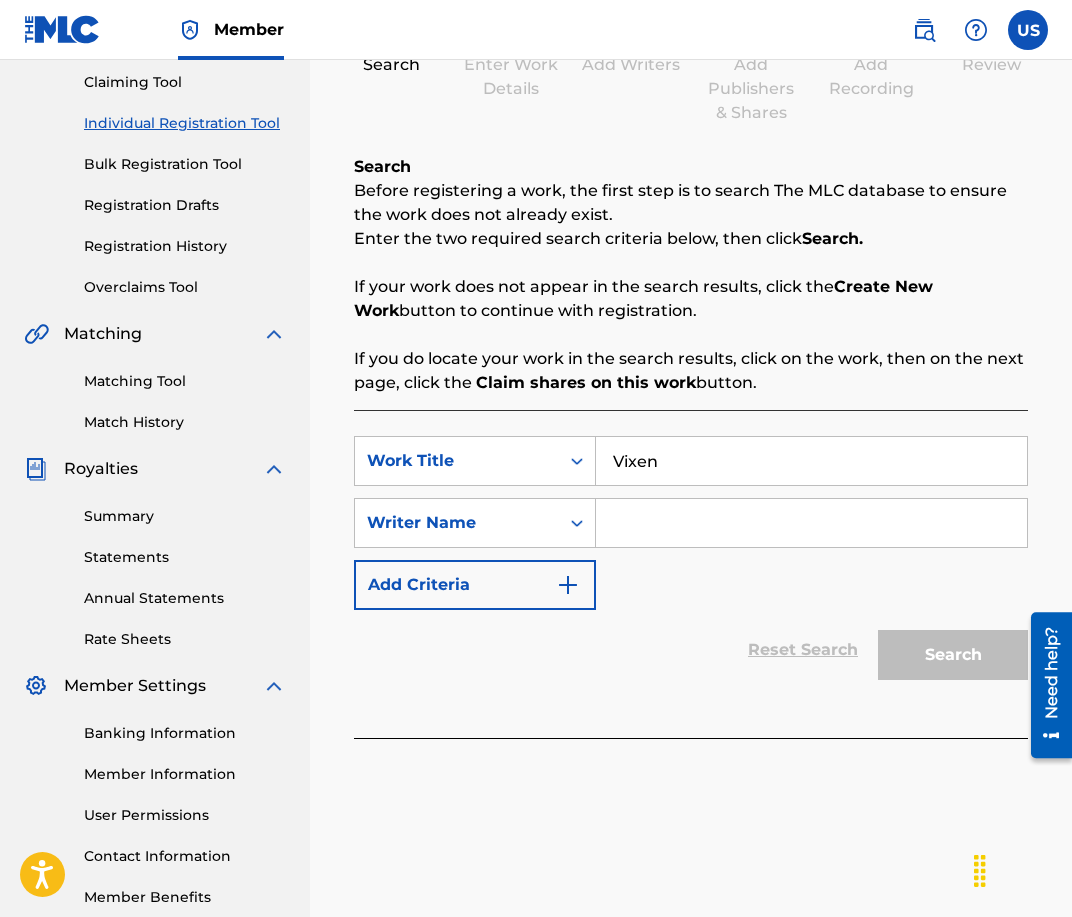 scroll, scrollTop: 228, scrollLeft: 0, axis: vertical 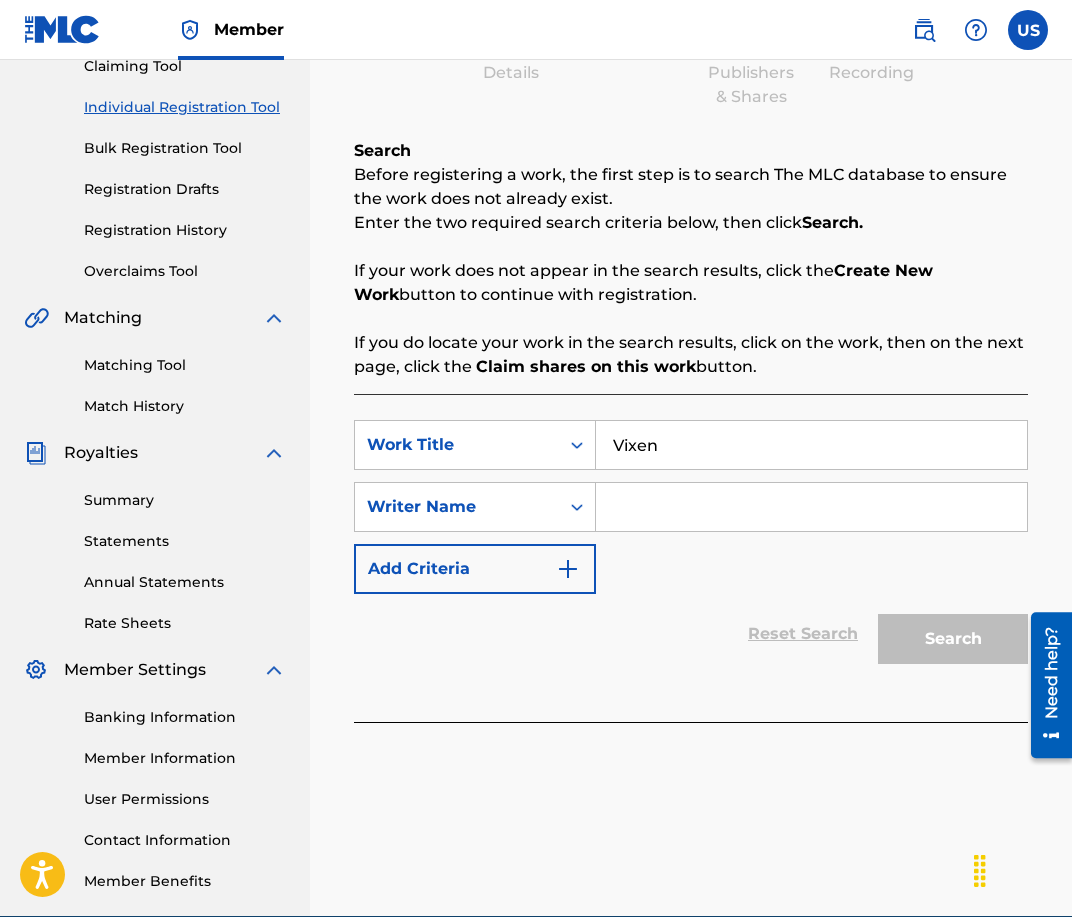 type on "Vixen" 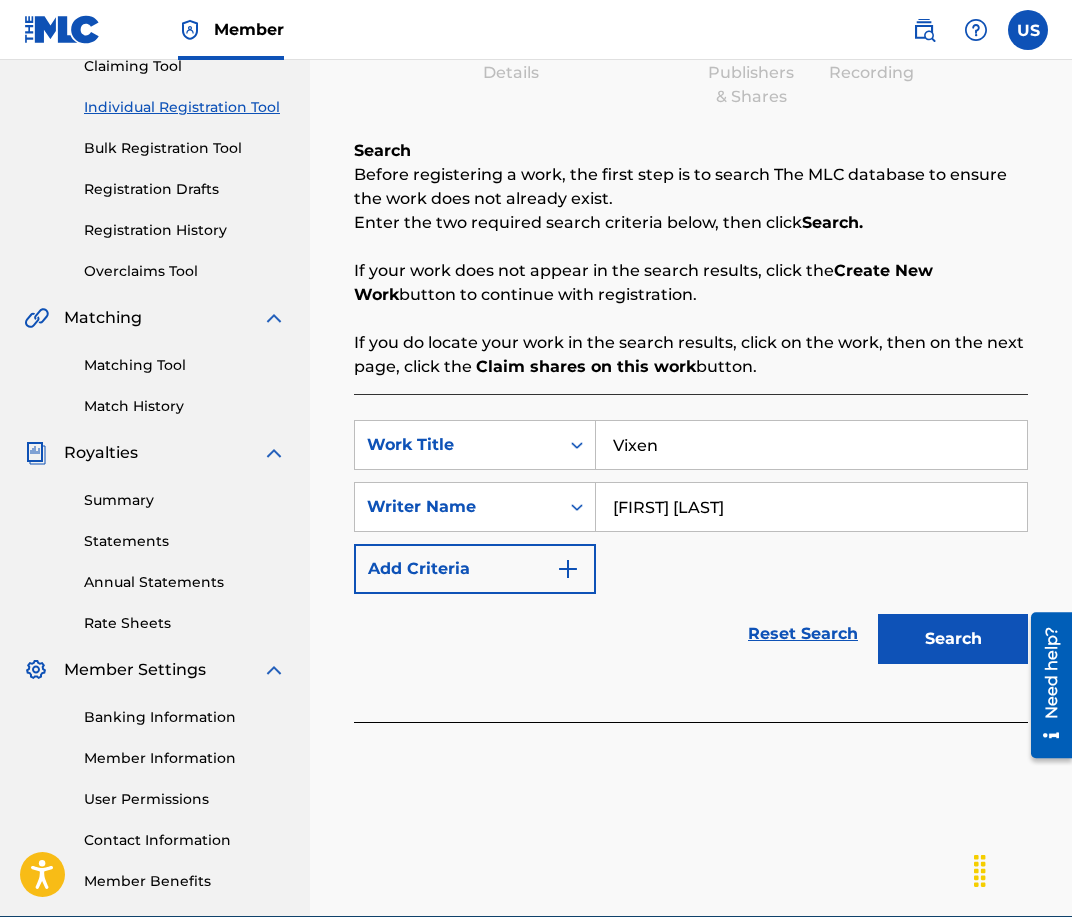 click on "Add Criteria" at bounding box center (475, 569) 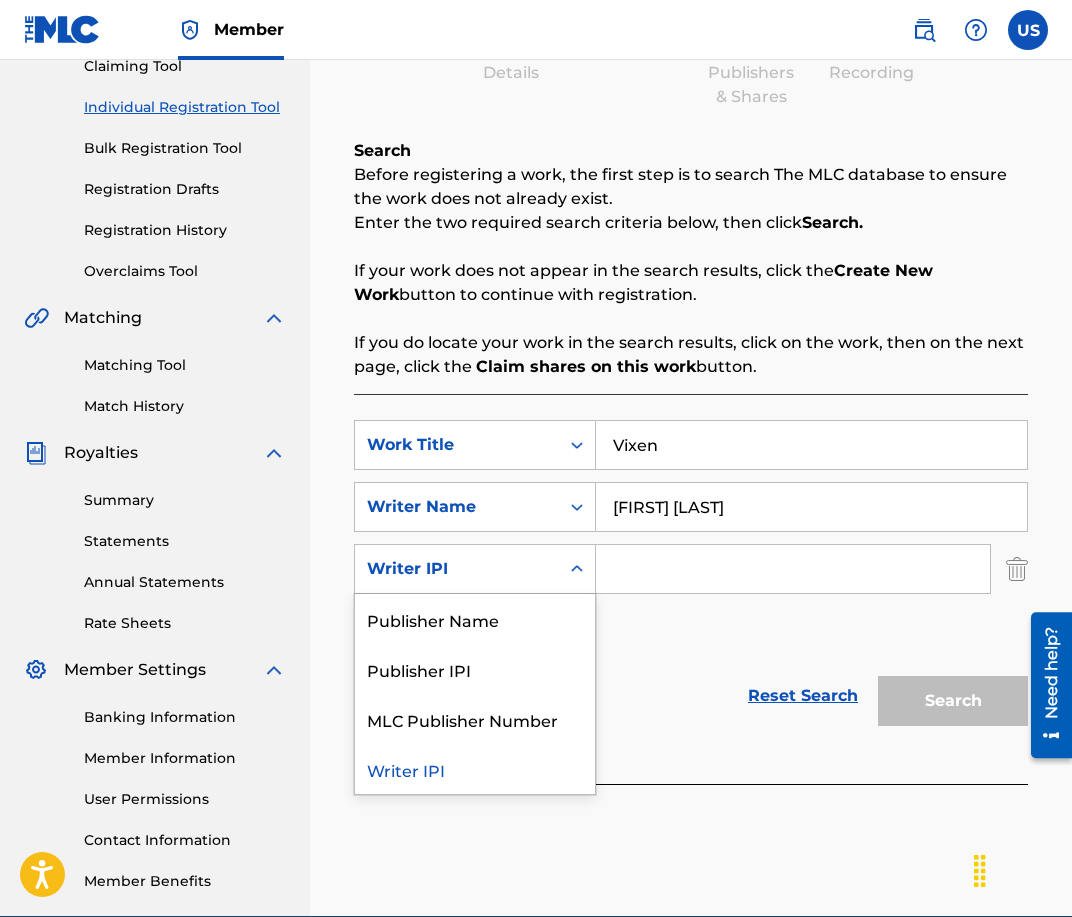 click on "Writer IPI" at bounding box center (457, 569) 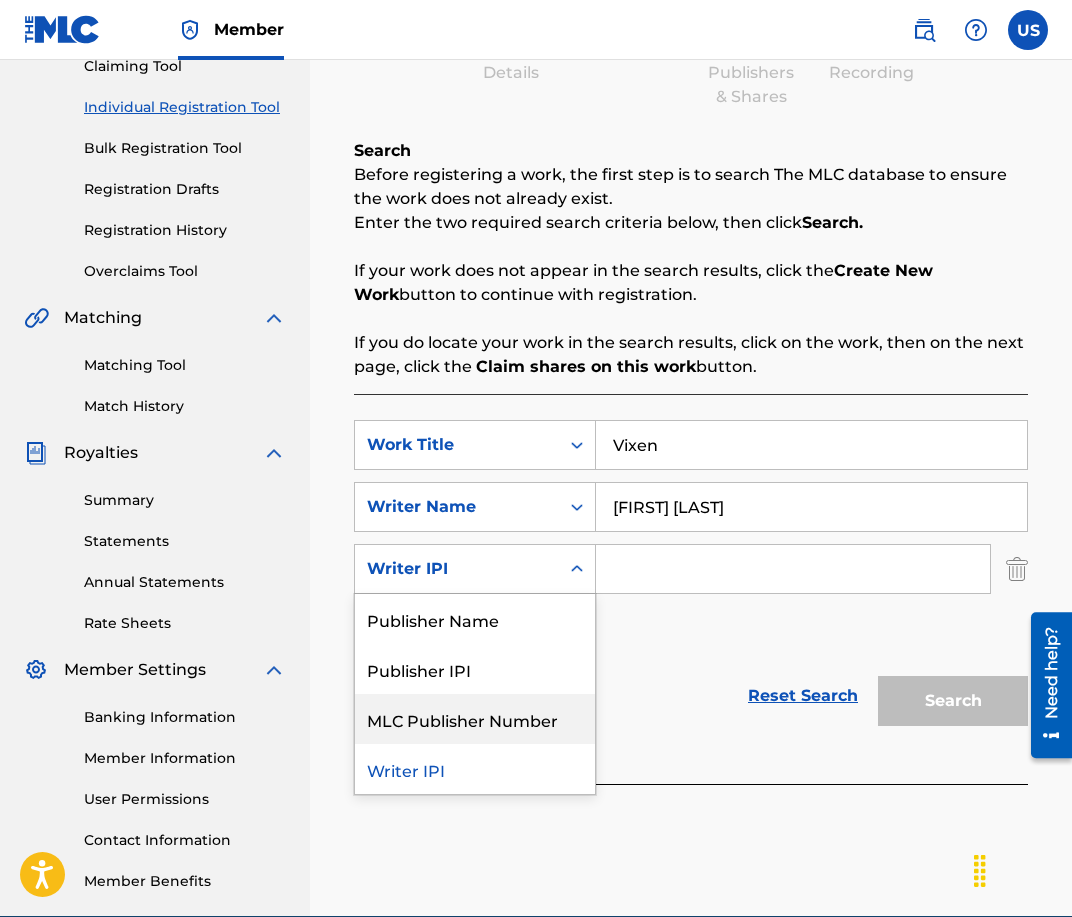 drag, startPoint x: 696, startPoint y: 676, endPoint x: 656, endPoint y: 663, distance: 42.059483 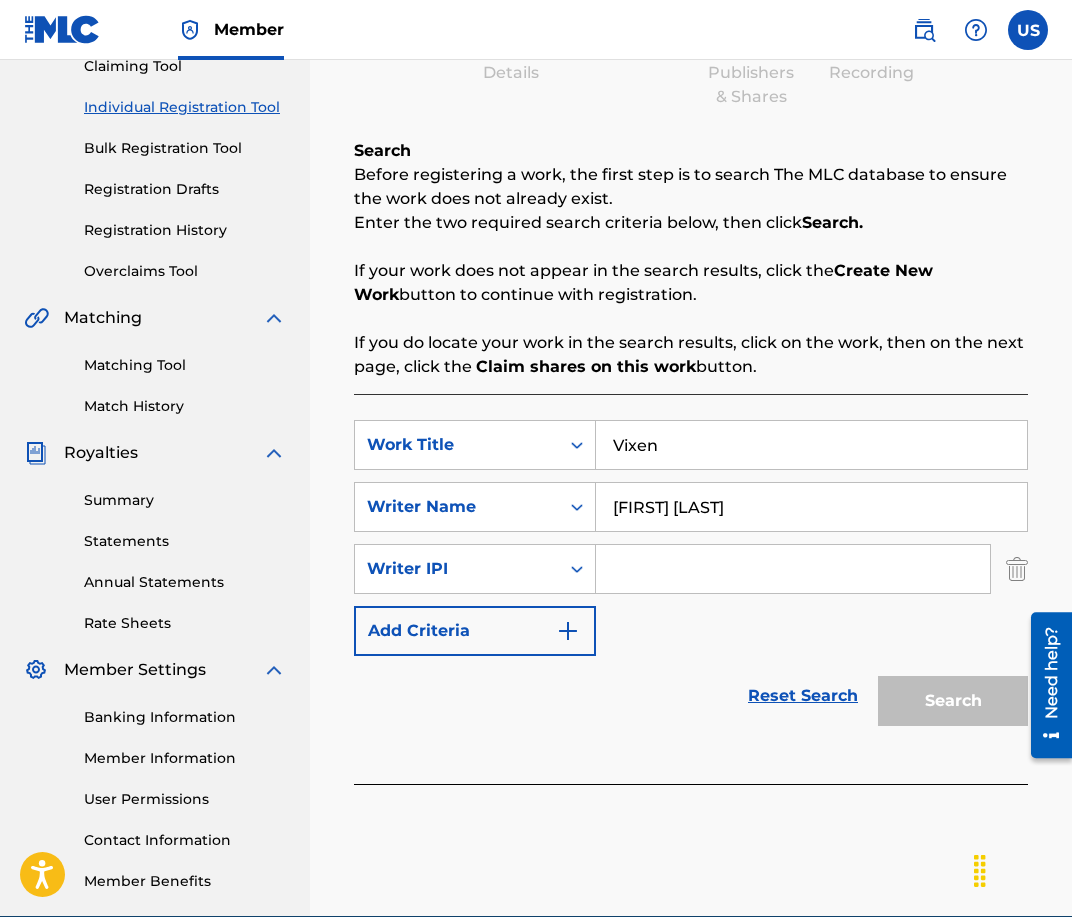 click at bounding box center [793, 569] 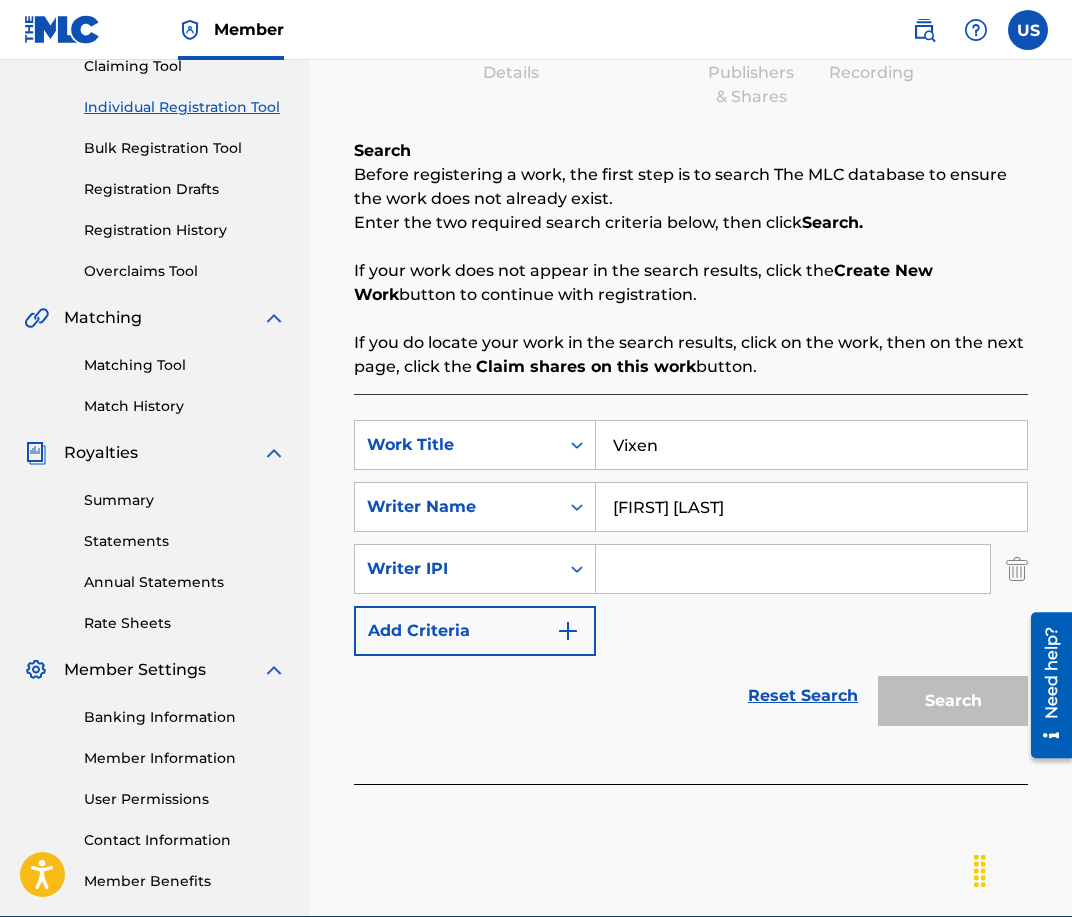 paste on "00897753070" 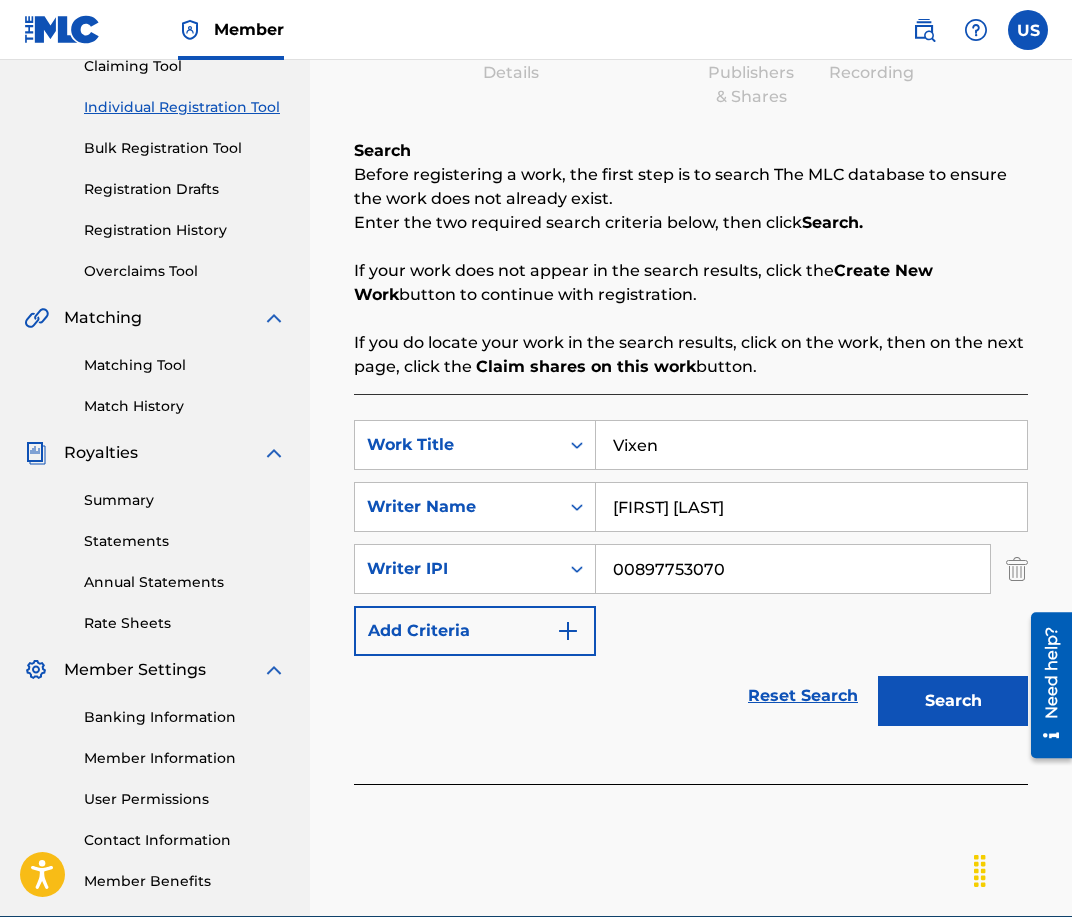 type on "00897753070" 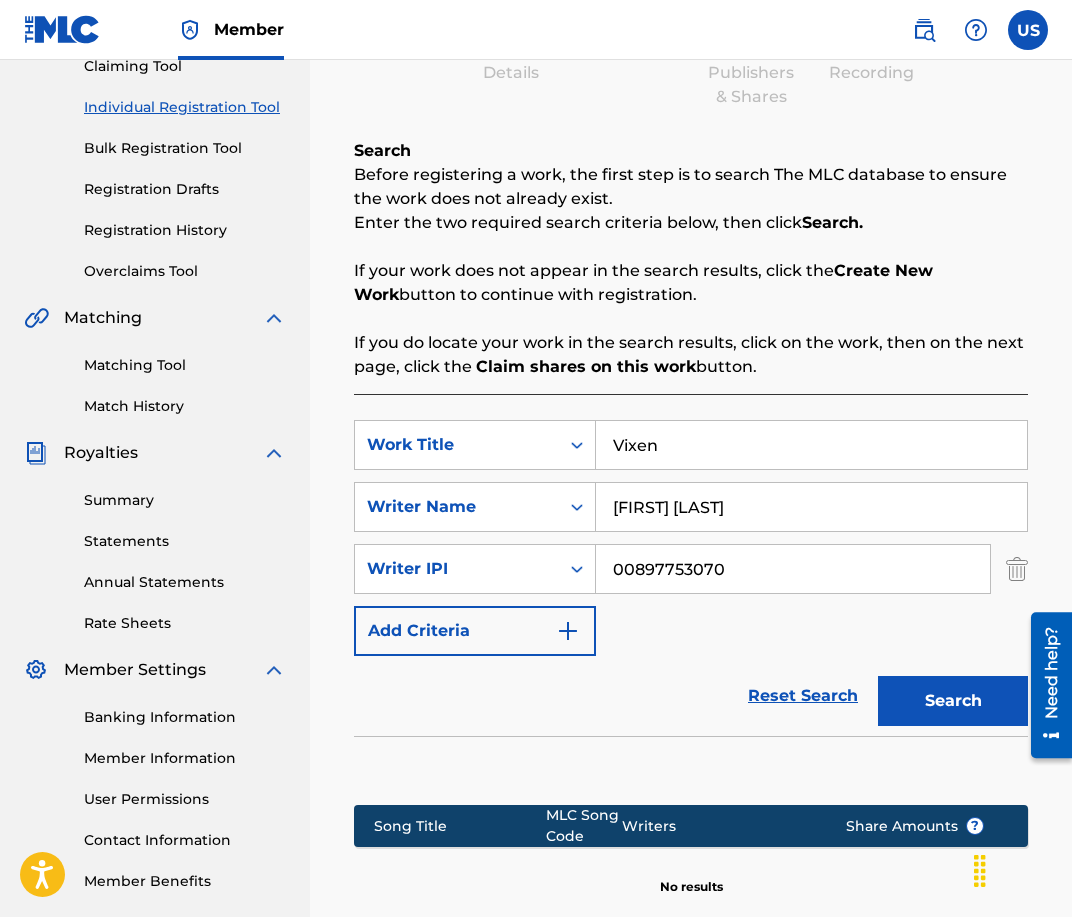scroll, scrollTop: 474, scrollLeft: 0, axis: vertical 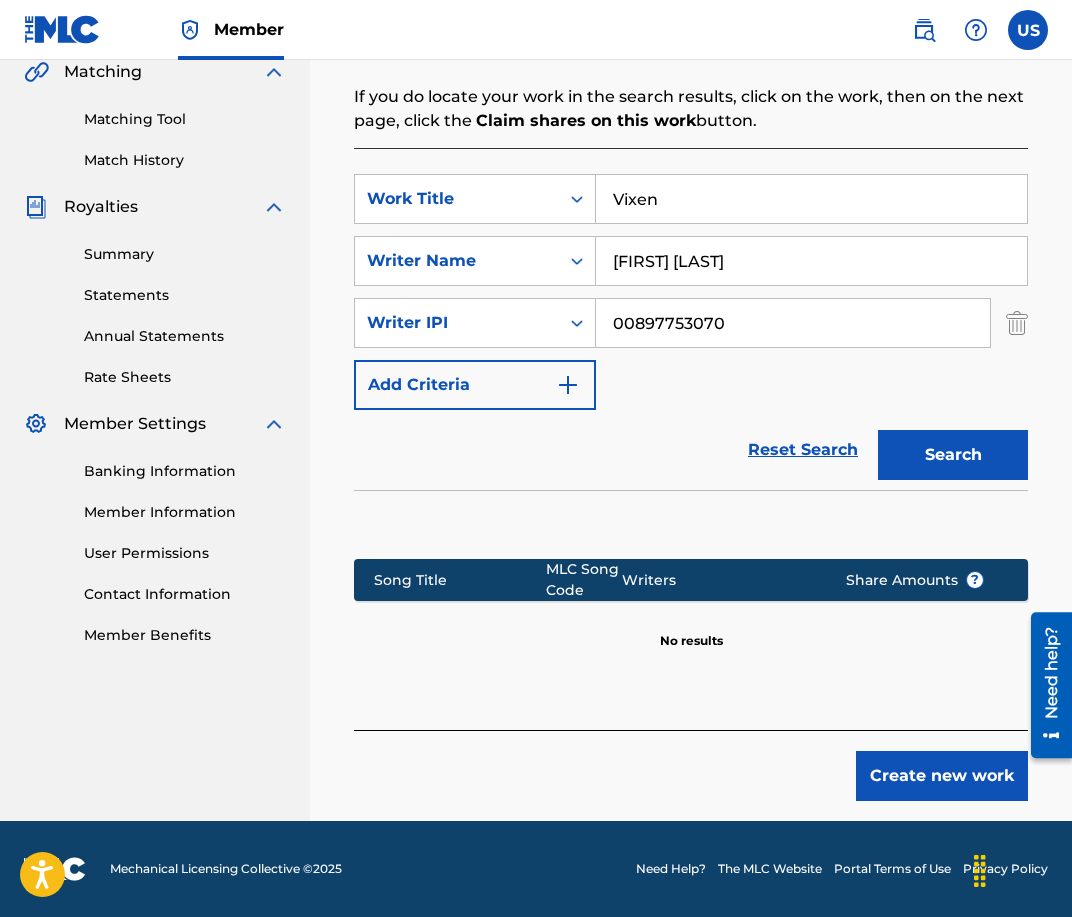 click on "Create new work" at bounding box center (942, 776) 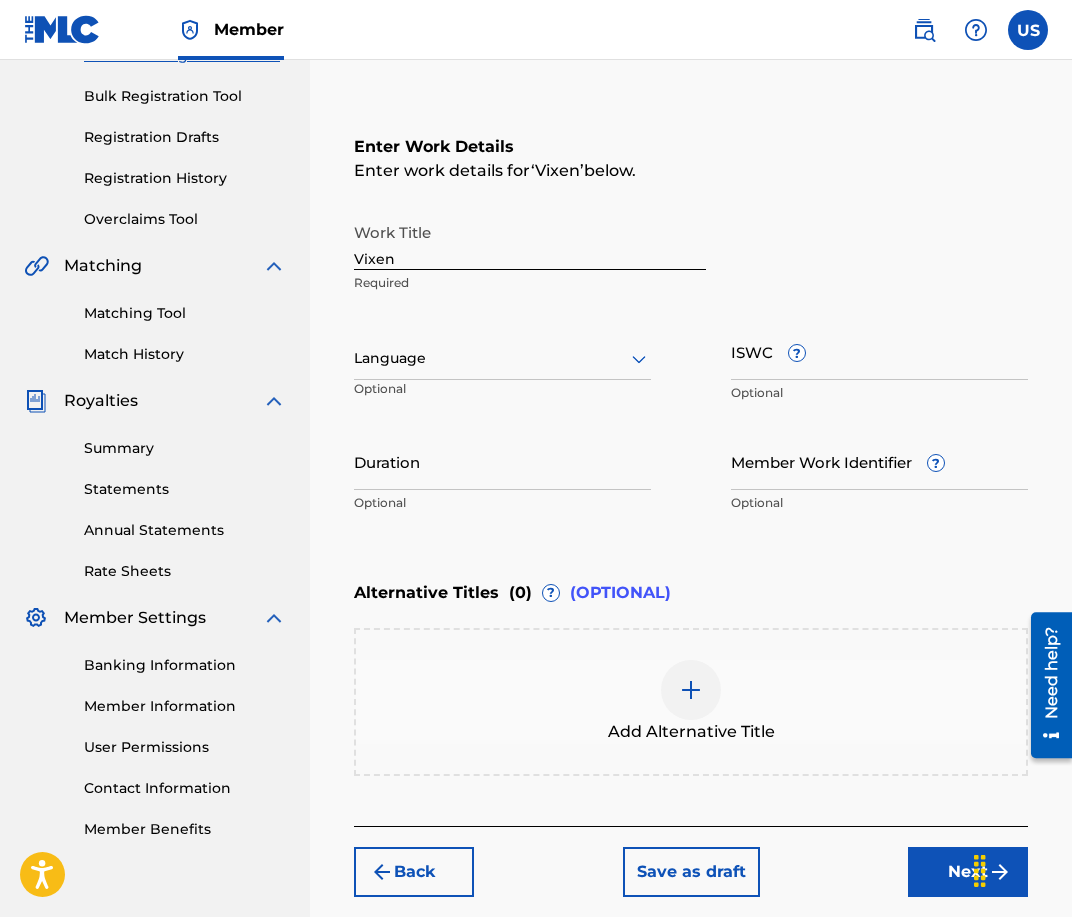 scroll, scrollTop: 279, scrollLeft: 0, axis: vertical 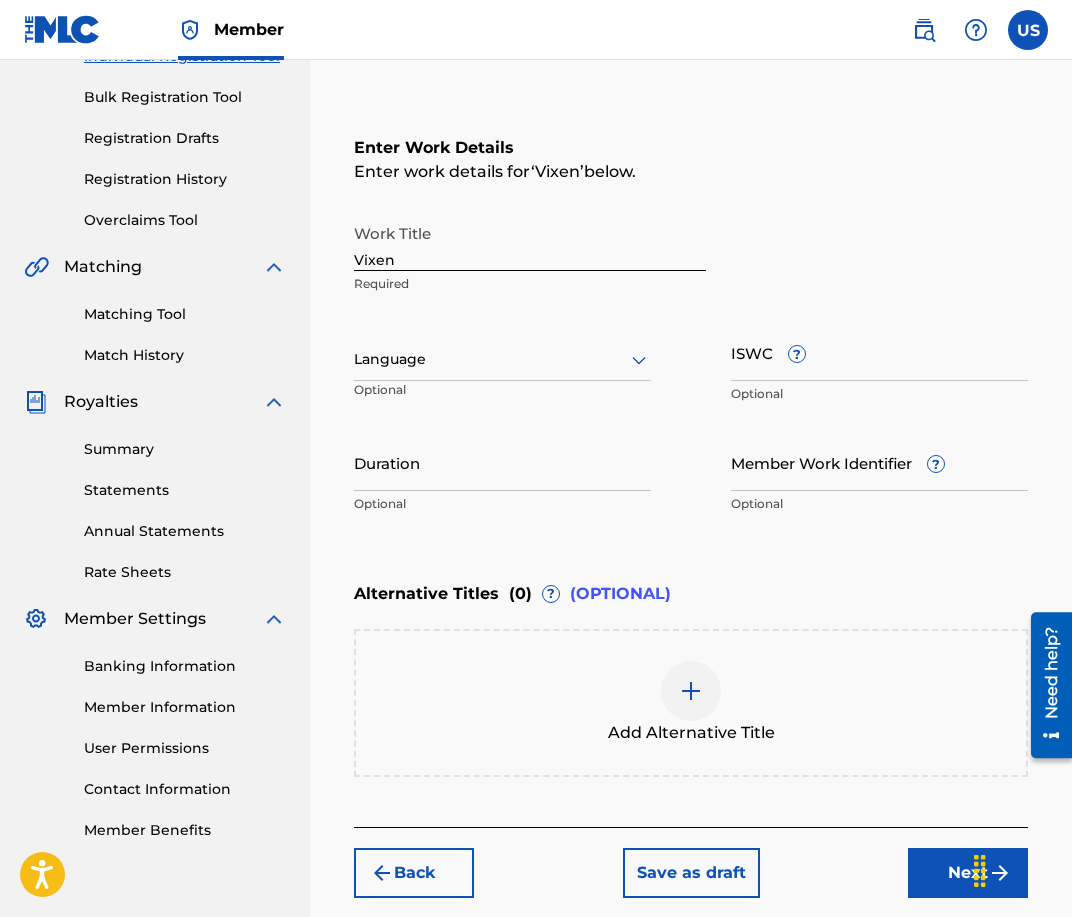 click at bounding box center (502, 359) 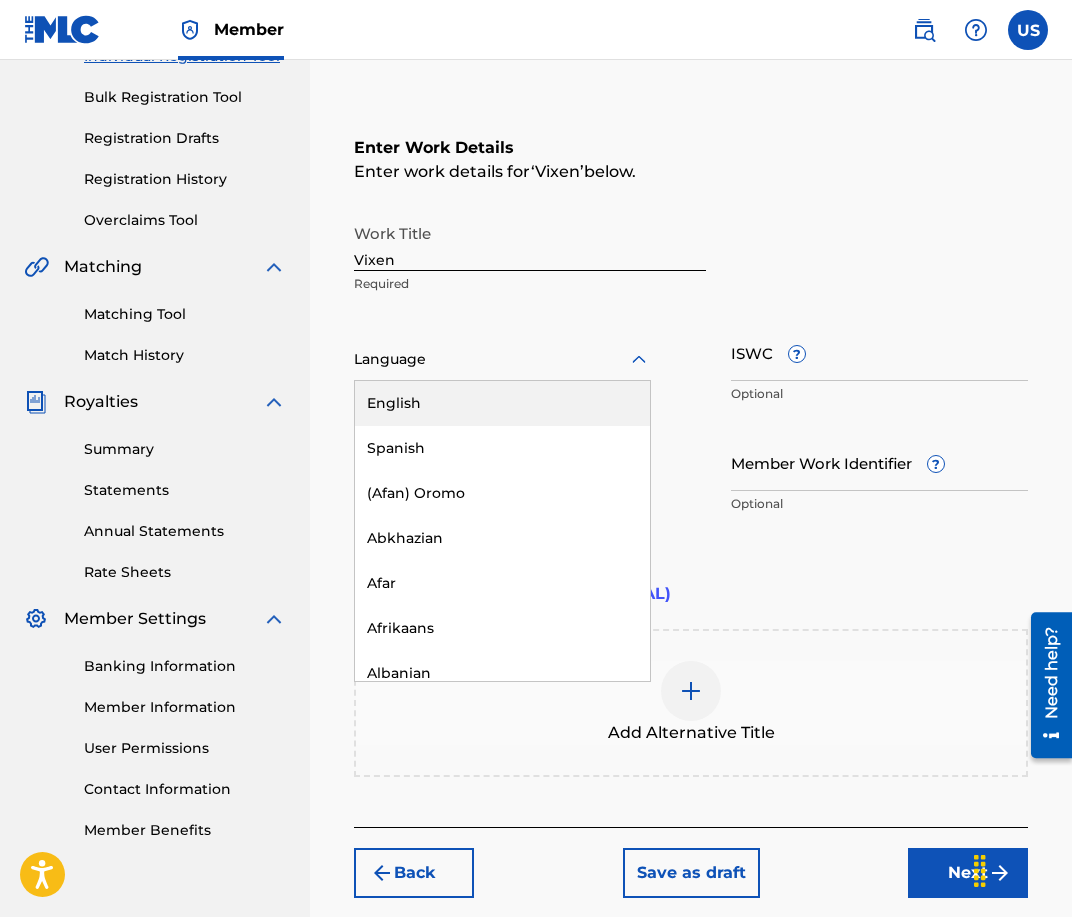 click on "English" at bounding box center [502, 403] 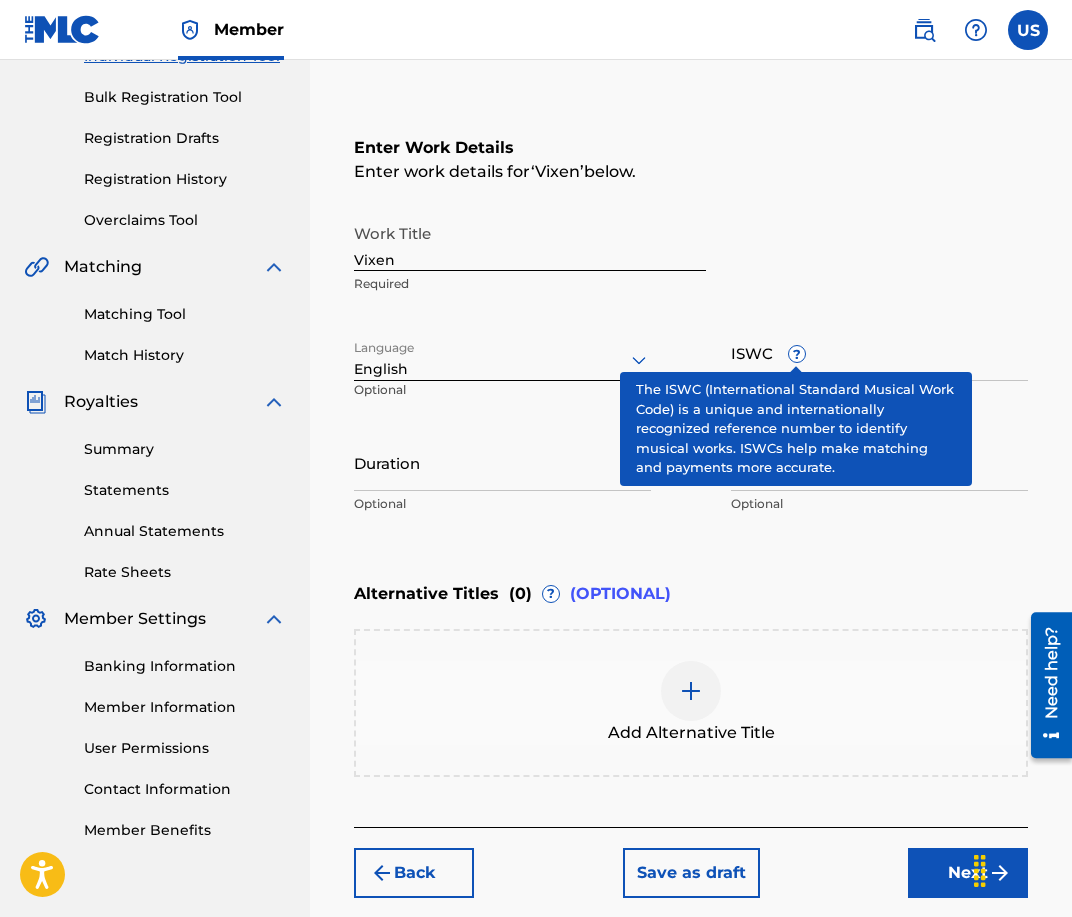 click on "?" at bounding box center (797, 354) 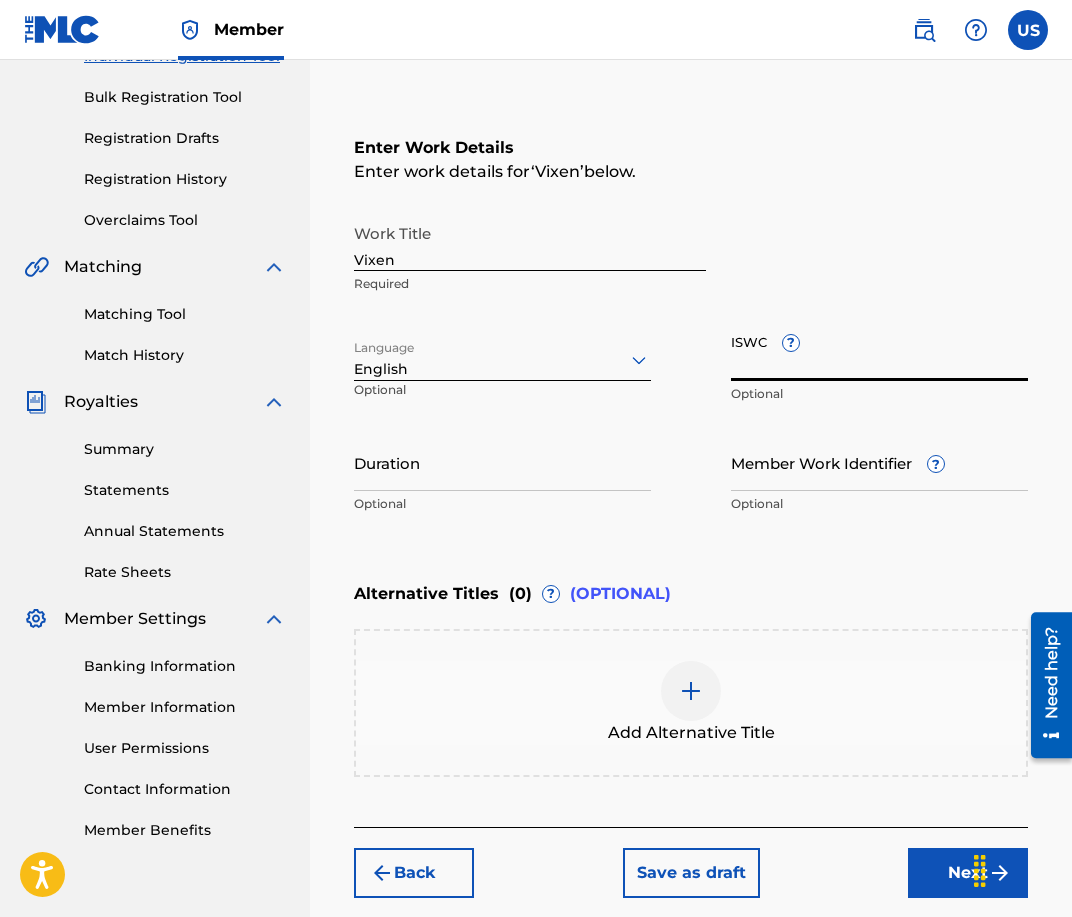 click on "?" at bounding box center (791, 343) 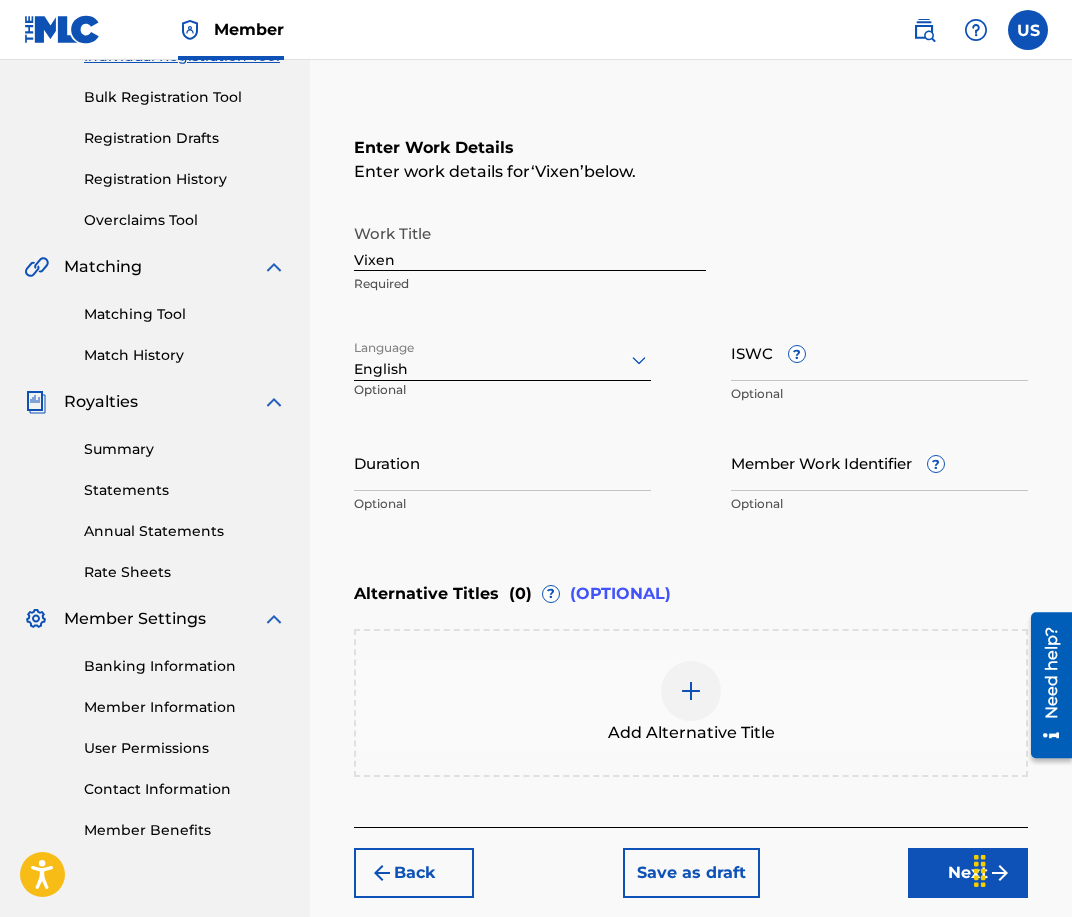 click on "Work Title   Vixen Required" at bounding box center (691, 259) 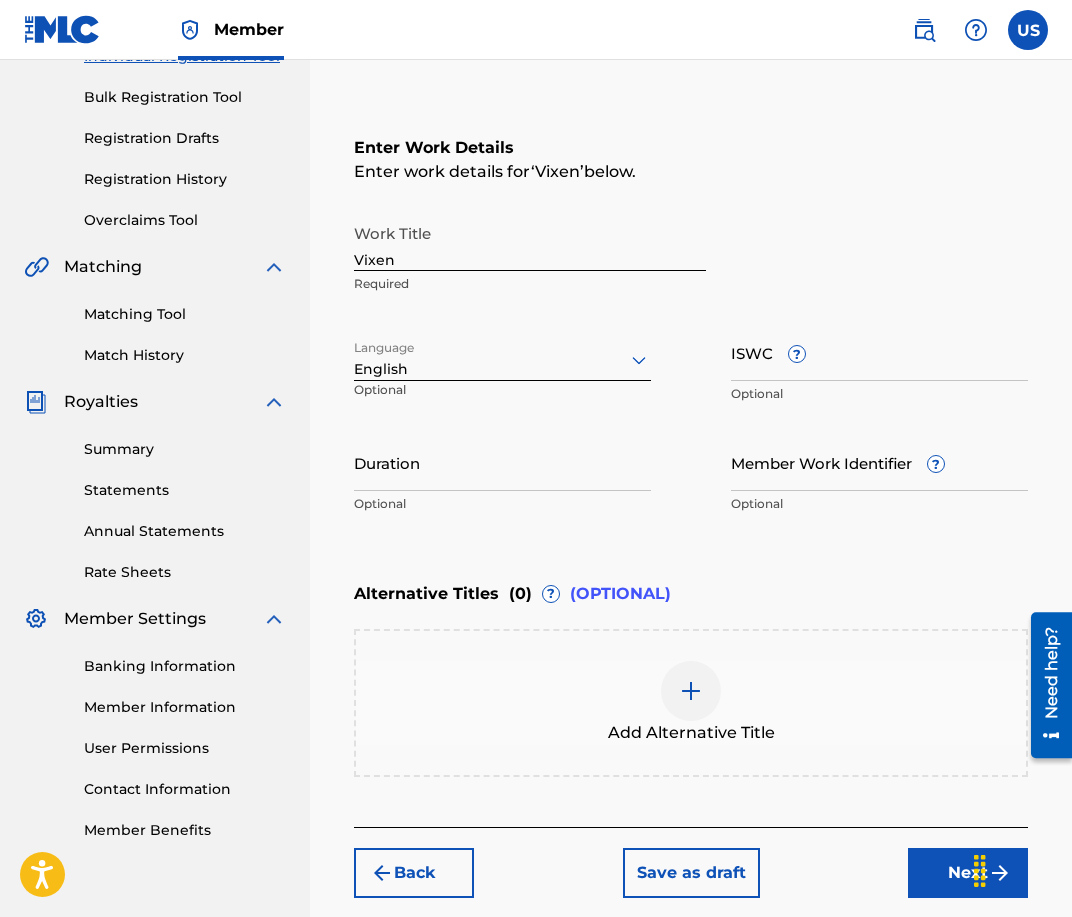 scroll, scrollTop: 340, scrollLeft: 0, axis: vertical 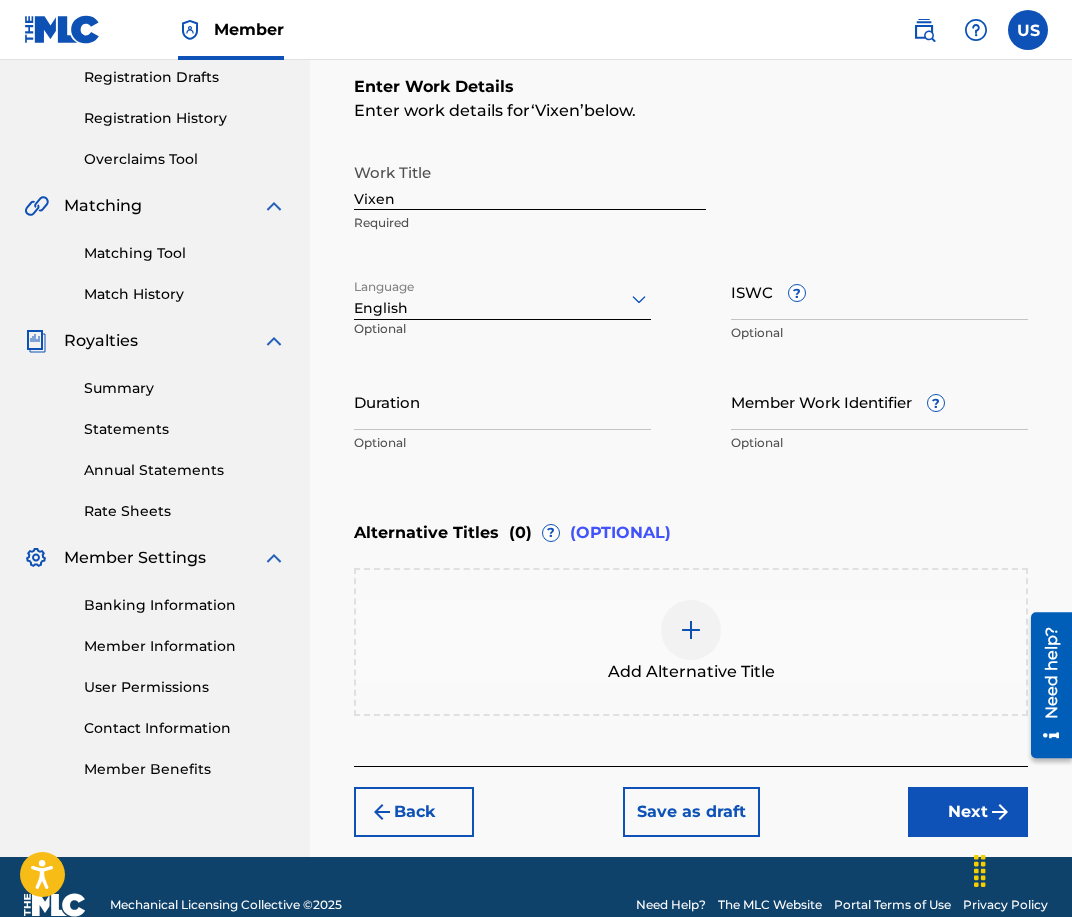 click on "Duration" at bounding box center [502, 401] 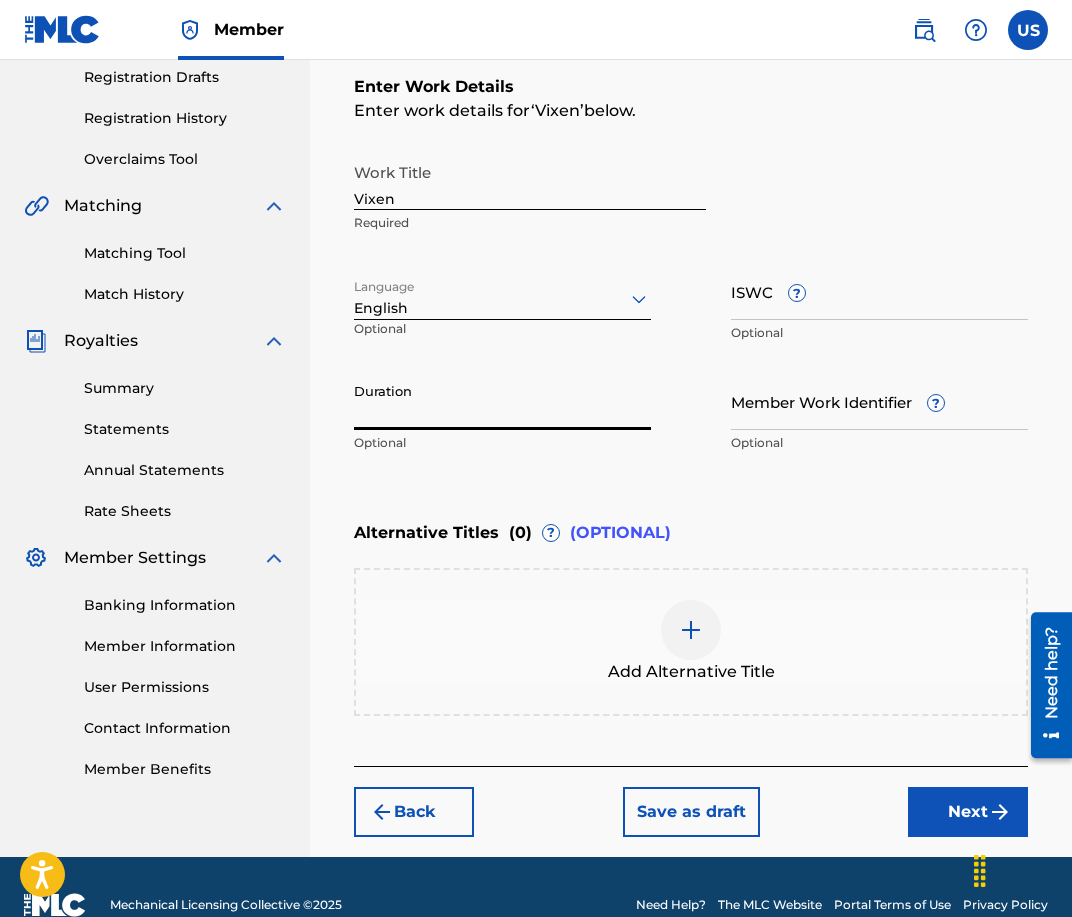click on "Member Work Identifier   ?" at bounding box center [879, 401] 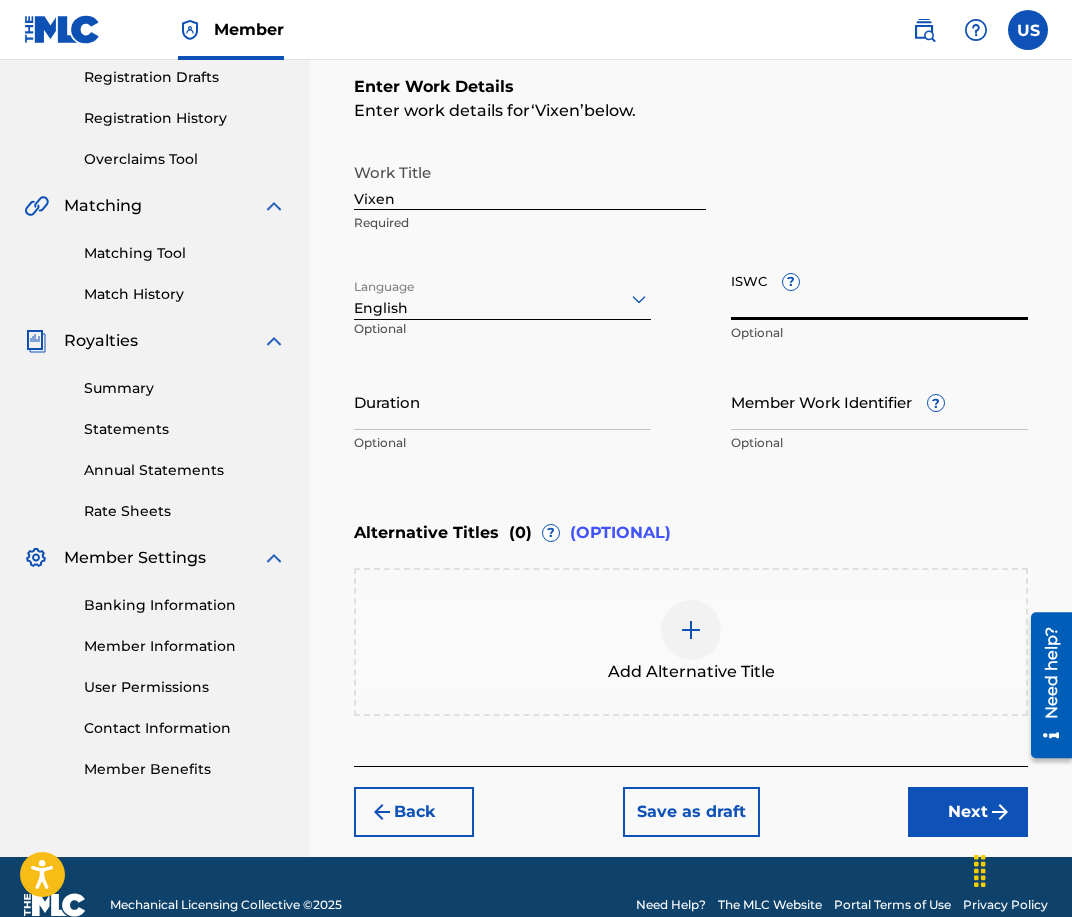 click on "ISWC   ?" at bounding box center [879, 291] 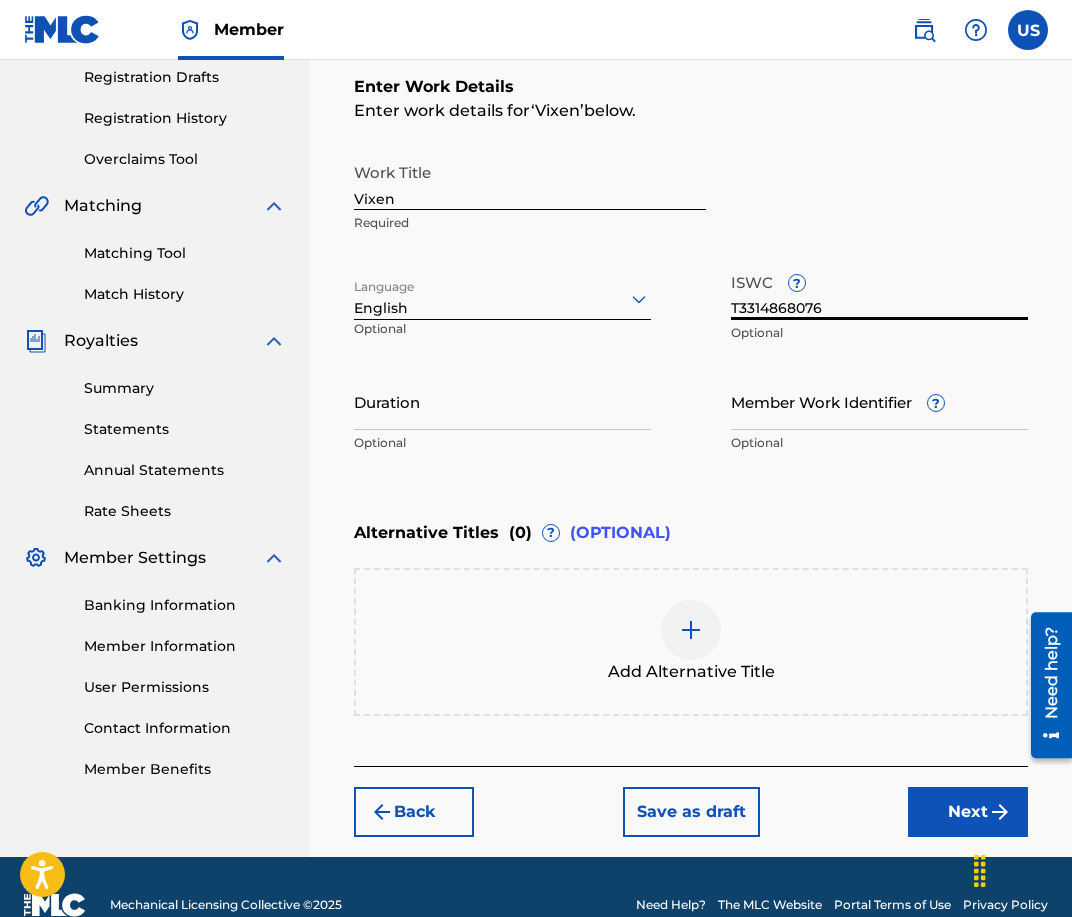 type on "T3314868076" 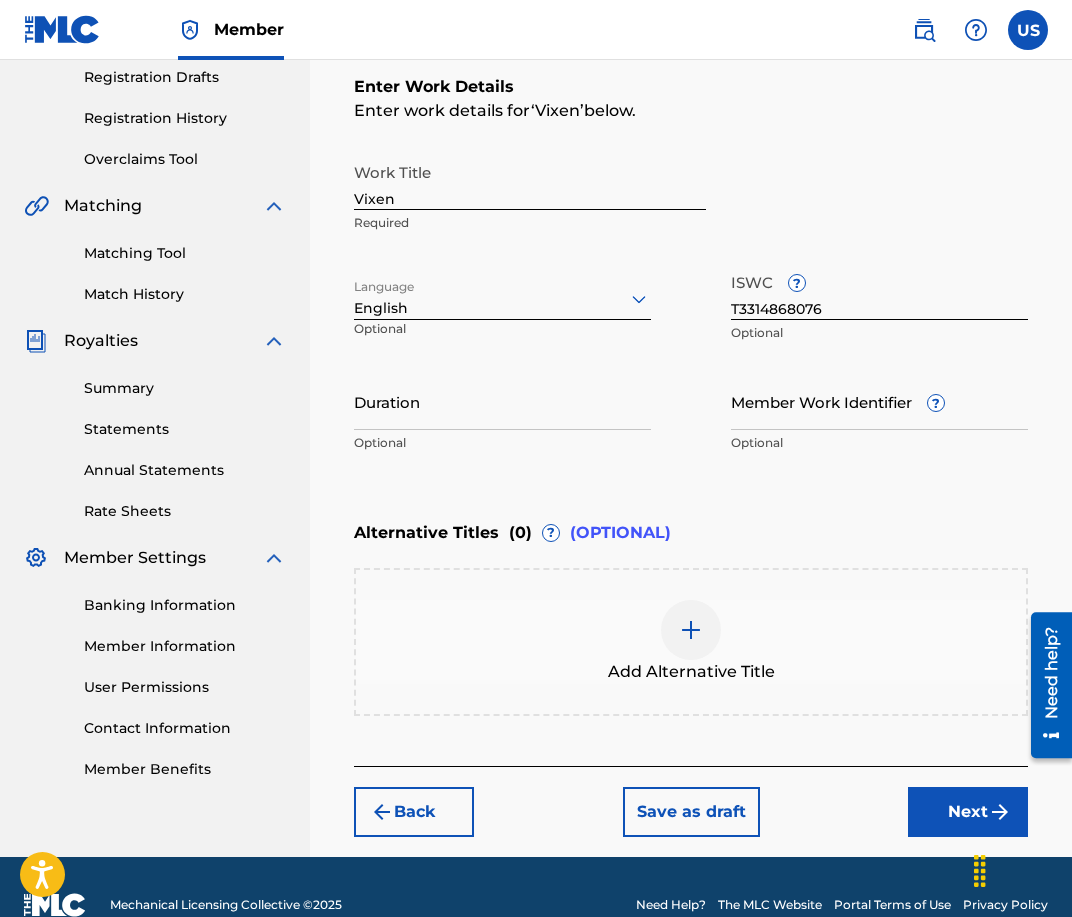 click on "Duration" at bounding box center [502, 401] 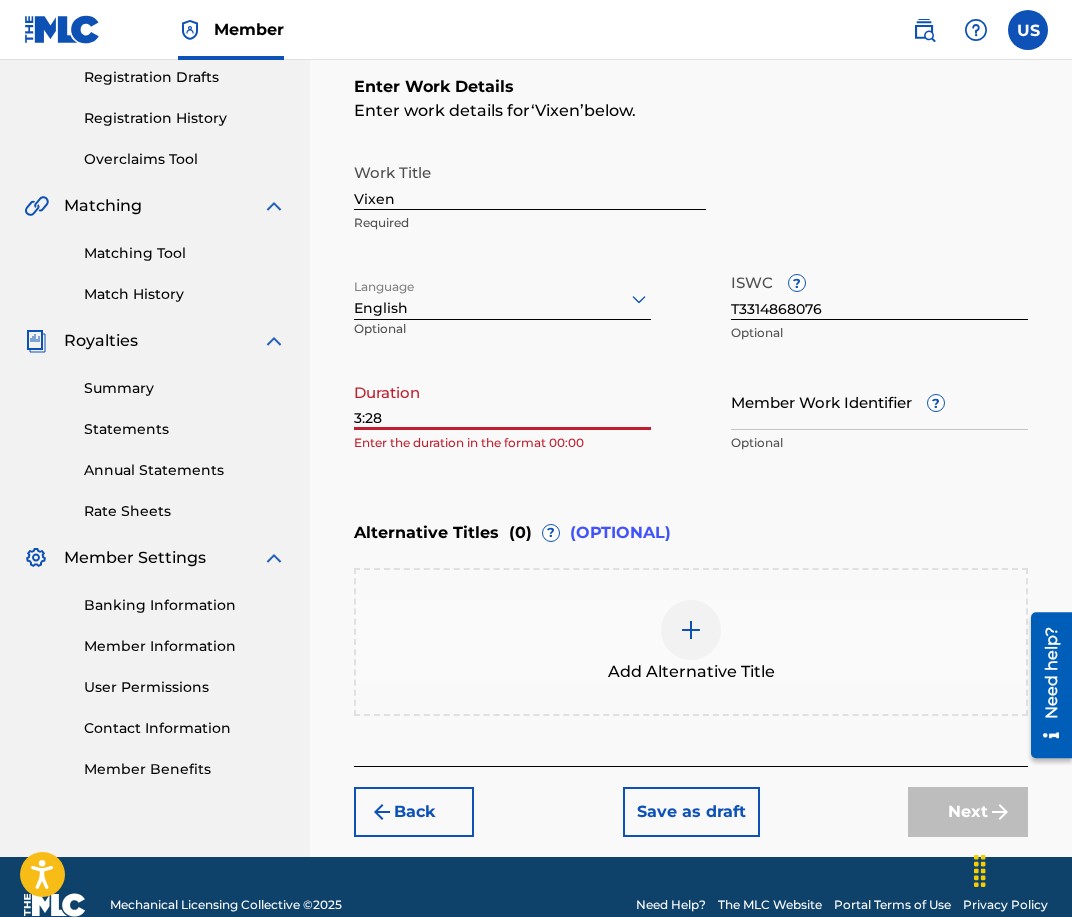 click on "Alternative Titles ( 0 ) ? (OPTIONAL)" at bounding box center (691, 533) 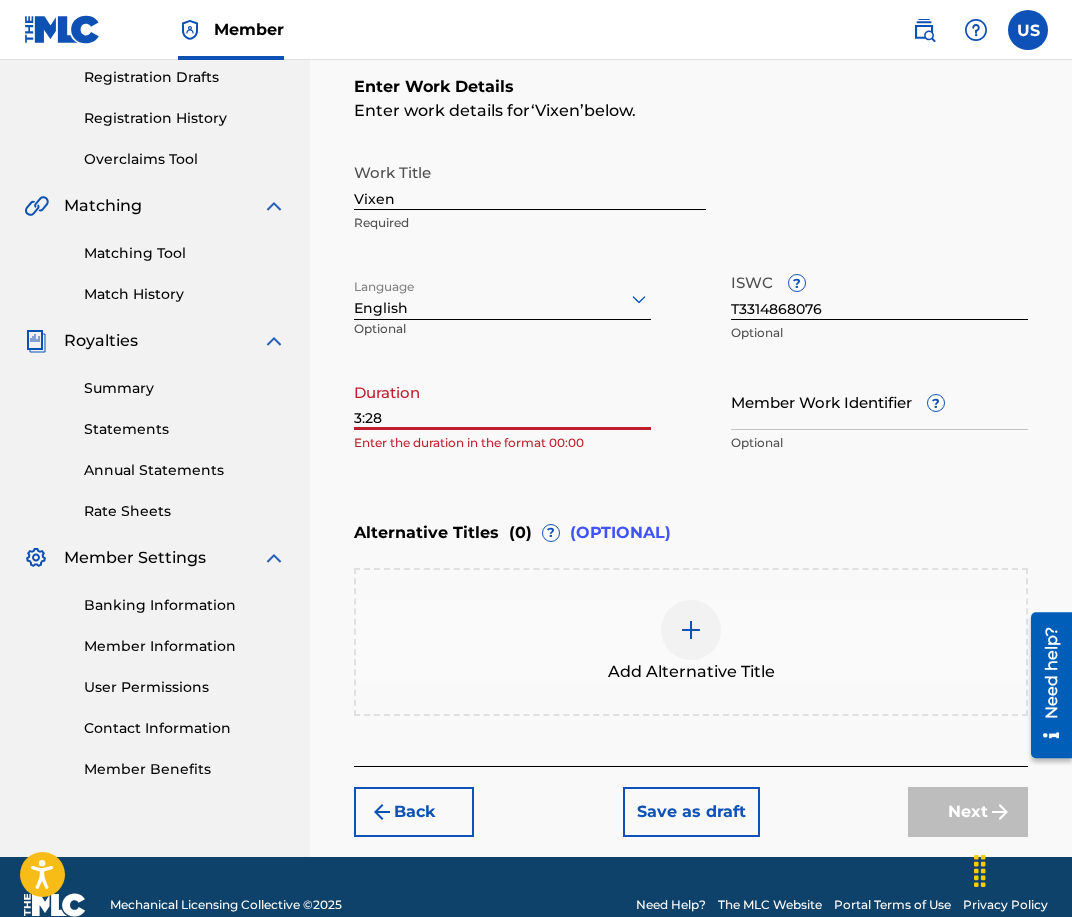 click on "3:28" at bounding box center (502, 401) 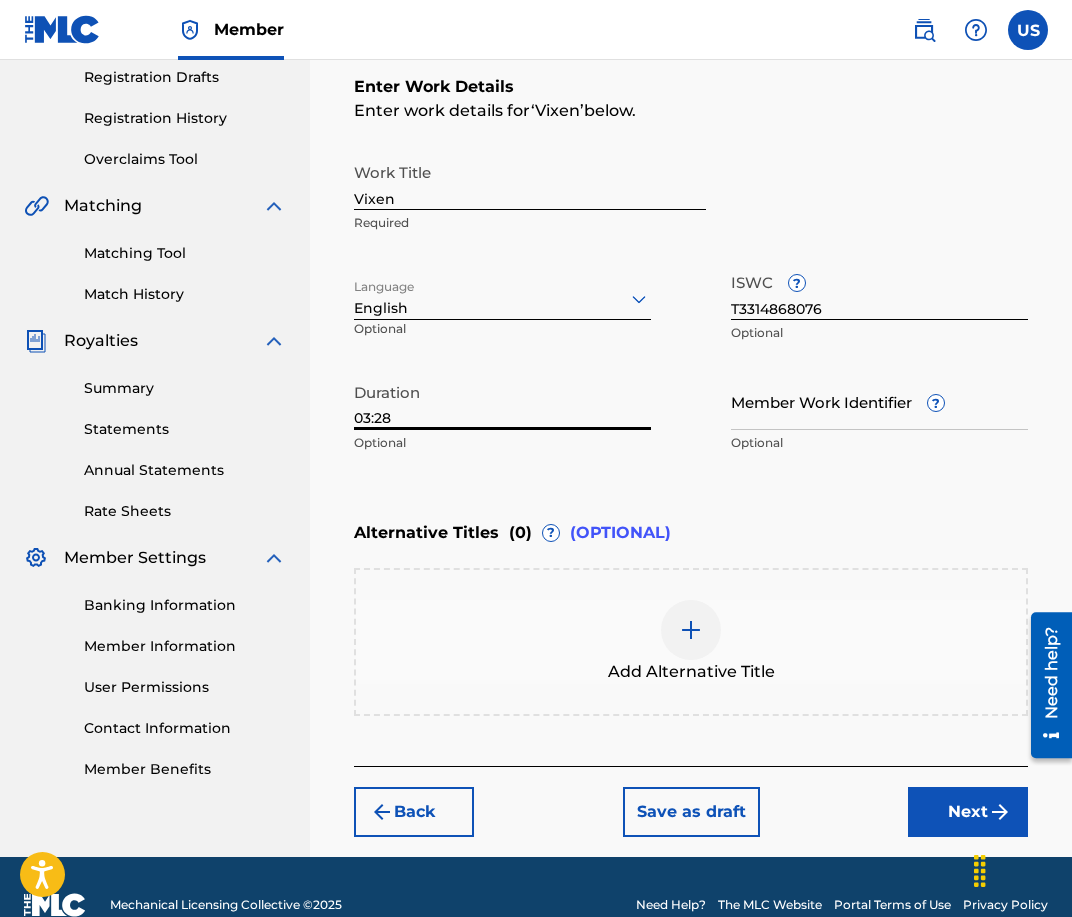 type on "03:28" 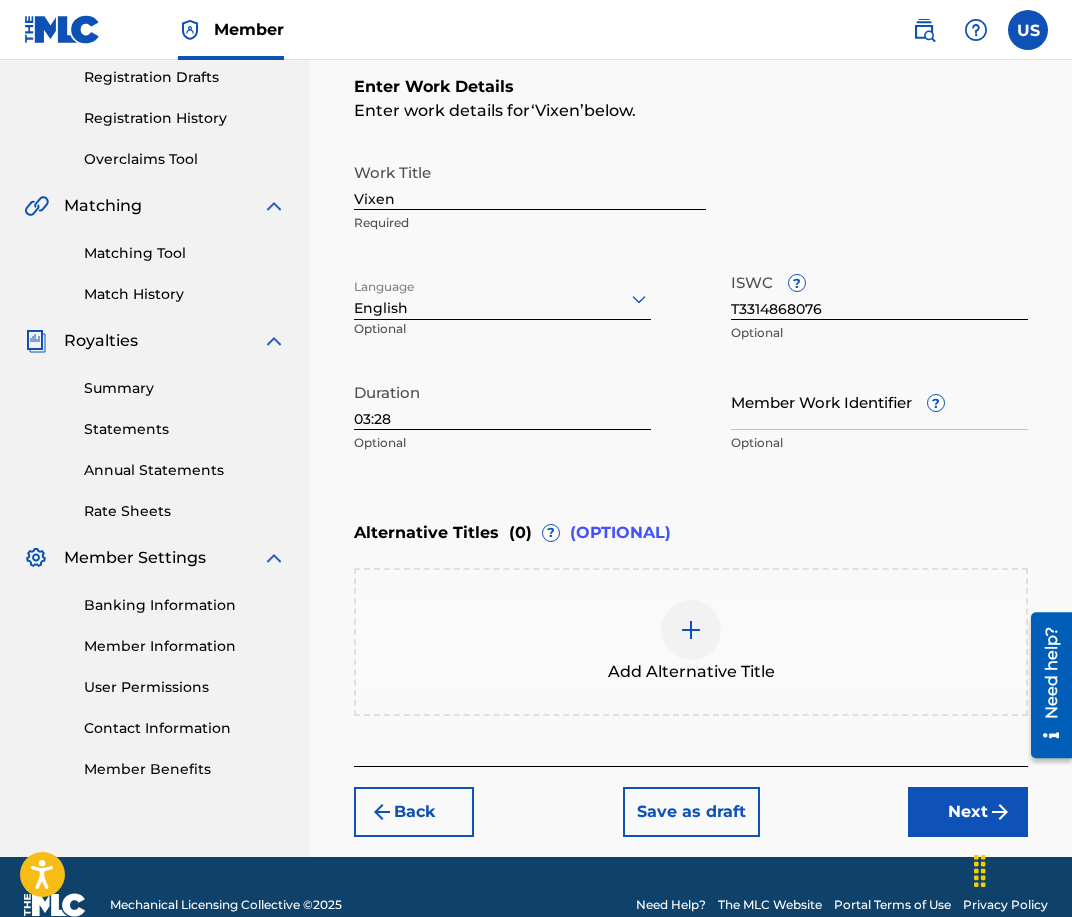 click on "Enter Work Details Enter work details for  ‘ Vixen ’  below. Work Title   Vixen Required Language English Optional ISWC   ? T3314868076 Optional Duration   03:28 Optional Member Work Identifier   ? Optional" at bounding box center [691, 269] 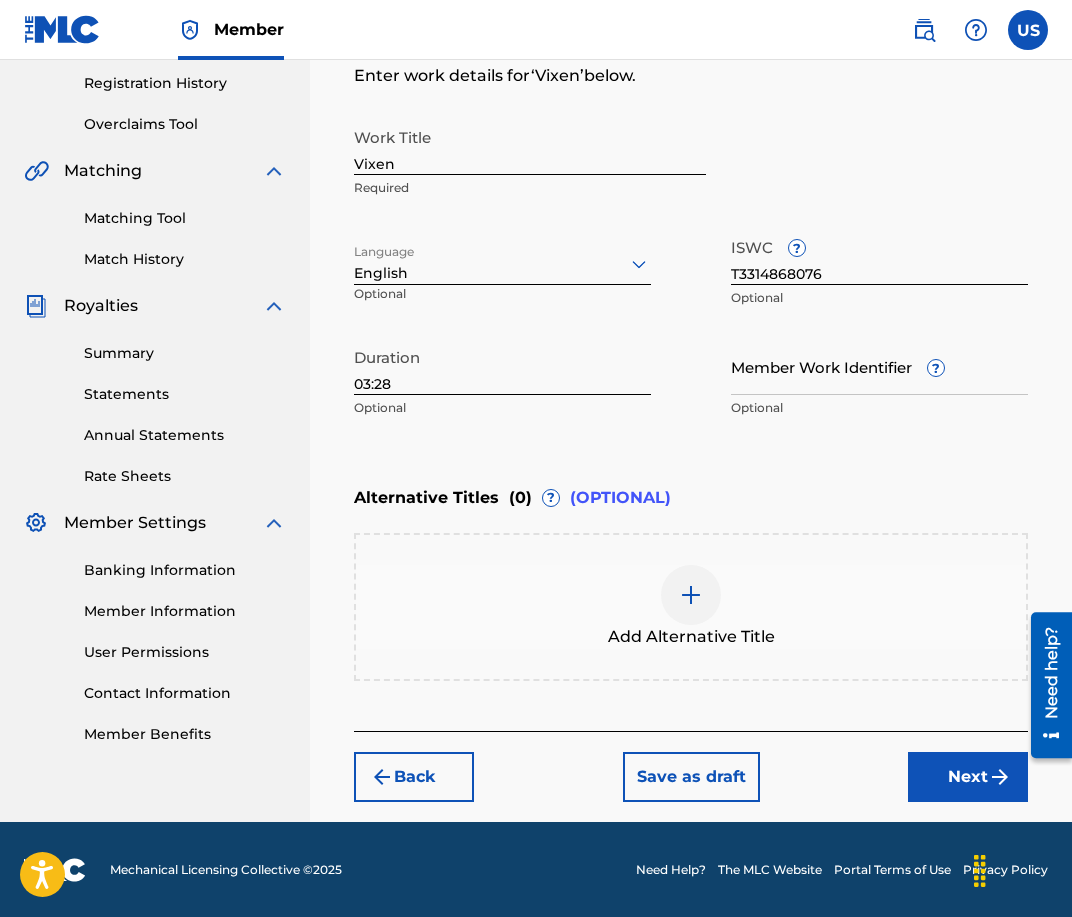 click on "Next" at bounding box center [968, 777] 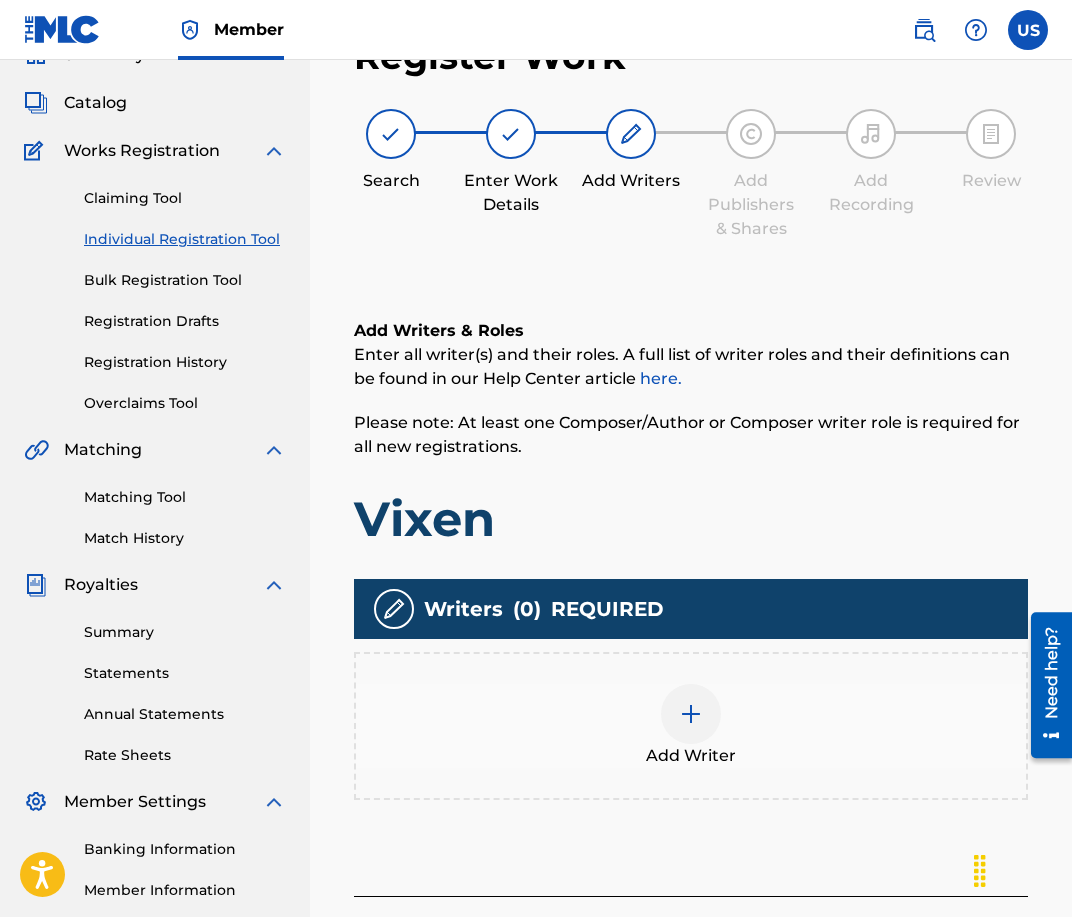scroll, scrollTop: 90, scrollLeft: 0, axis: vertical 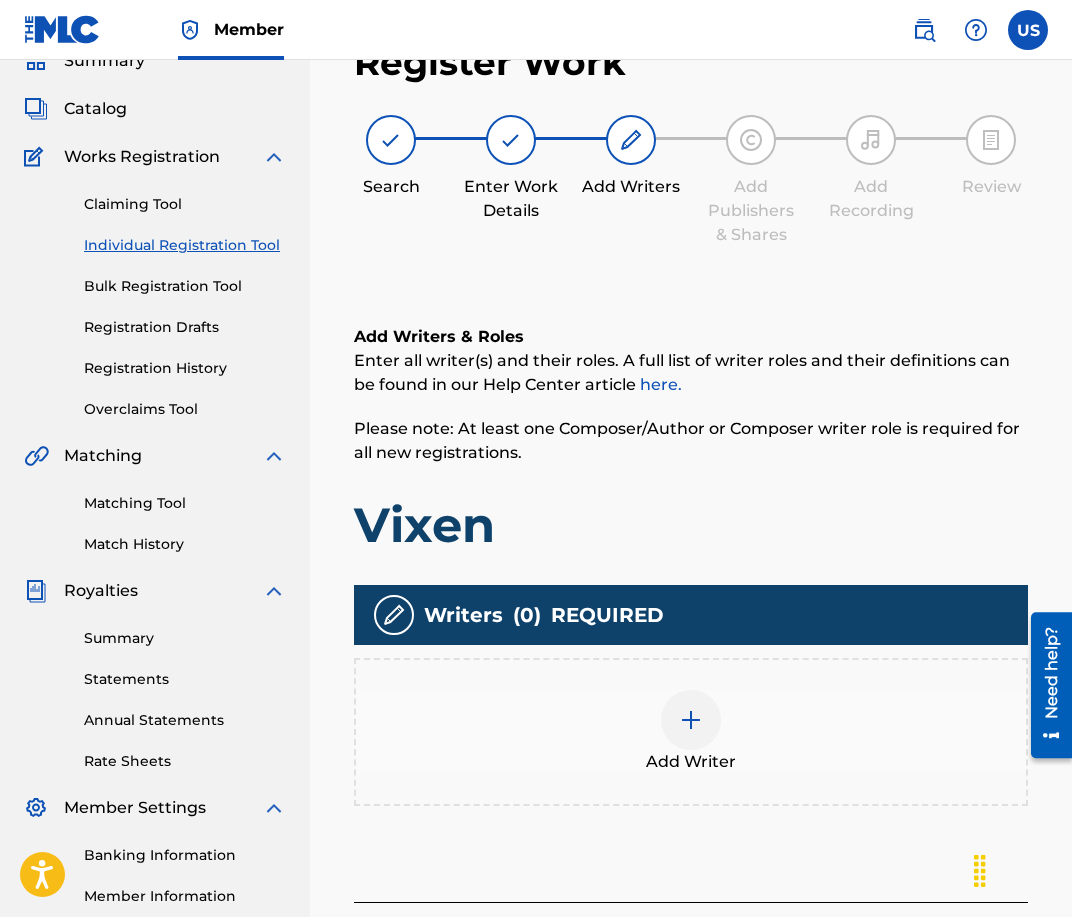 click at bounding box center (691, 720) 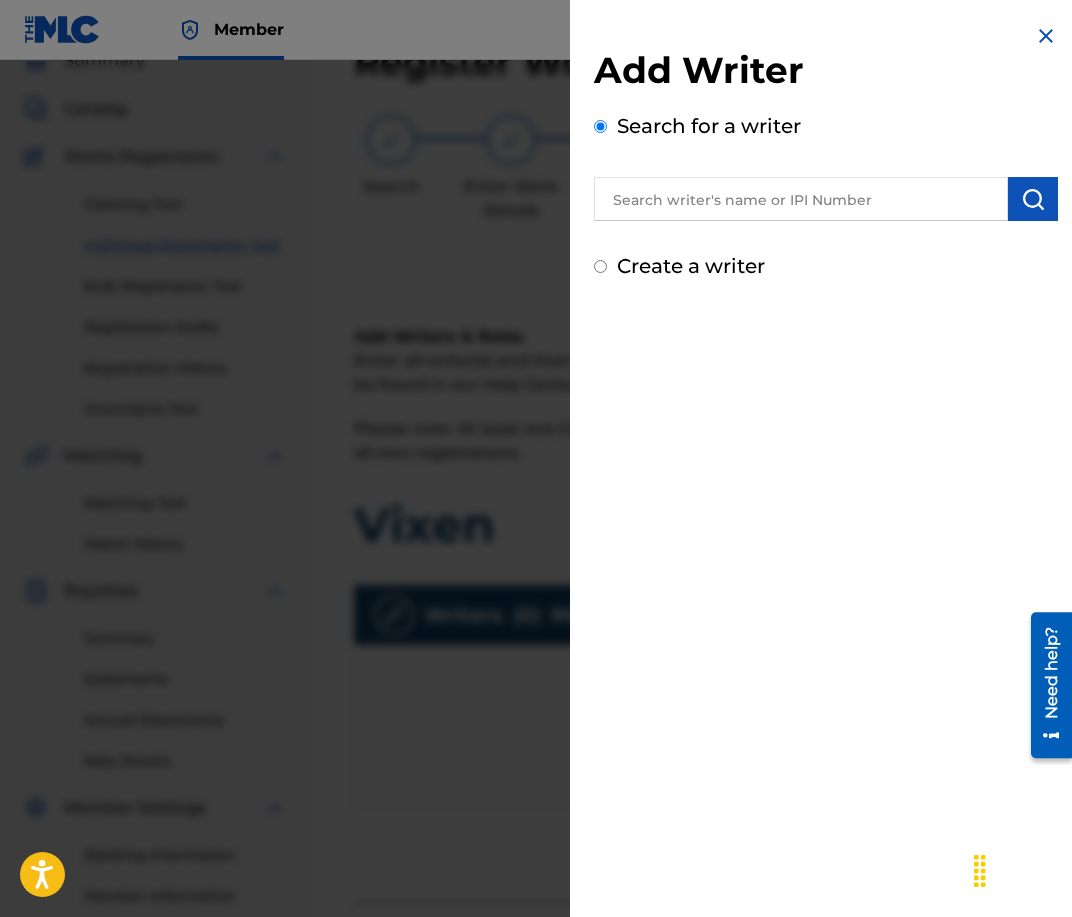 click at bounding box center [801, 199] 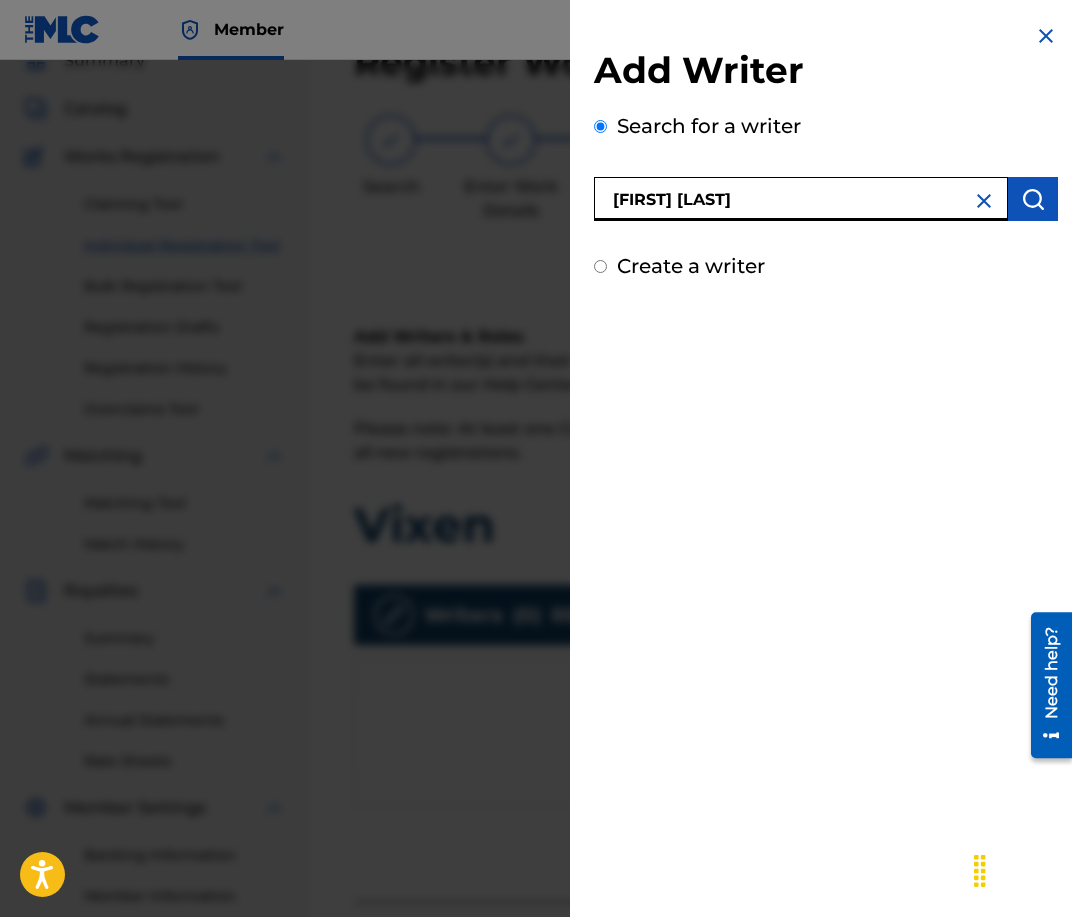 type on "[FIRST] [LAST]" 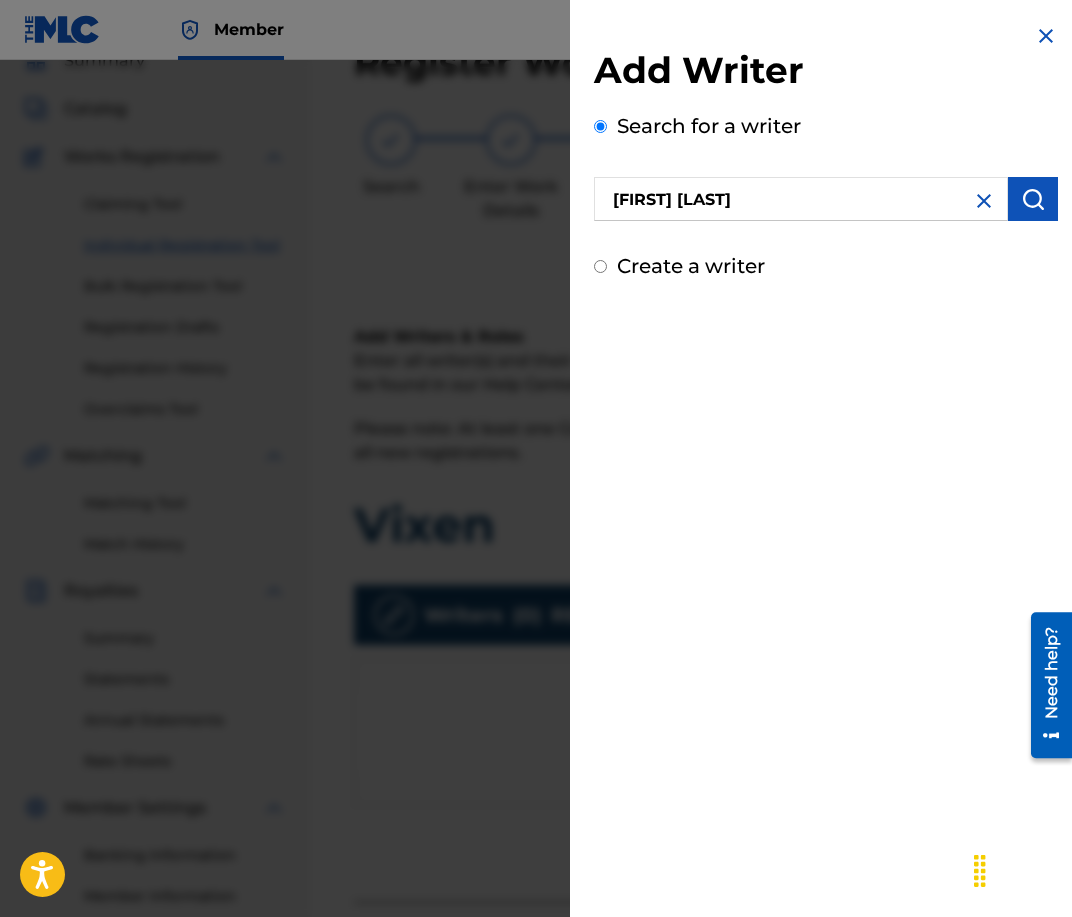 click on "Add Writer Search for a writer [FIRST] [LAST] Create a writer" at bounding box center [826, 152] 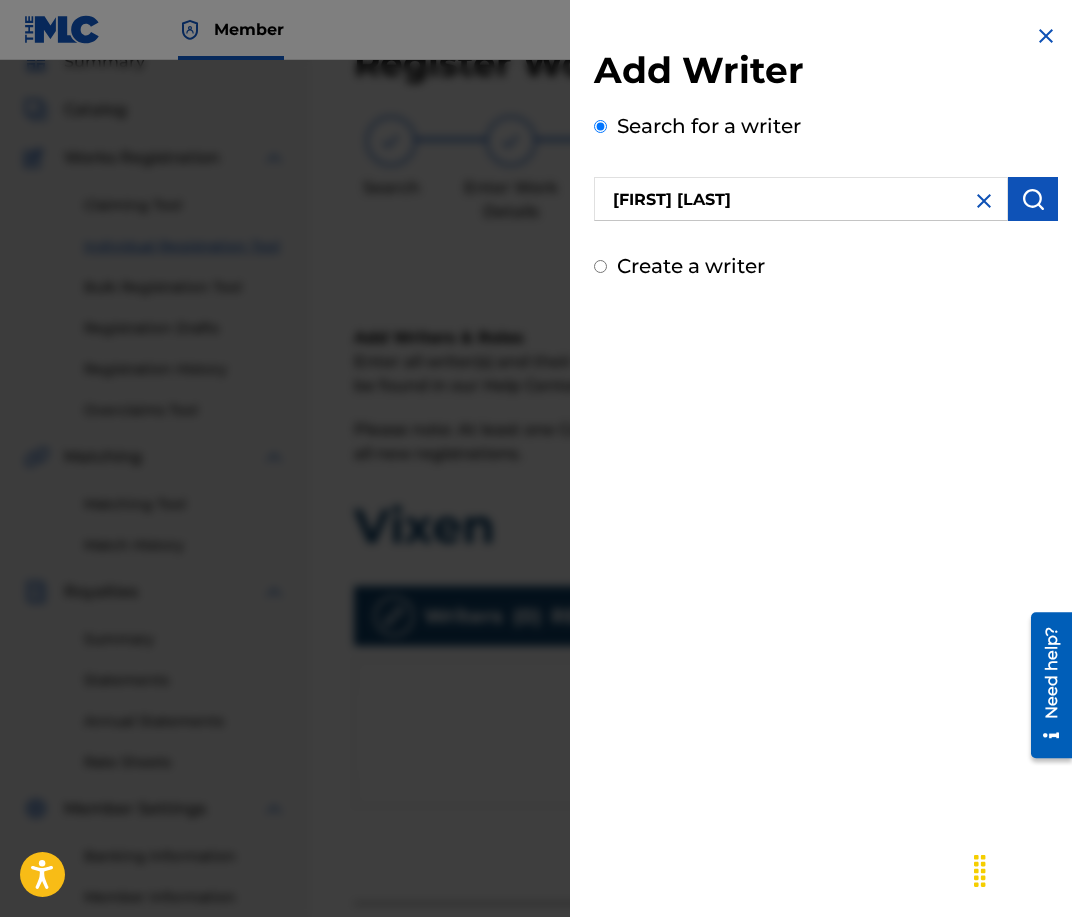 click at bounding box center [1033, 199] 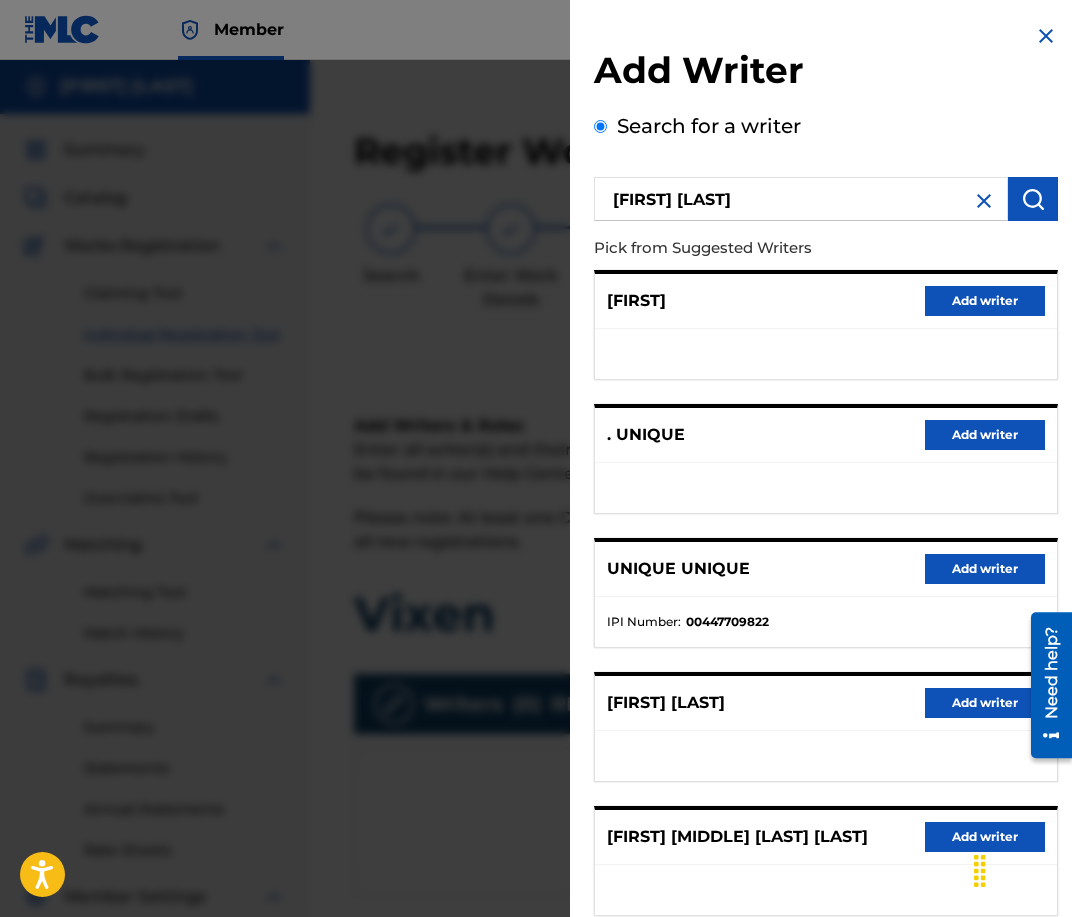 scroll, scrollTop: 0, scrollLeft: 0, axis: both 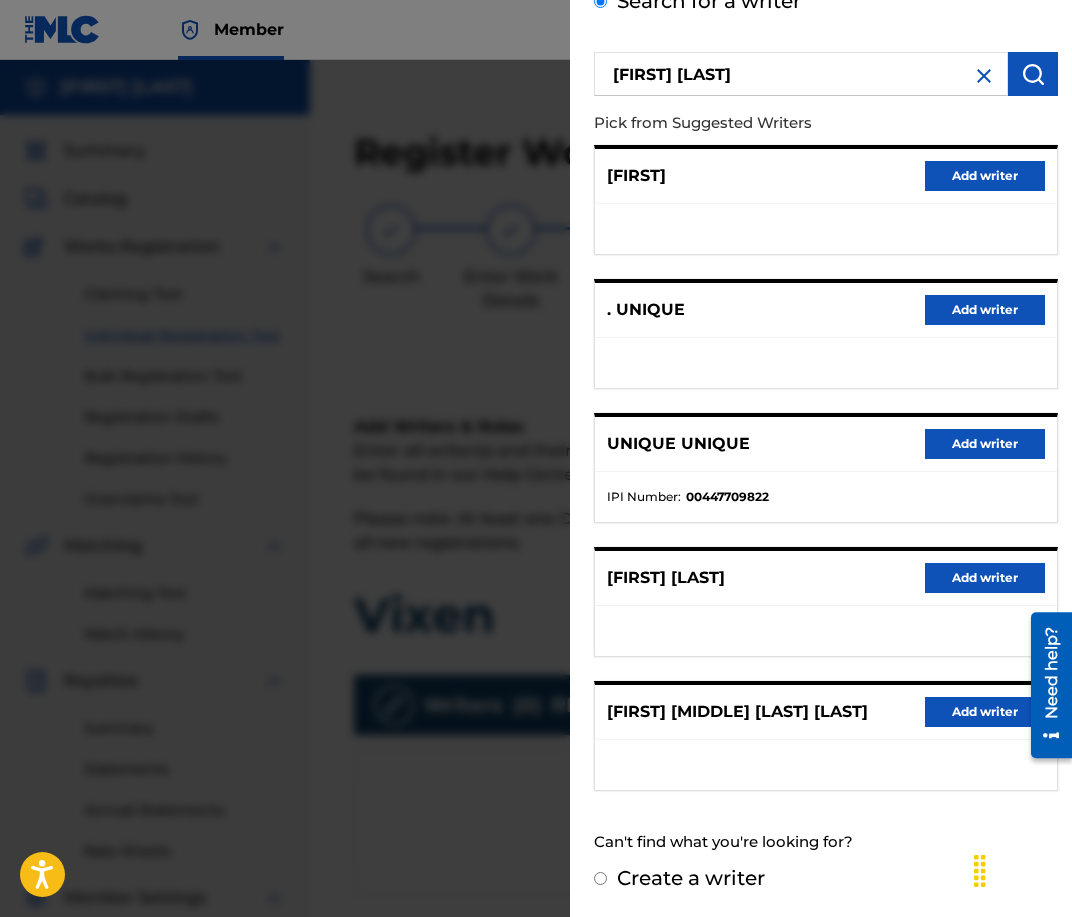 click on "[FIRST] [LAST] Add writer" at bounding box center (826, 578) 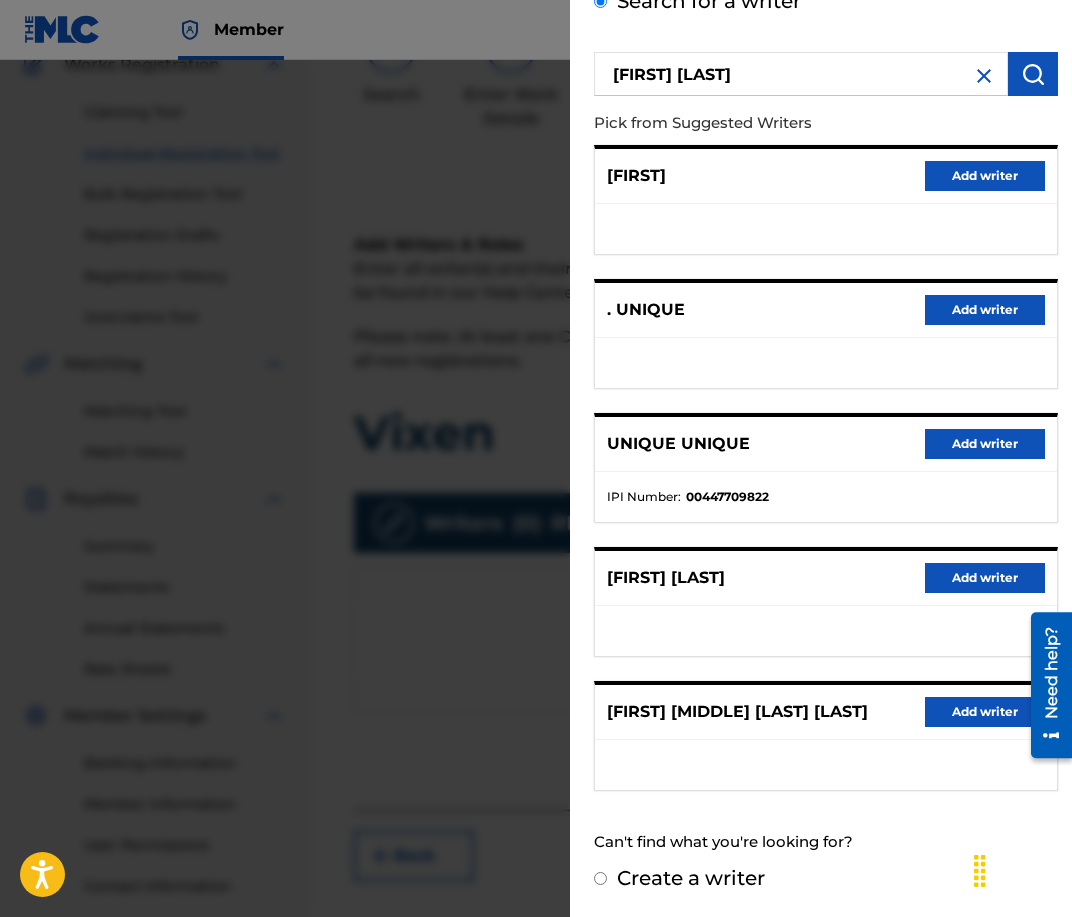 scroll, scrollTop: 187, scrollLeft: 0, axis: vertical 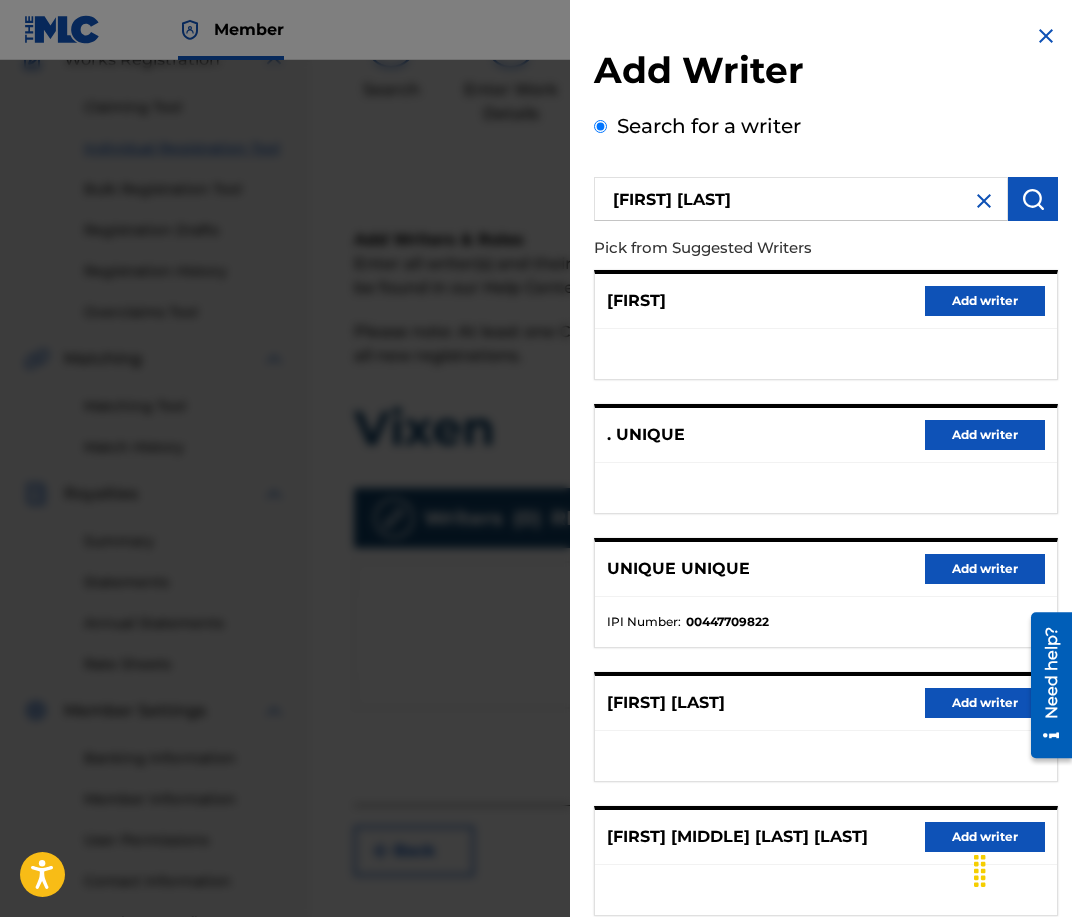 click on "[FIRST] Add writer" at bounding box center (826, 301) 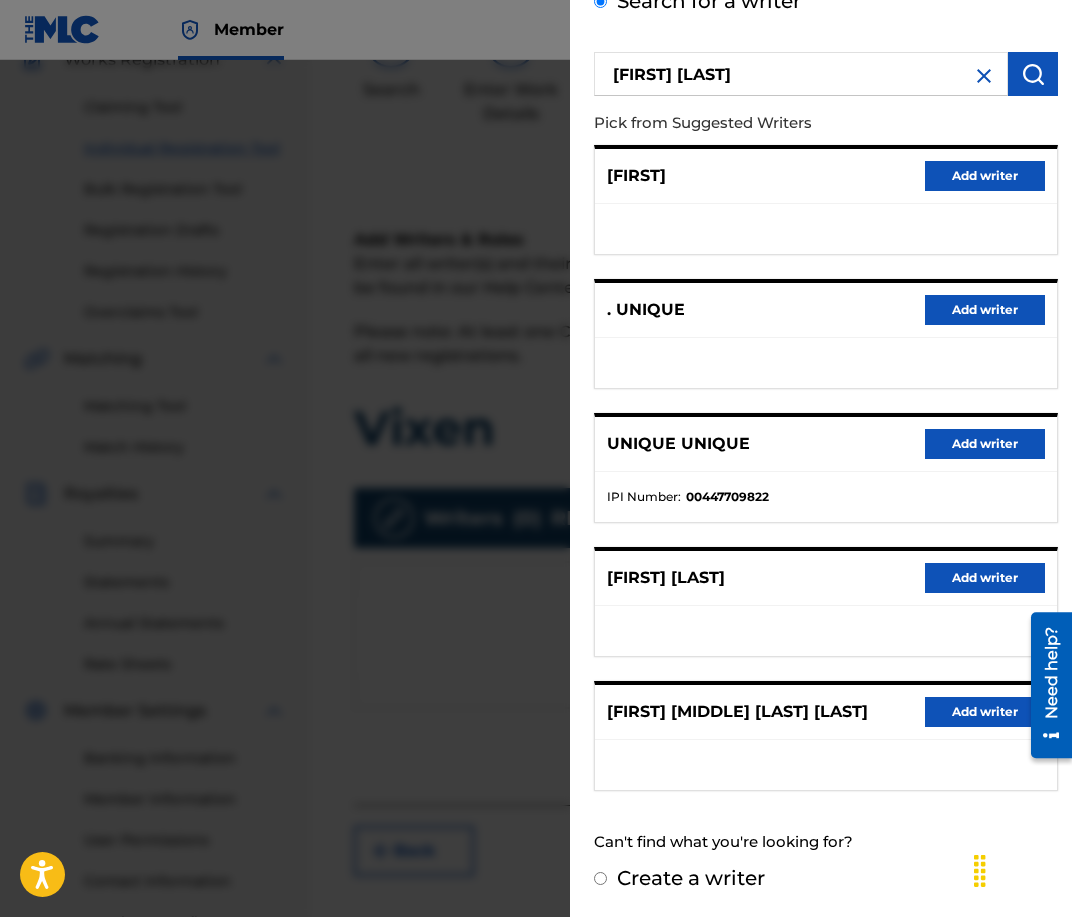 click on "Create a writer" at bounding box center (691, 878) 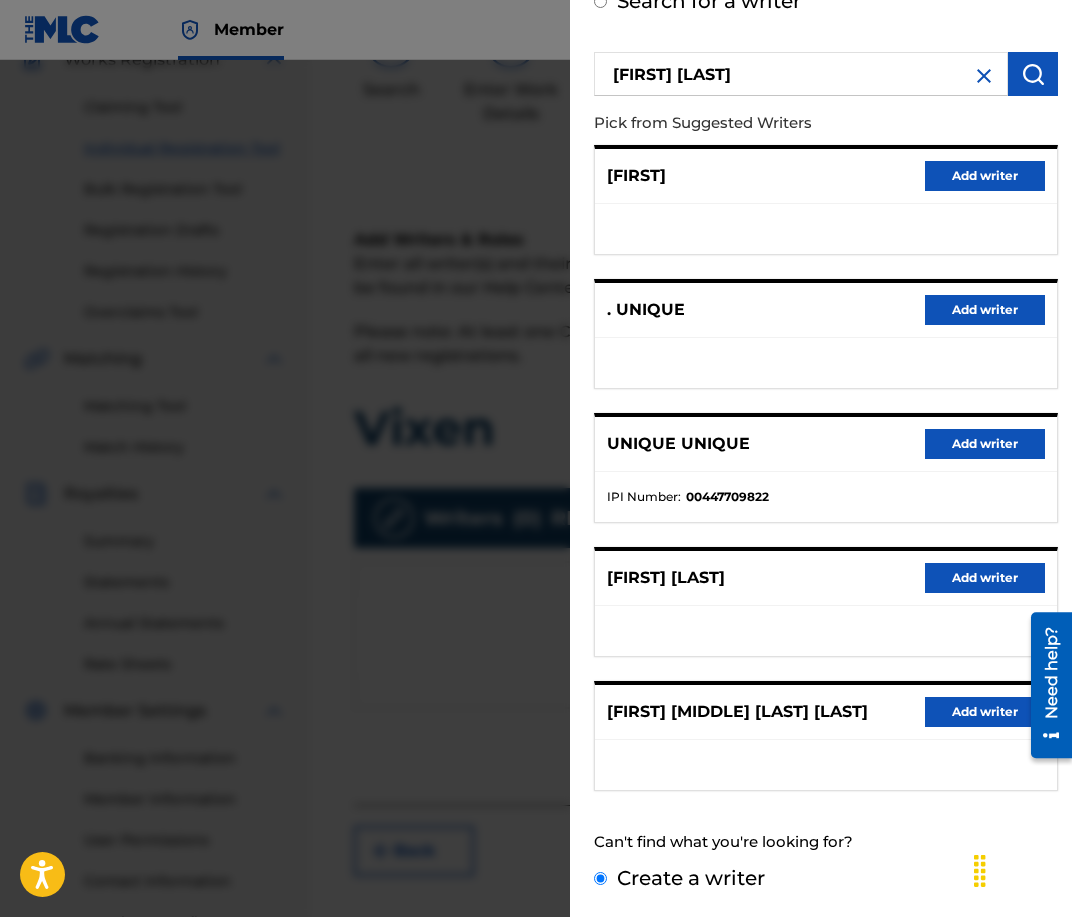 click on "Create a writer" at bounding box center (600, 878) 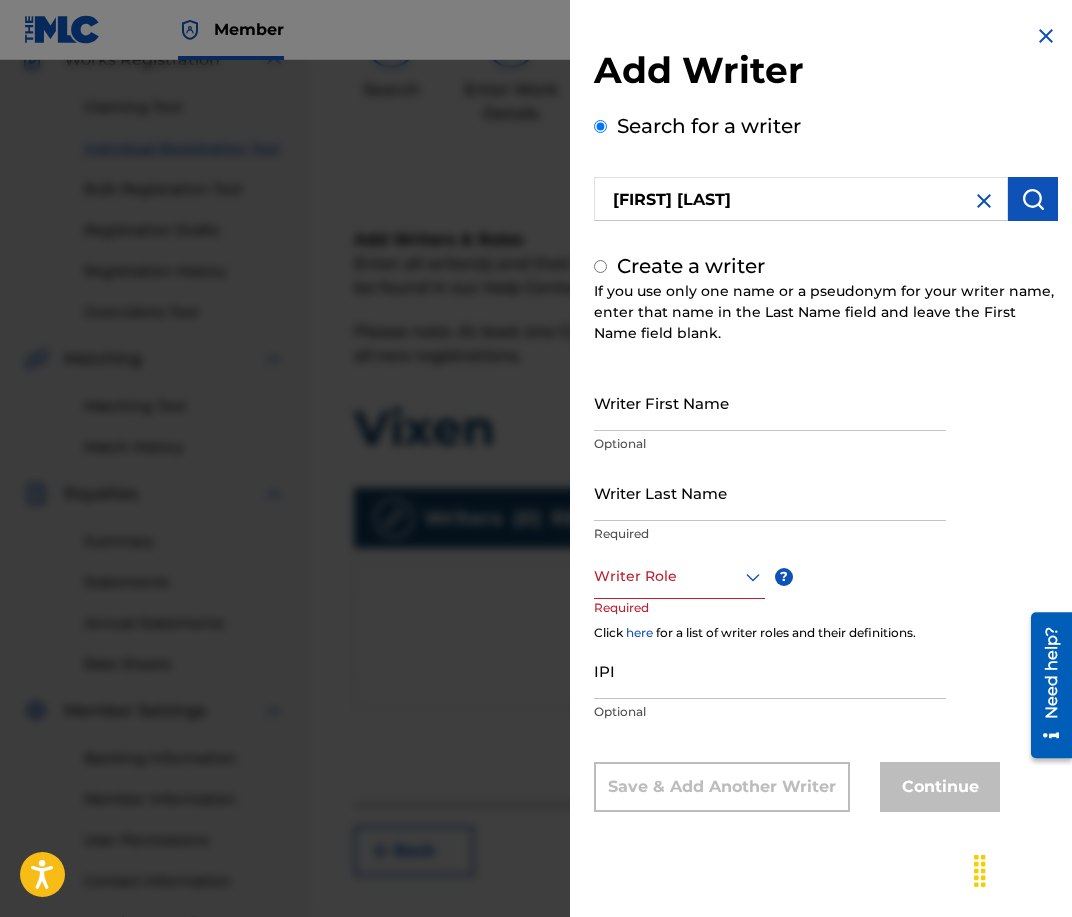 radio on "false" 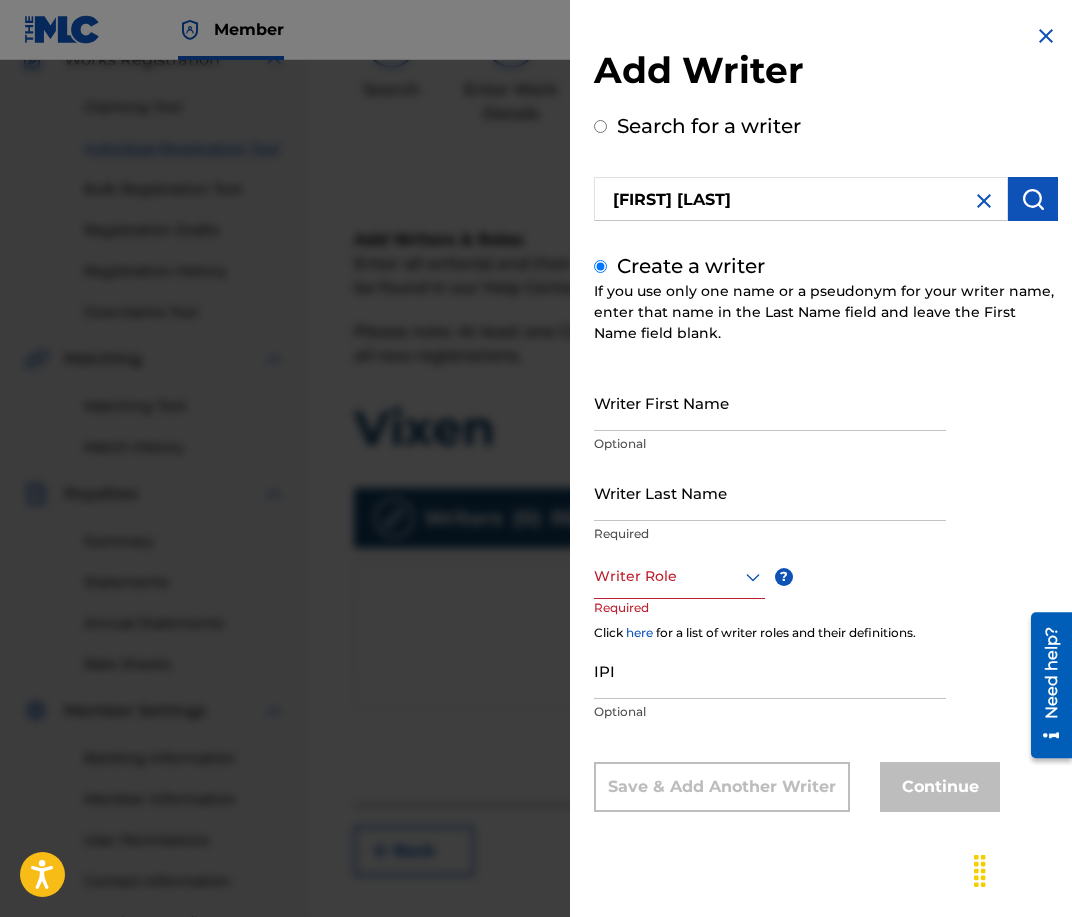 scroll, scrollTop: 0, scrollLeft: 0, axis: both 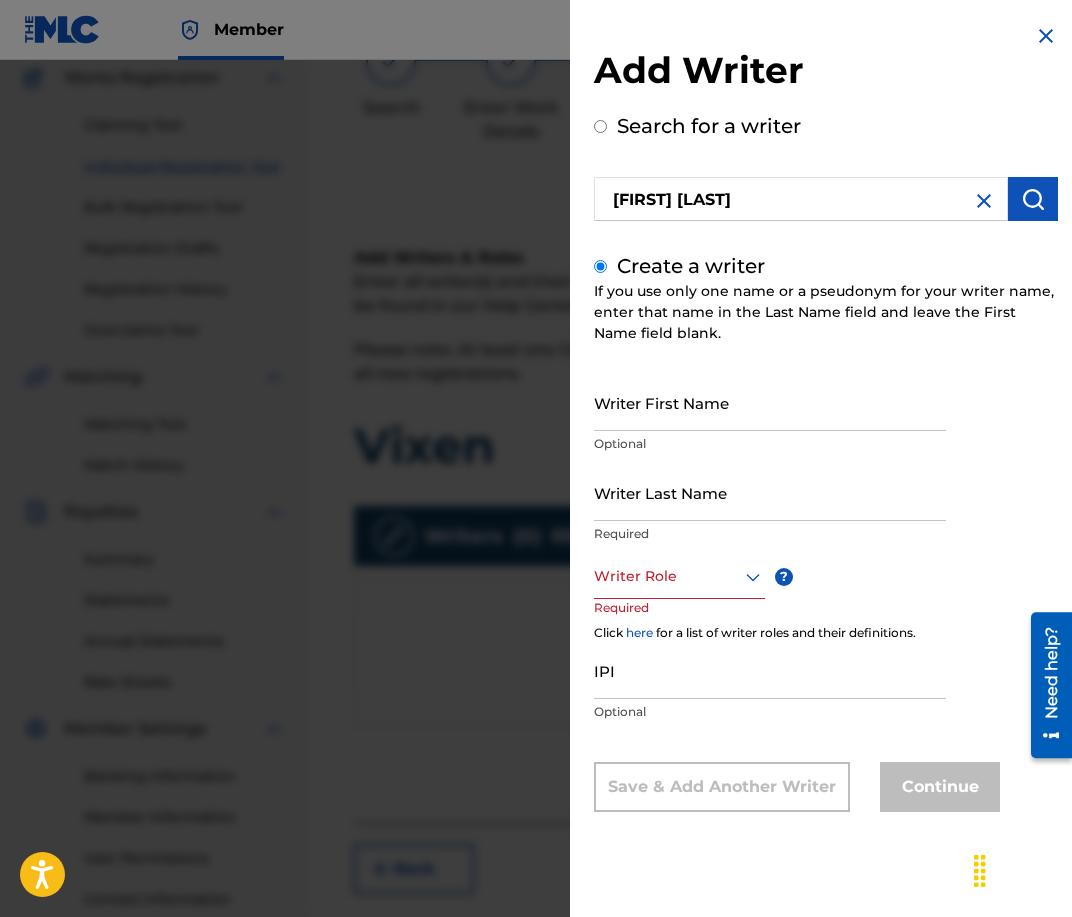 click on "Writer First Name" at bounding box center [770, 402] 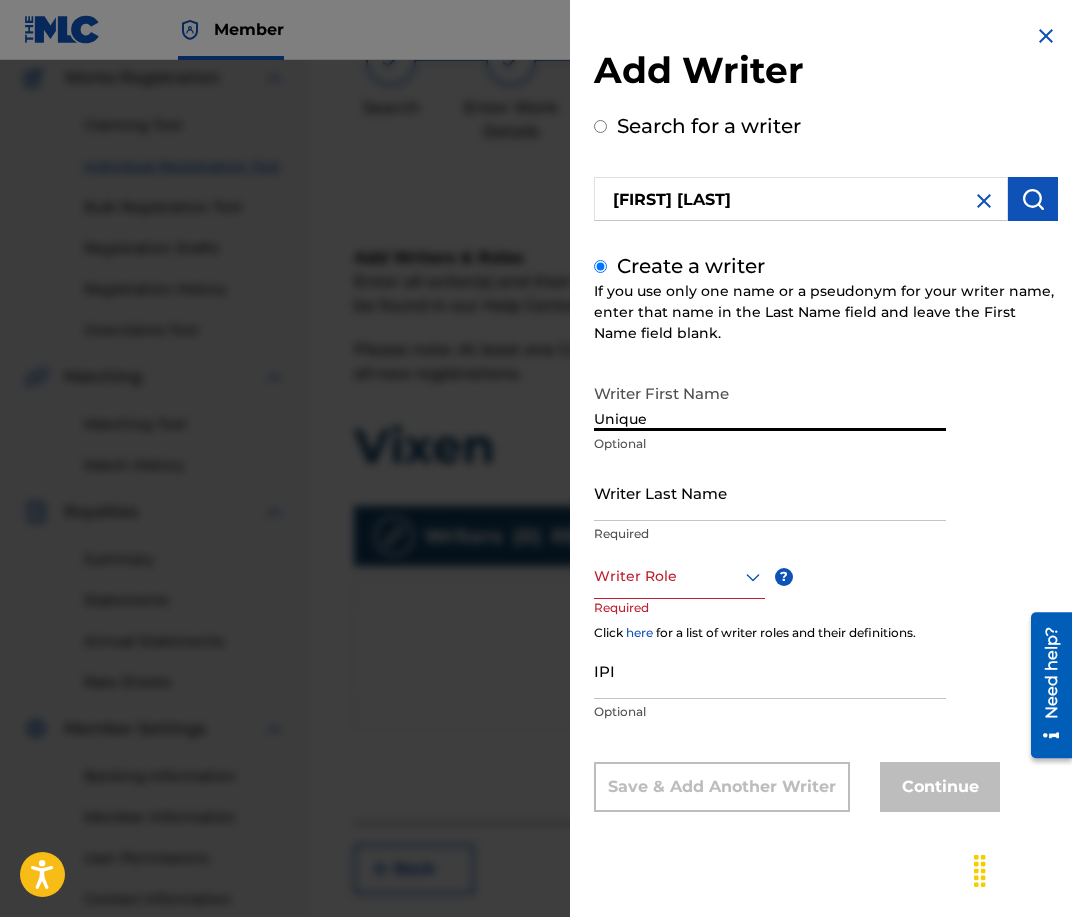 type on "Unique" 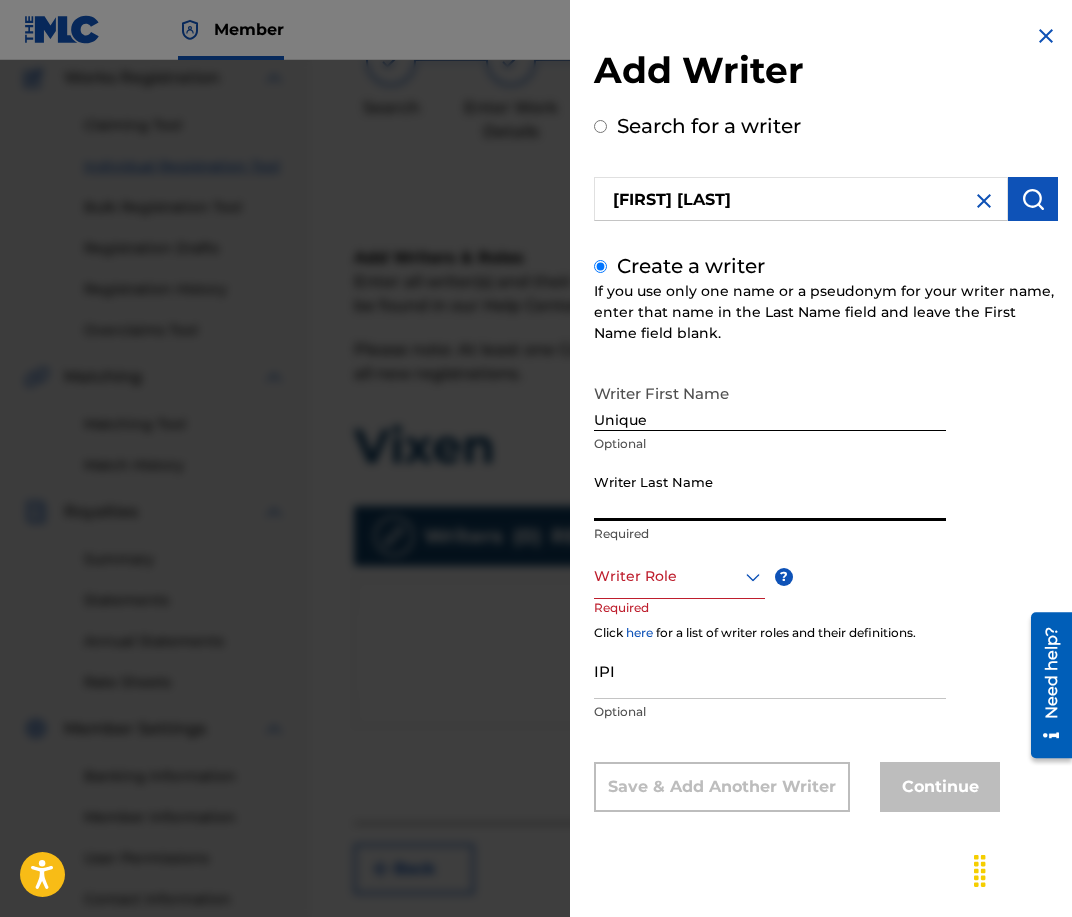 click on "Writer Last Name" at bounding box center [770, 492] 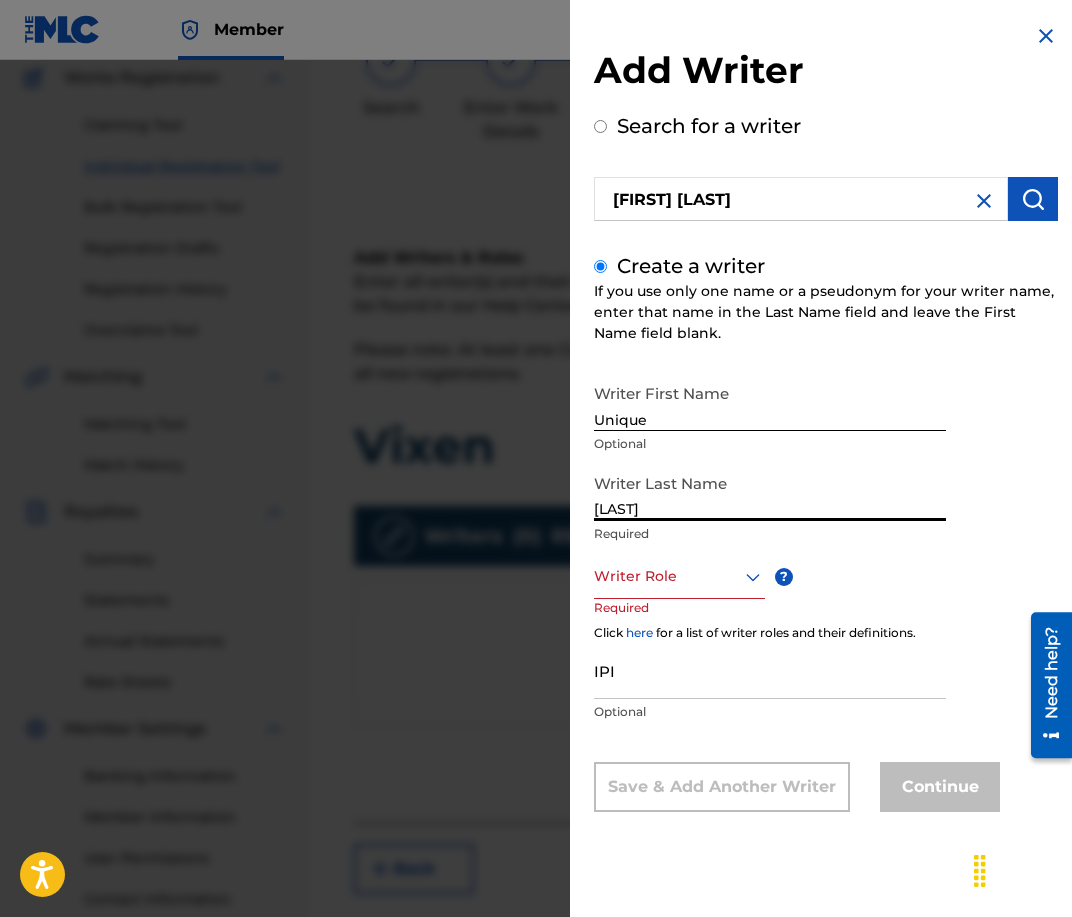 type on "[LAST]" 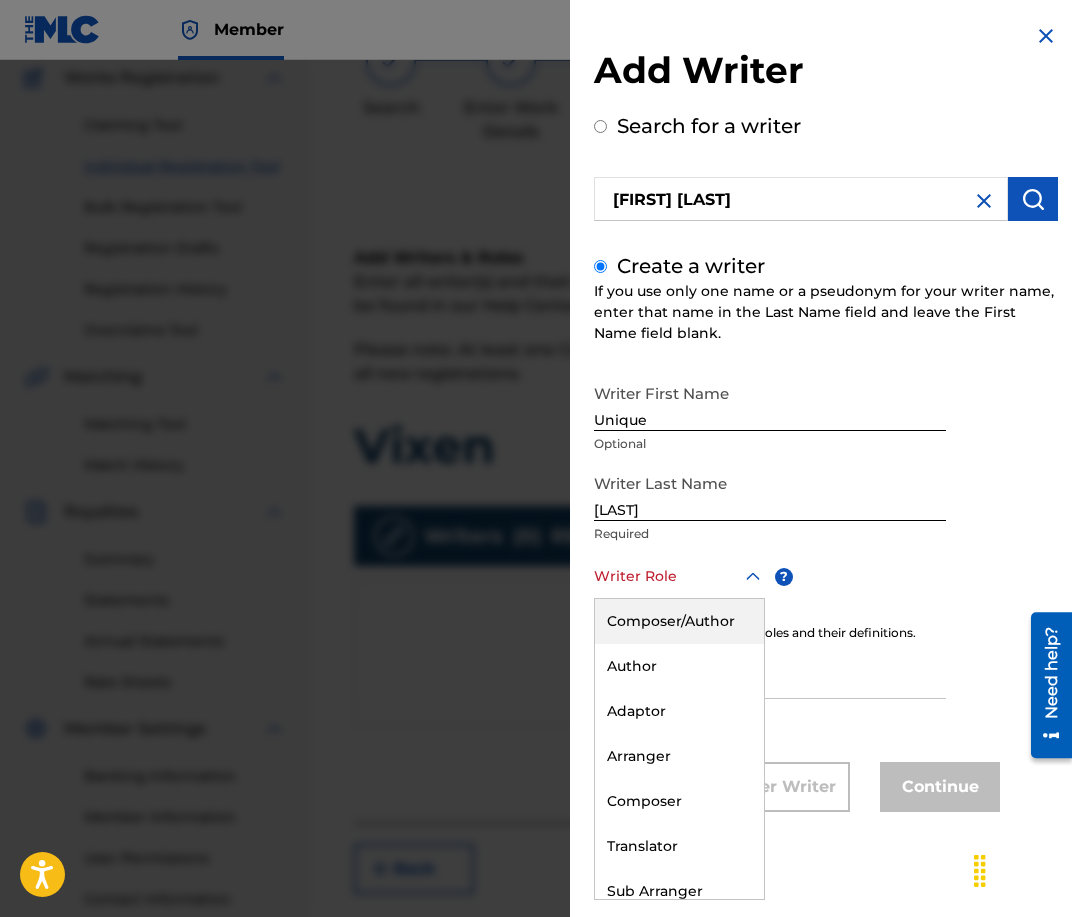 click on "Composer/Author" at bounding box center (679, 621) 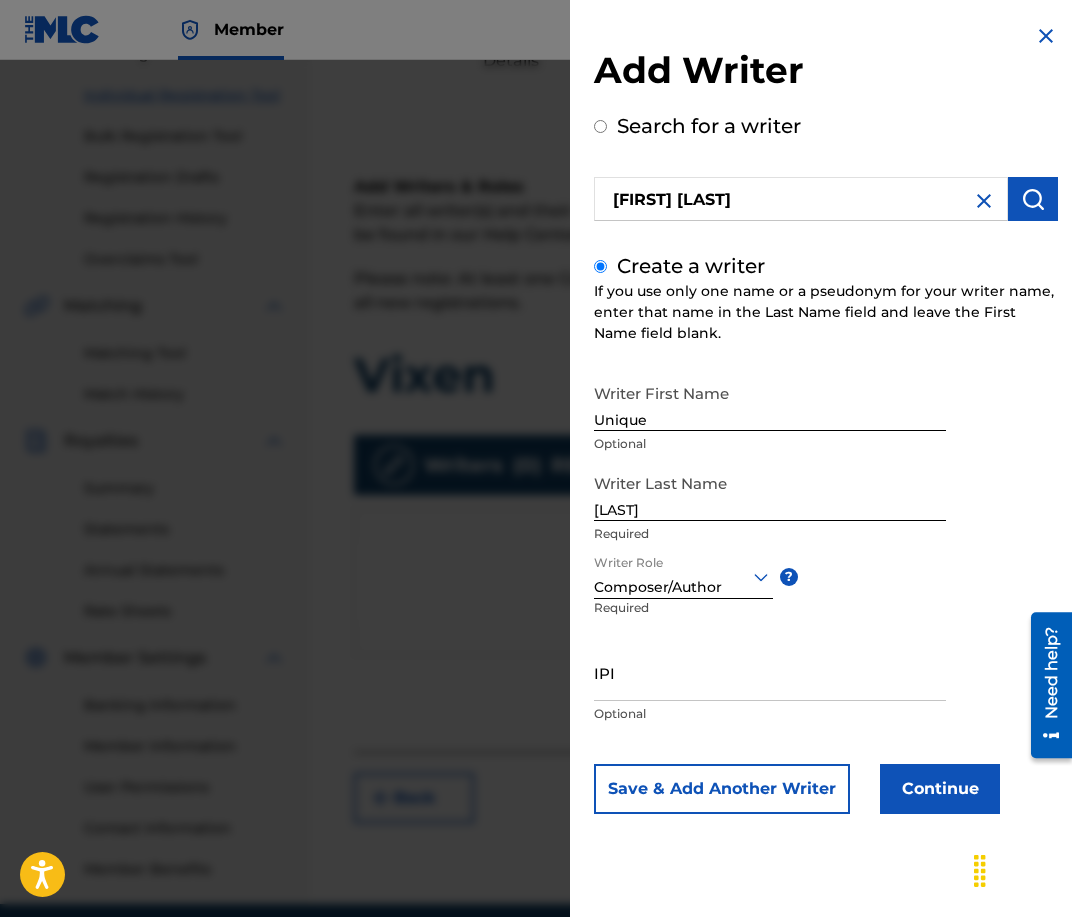 scroll, scrollTop: 258, scrollLeft: 0, axis: vertical 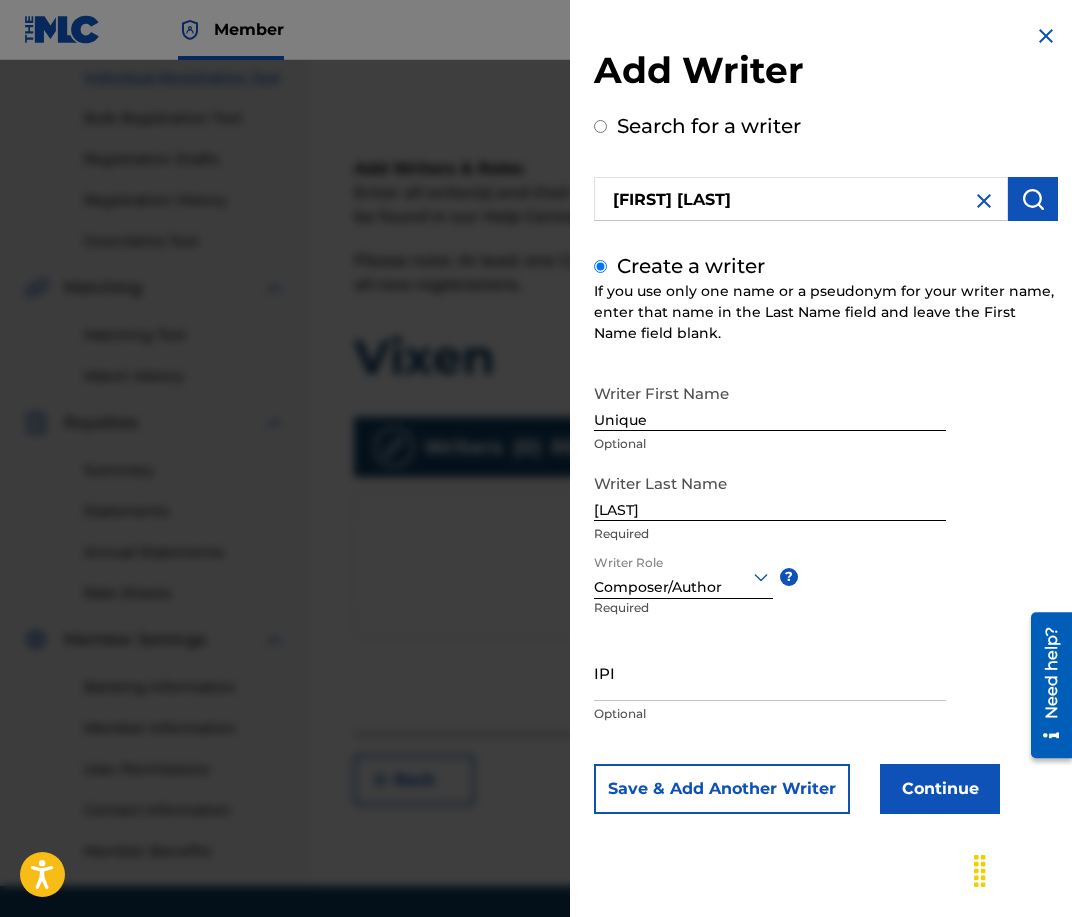 click at bounding box center (683, 576) 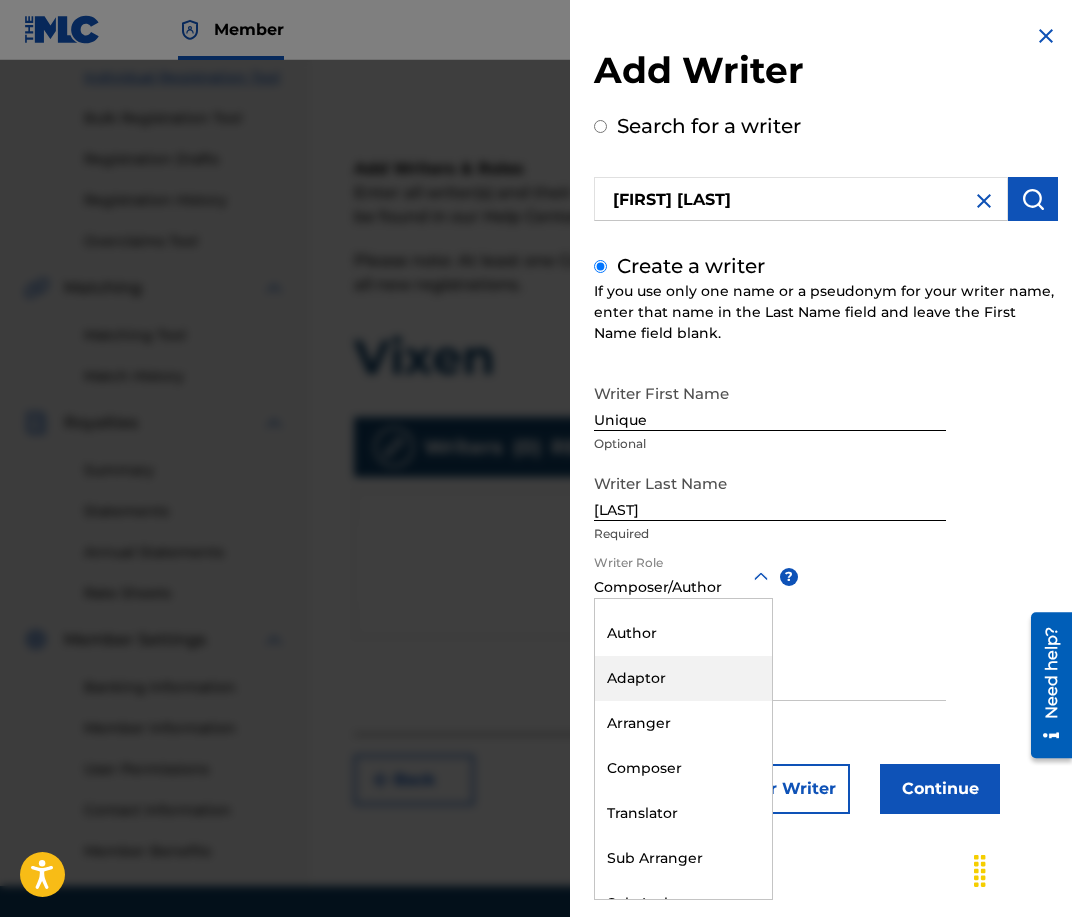 scroll, scrollTop: 0, scrollLeft: 0, axis: both 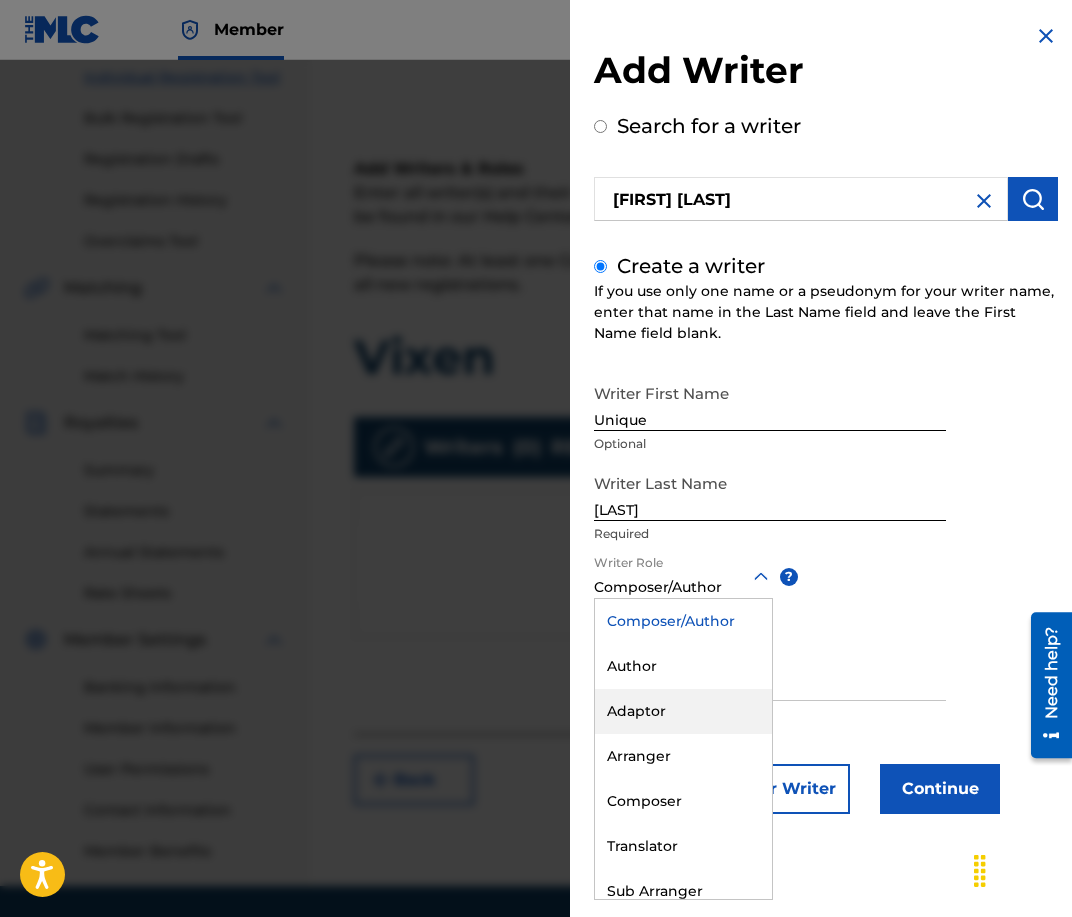 click on "Writer First Name   [FIRST] Optional Writer Last Name   [LAST] Required Writer Role option Composer/Author, selected. Adaptor, 3 of 8. 8 results available. Use Up and Down to choose options, press Enter to select the currently focused option, press Escape to exit the menu, press Tab to select the option and exit the menu. Composer/Author Composer/Author Author Adaptor Arranger Composer Translator Sub Arranger Sub Author ? Required IPI   Optional Save & Add Another Writer Continue" at bounding box center [826, 594] 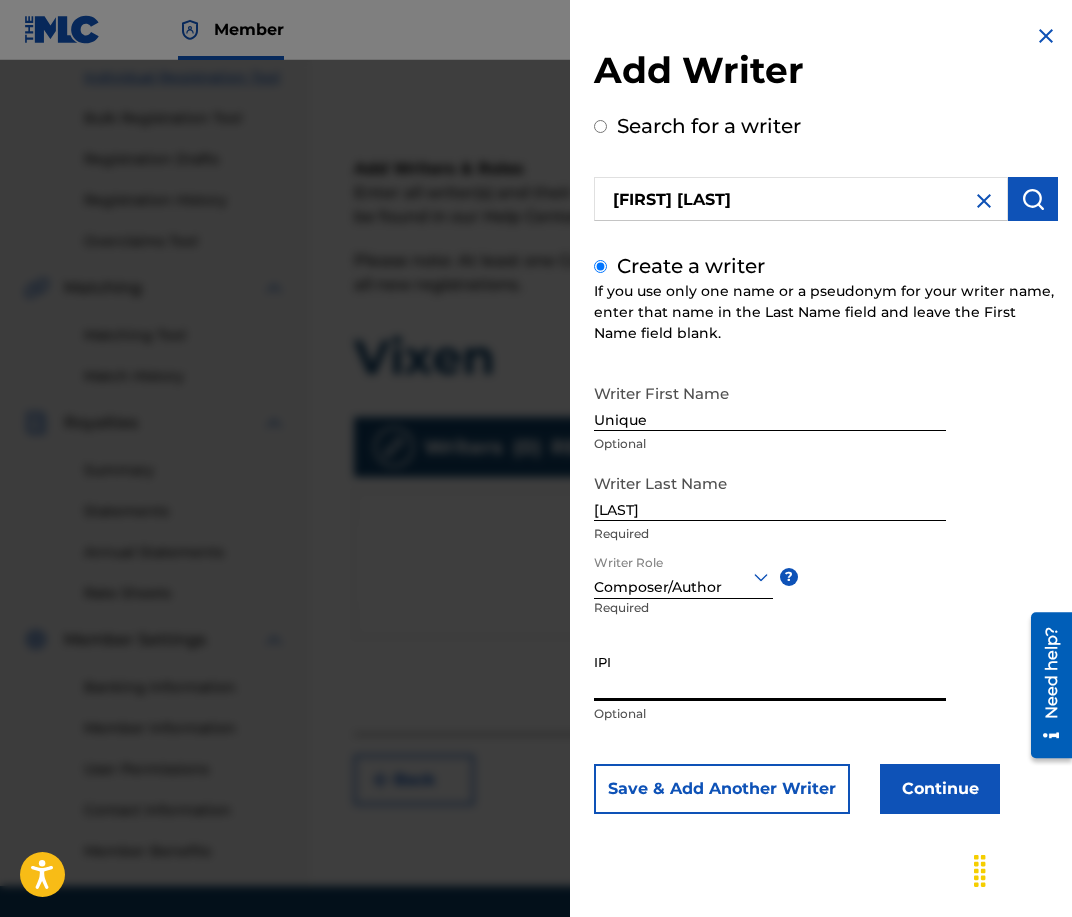 click on "IPI" at bounding box center [770, 672] 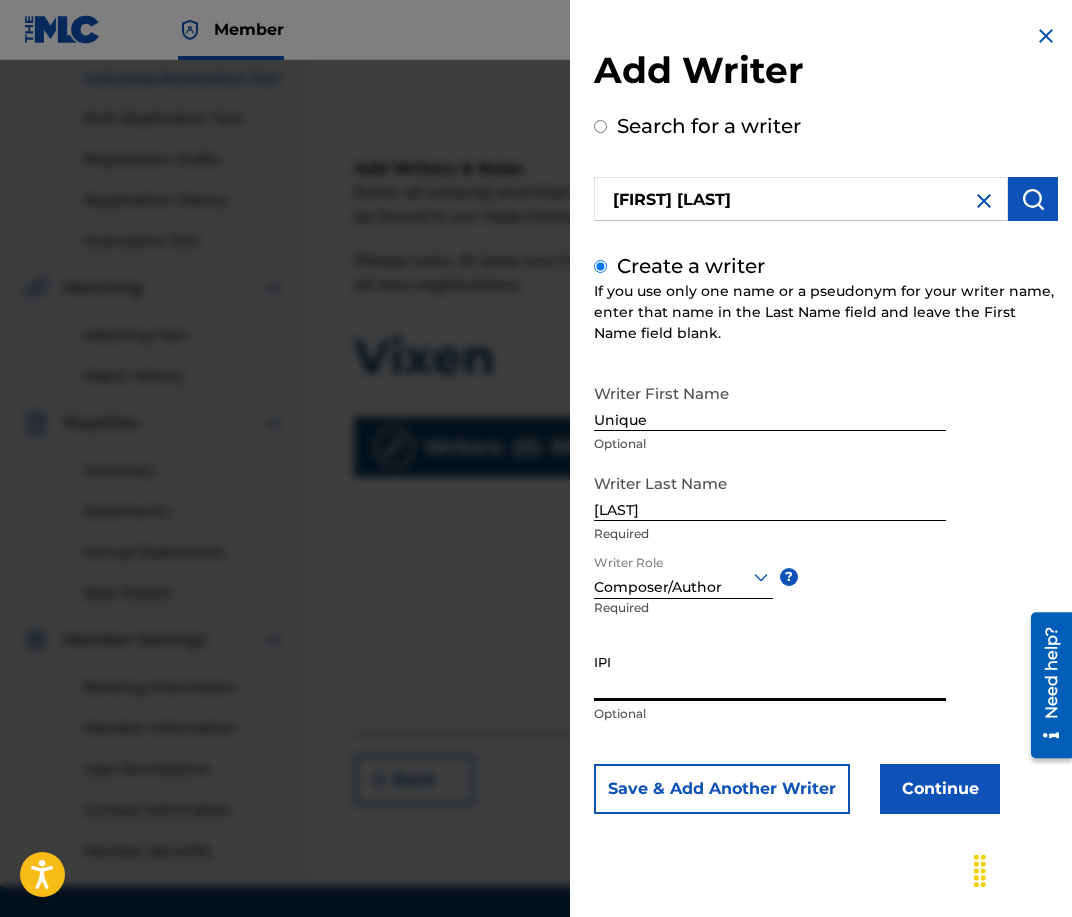 paste on "00897753070" 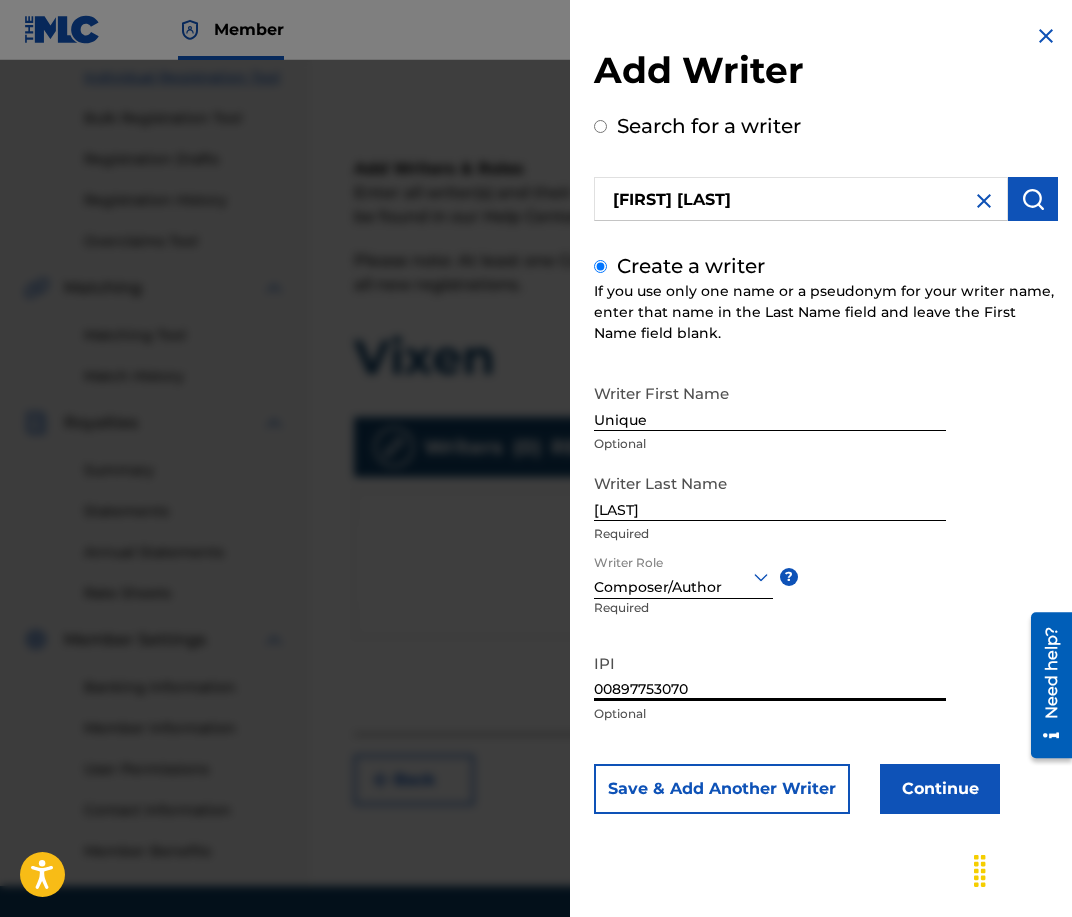 type on "00897753070" 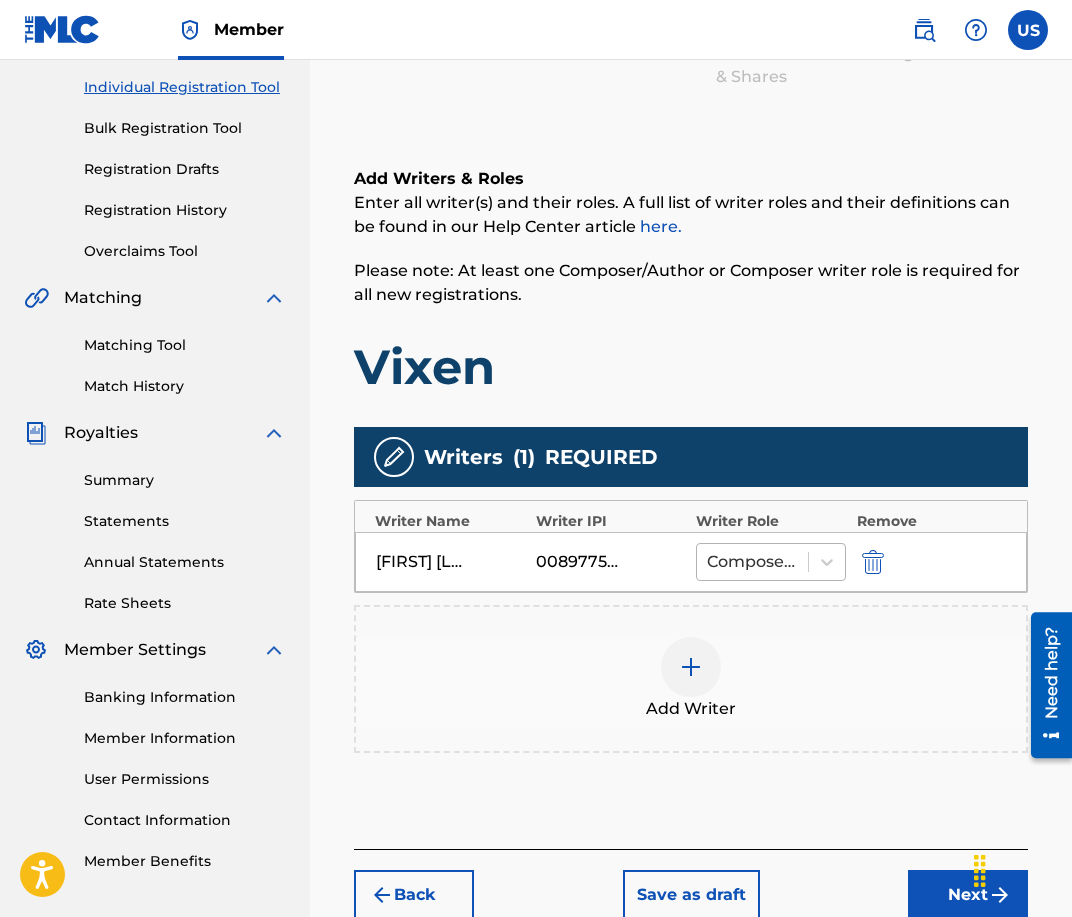 scroll, scrollTop: 241, scrollLeft: 0, axis: vertical 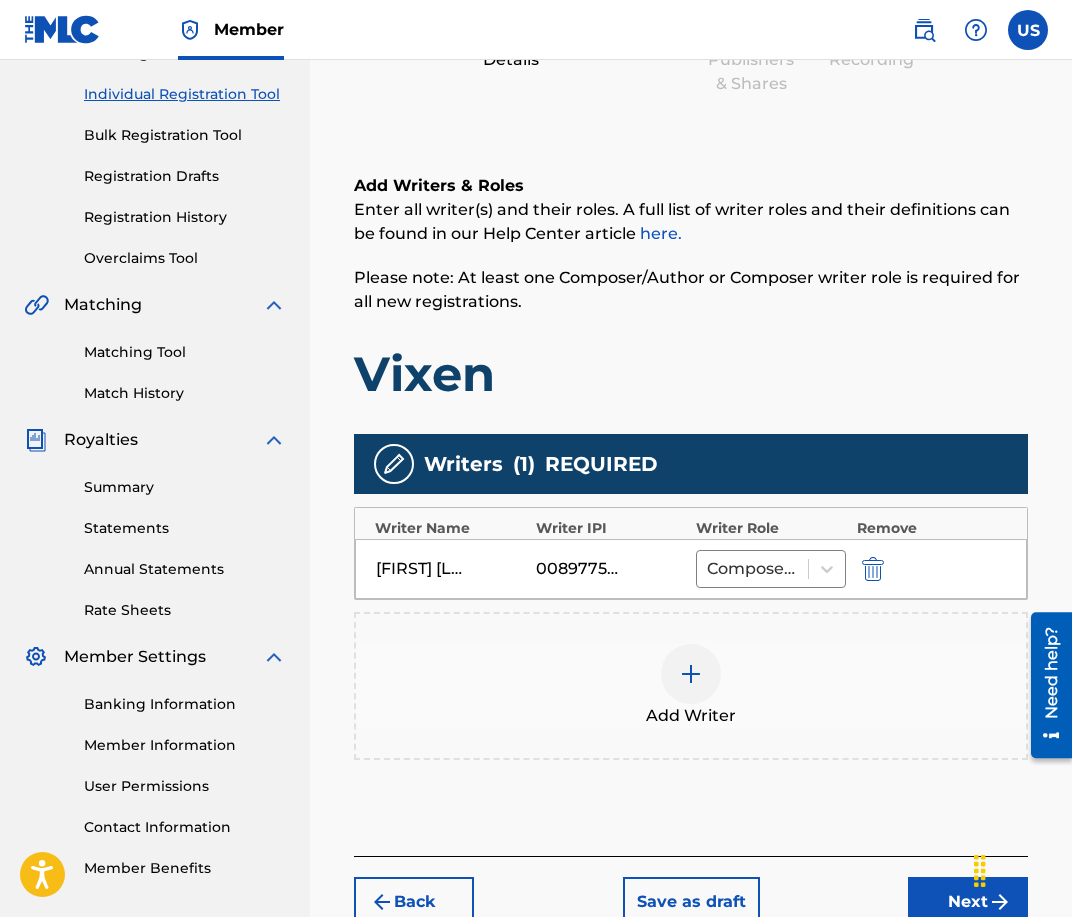 click at bounding box center [691, 674] 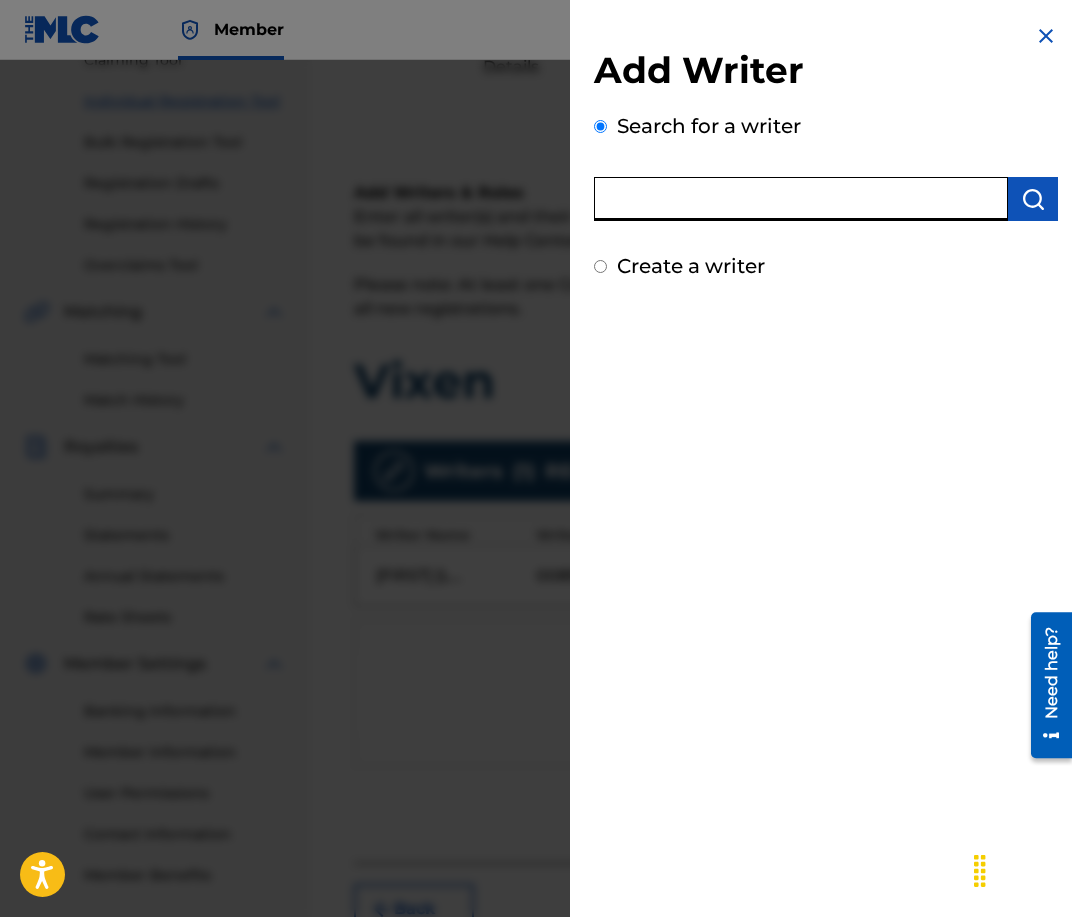 click at bounding box center [801, 199] 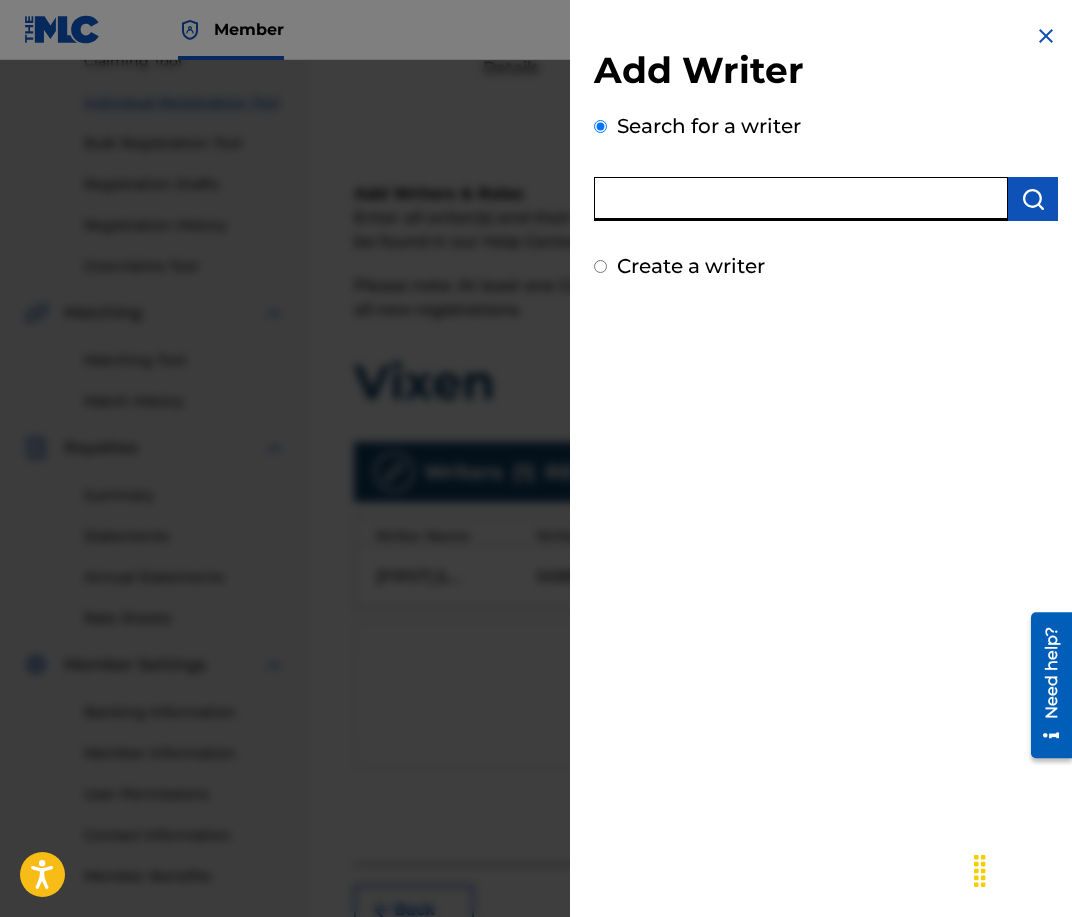scroll, scrollTop: 231, scrollLeft: 0, axis: vertical 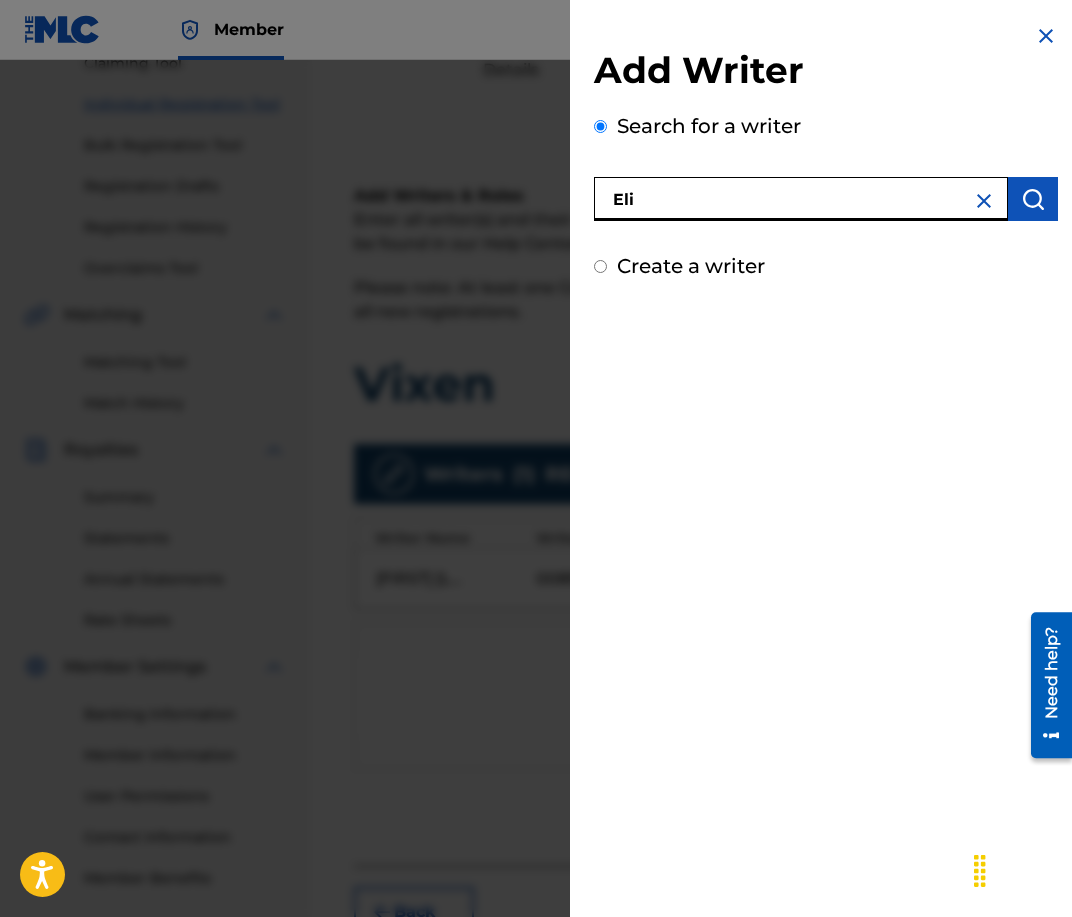 type on "Eli" 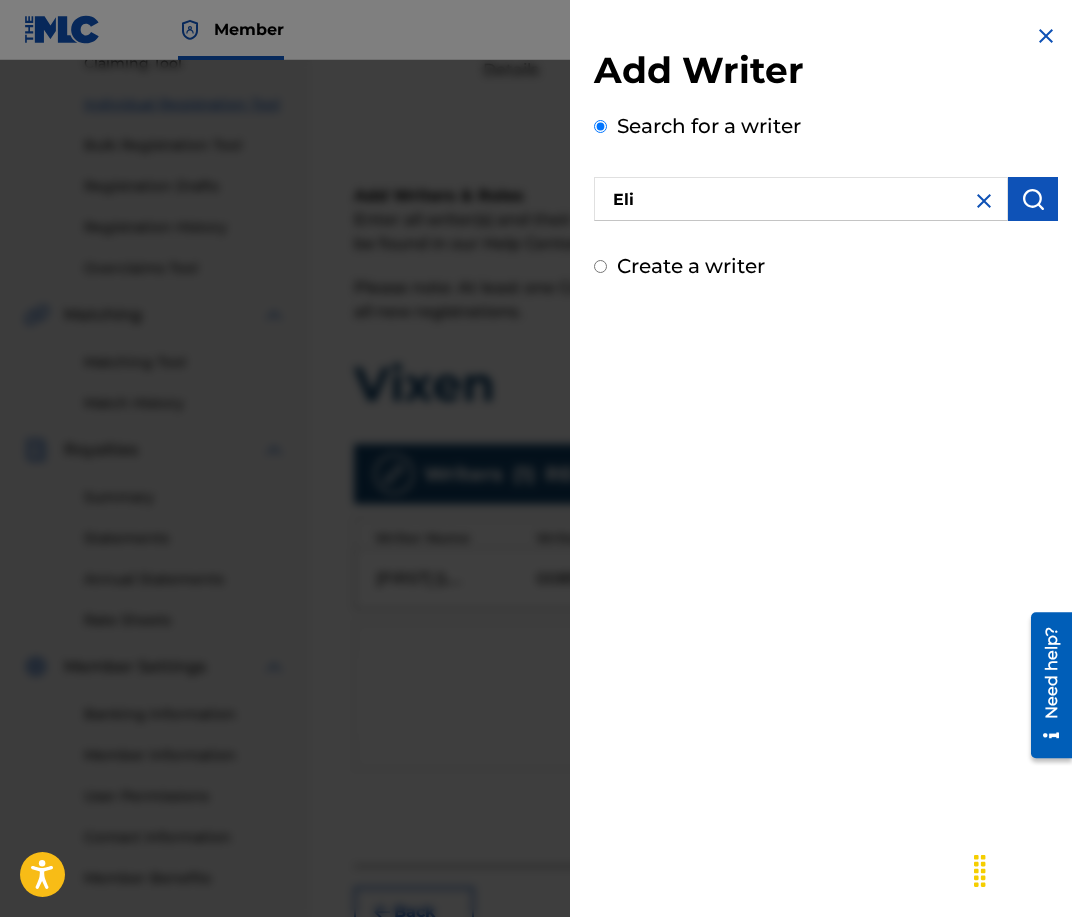 click on "Create a writer" at bounding box center (600, 266) 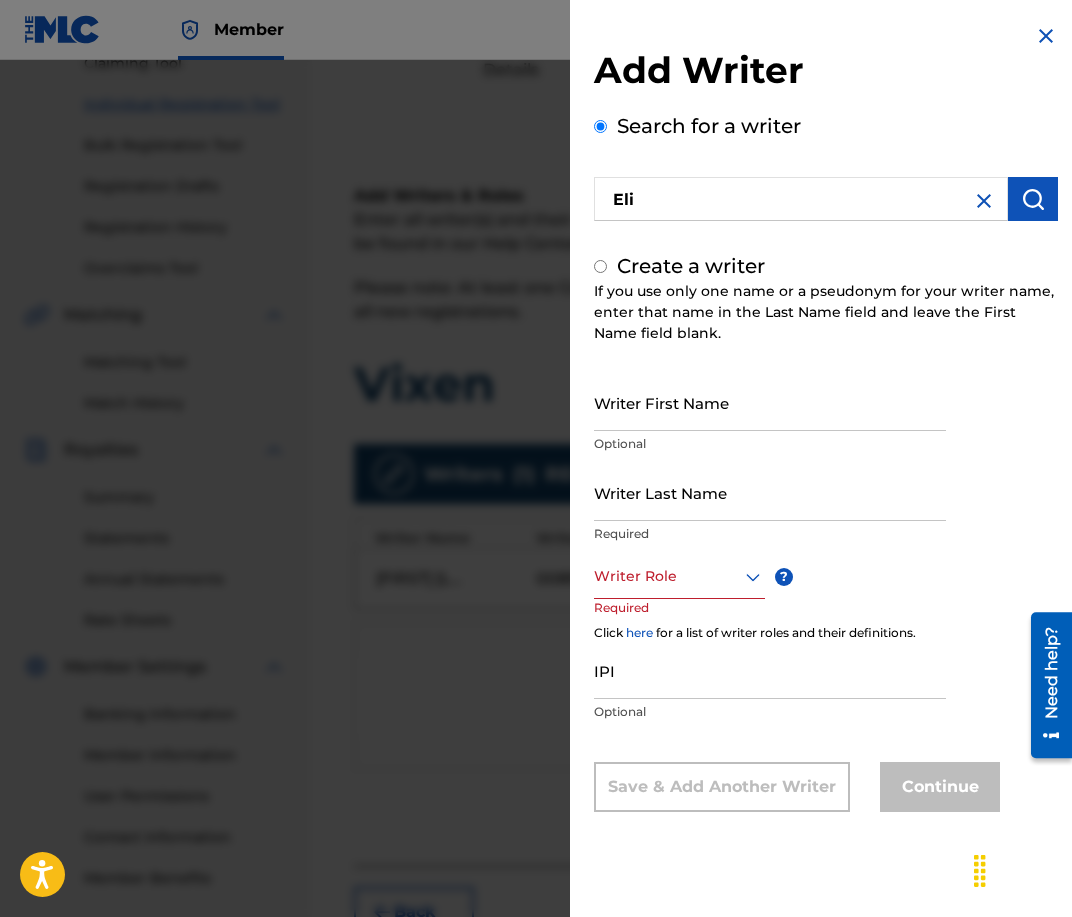 radio on "false" 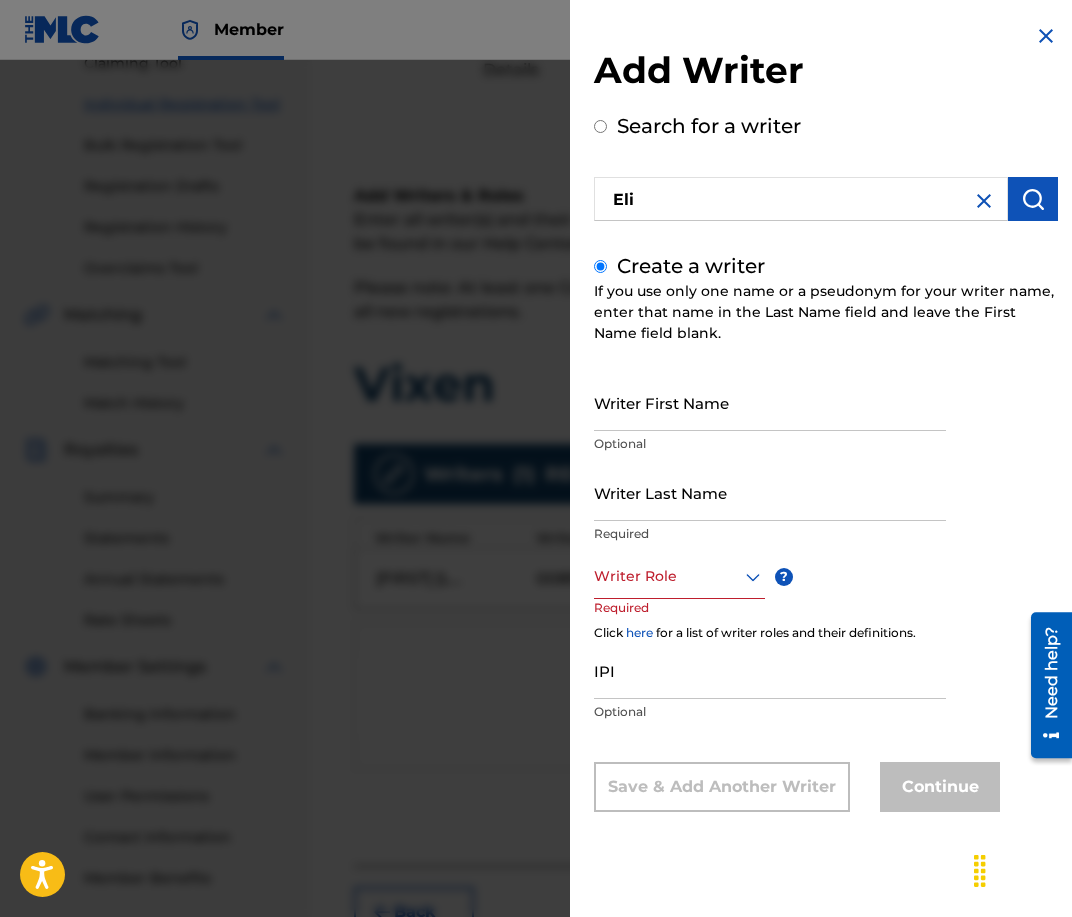 click on "Eli" at bounding box center [801, 199] 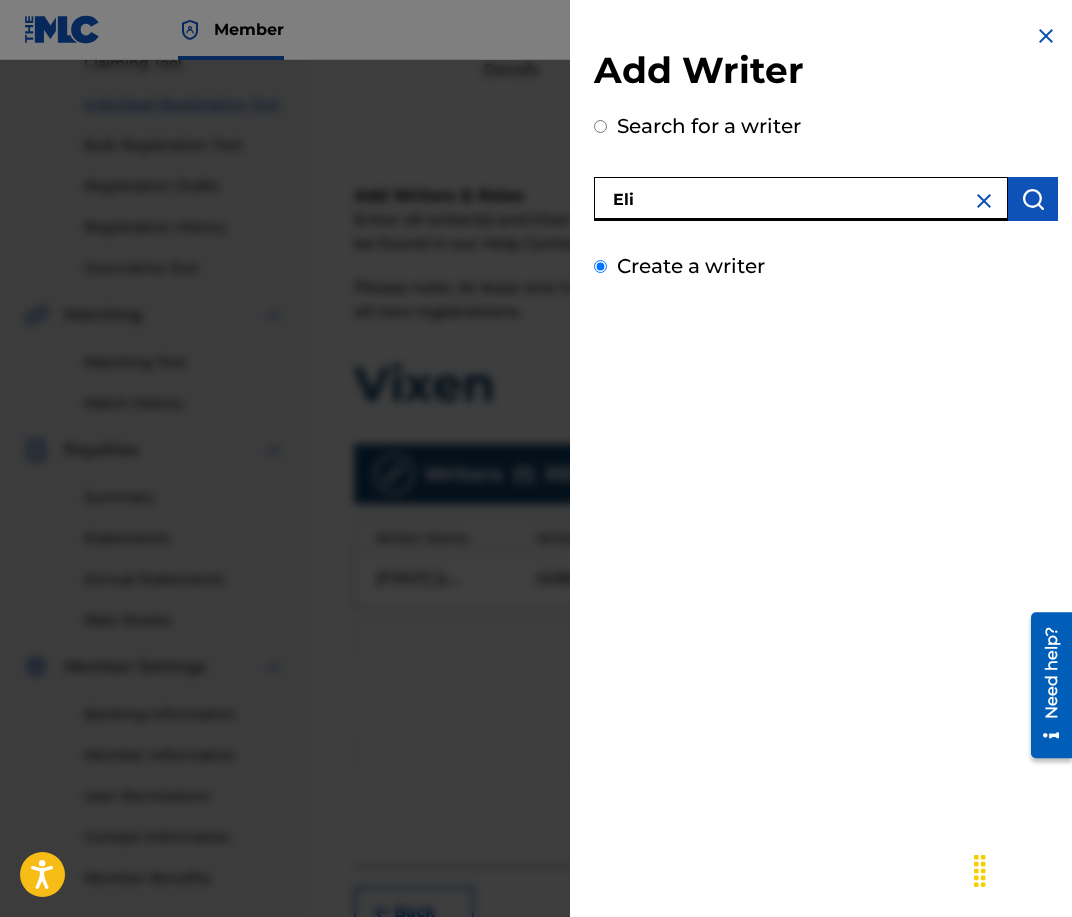 radio on "true" 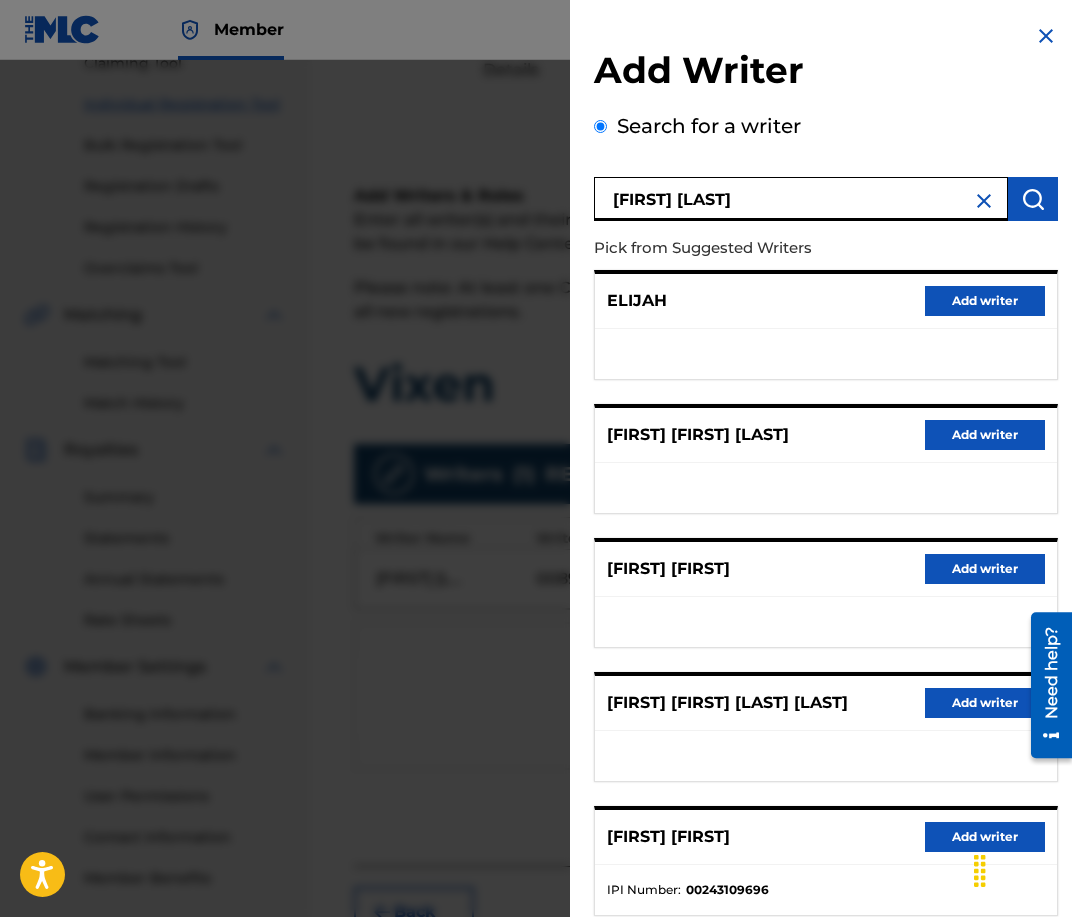 type on "[FIRST] [LAST]" 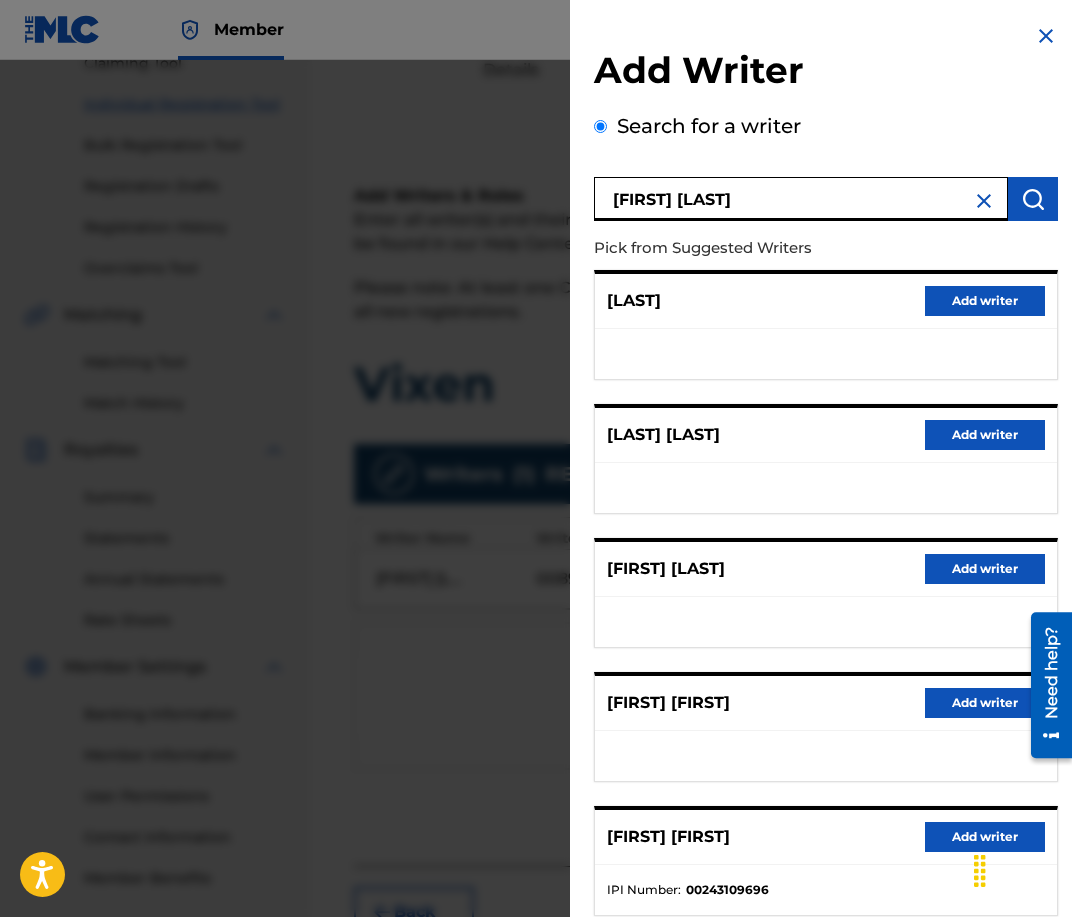scroll, scrollTop: 125, scrollLeft: 0, axis: vertical 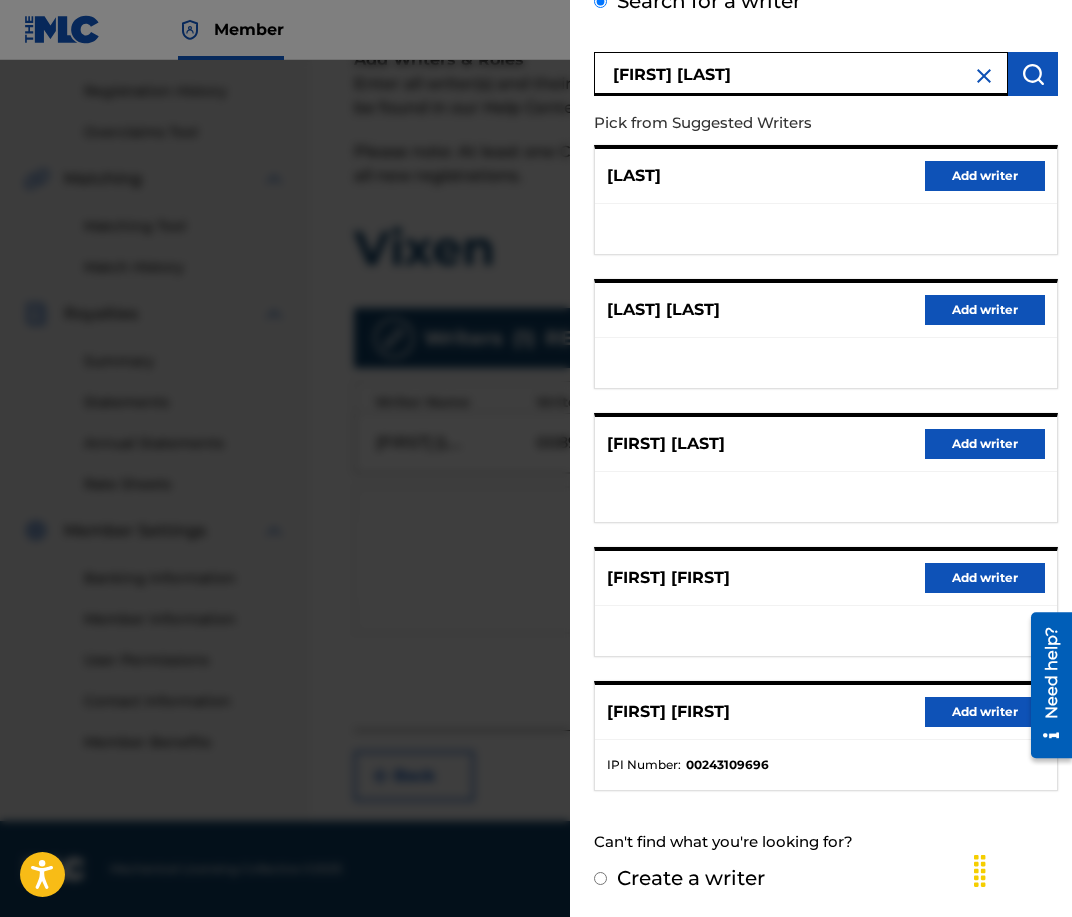 click on "Create a writer" at bounding box center [826, 878] 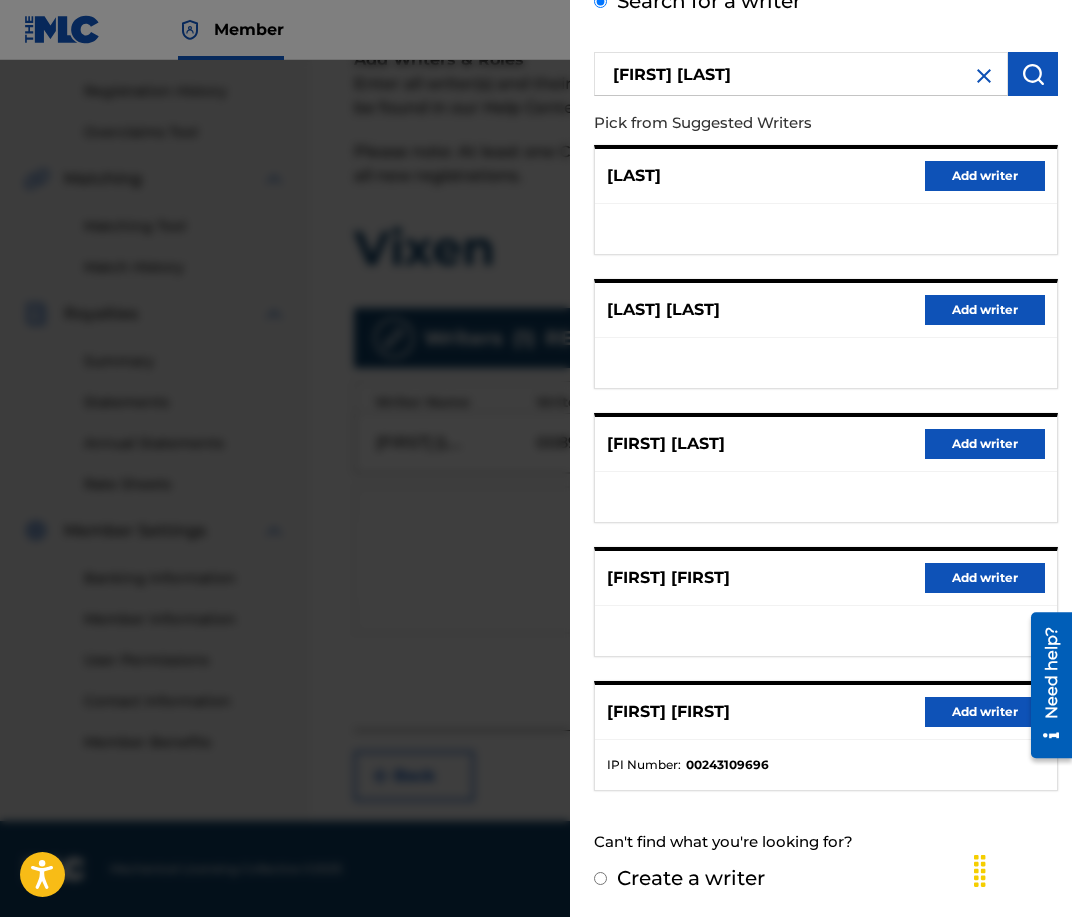 click on "Create a writer" at bounding box center (691, 878) 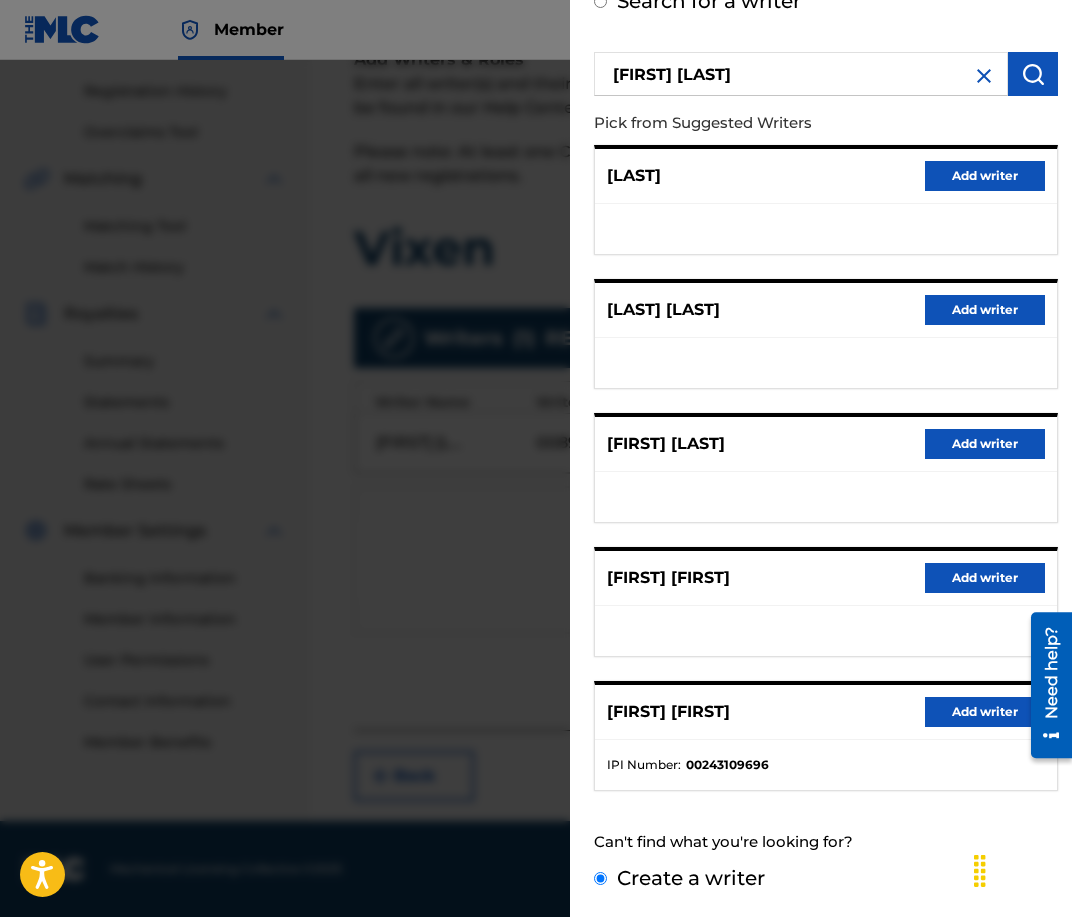 click on "Create a writer" at bounding box center [600, 878] 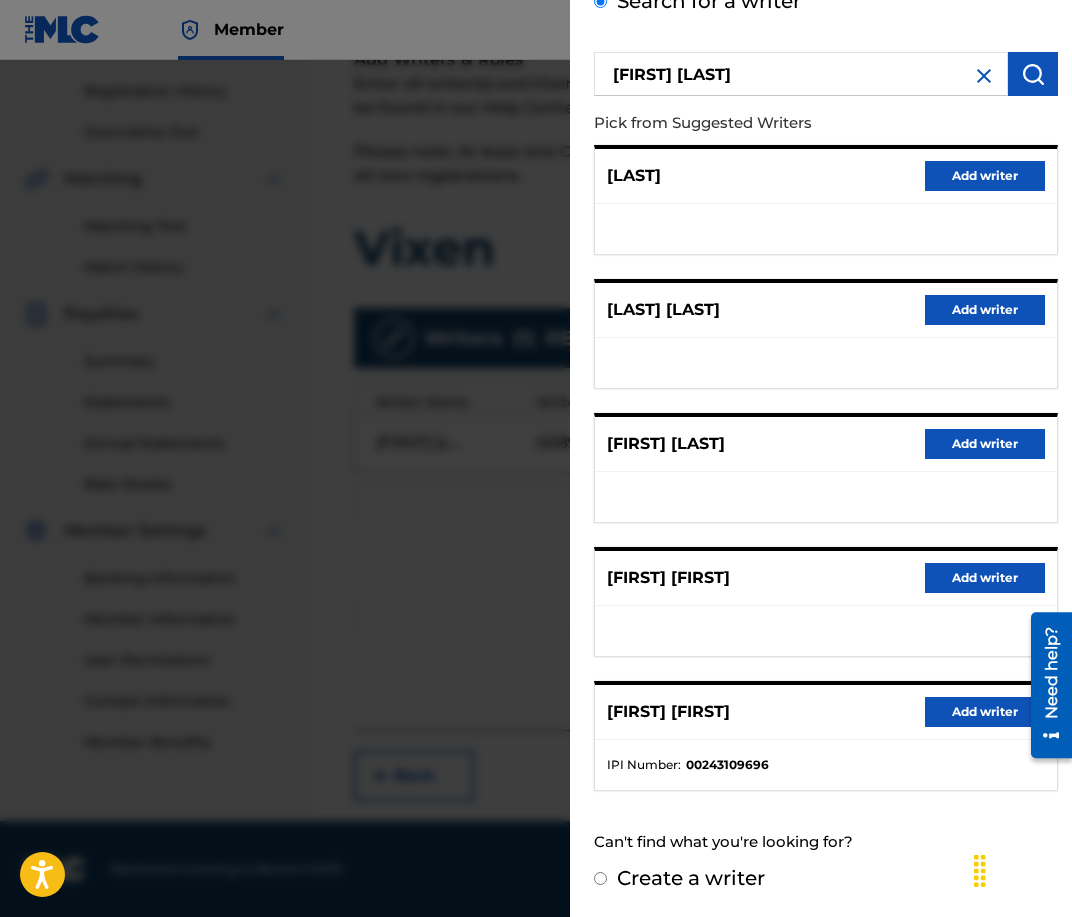 radio on "false" 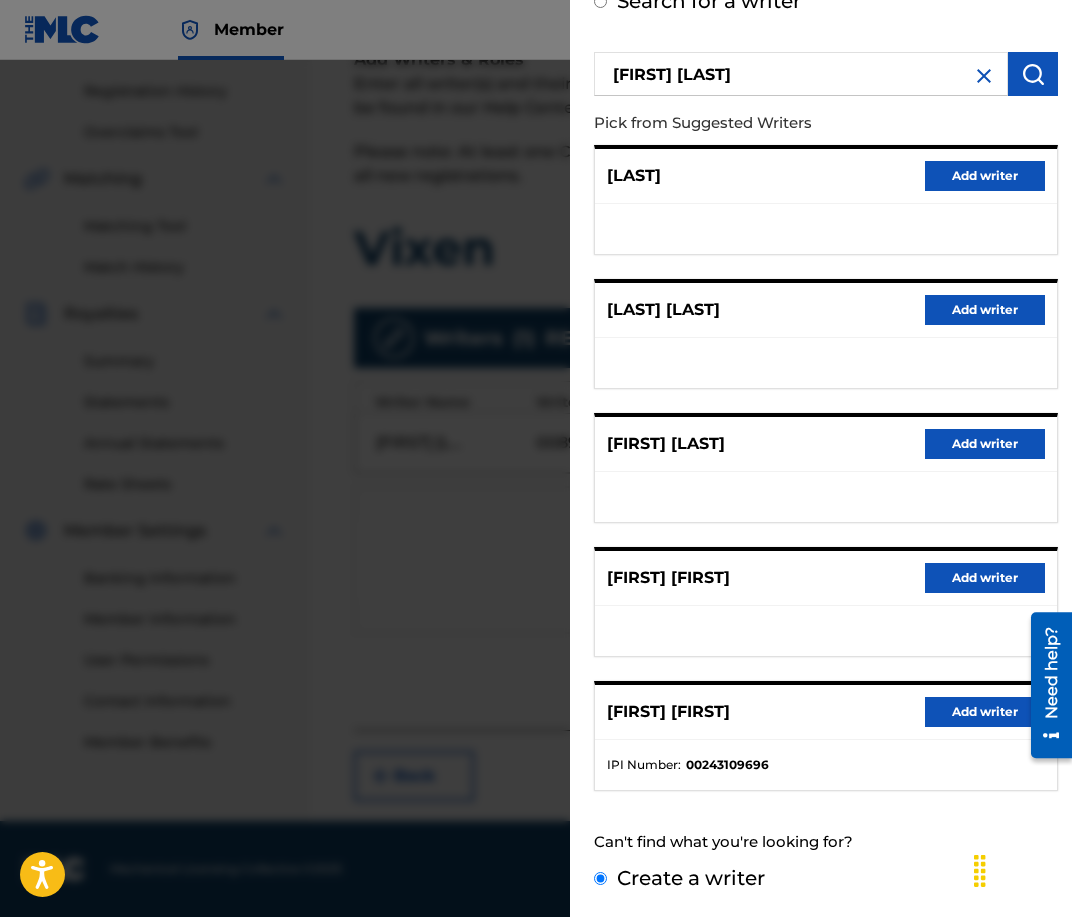 scroll, scrollTop: 0, scrollLeft: 0, axis: both 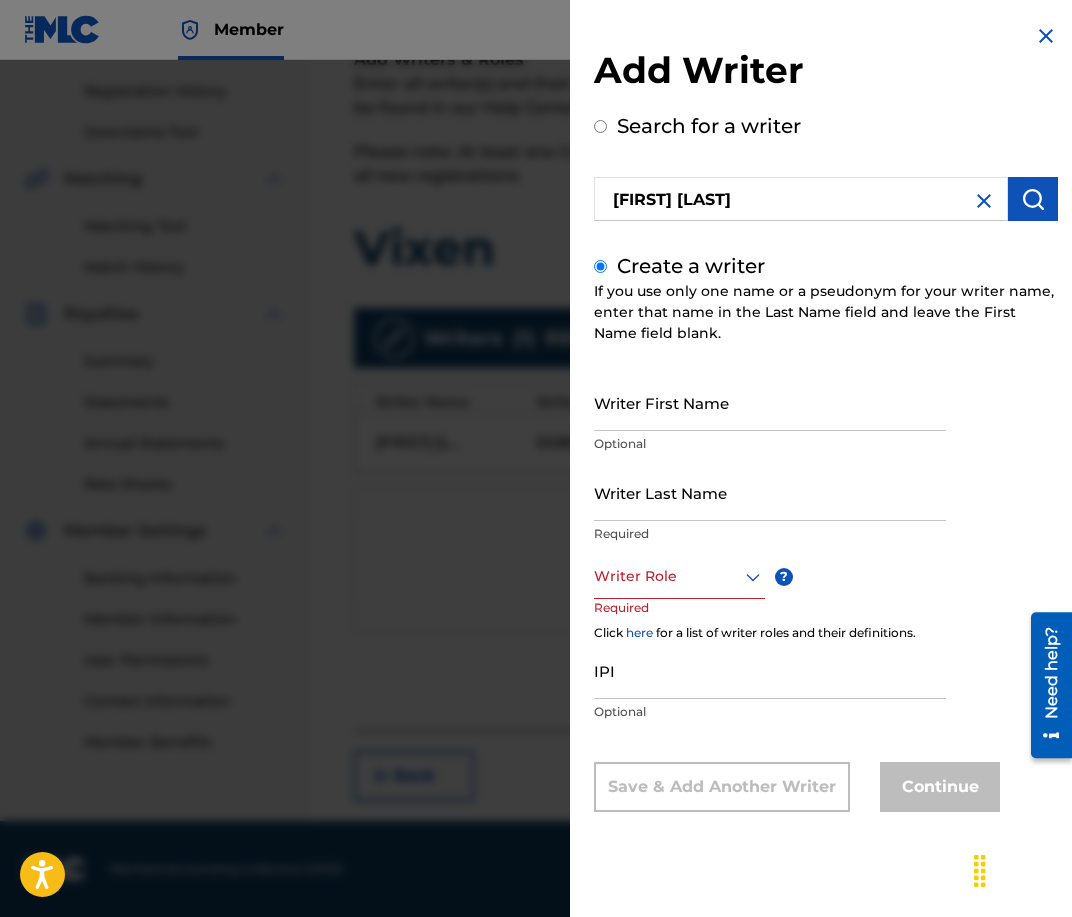 click on "Writer First Name" at bounding box center [770, 402] 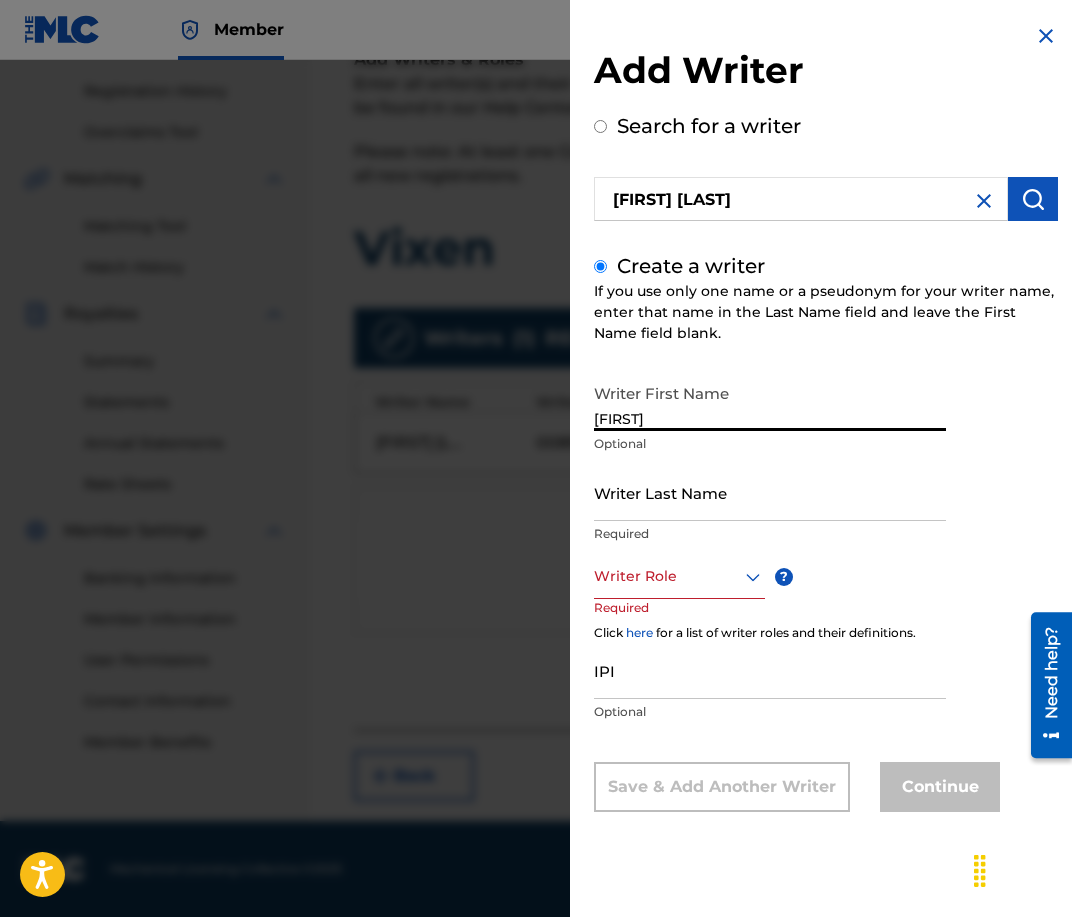 type on "[FIRST]" 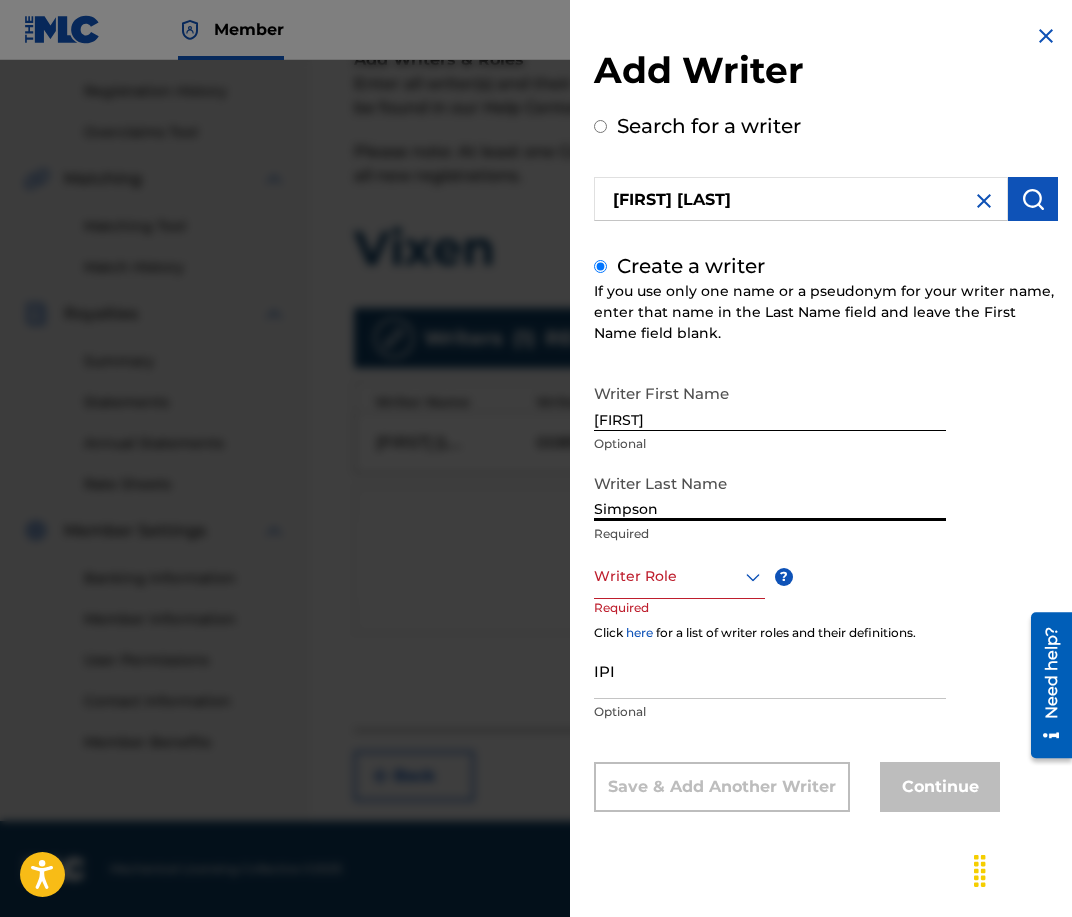 type on "Simpson" 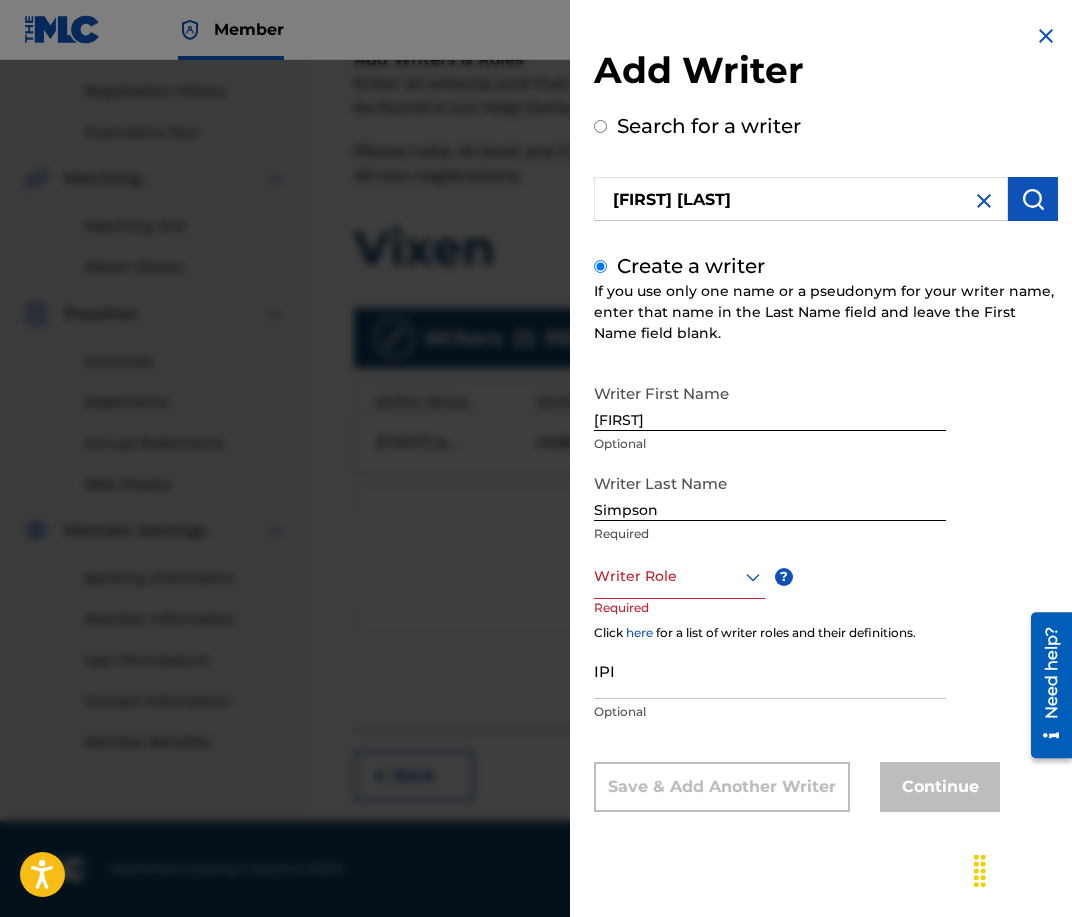 click on "Writer Role" at bounding box center (679, 576) 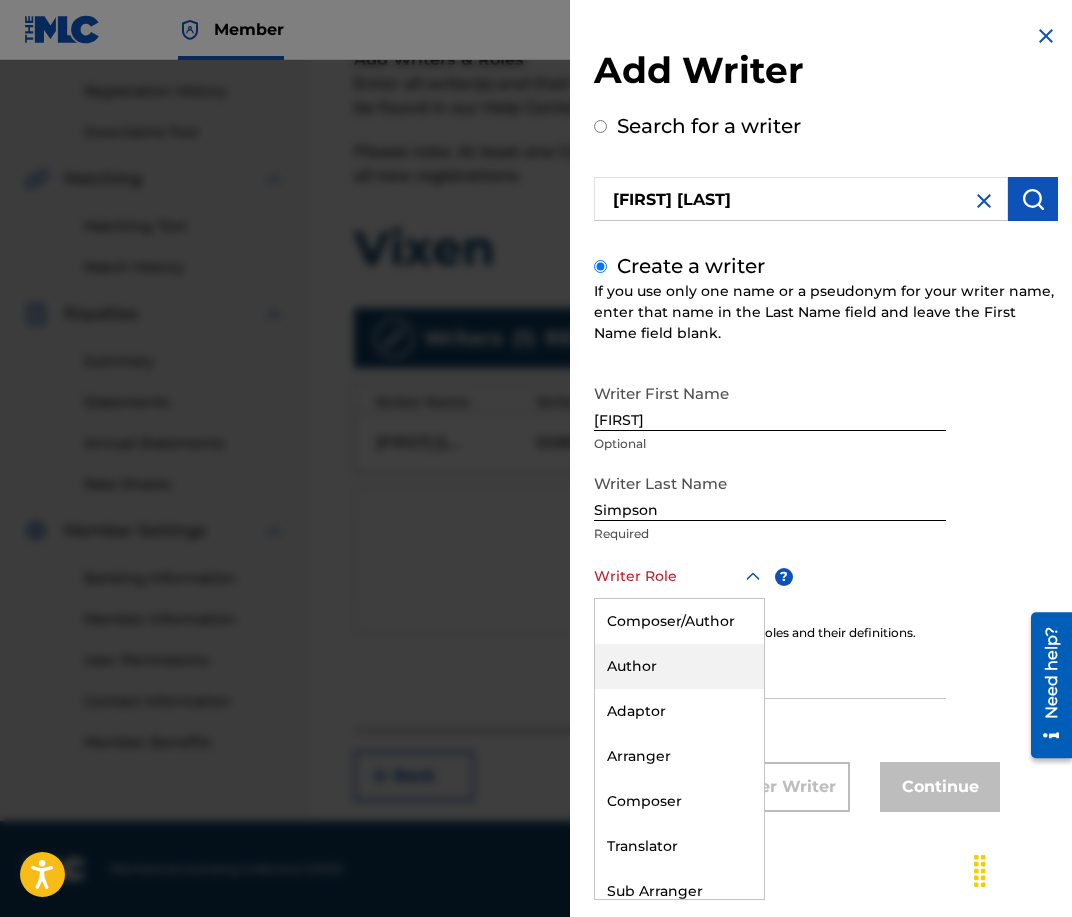 click on "Author" at bounding box center [679, 666] 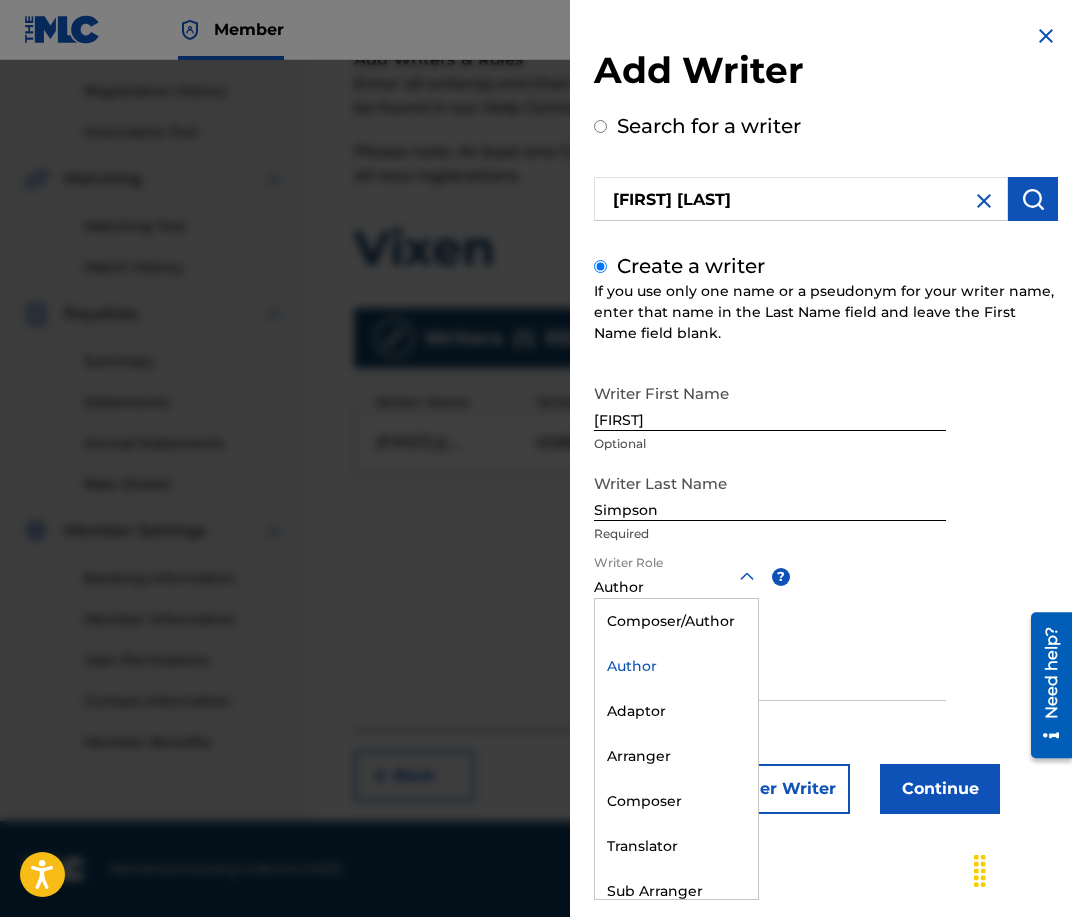 click on "Author" at bounding box center [676, 587] 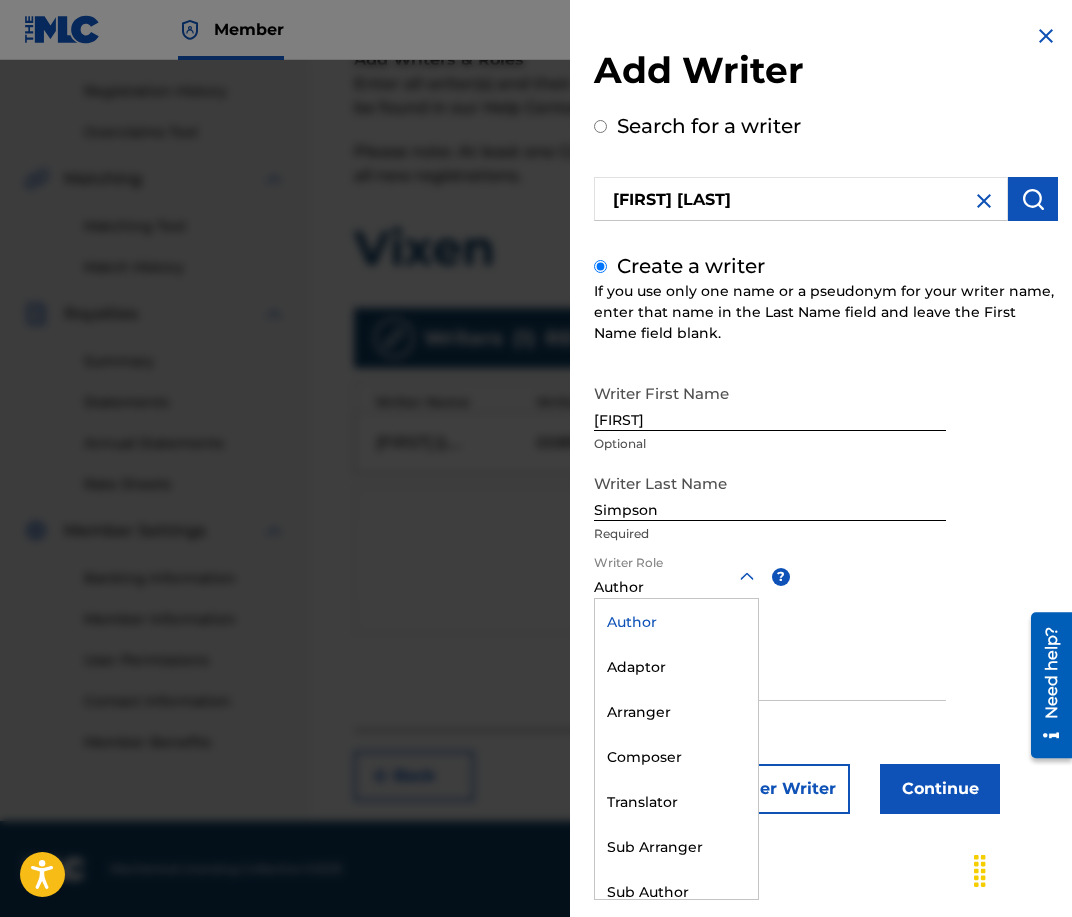 scroll, scrollTop: 60, scrollLeft: 0, axis: vertical 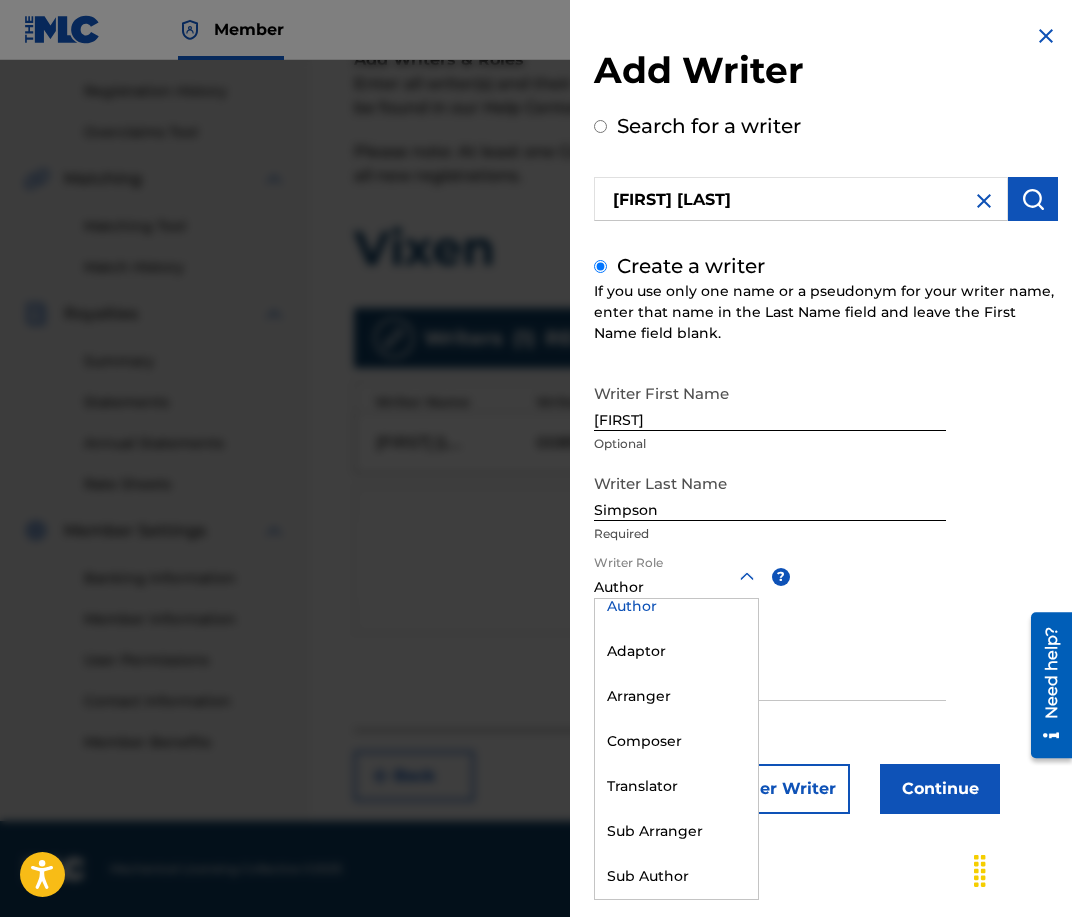 drag, startPoint x: 900, startPoint y: 617, endPoint x: 881, endPoint y: 621, distance: 19.416489 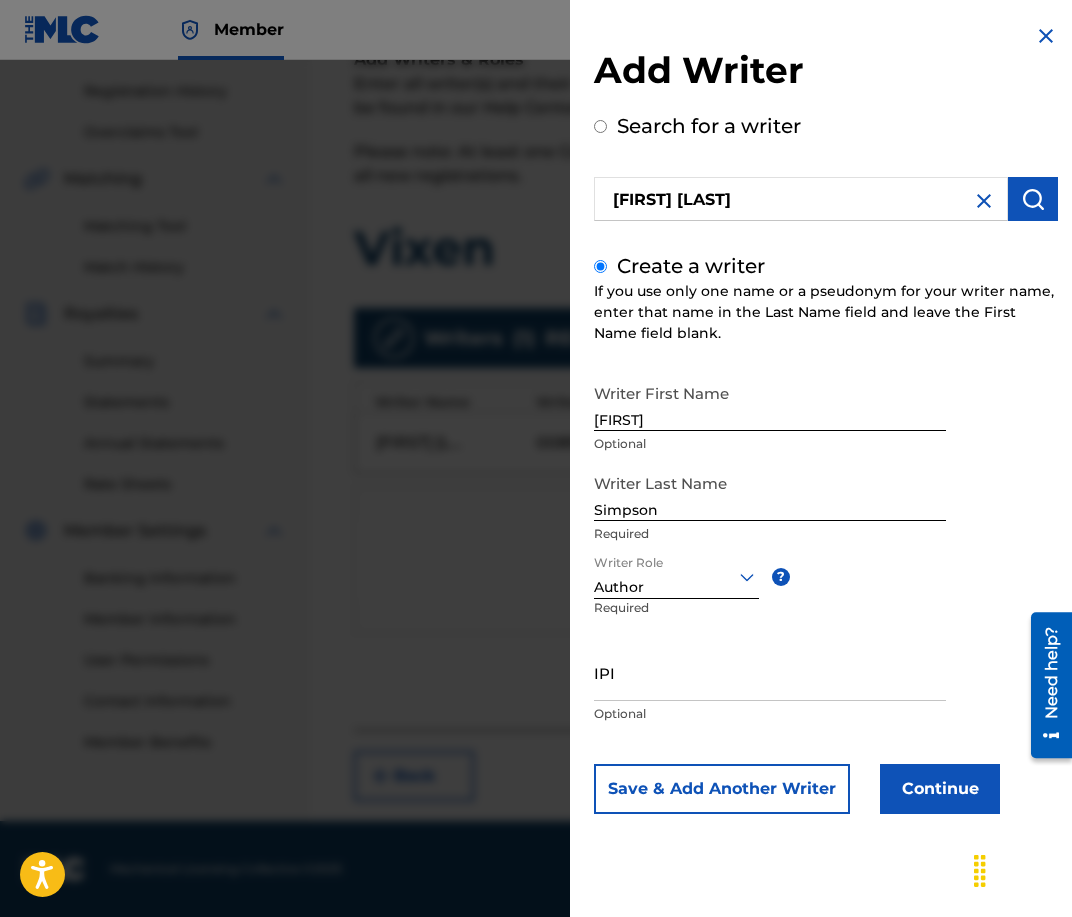 click at bounding box center [676, 576] 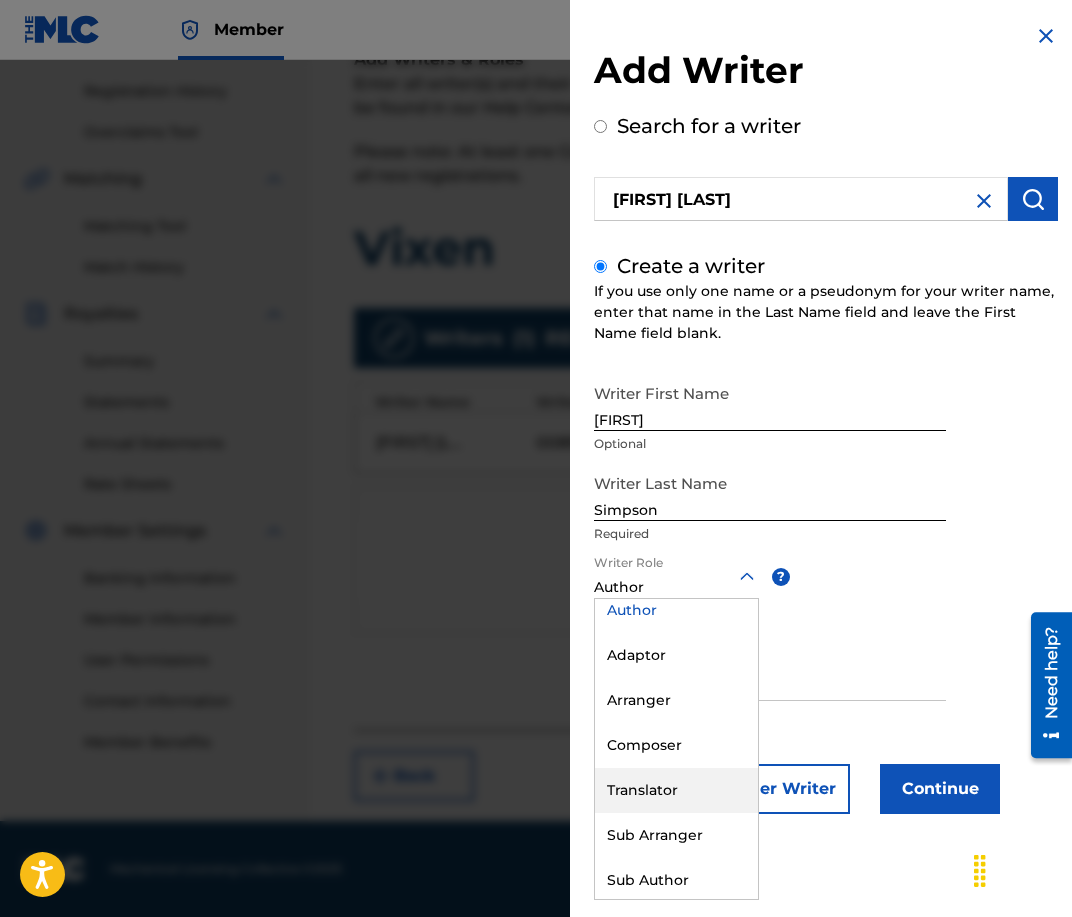 scroll, scrollTop: 60, scrollLeft: 0, axis: vertical 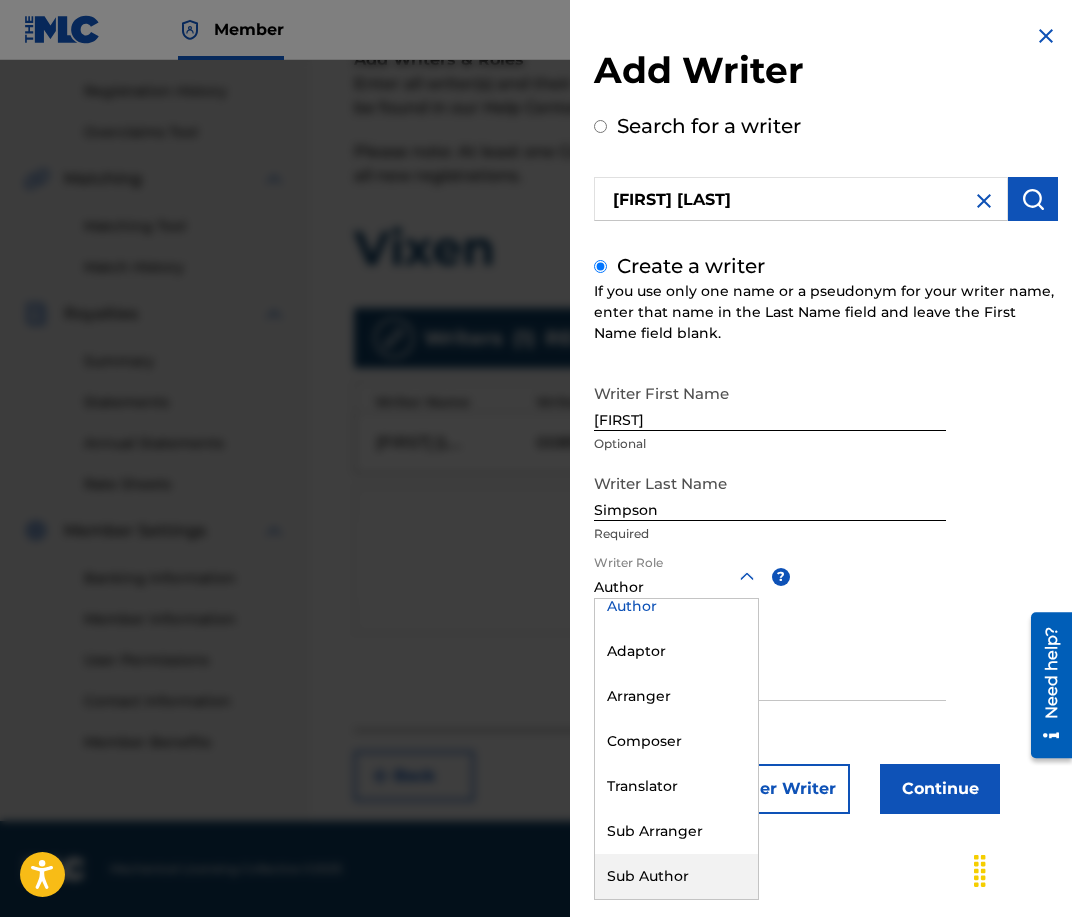 click on "Sub Author" at bounding box center [676, 876] 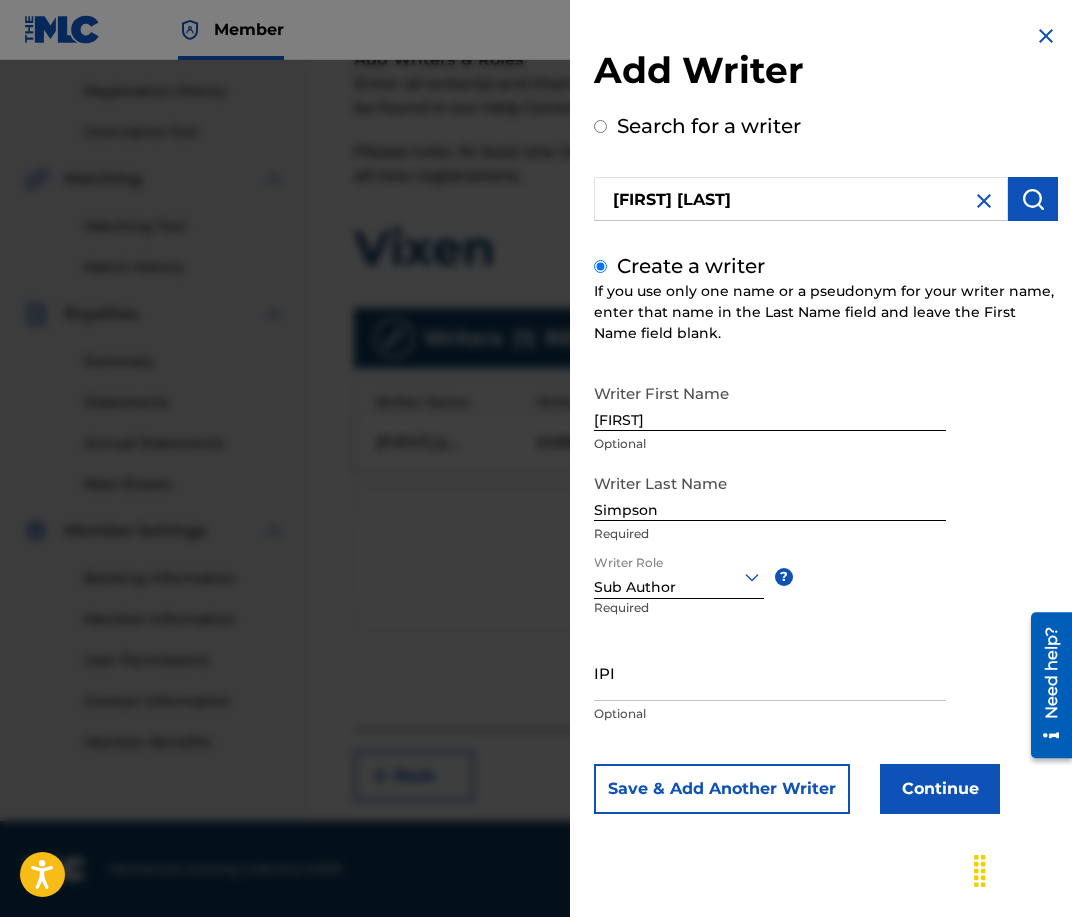 click on "IPI" at bounding box center [770, 672] 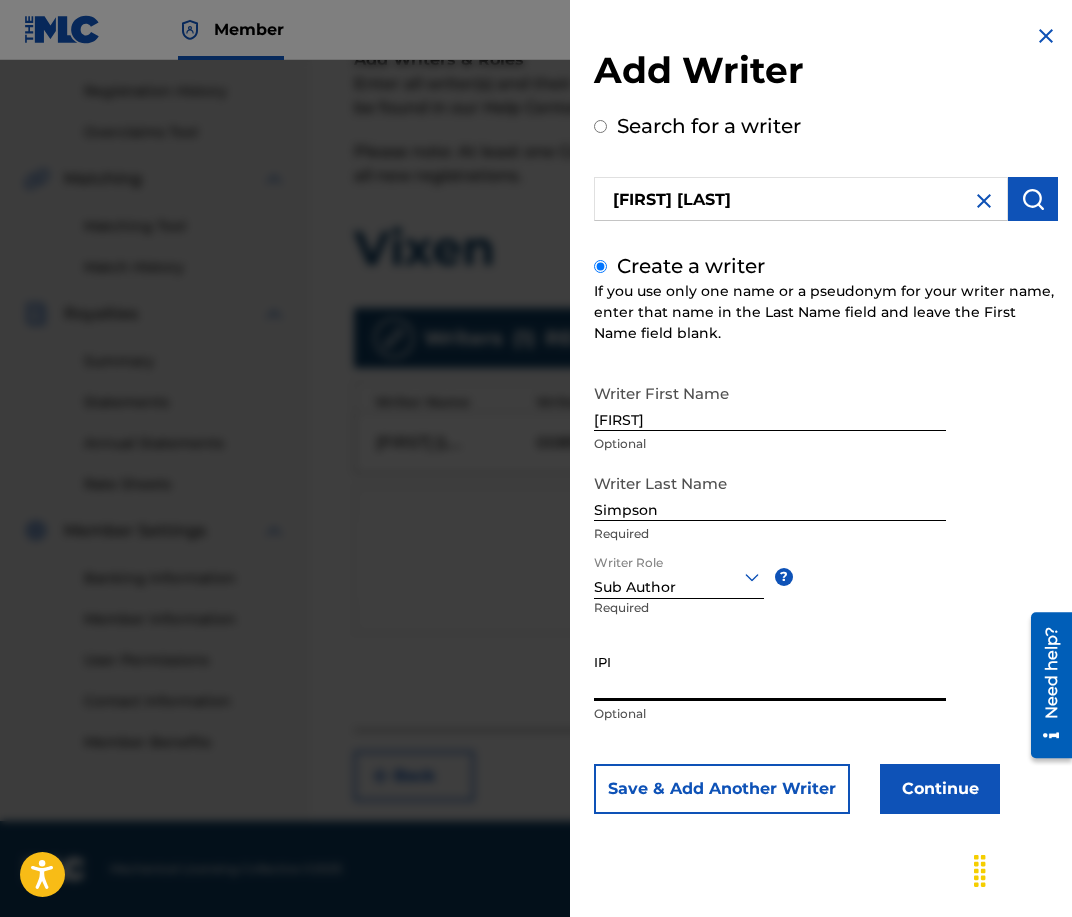paste on "01068924920" 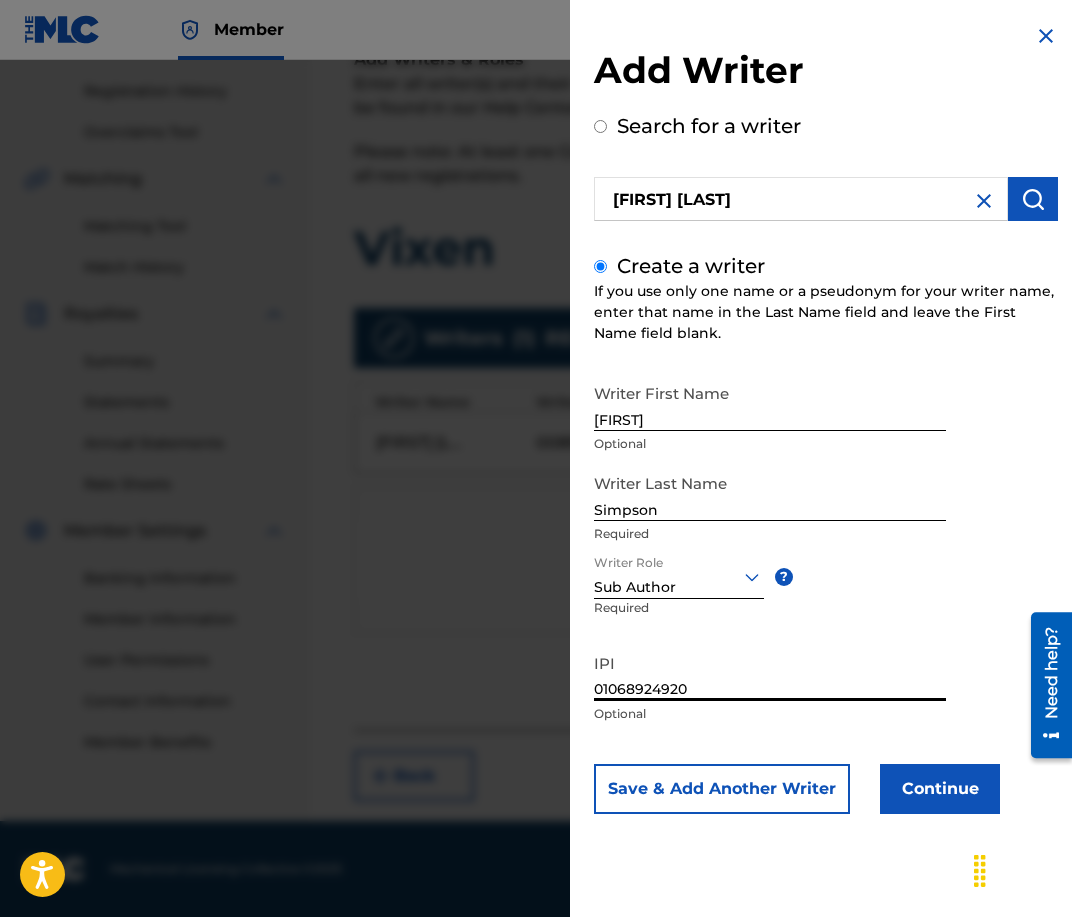 type on "01068924920" 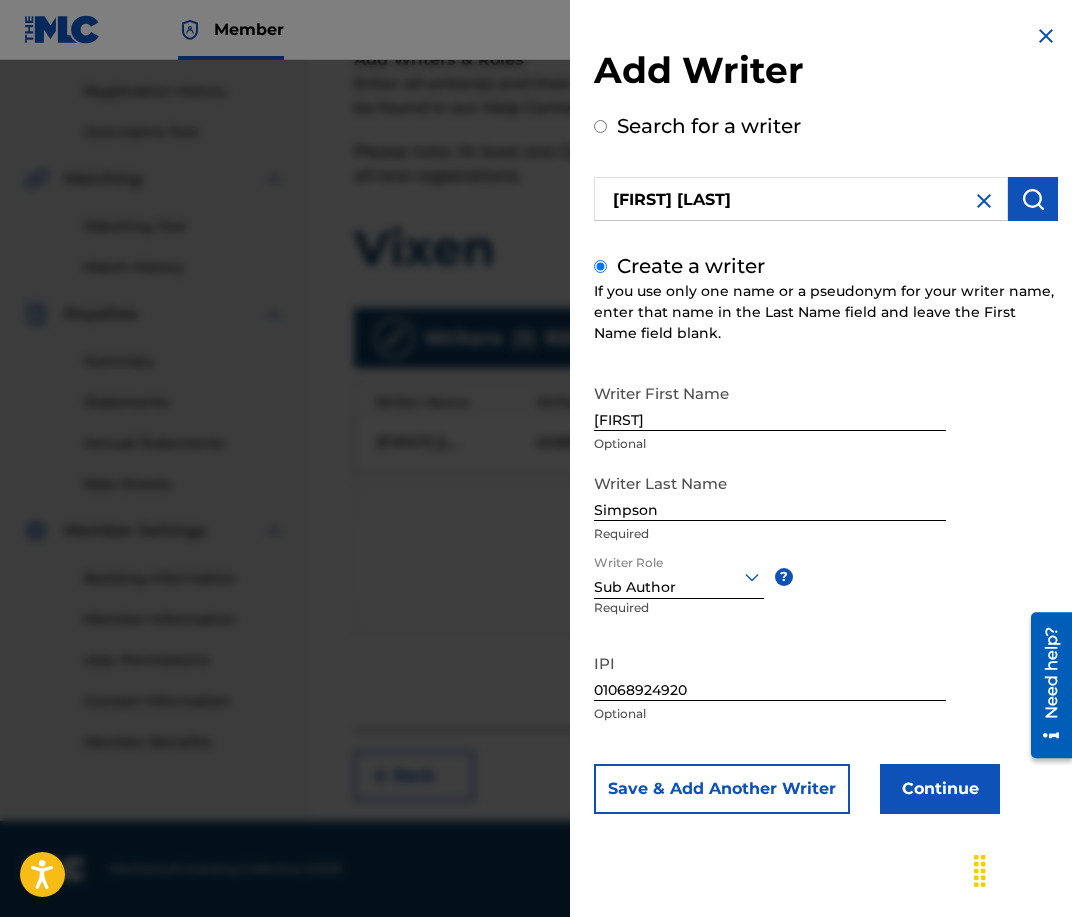 click on "Continue" at bounding box center (940, 789) 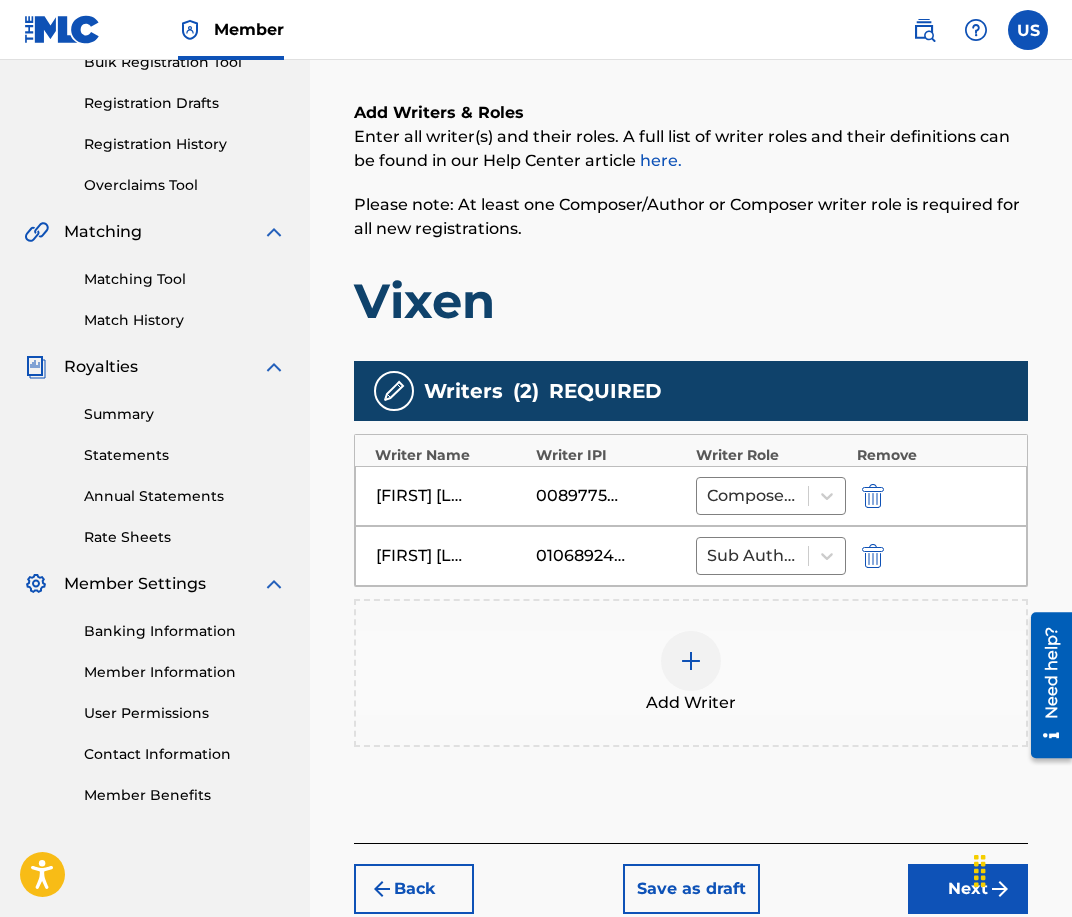 scroll, scrollTop: 312, scrollLeft: 0, axis: vertical 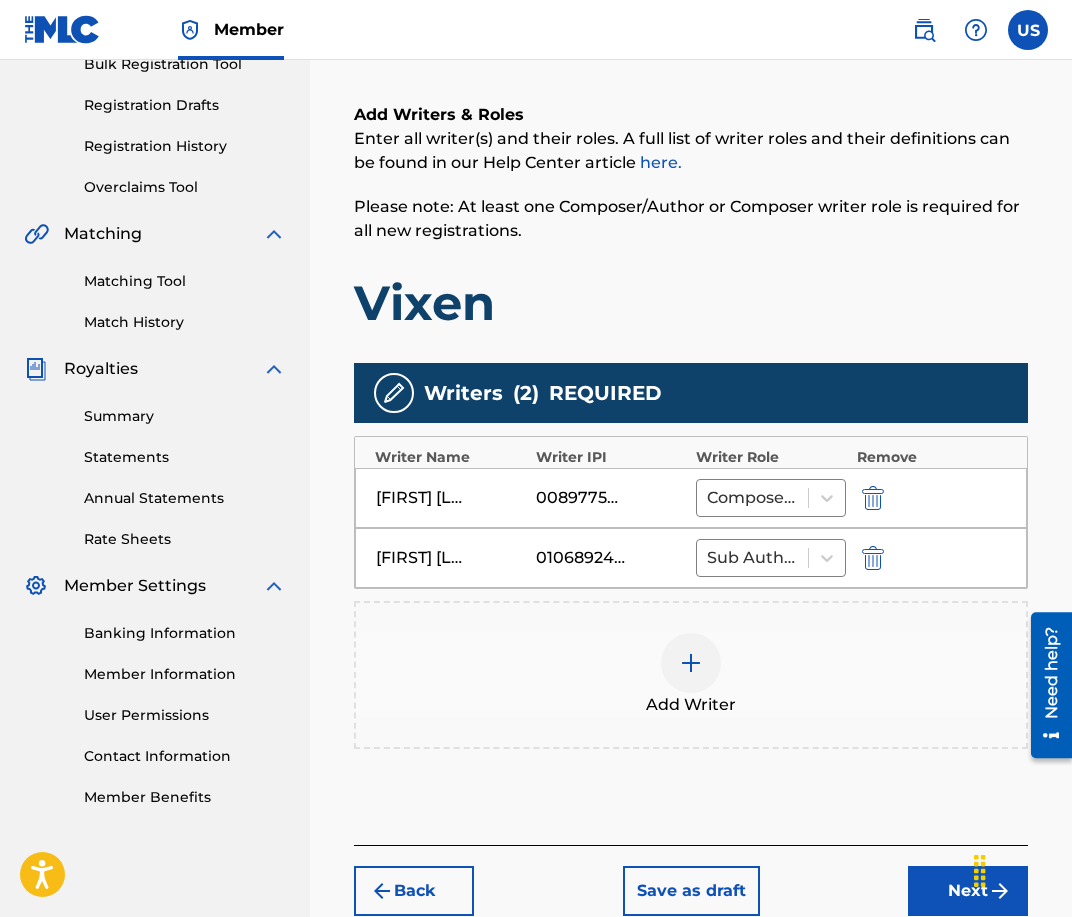 click on "Add Writer" at bounding box center [691, 675] 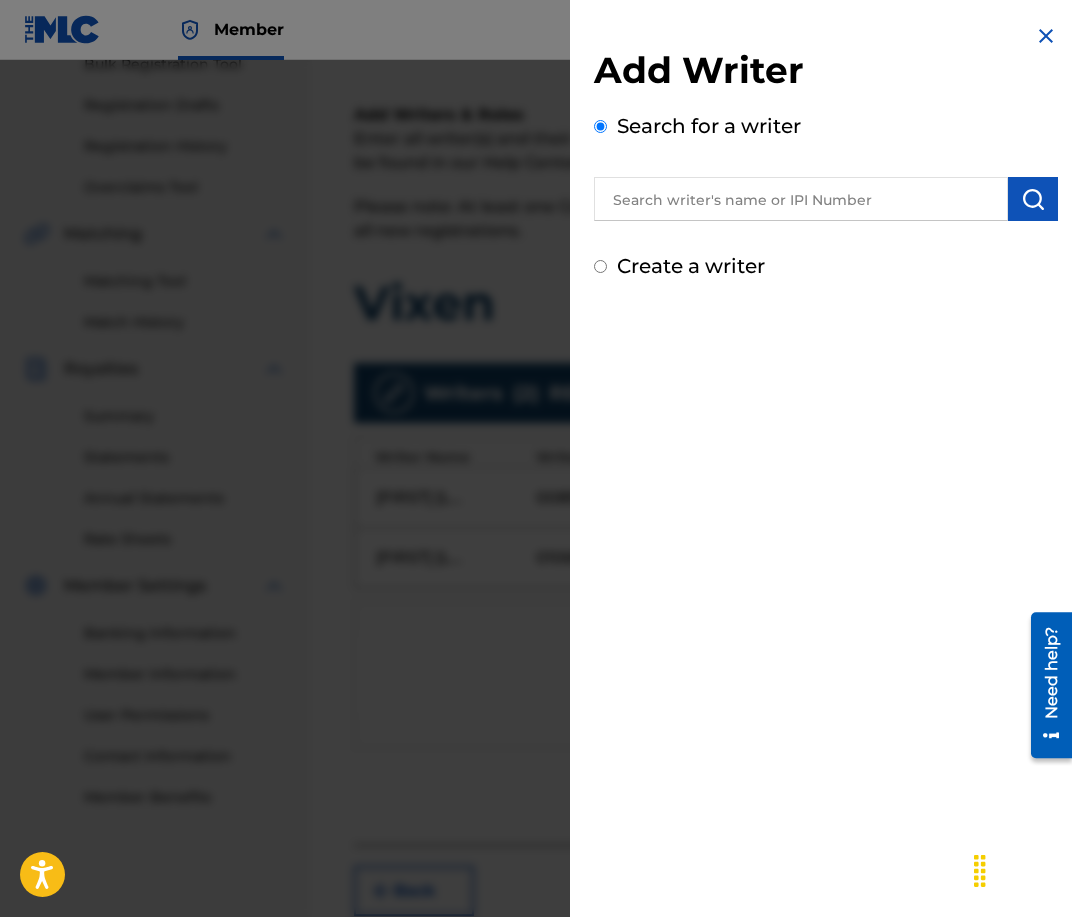 click at bounding box center (801, 199) 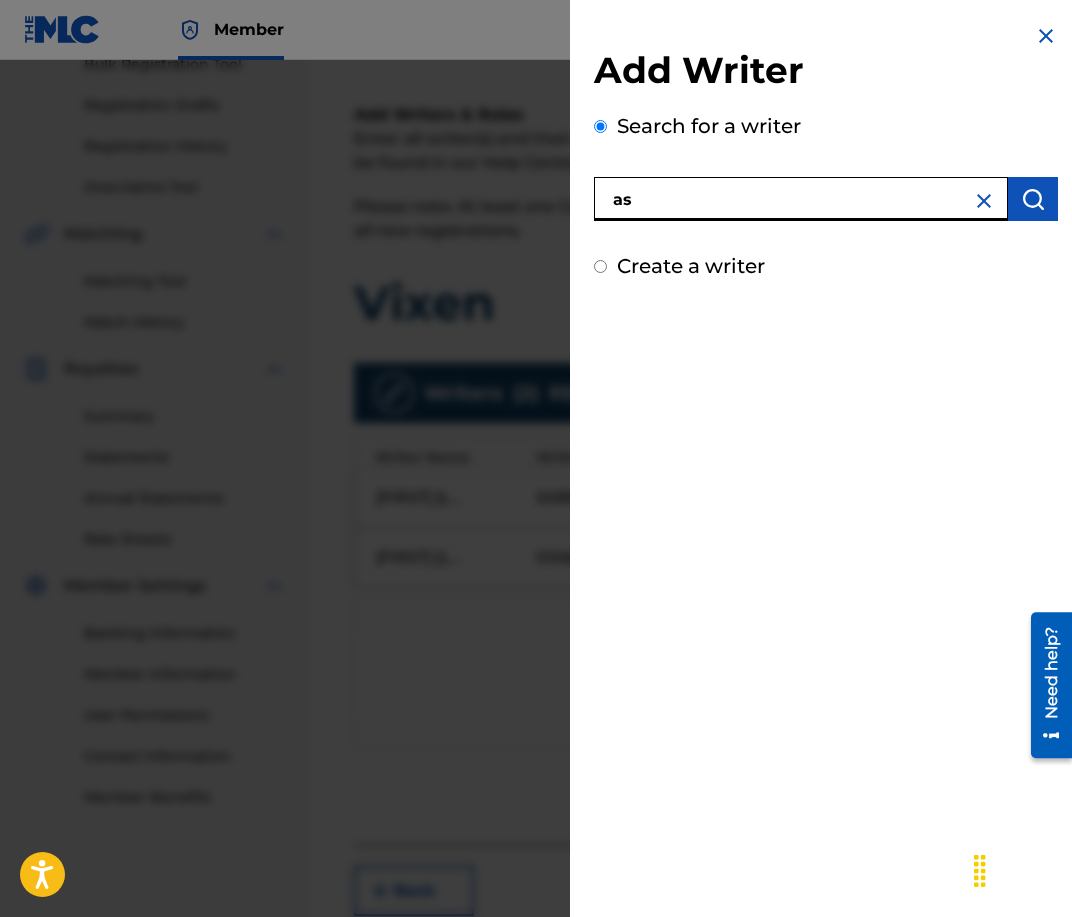 type on "a" 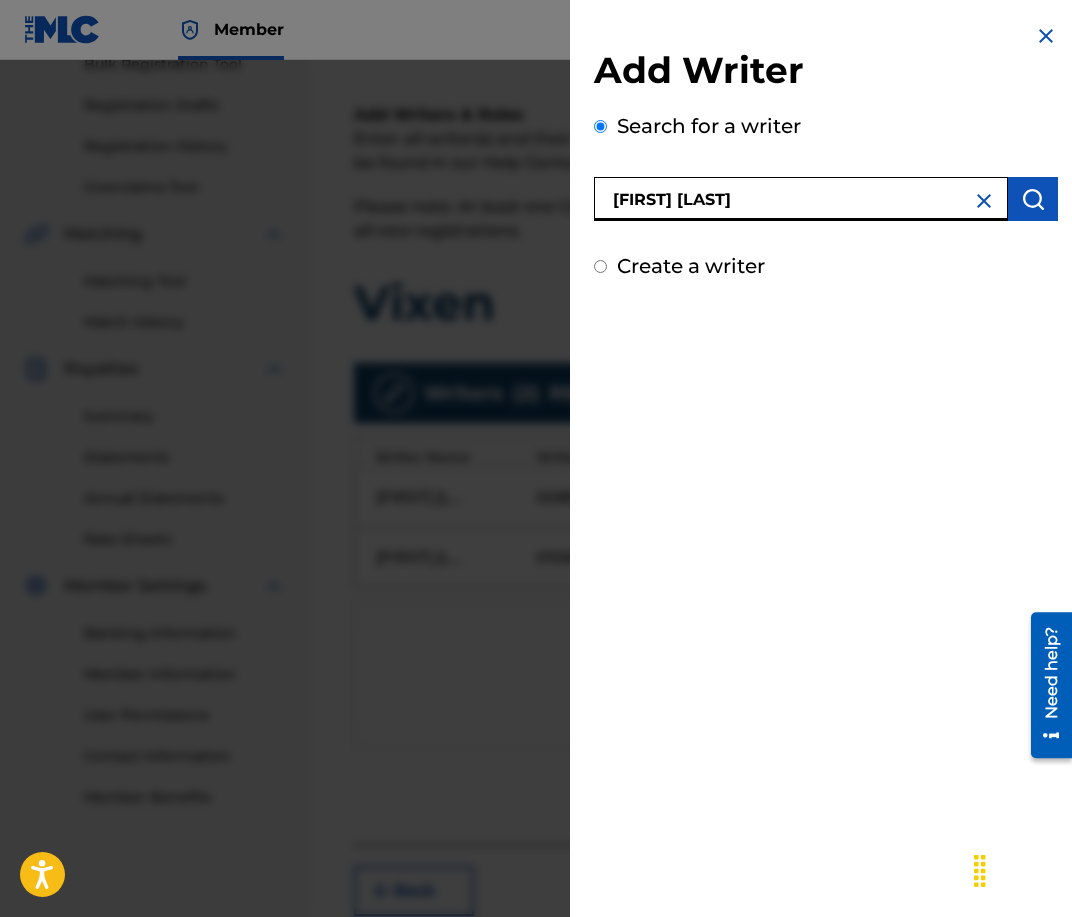 type on "[FIRST] [LAST]" 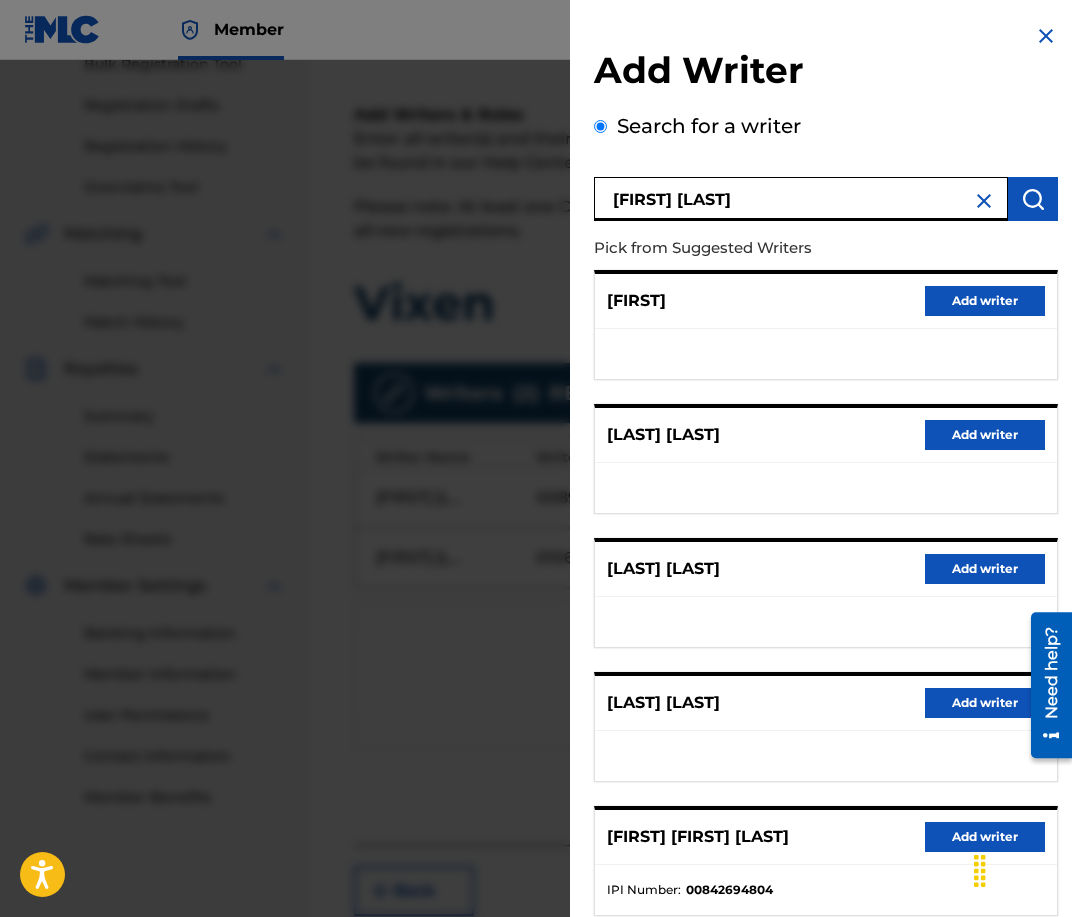 scroll, scrollTop: 125, scrollLeft: 0, axis: vertical 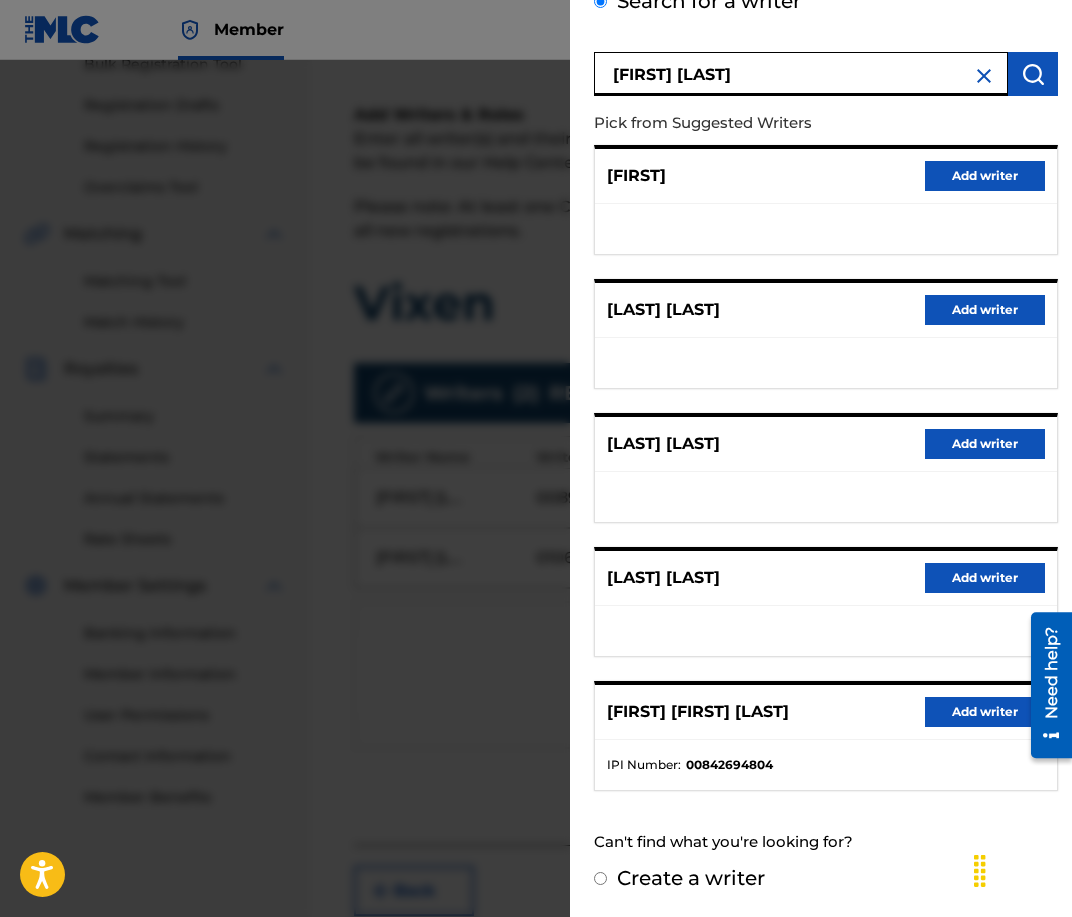 click on "[FIRST] [FIRST] [LAST] Add writer" at bounding box center [826, 712] 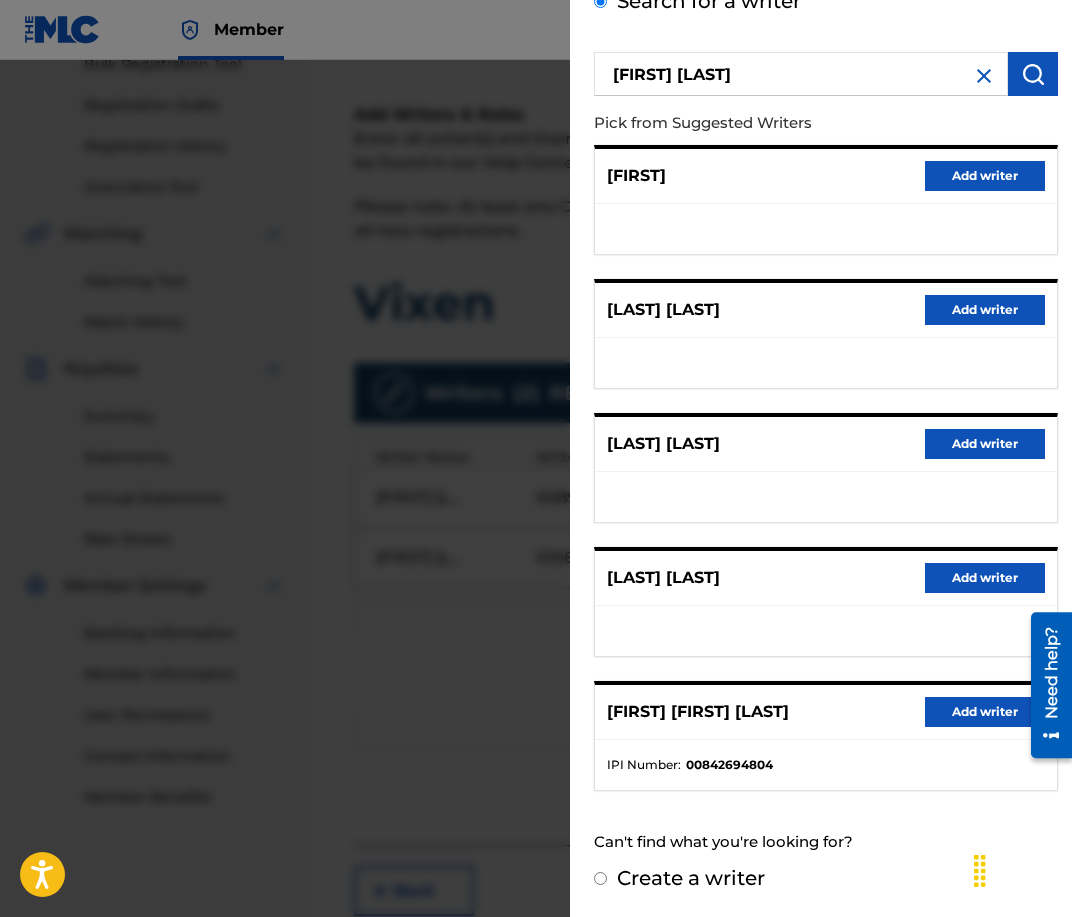 click on "Add writer" at bounding box center (985, 712) 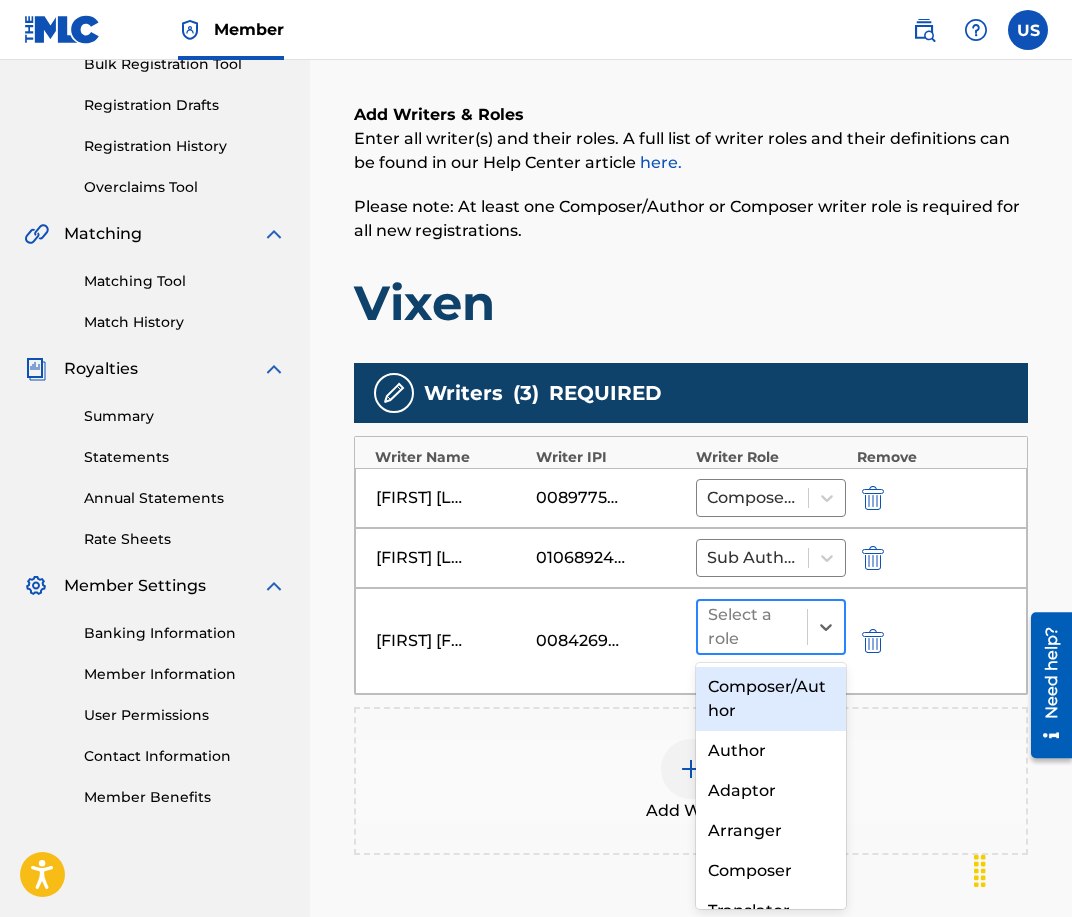 click on "Select a role" at bounding box center (752, 627) 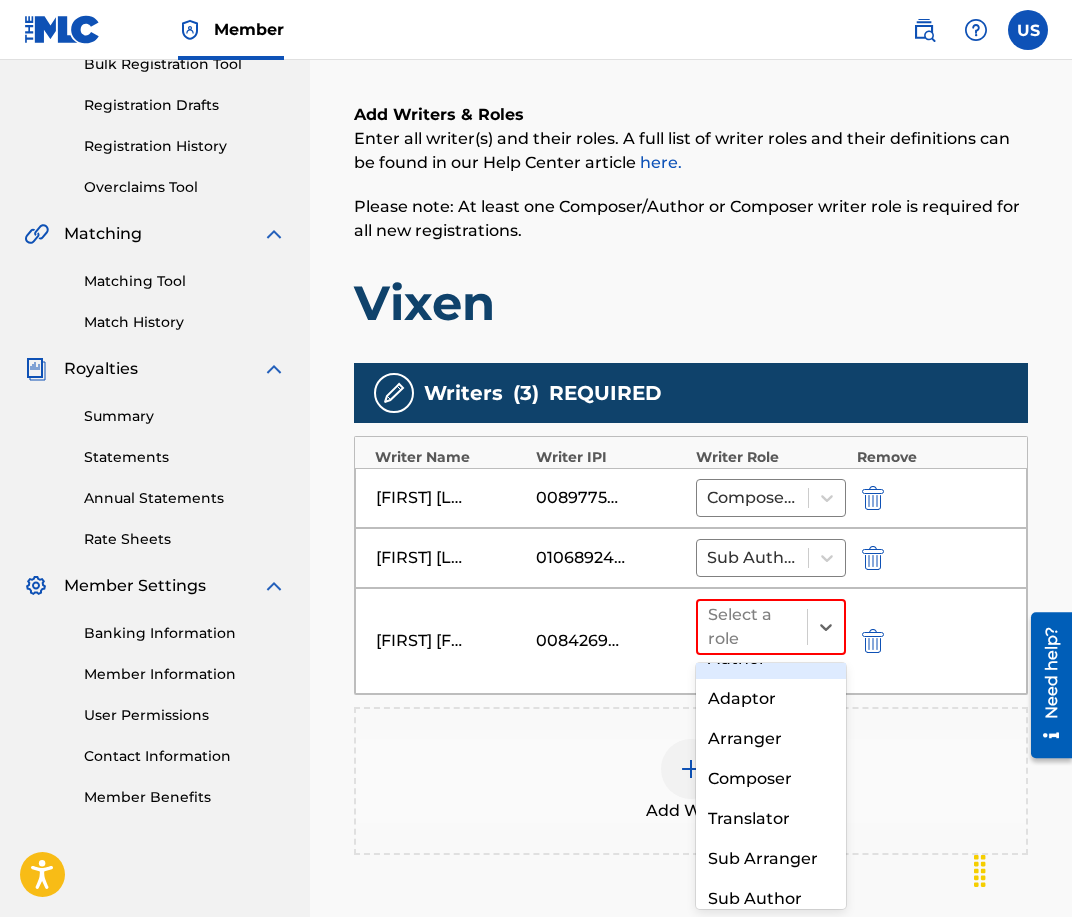 scroll, scrollTop: 105, scrollLeft: 0, axis: vertical 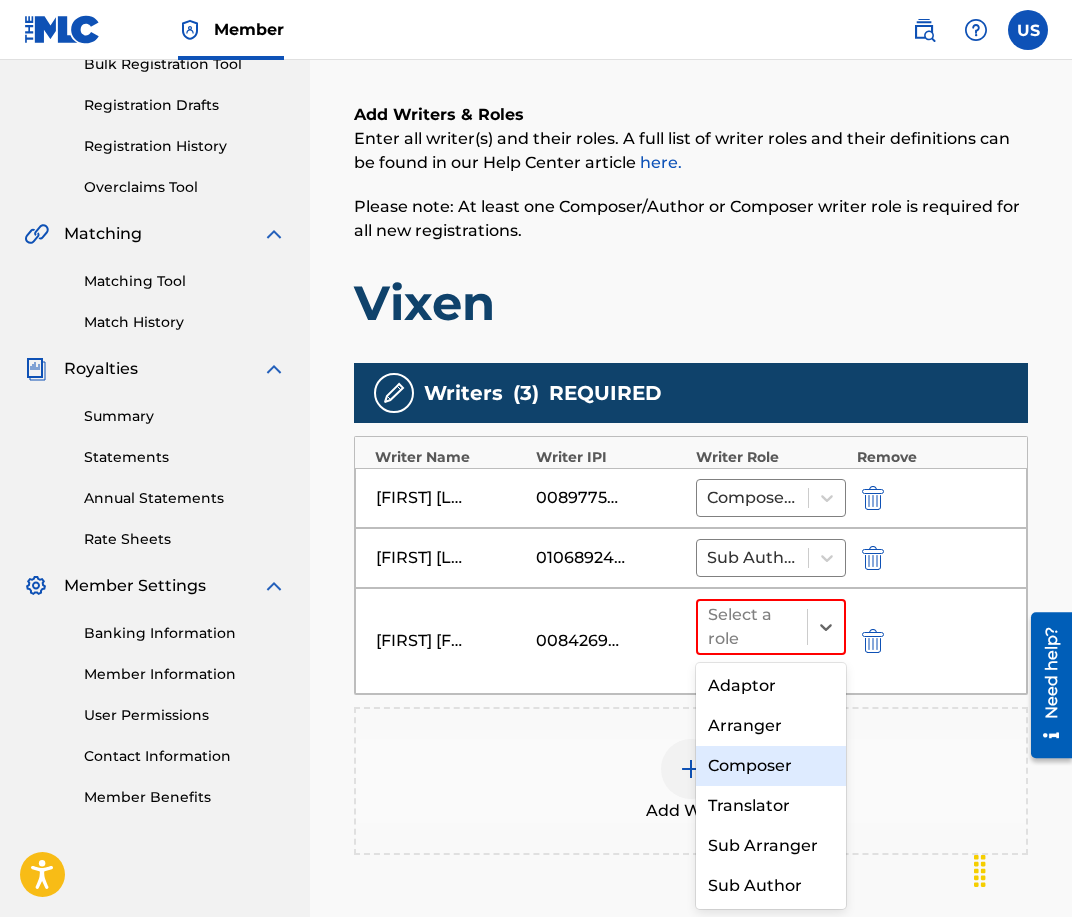 click on "Composer" at bounding box center [771, 766] 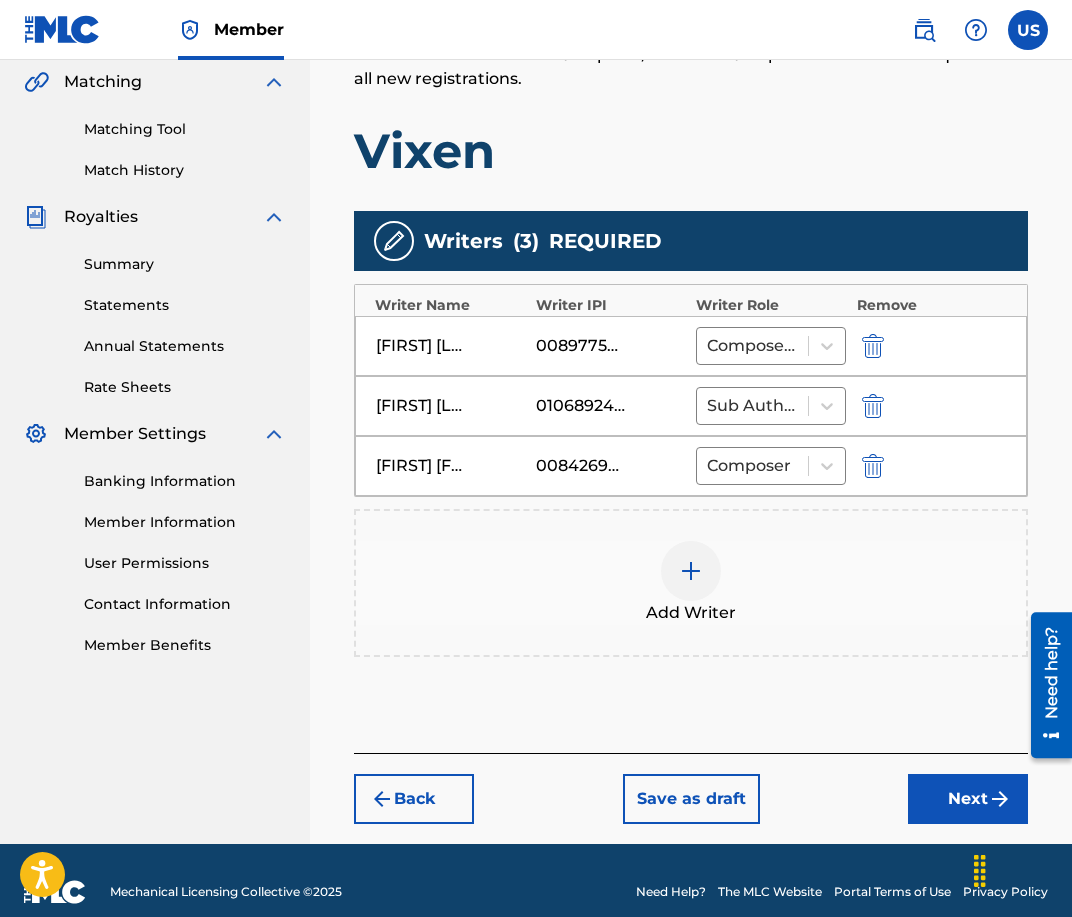 scroll, scrollTop: 487, scrollLeft: 0, axis: vertical 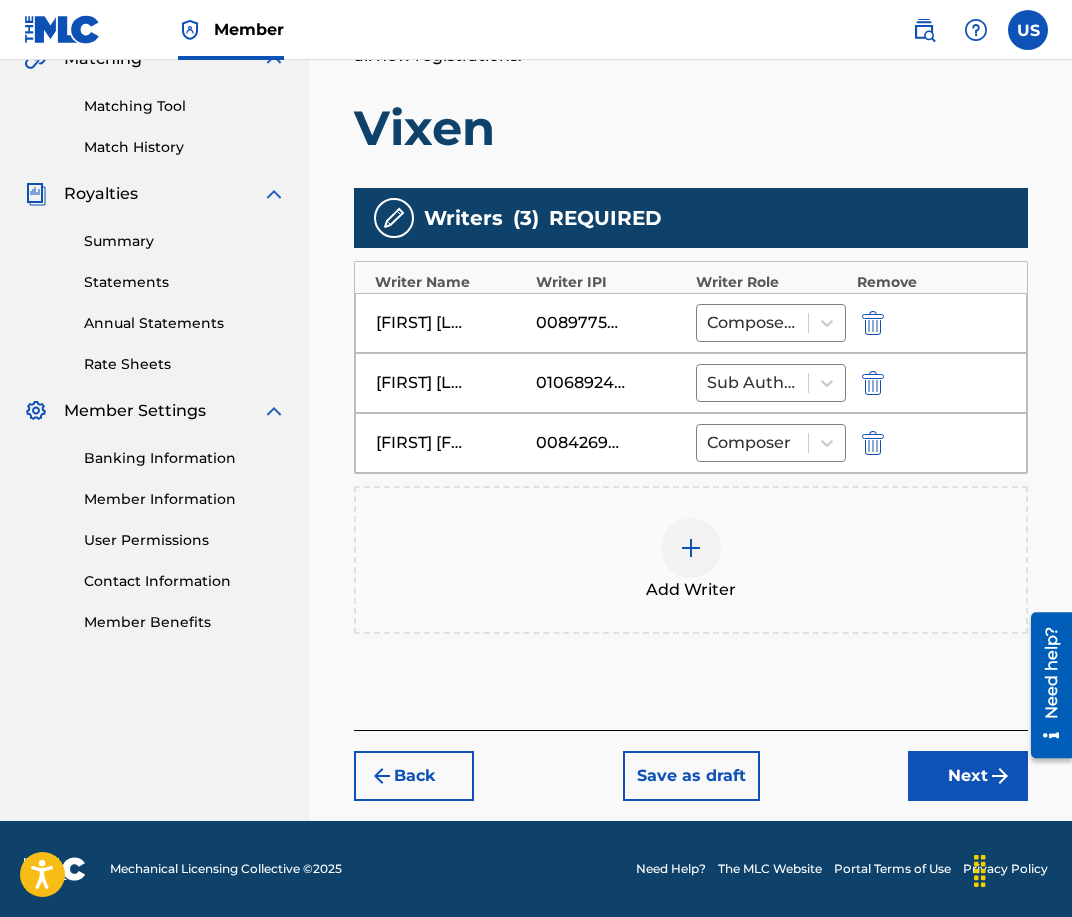 click on "Next" at bounding box center [968, 776] 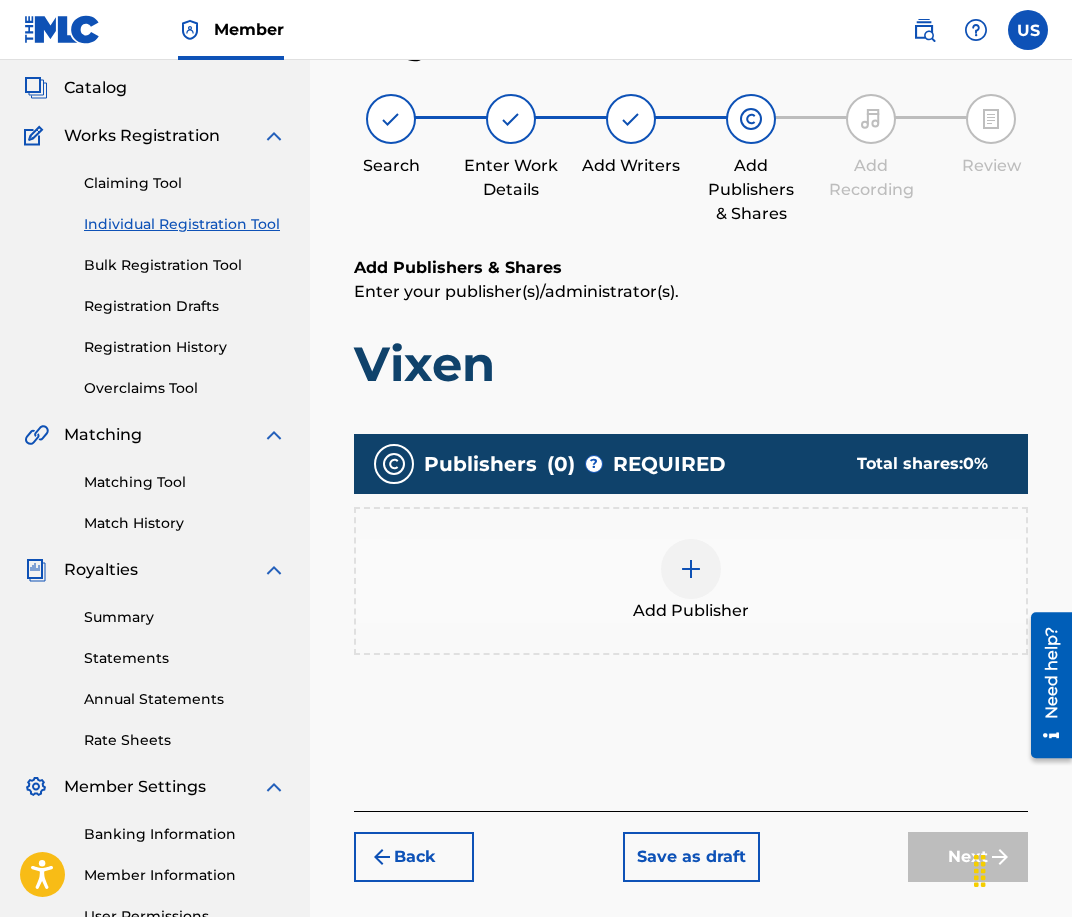 scroll, scrollTop: 90, scrollLeft: 0, axis: vertical 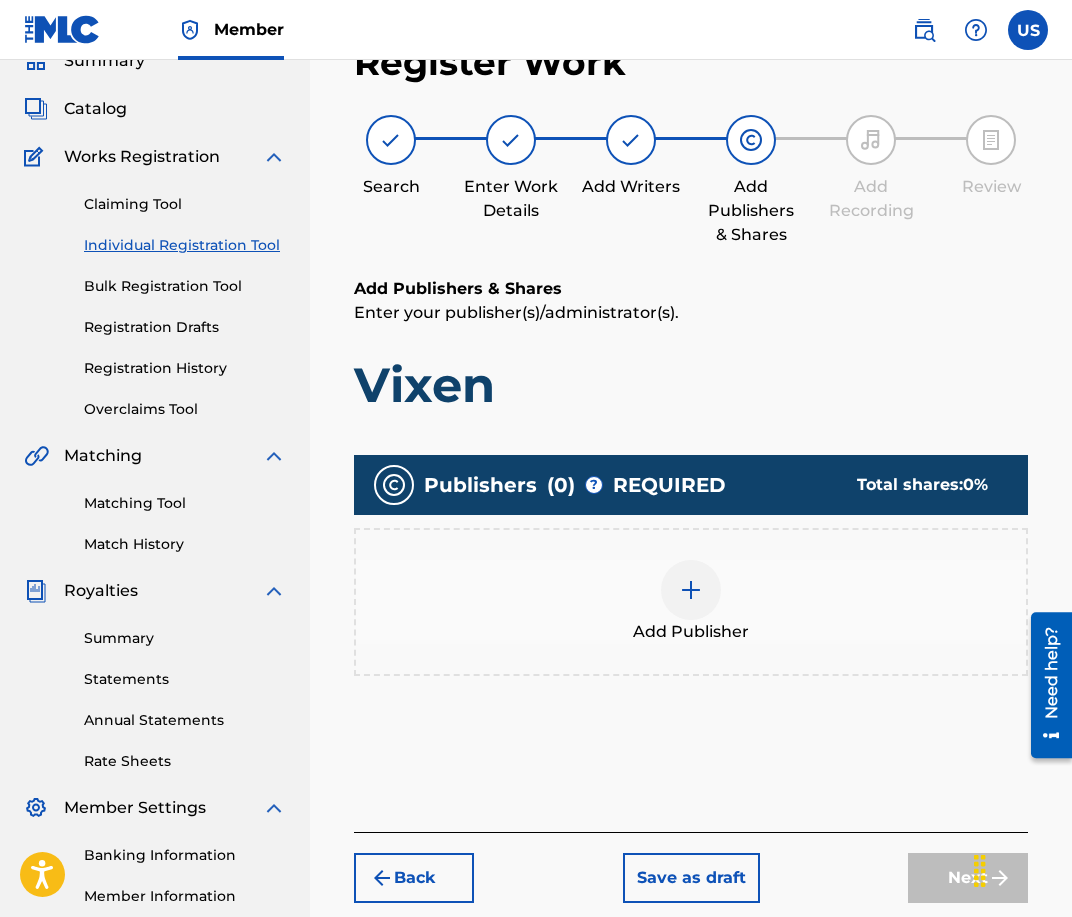 click at bounding box center (691, 590) 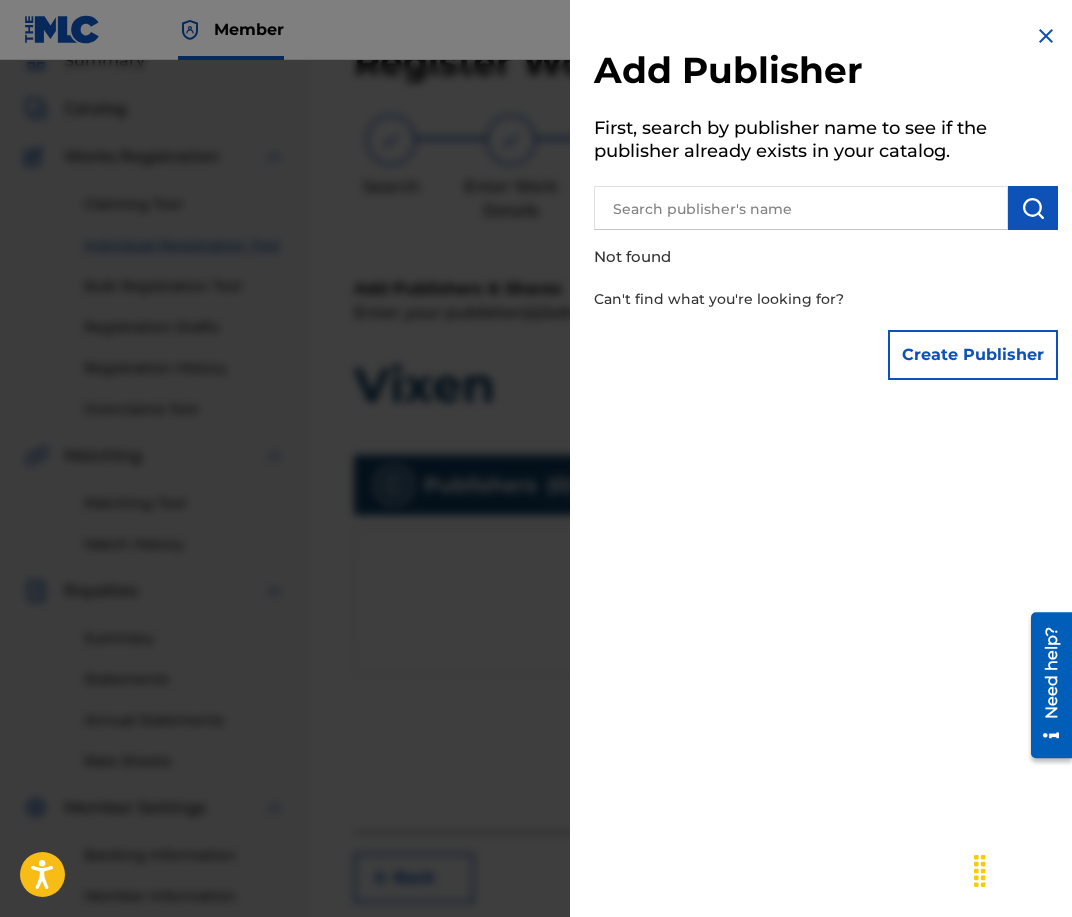 click at bounding box center (801, 208) 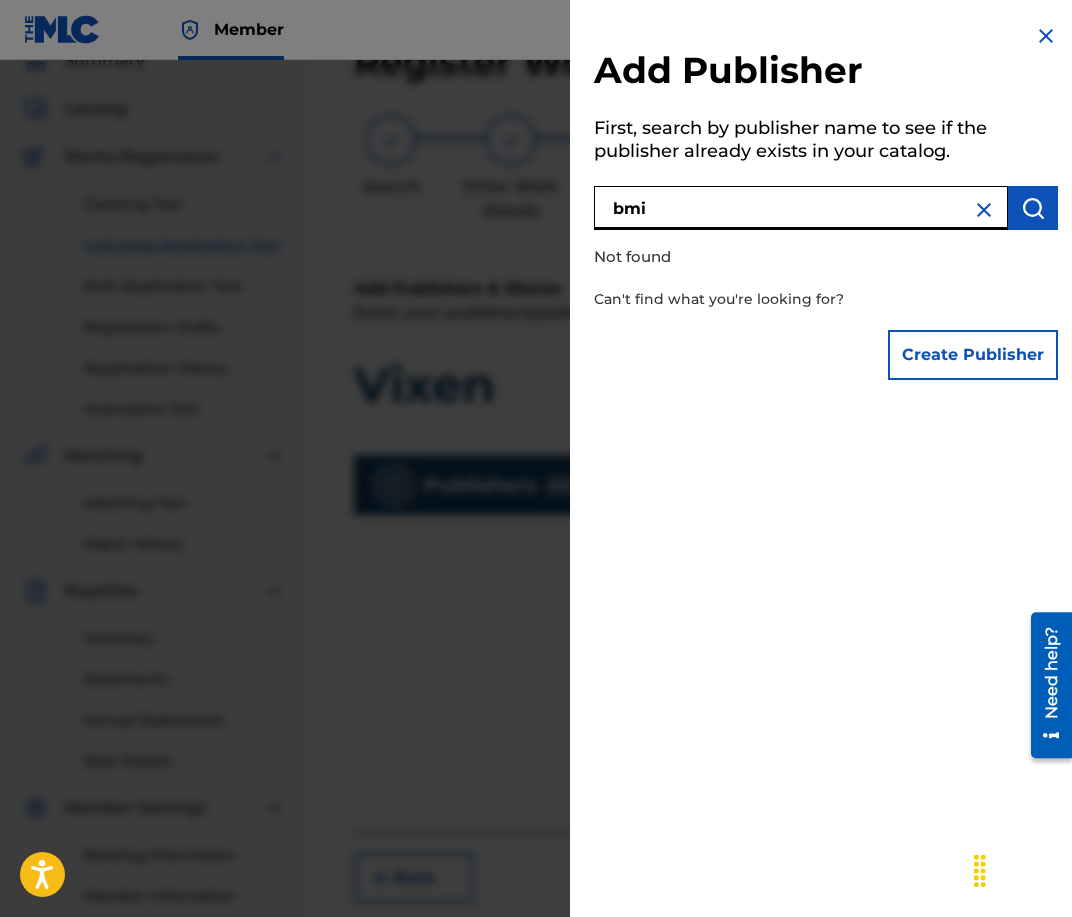 drag, startPoint x: 690, startPoint y: 215, endPoint x: 514, endPoint y: 199, distance: 176.72577 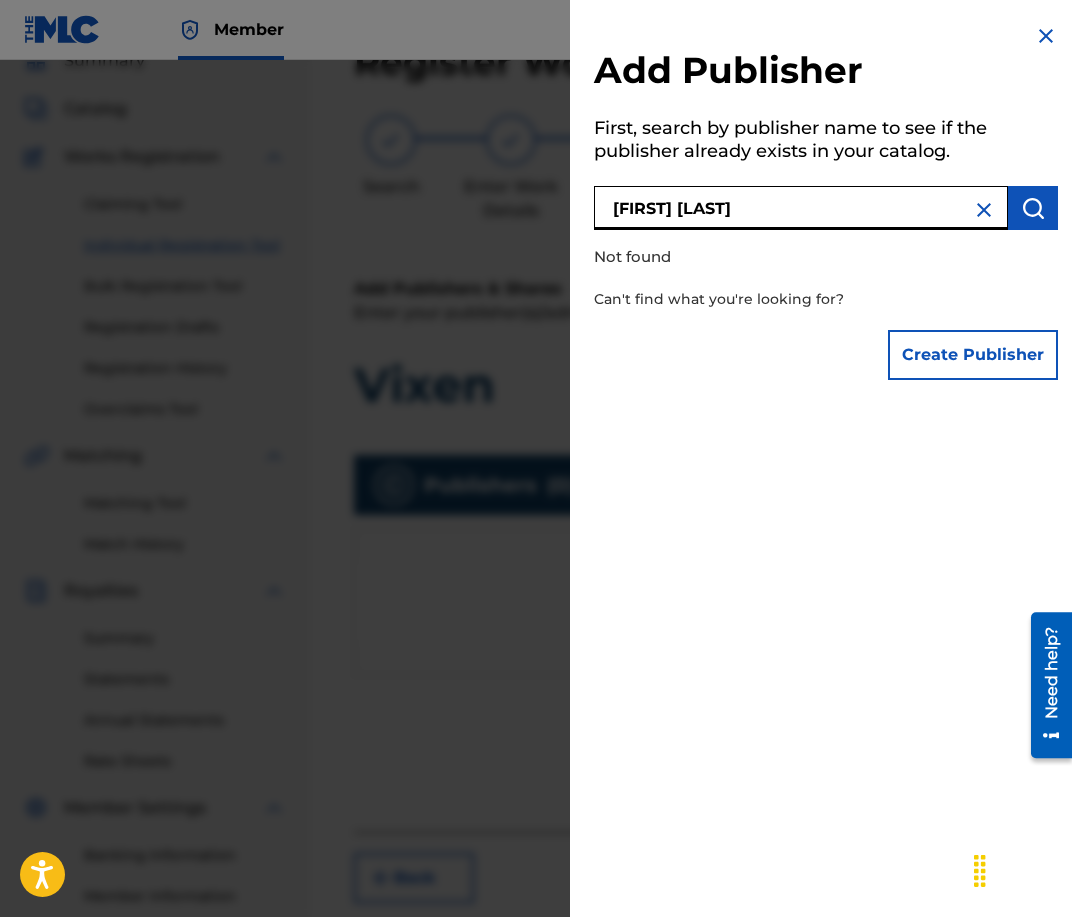 type on "[FIRST] [LAST]" 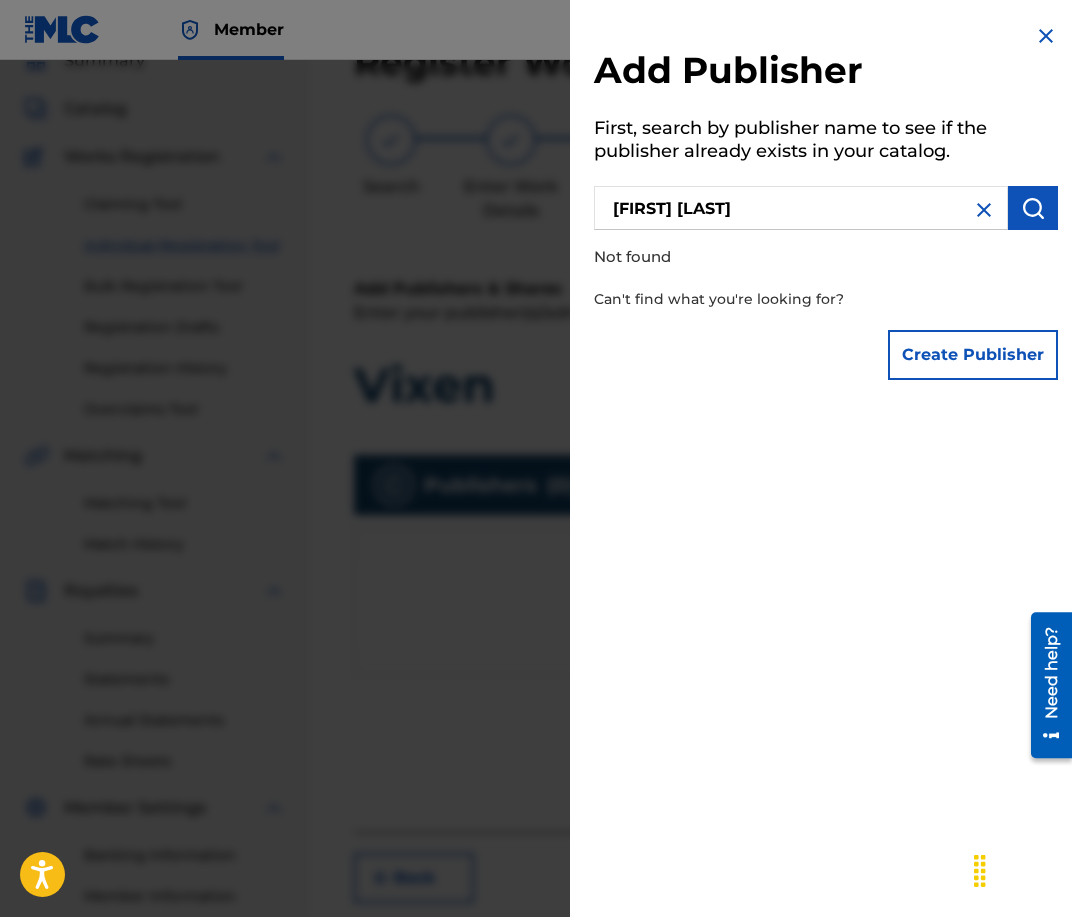 click at bounding box center [984, 210] 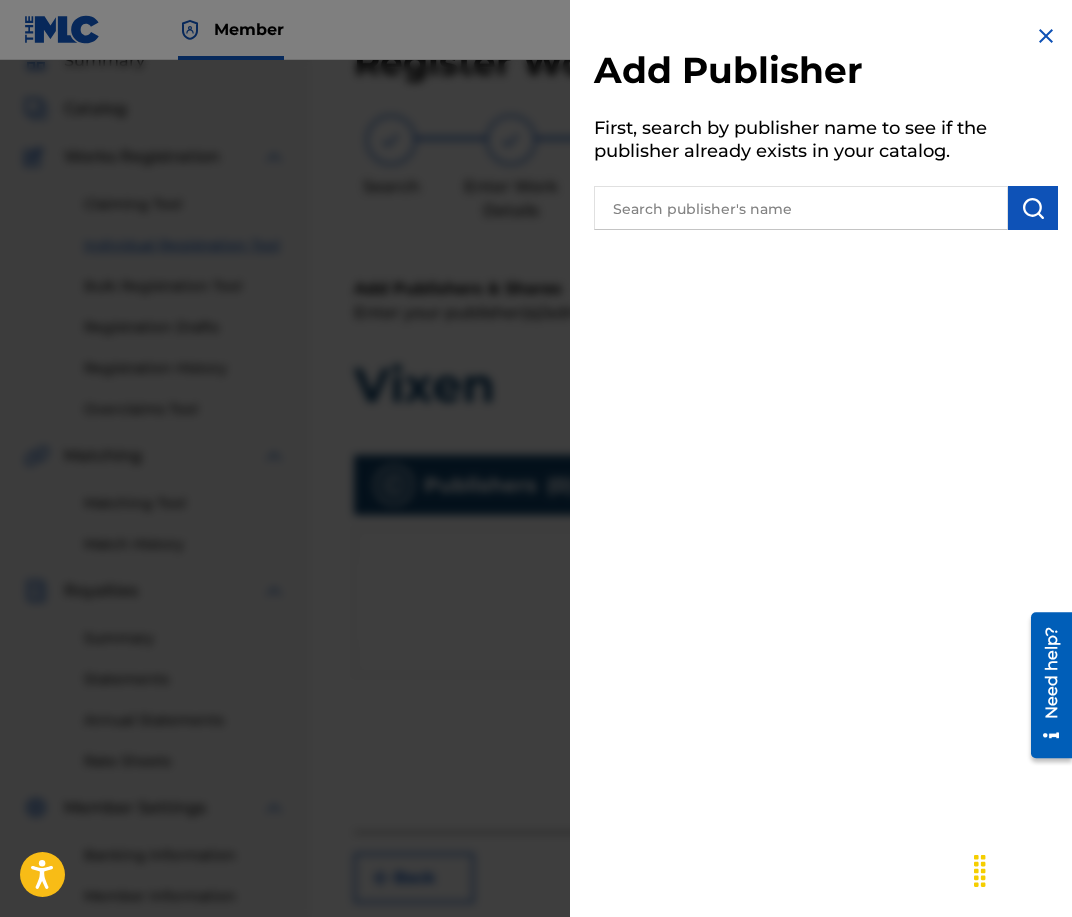 click on "First, search by publisher name to see if the publisher already exists in your catalog." at bounding box center (826, 142) 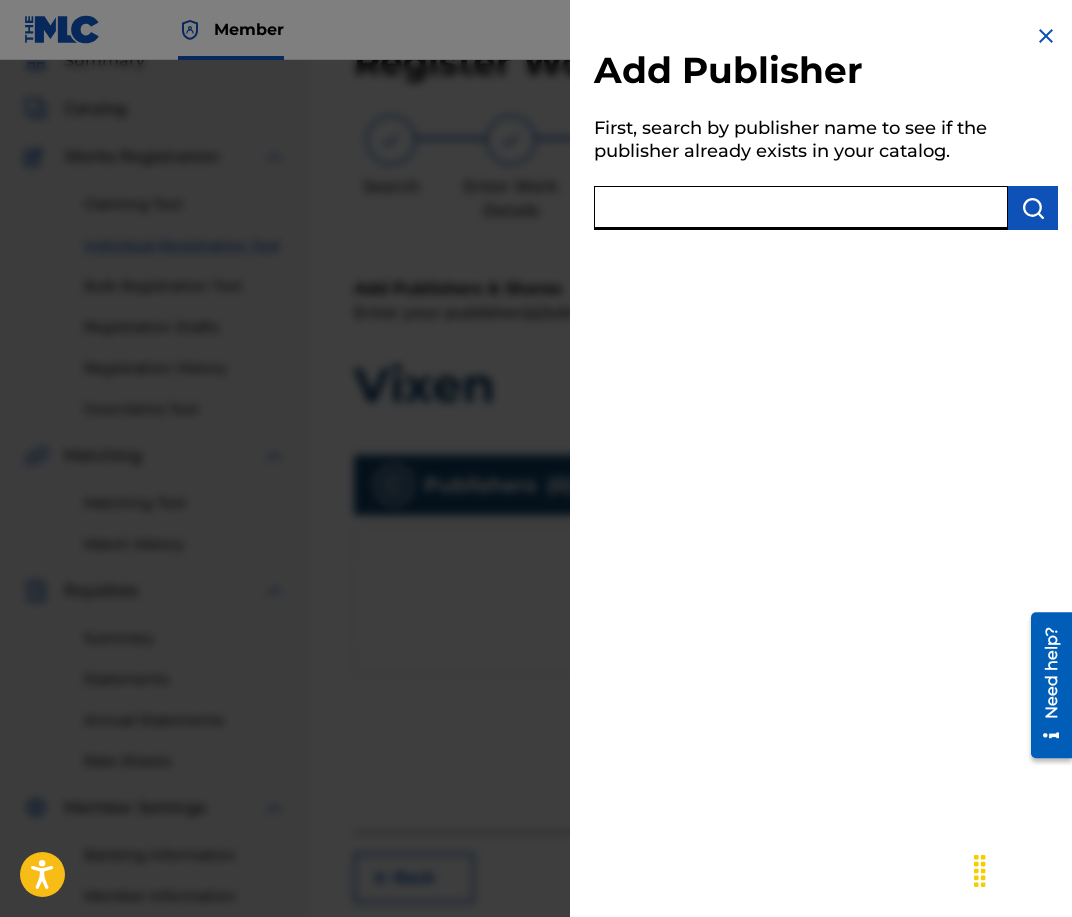 drag, startPoint x: 868, startPoint y: 216, endPoint x: 910, endPoint y: 217, distance: 42.0119 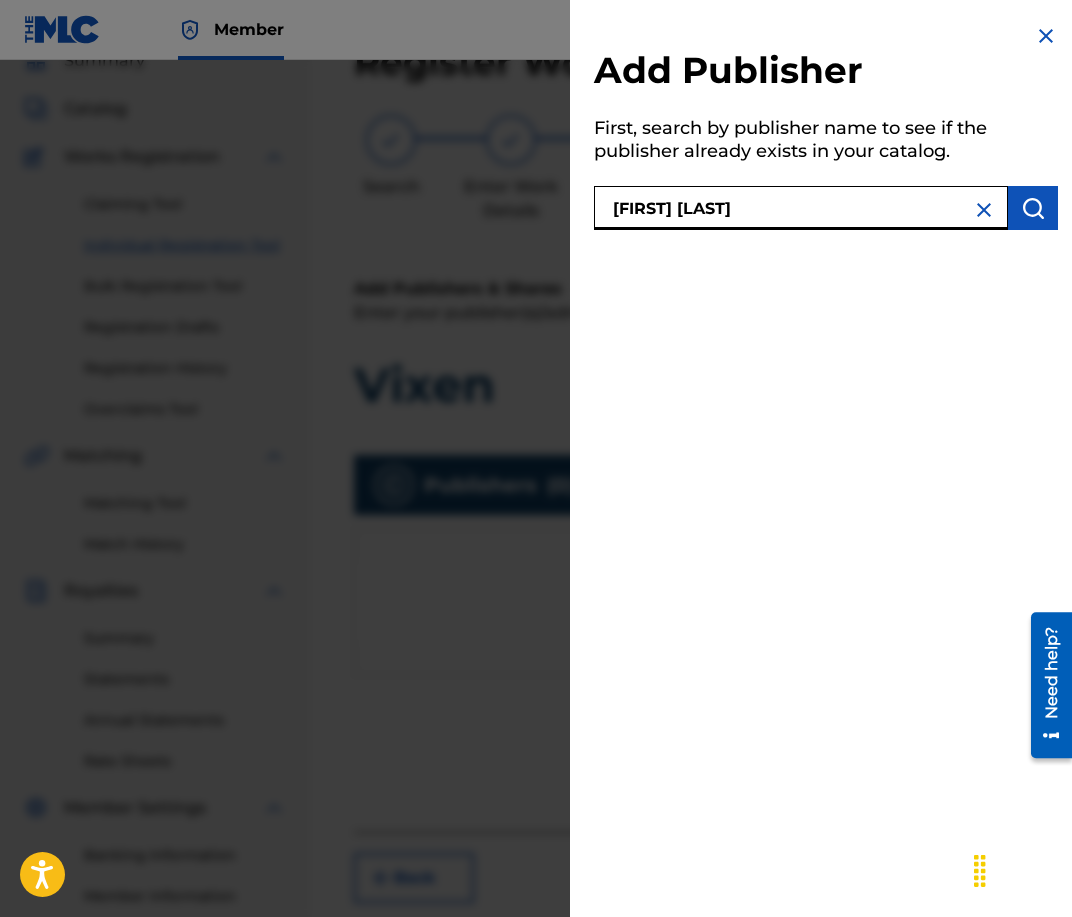 type on "[FIRST] [LAST]" 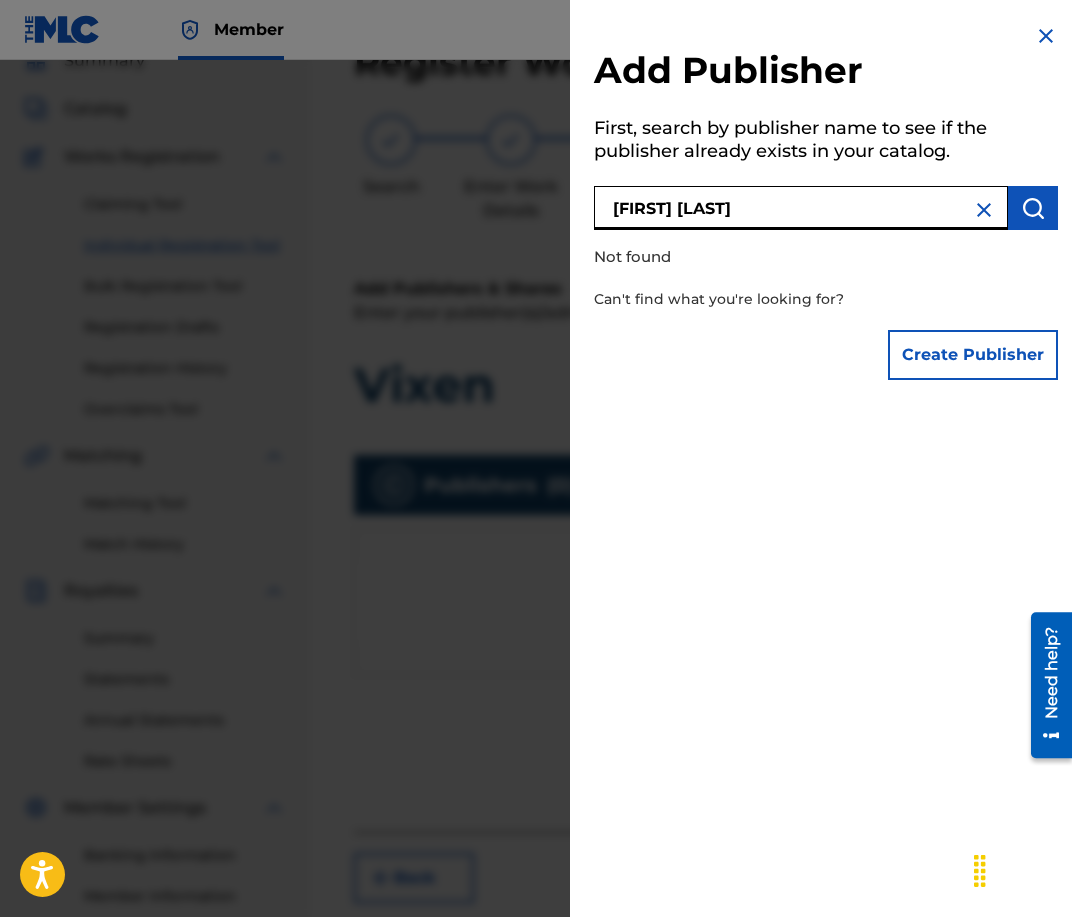click on "Create Publisher" at bounding box center [973, 355] 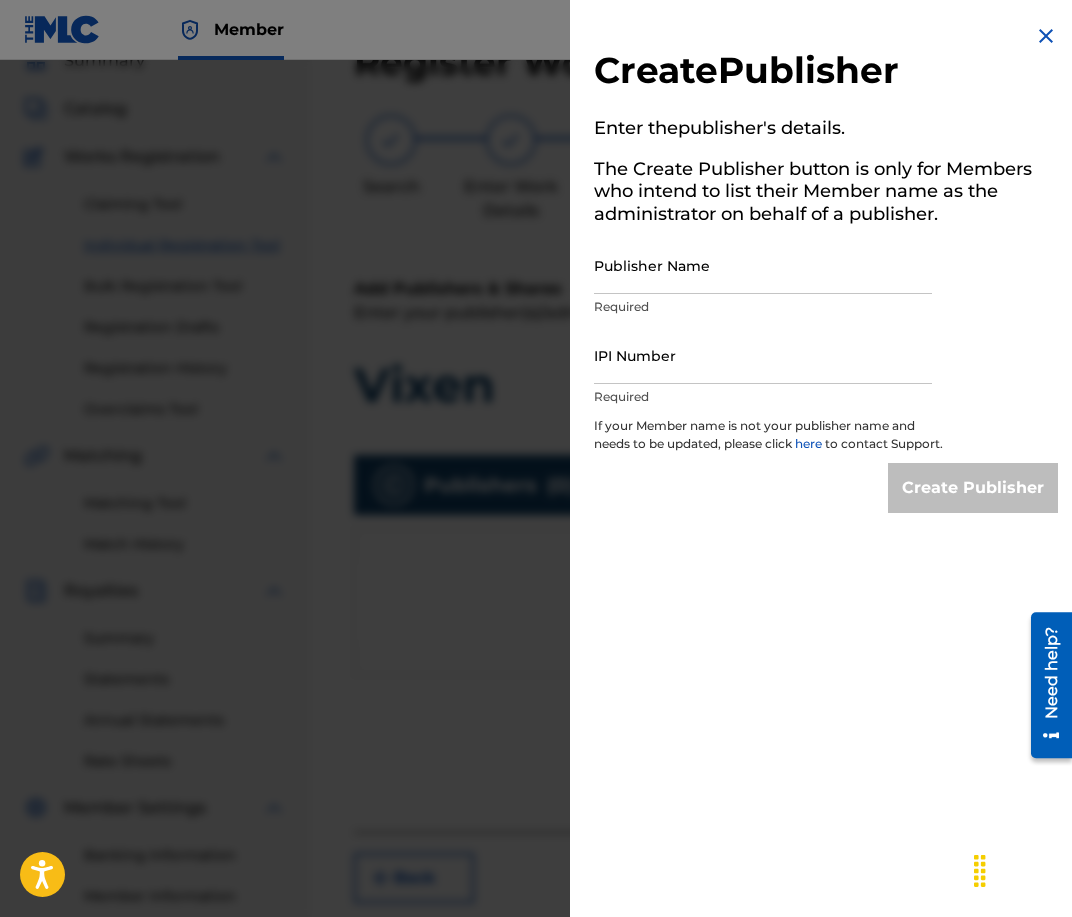 click on "Publisher Name" at bounding box center [763, 265] 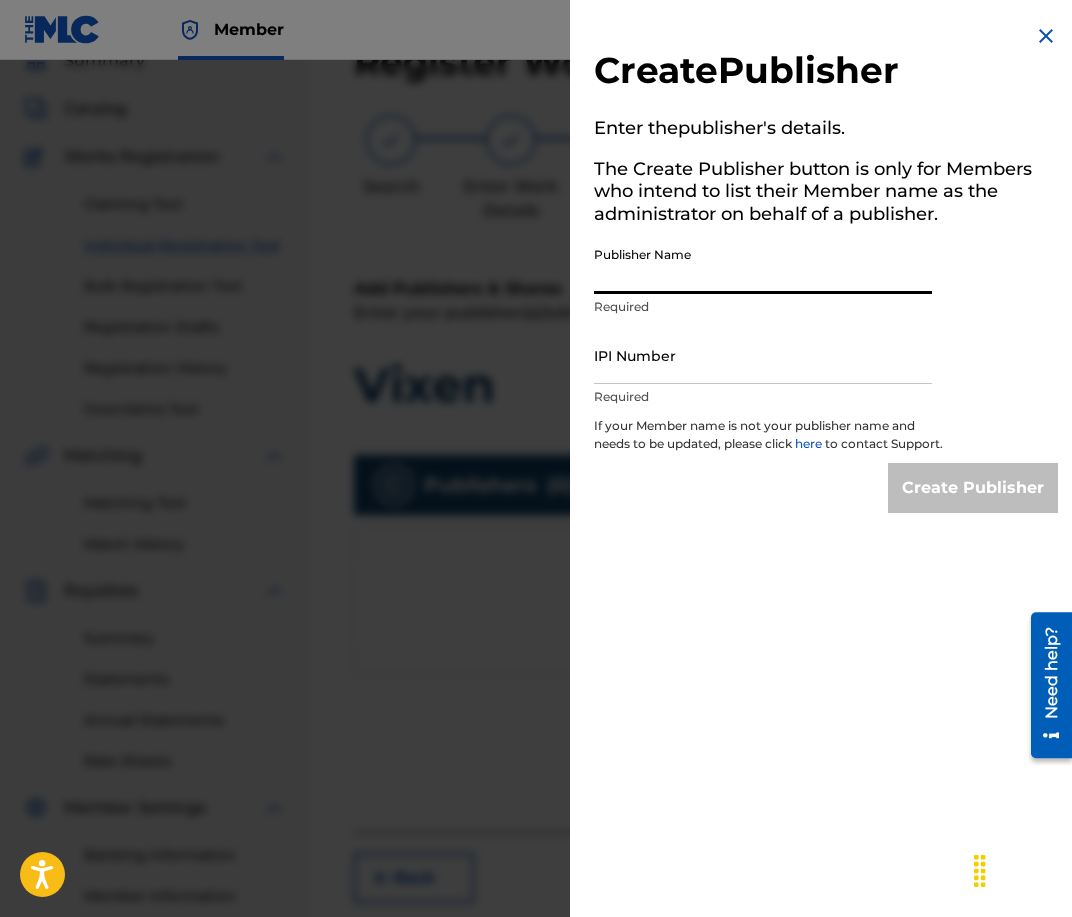 type on "[FIRST] [LAST]" 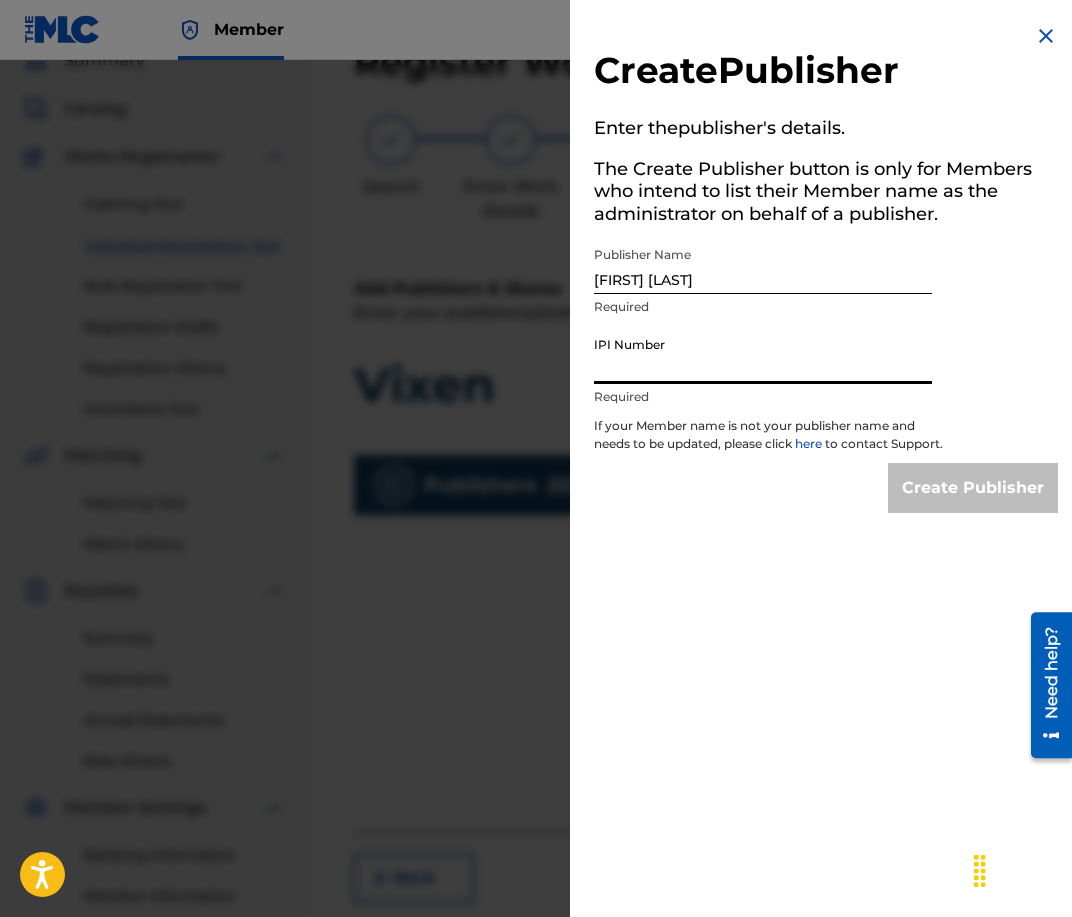 click on "IPI Number" at bounding box center (763, 355) 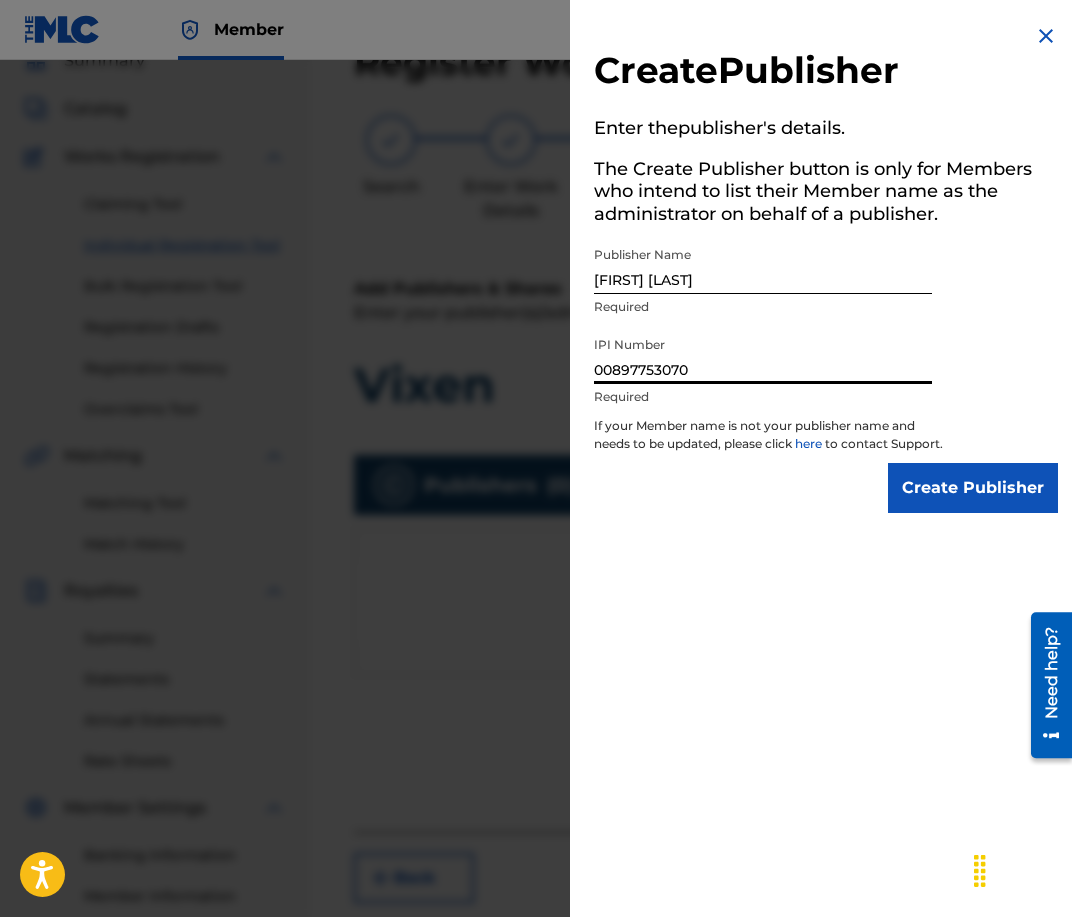 click on "Create Publisher" at bounding box center (973, 488) 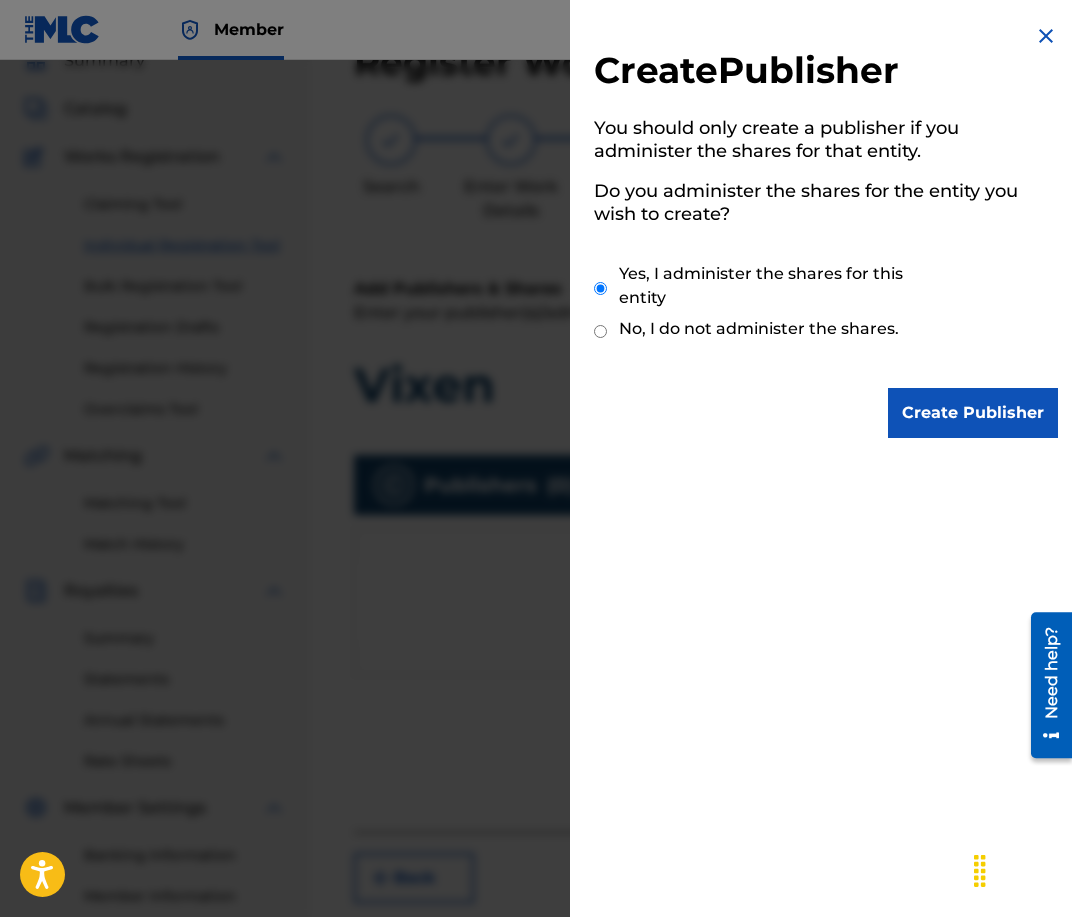 click on "Create Publisher" at bounding box center (973, 413) 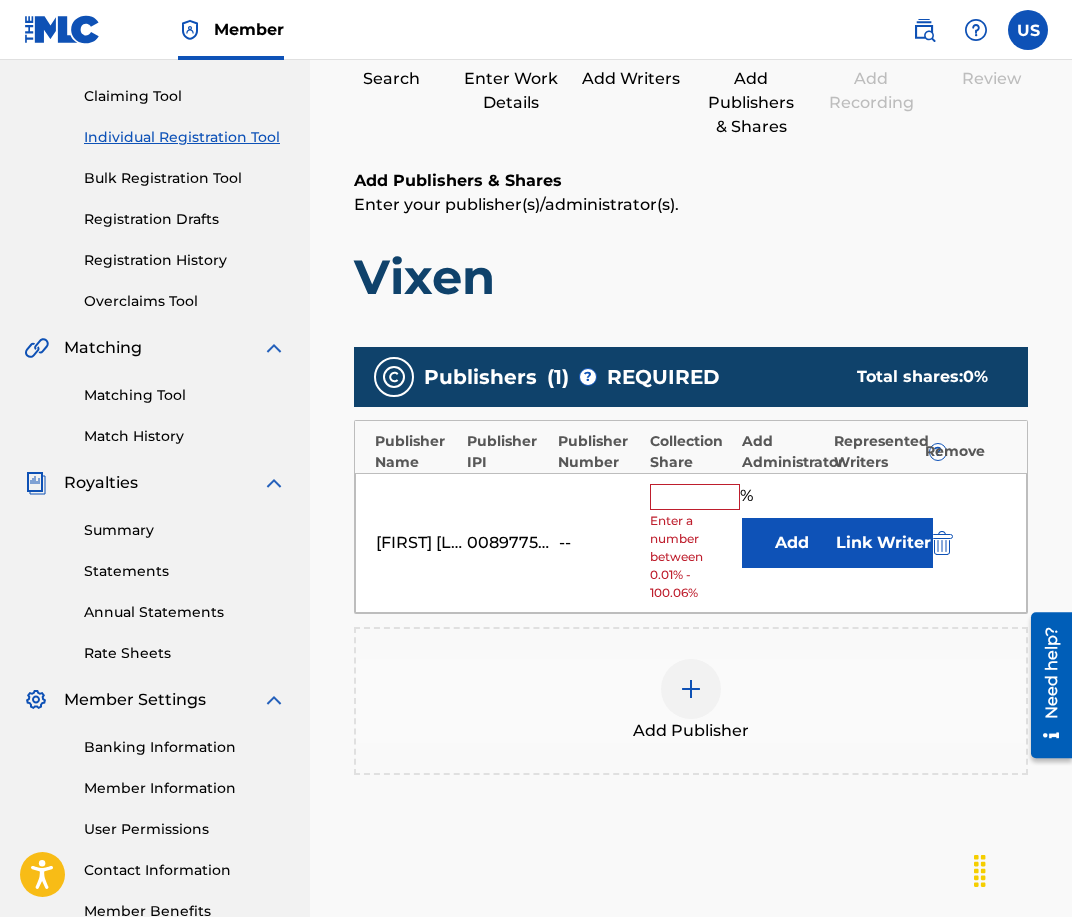 scroll, scrollTop: 231, scrollLeft: 0, axis: vertical 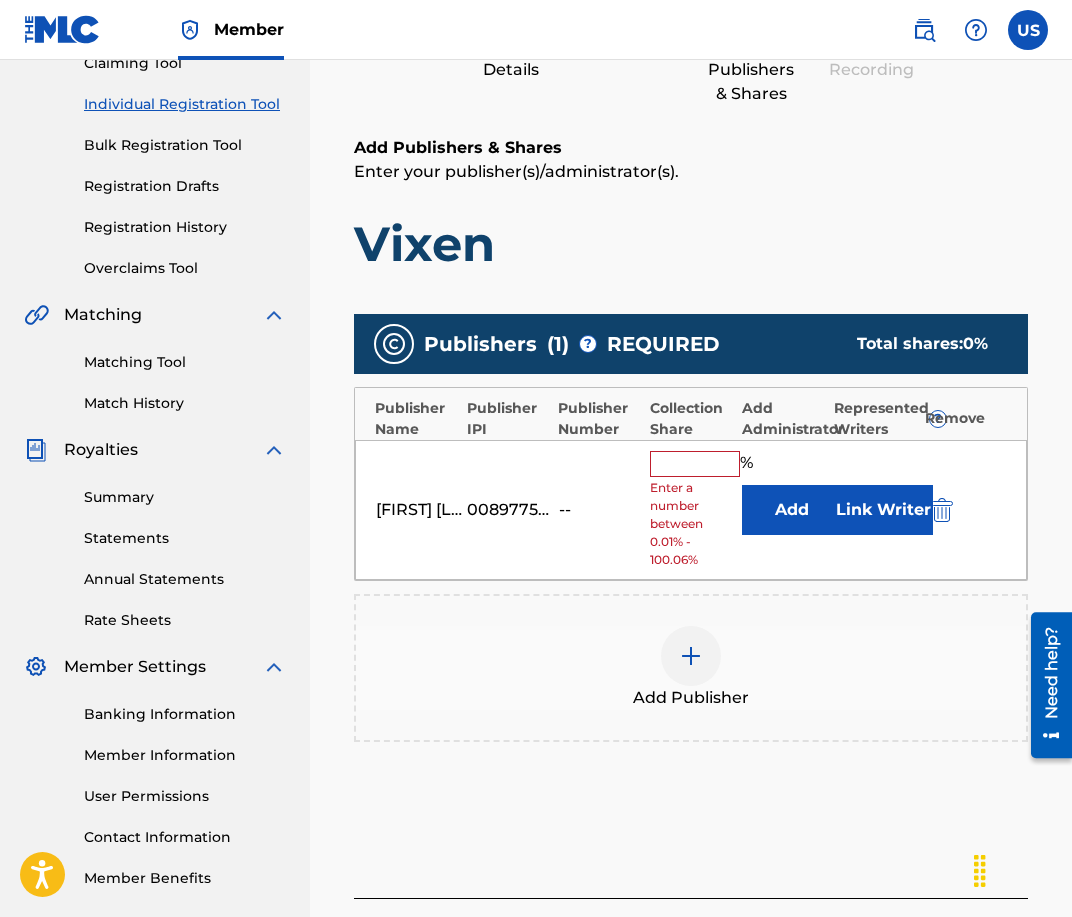 click on "% Enter a number between 0.01% - 100.06%" at bounding box center (690, 510) 